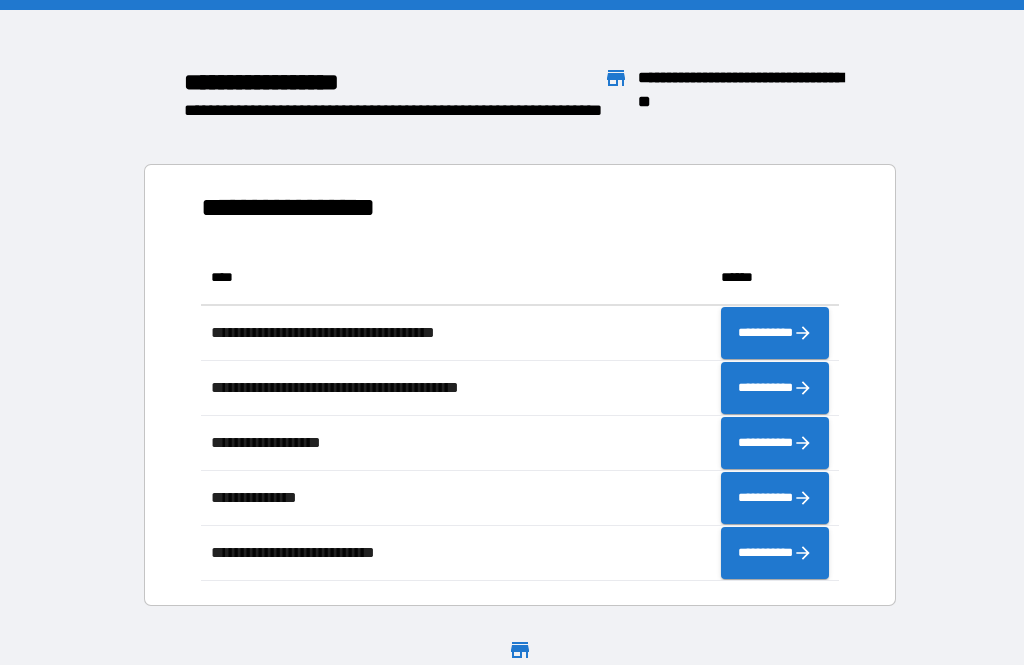 scroll, scrollTop: 0, scrollLeft: 0, axis: both 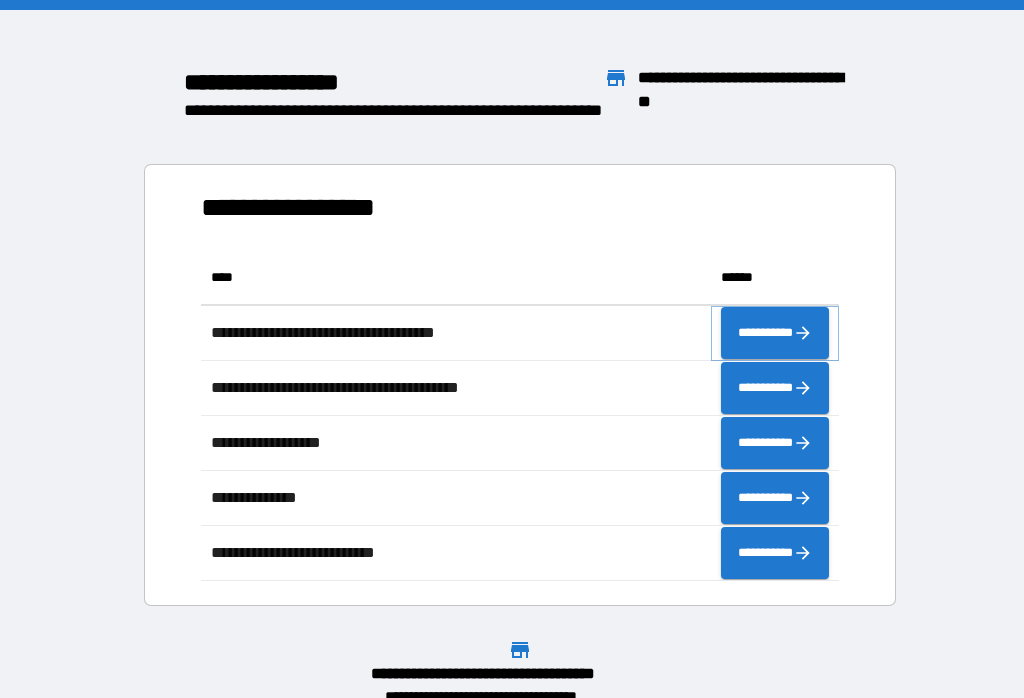 click on "**********" at bounding box center (775, 333) 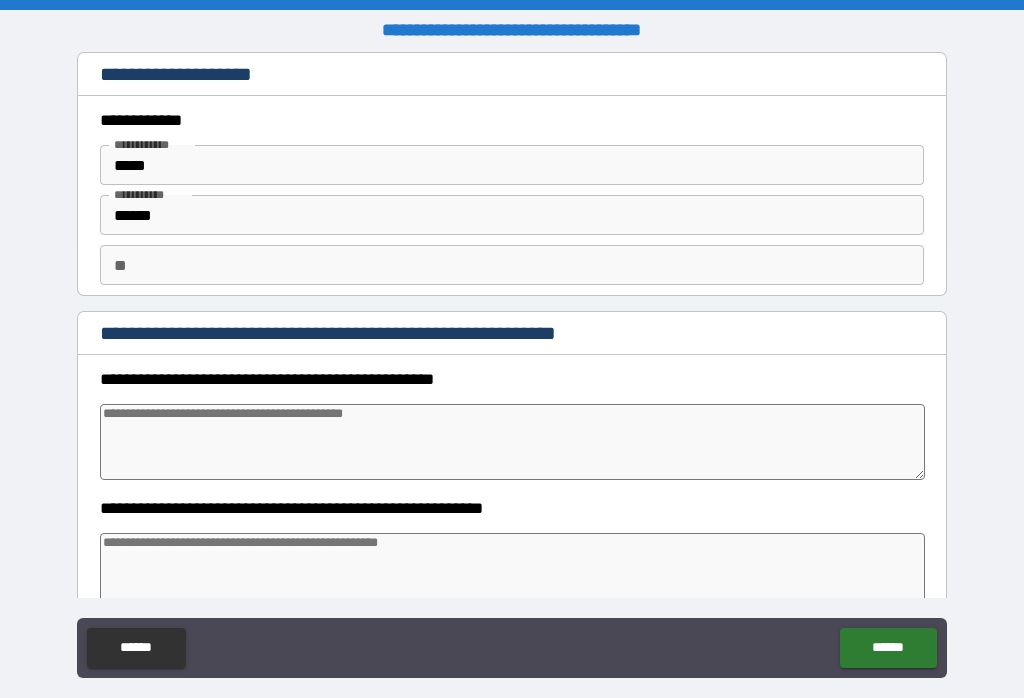 type on "*" 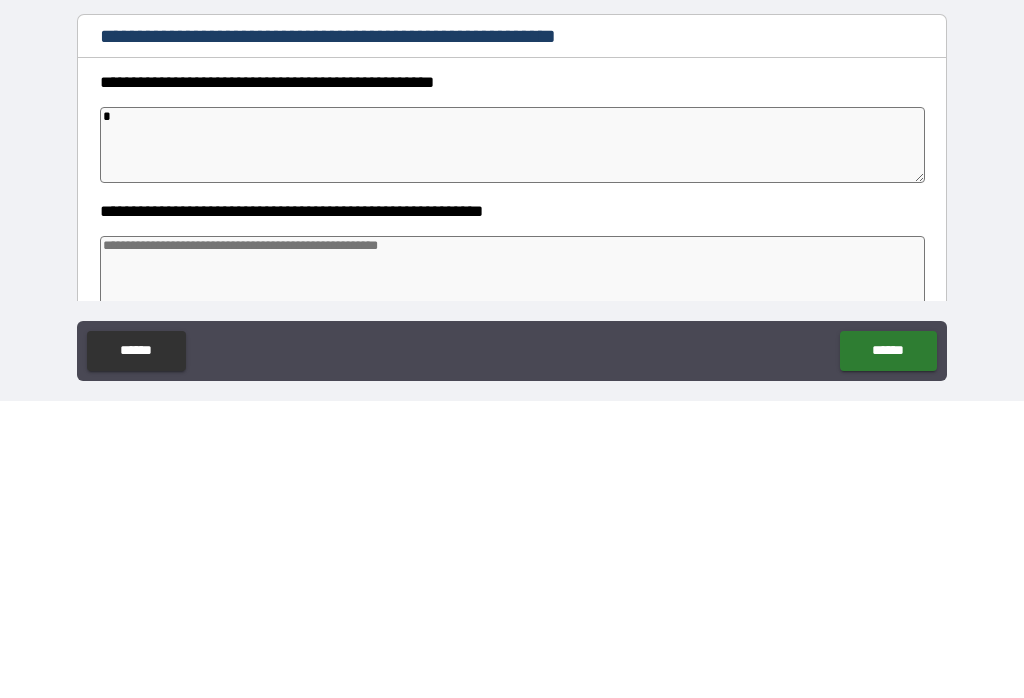 type on "*" 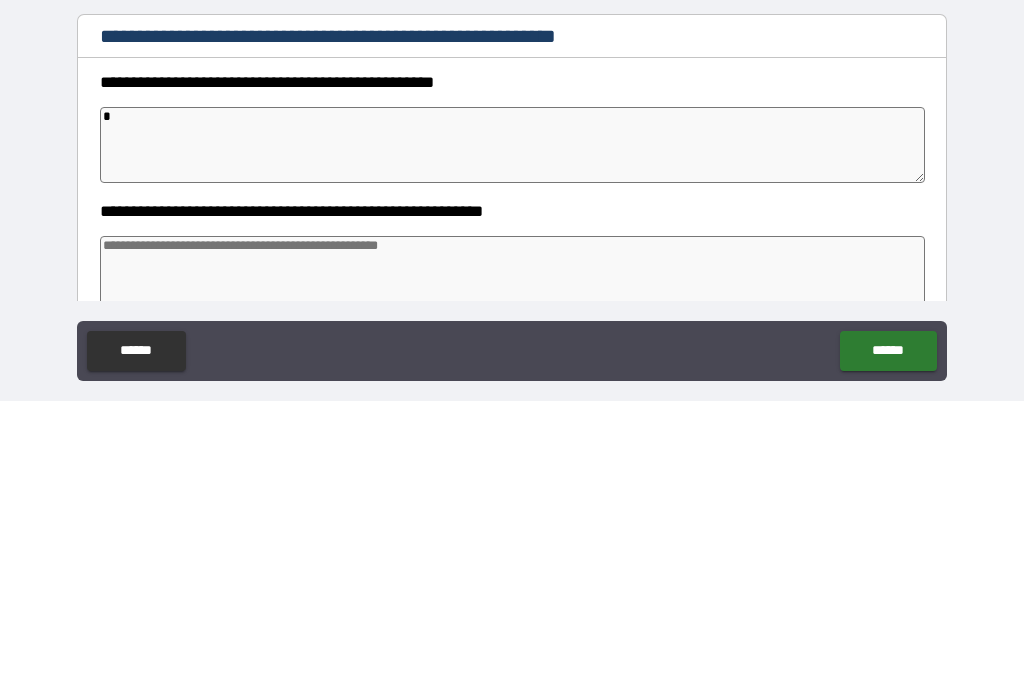type on "*" 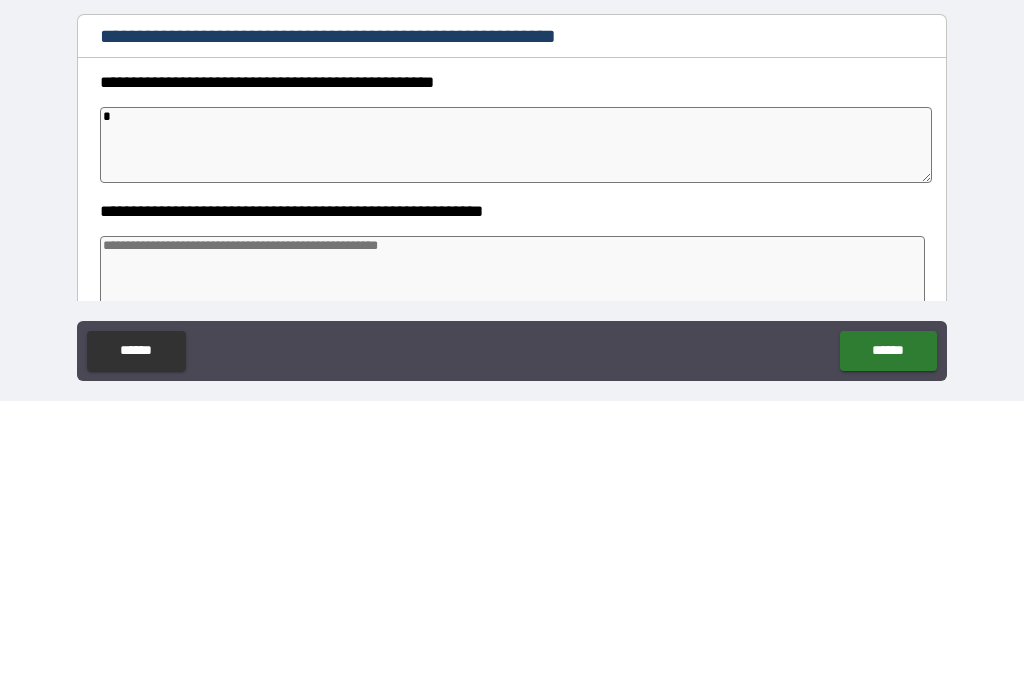 type on "*" 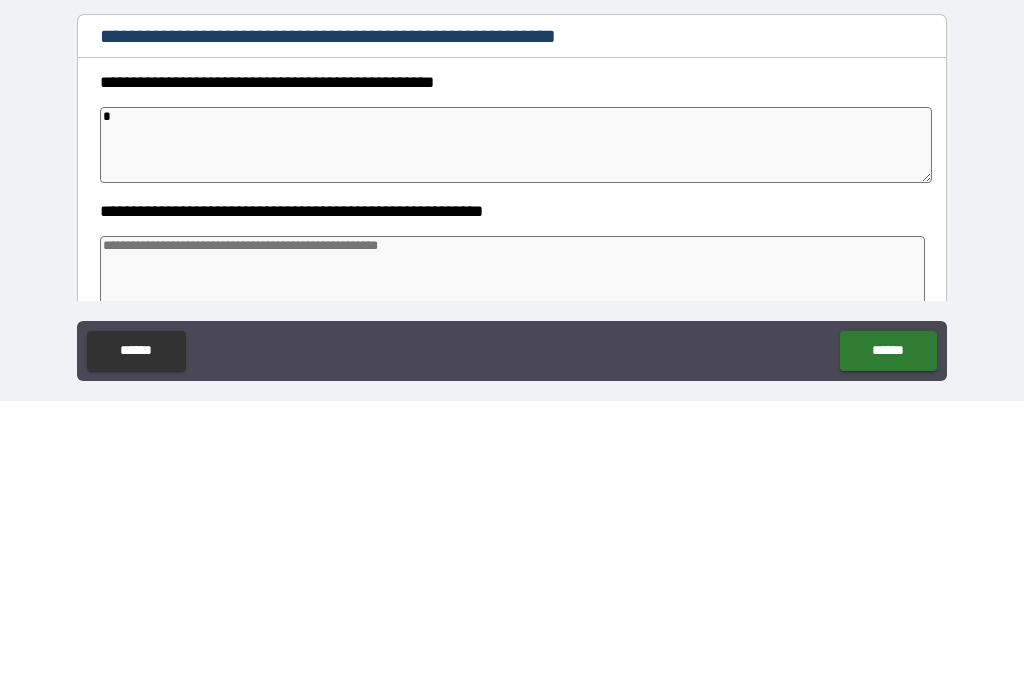 type on "*" 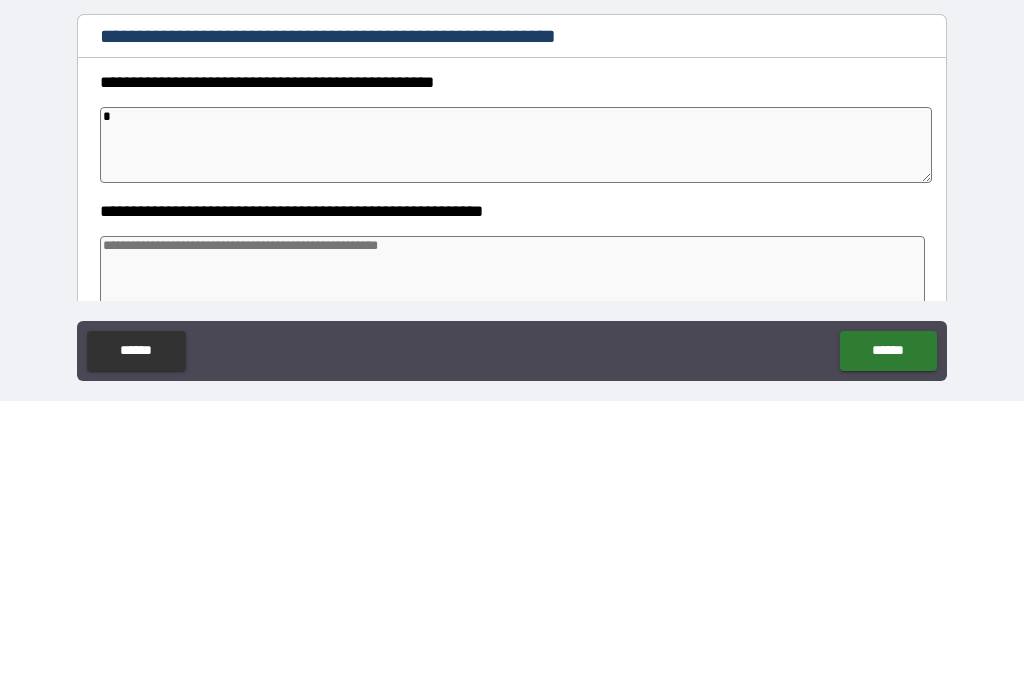 type on "**" 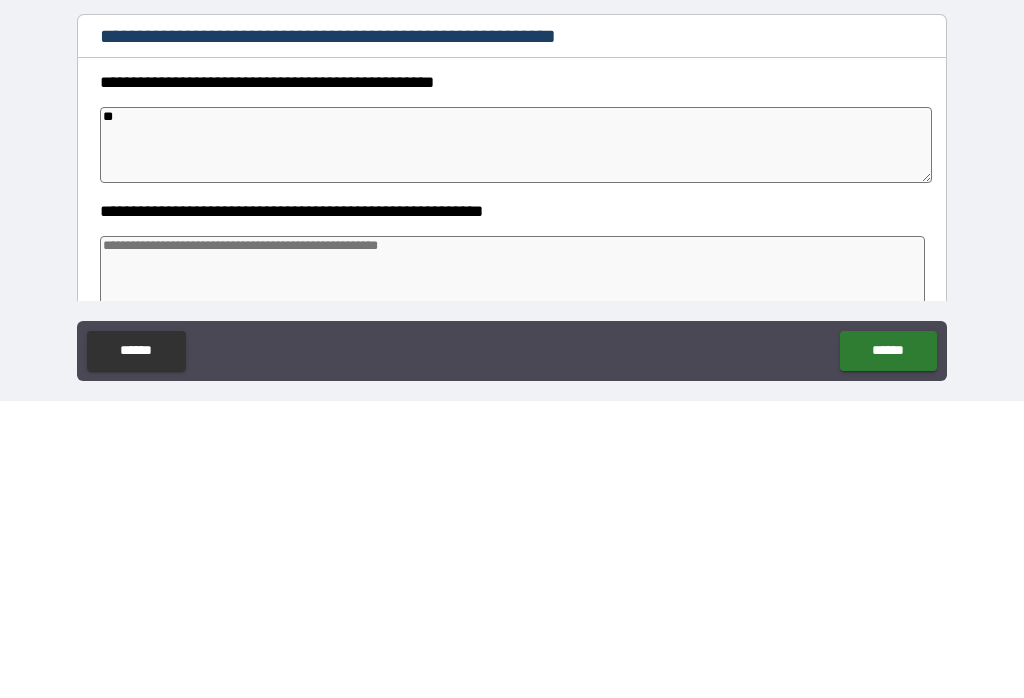 type on "*" 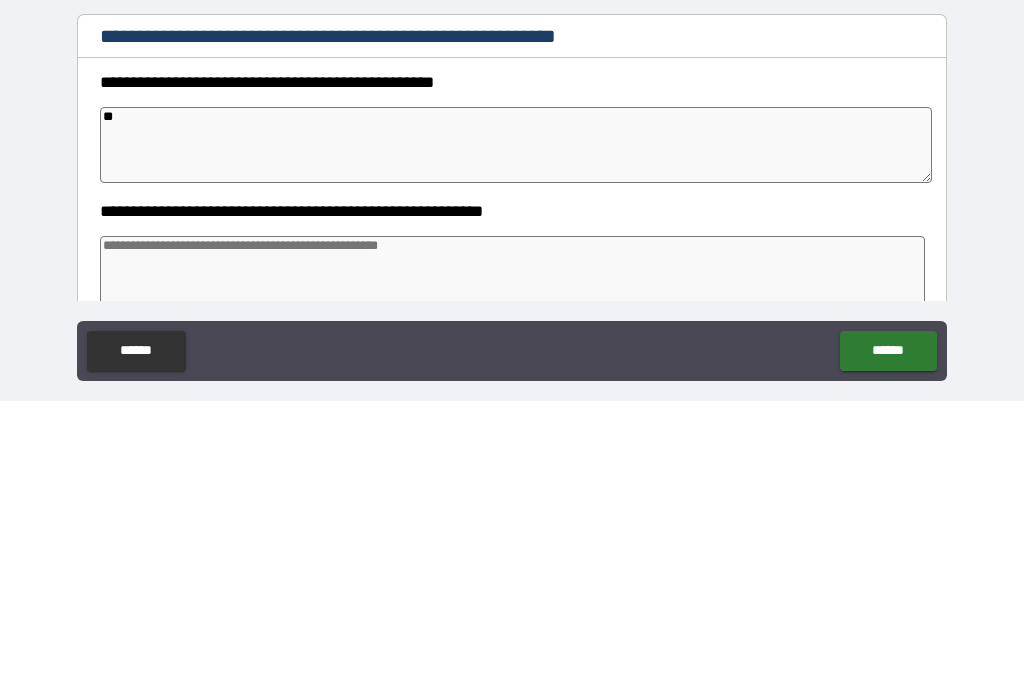 type on "*" 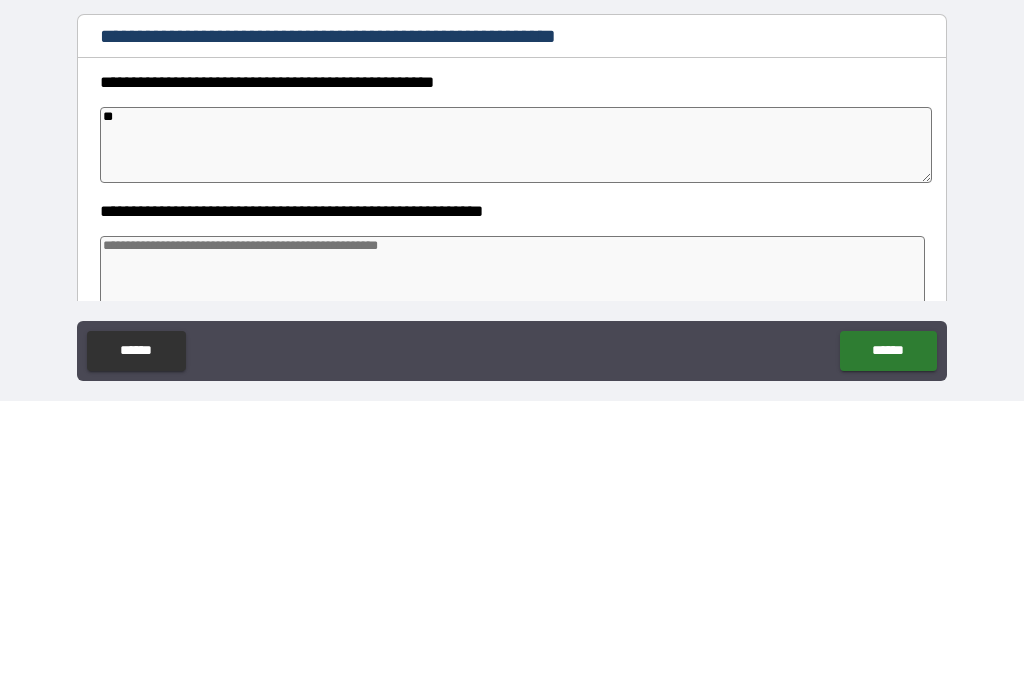 type on "*" 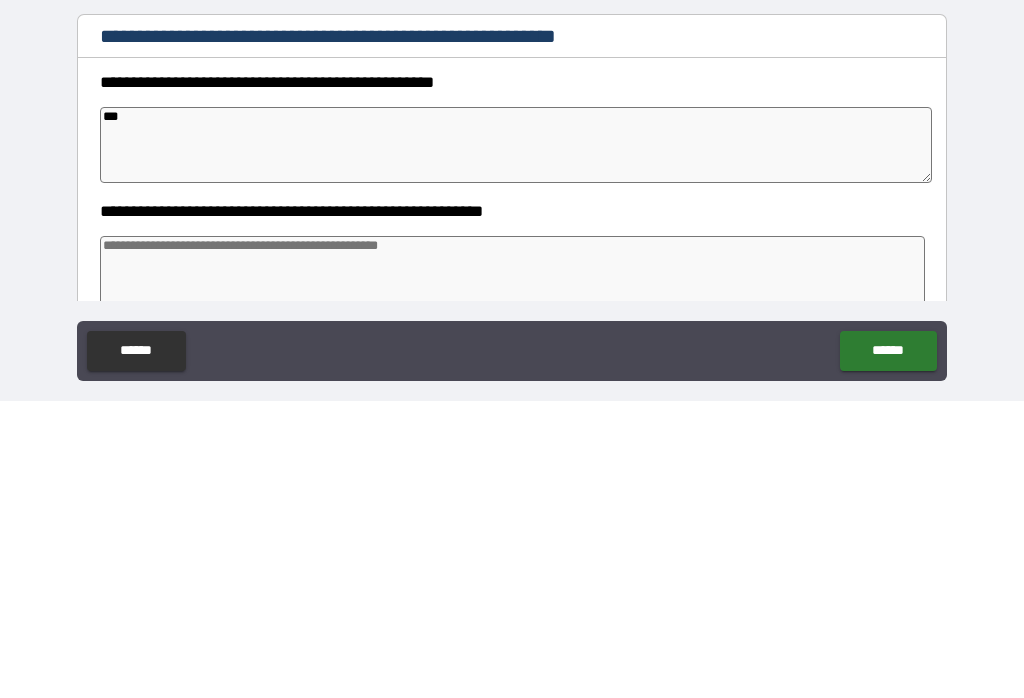 type on "*" 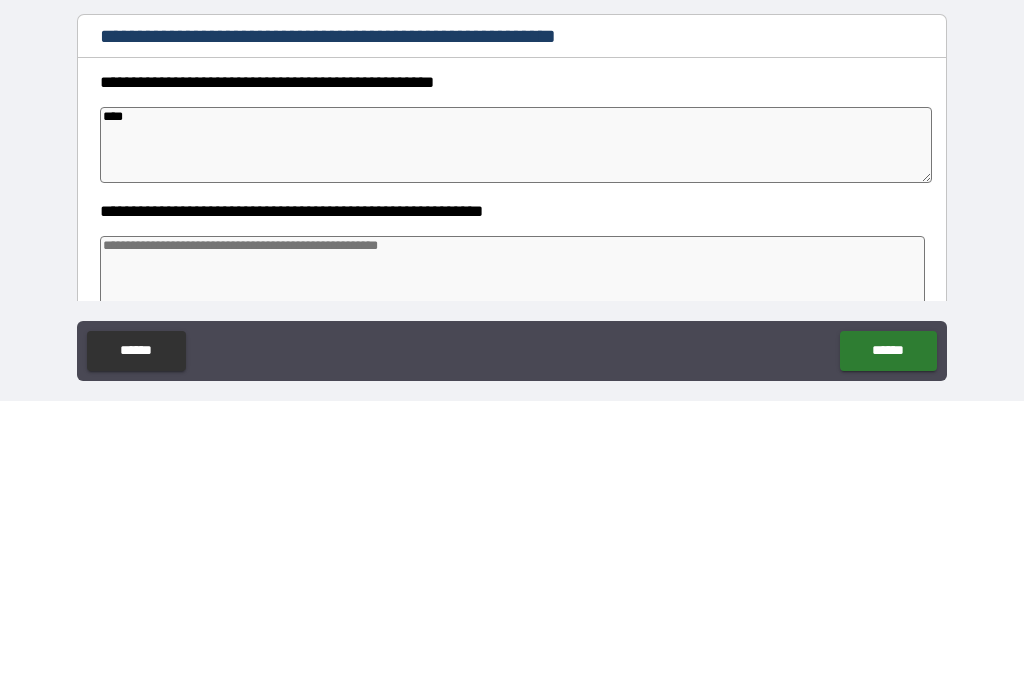 type on "*" 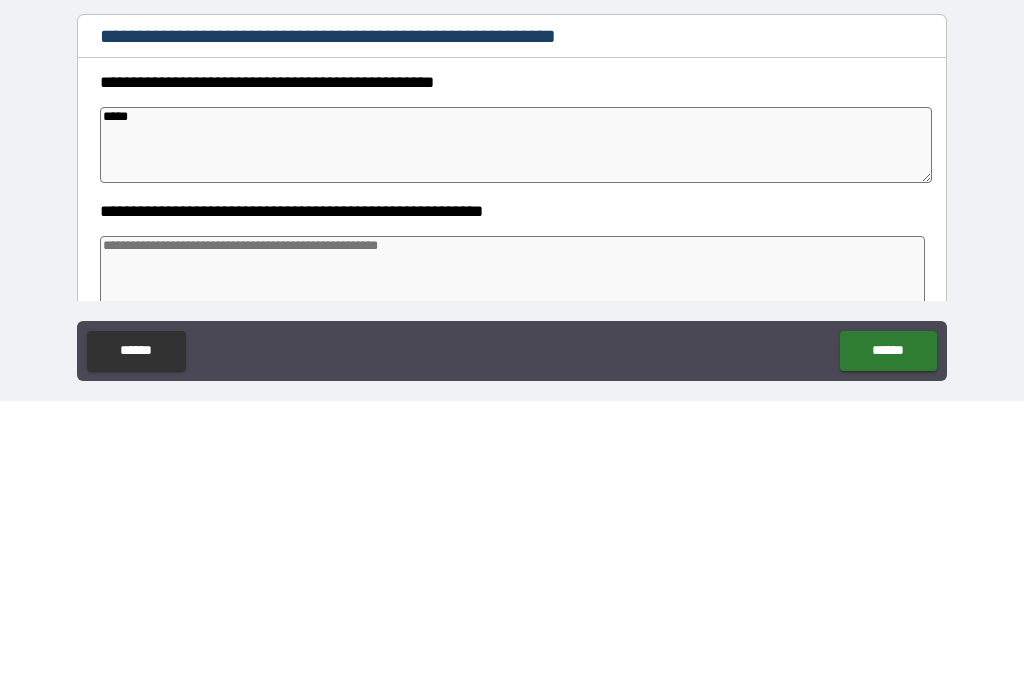 type on "*" 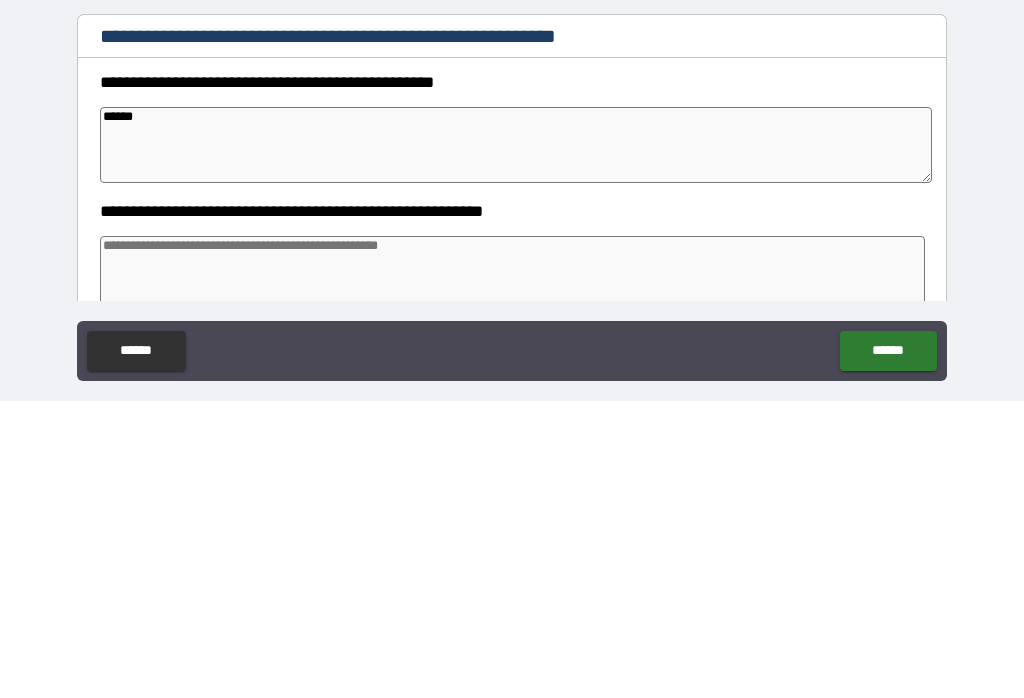type on "*" 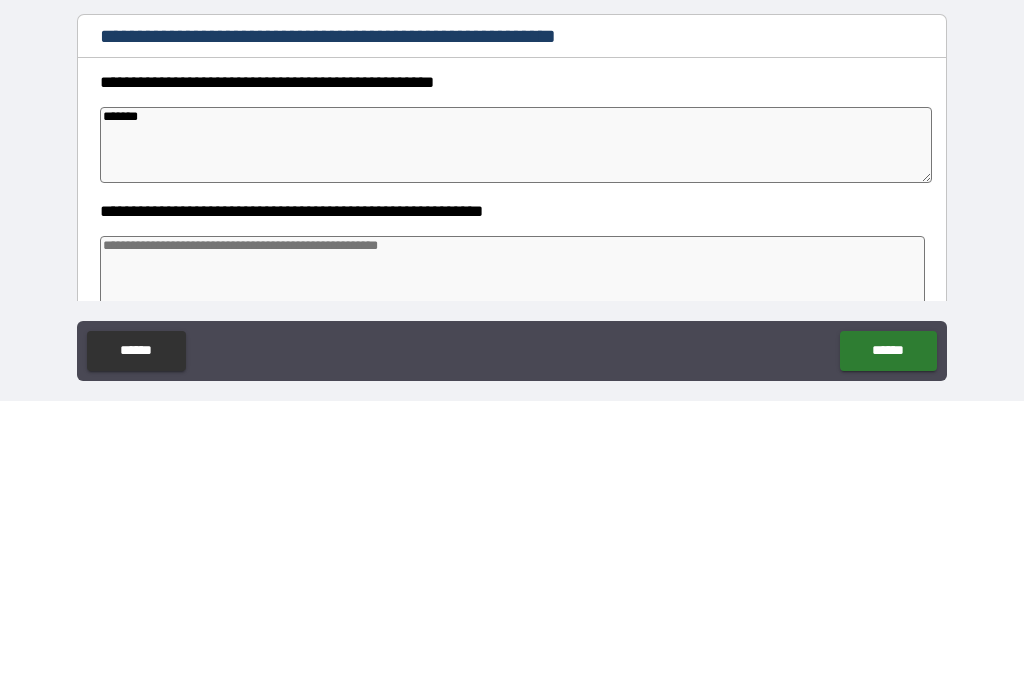 type on "*" 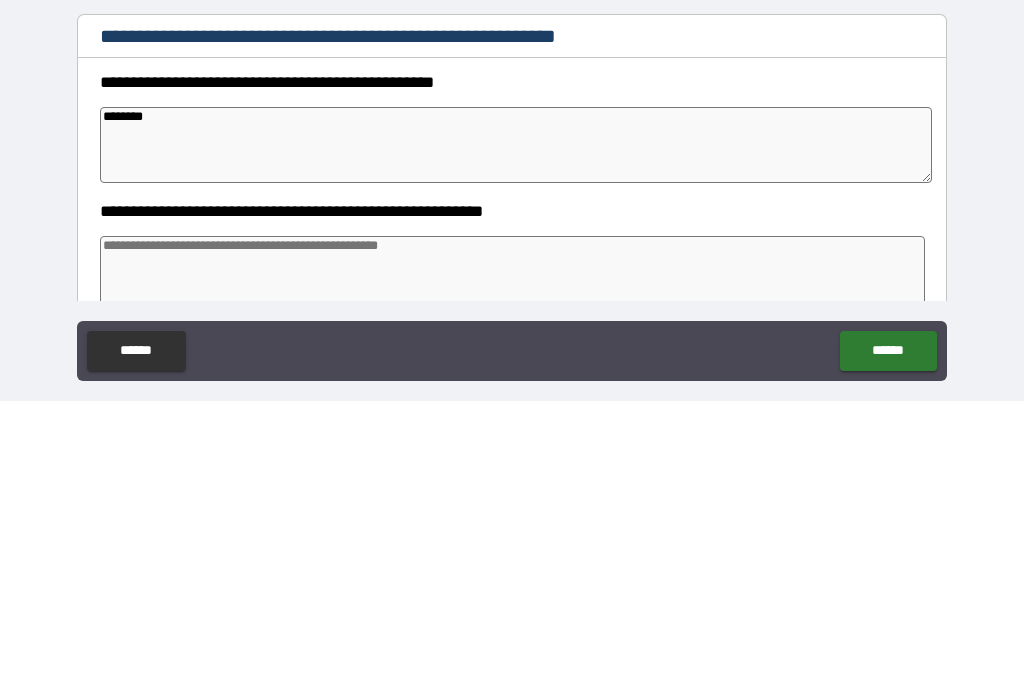 type on "*********" 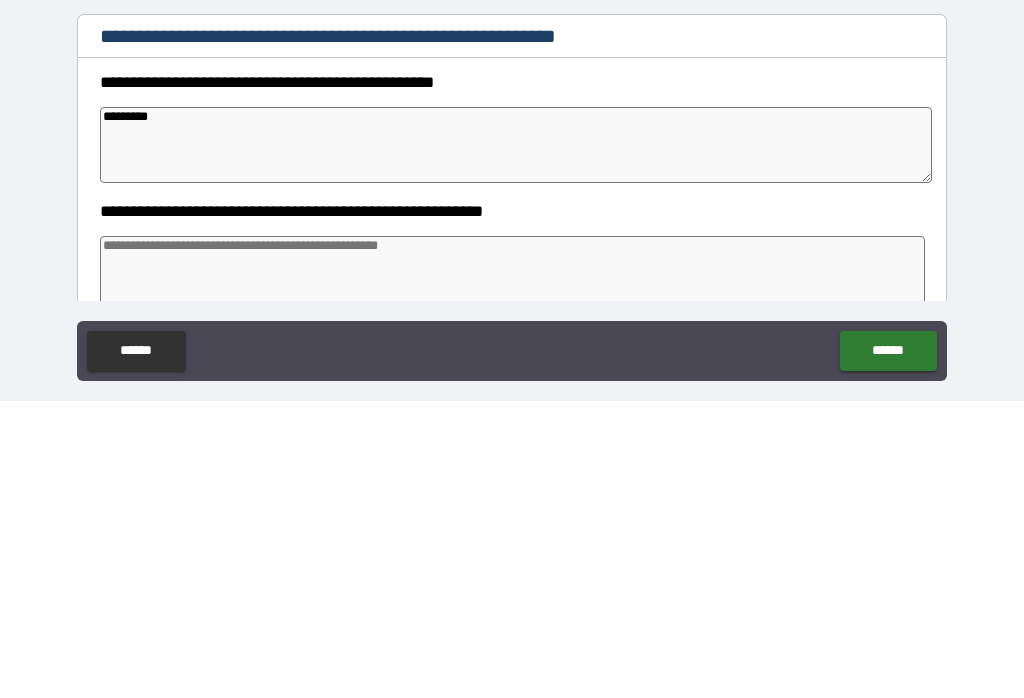 type on "*" 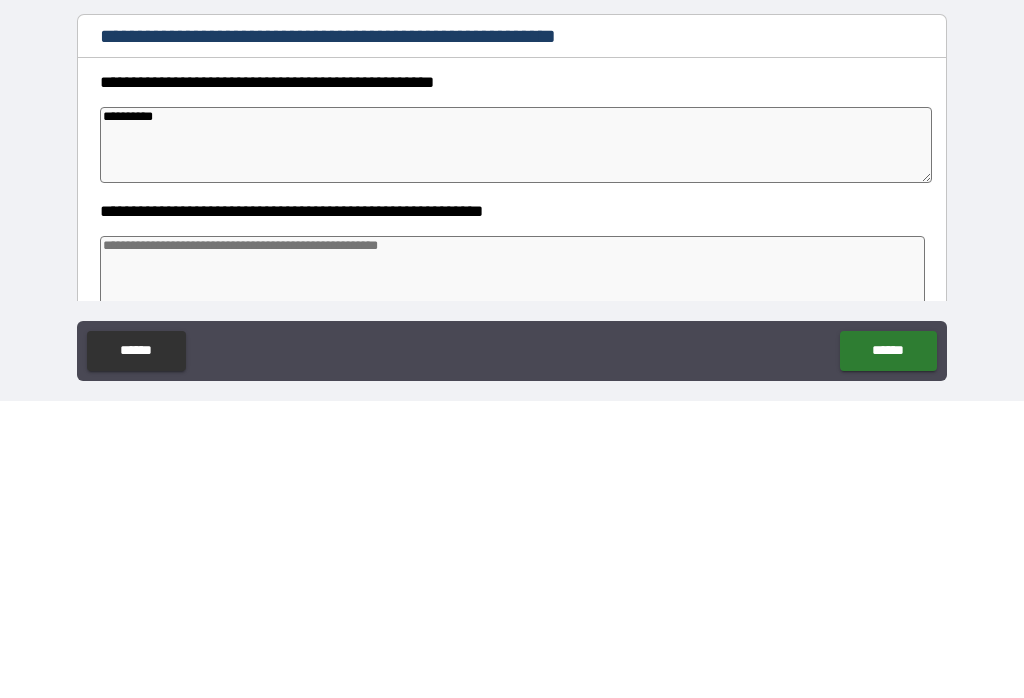 type on "**********" 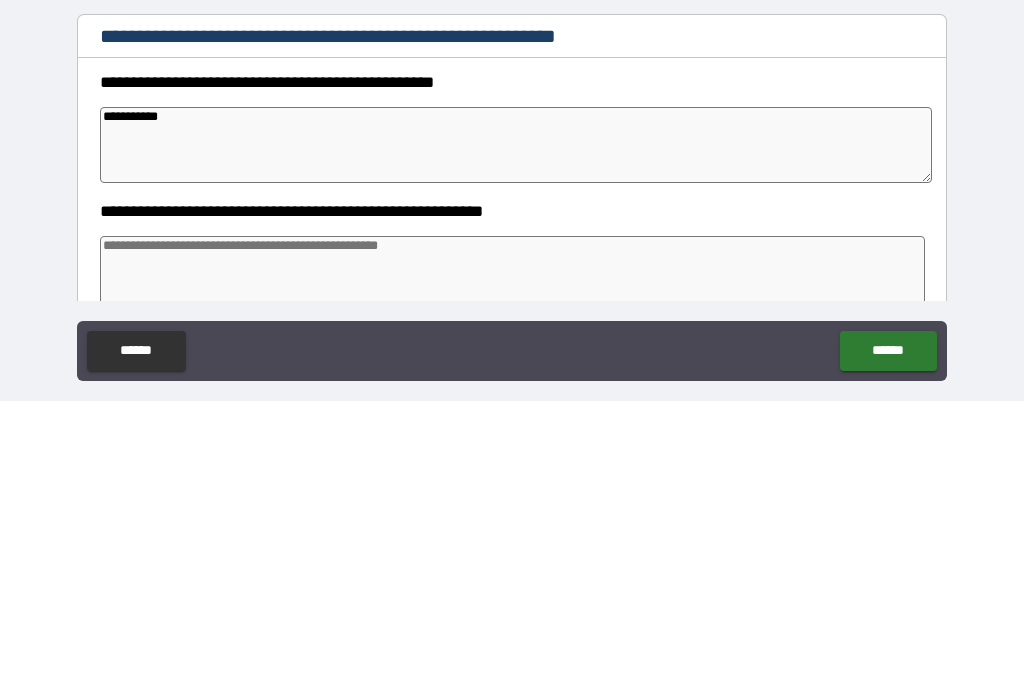 type on "*" 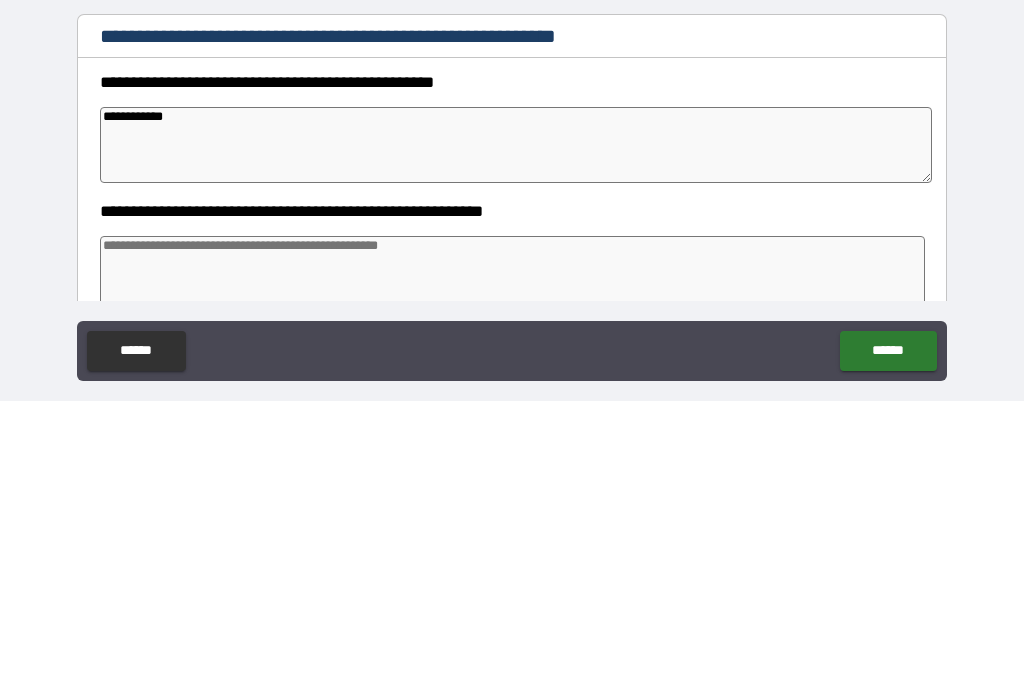 type on "*" 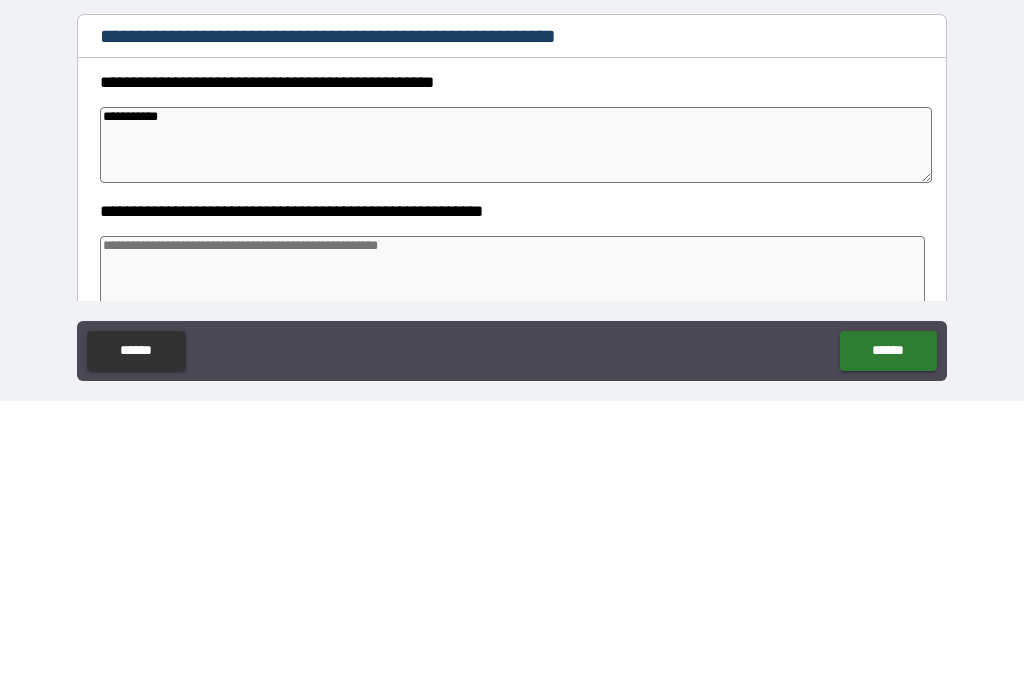 type on "**********" 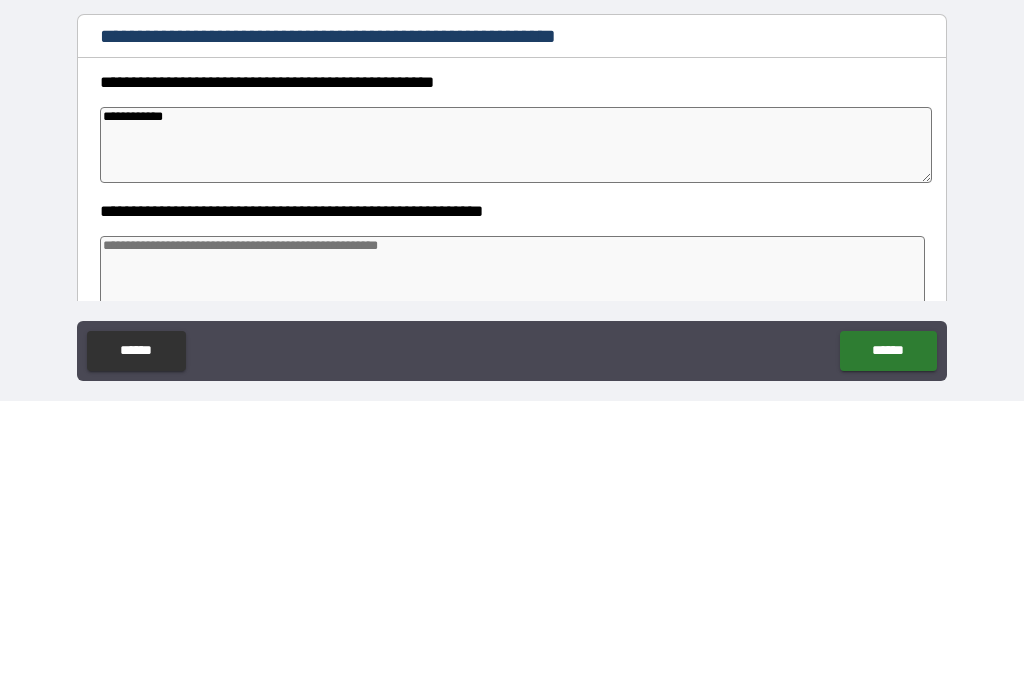 type on "*" 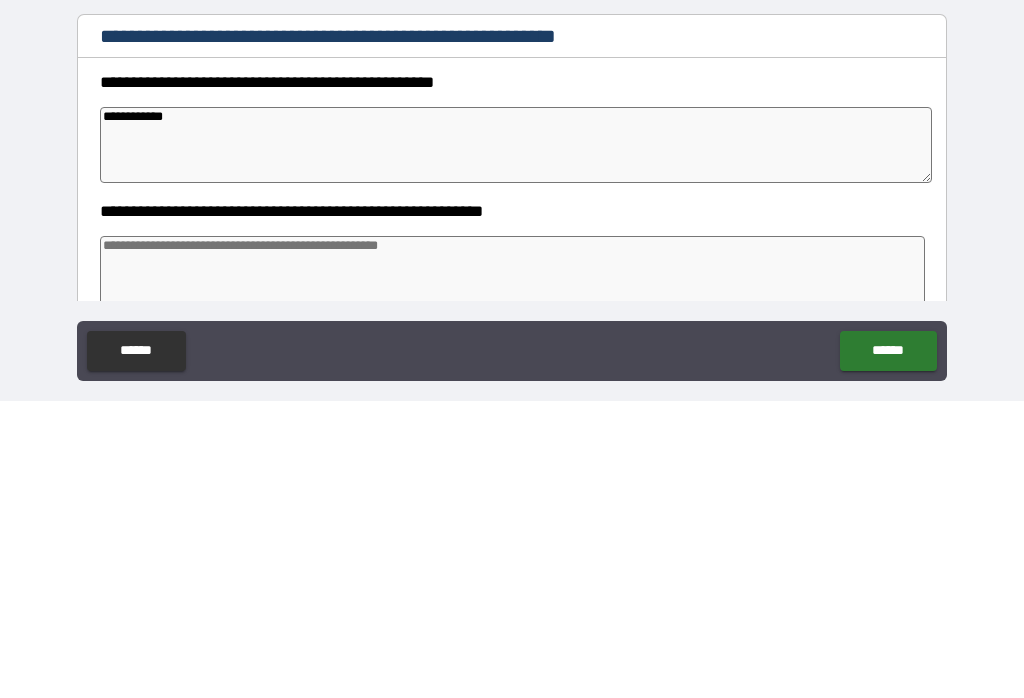 type on "**********" 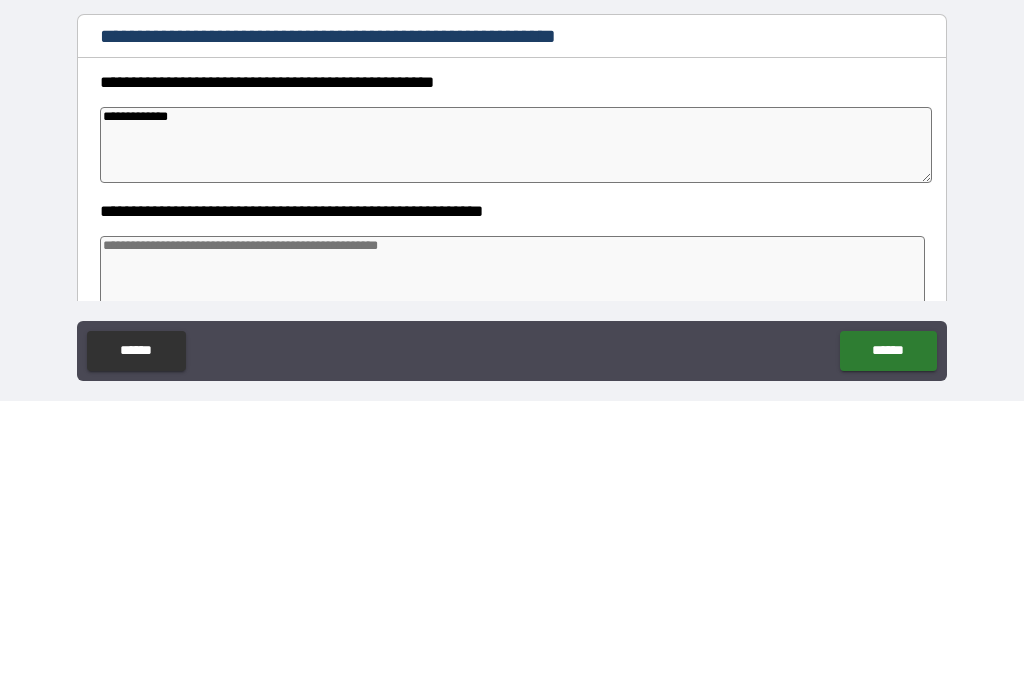 type on "*" 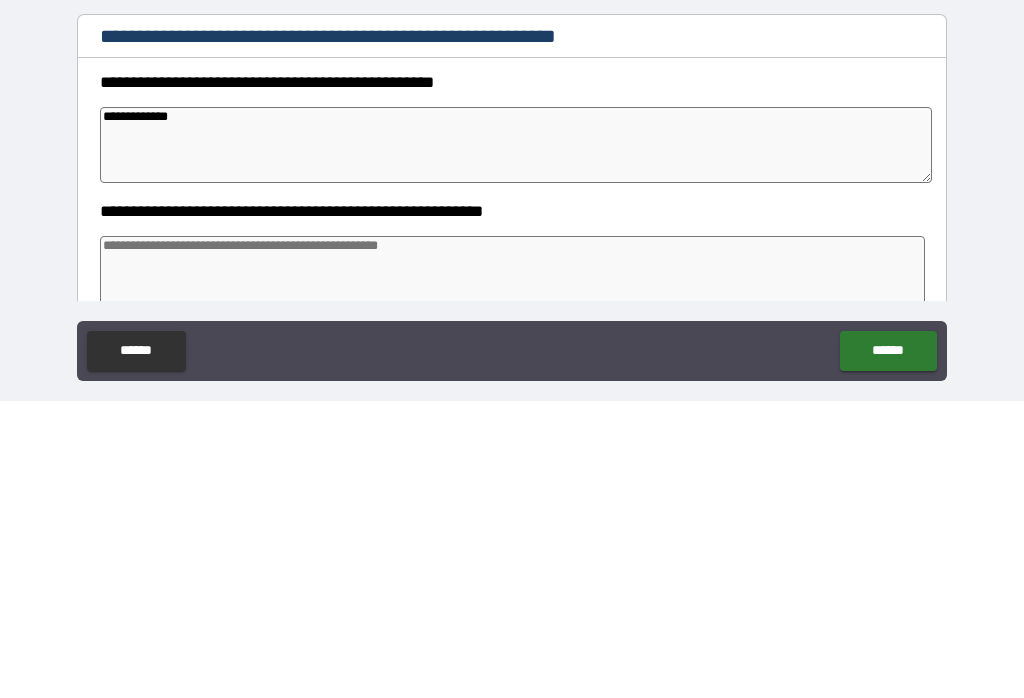 type on "*" 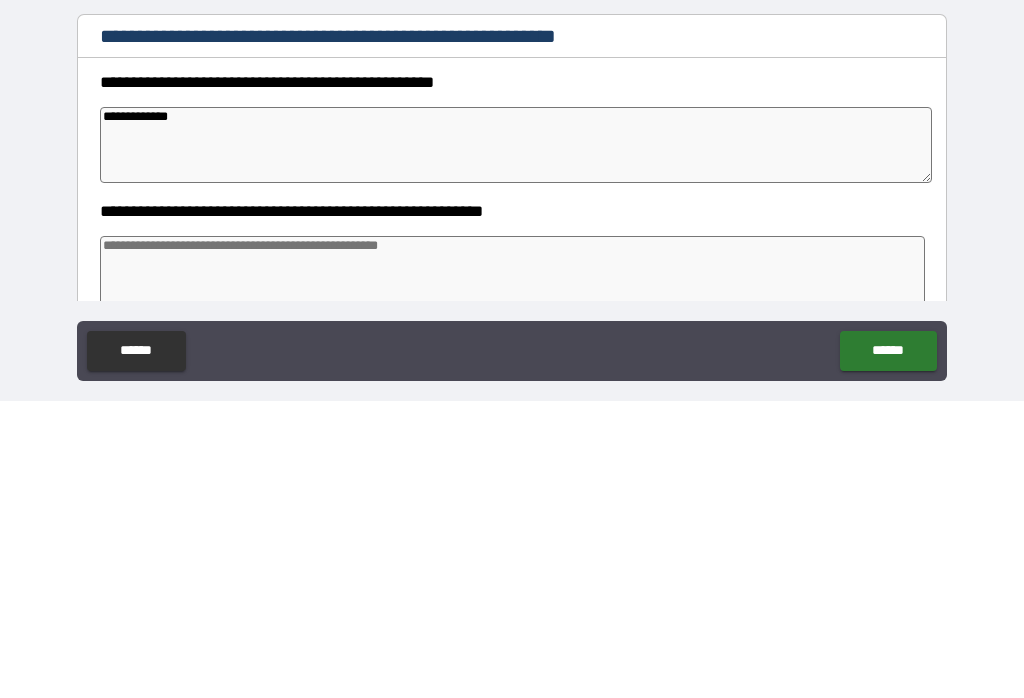 type on "*" 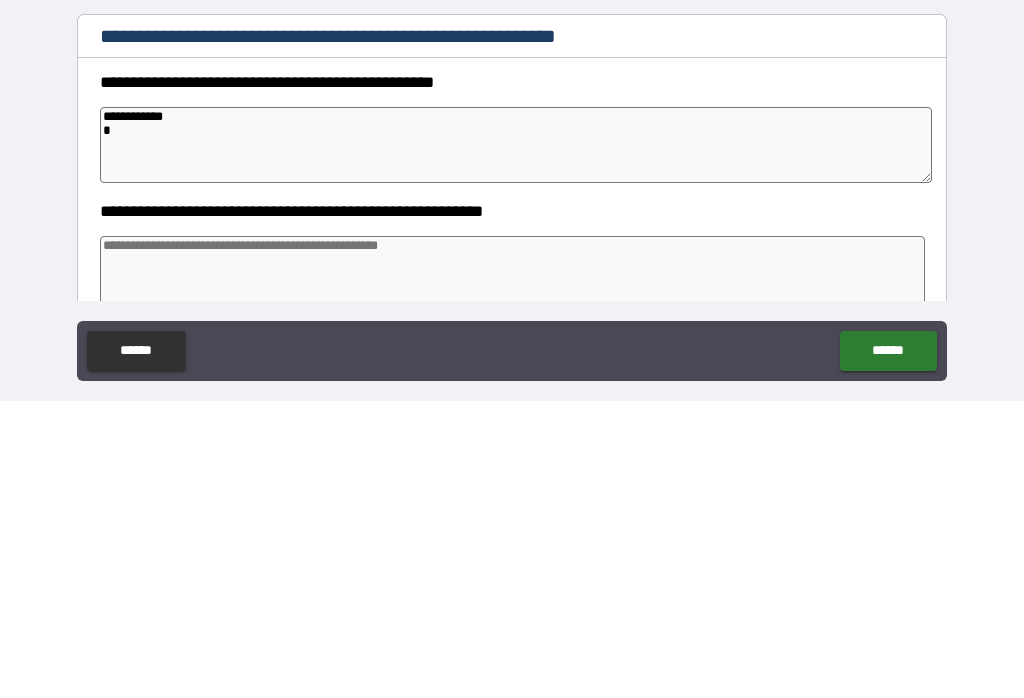 type on "*" 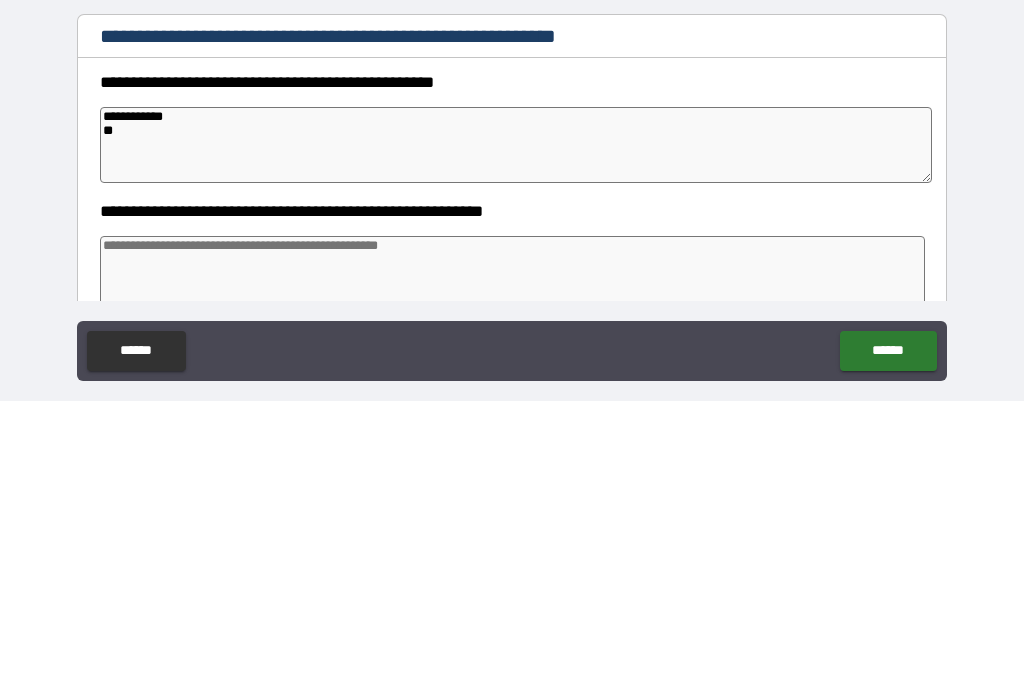 type on "*" 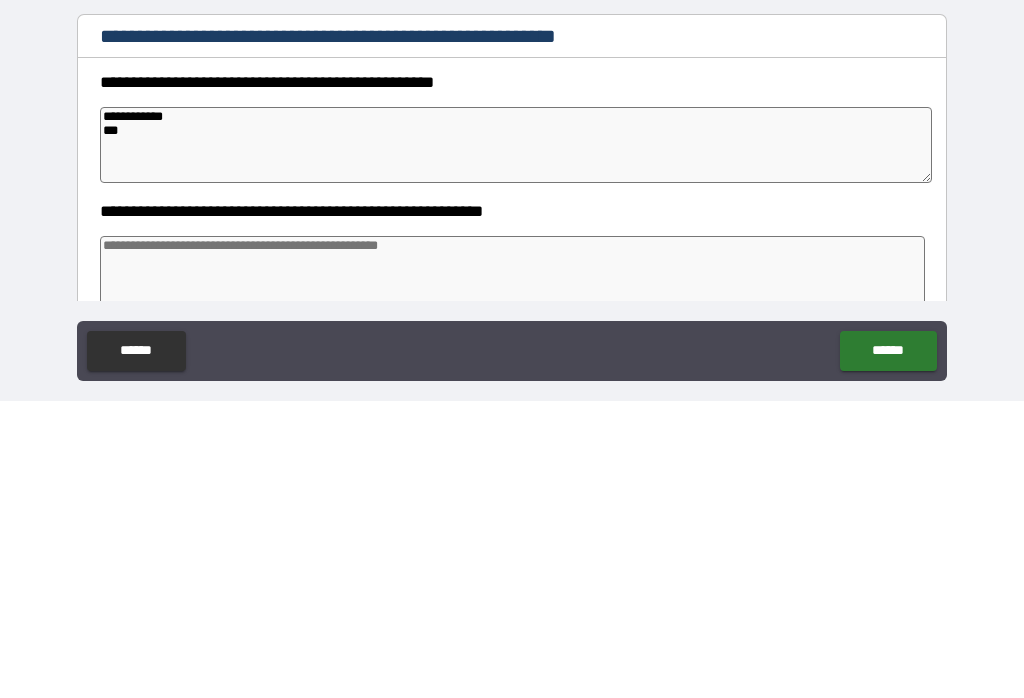 type on "*" 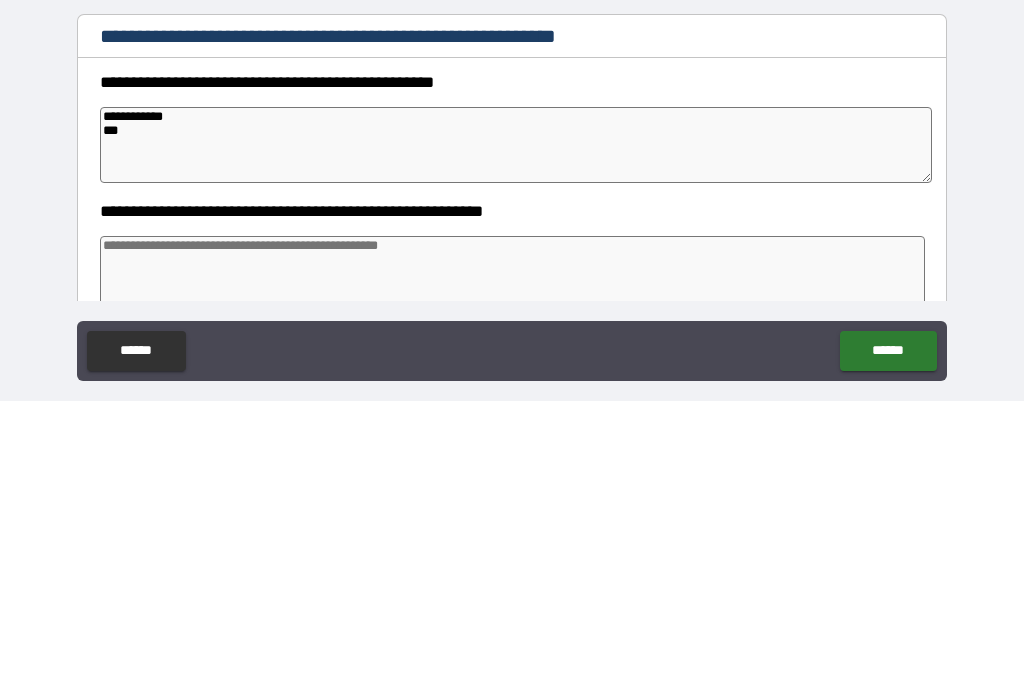 type on "**********" 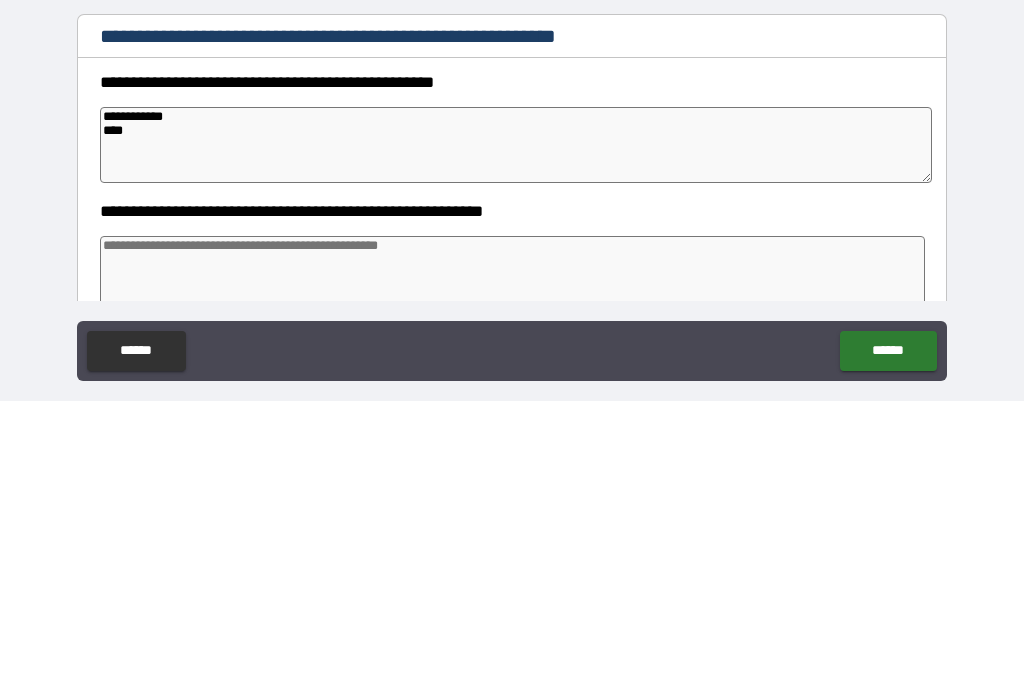 type on "*" 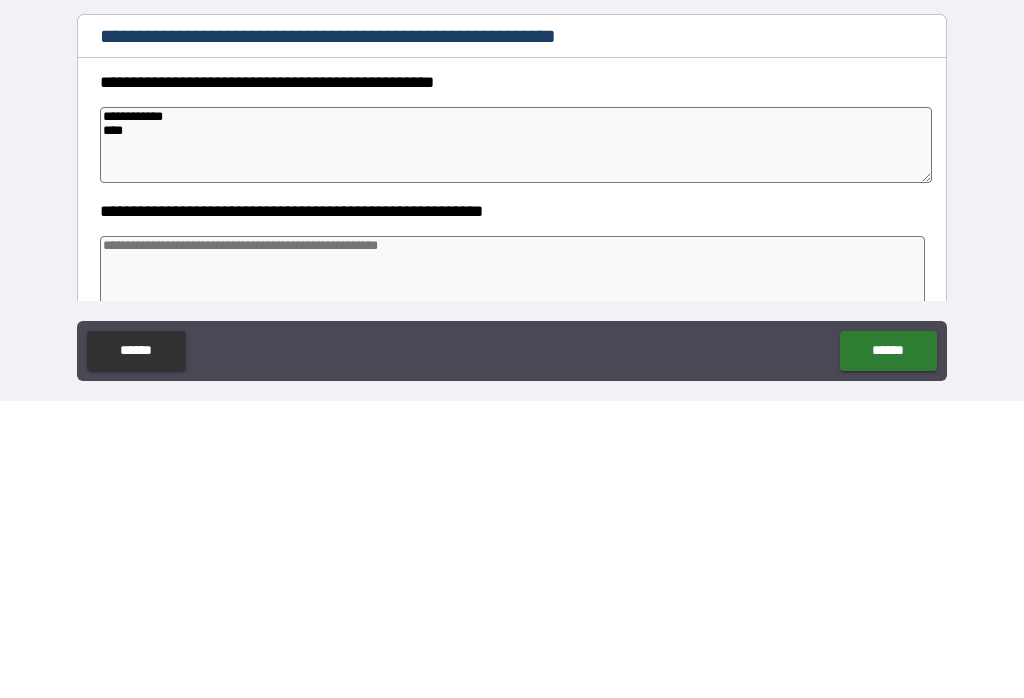type on "**********" 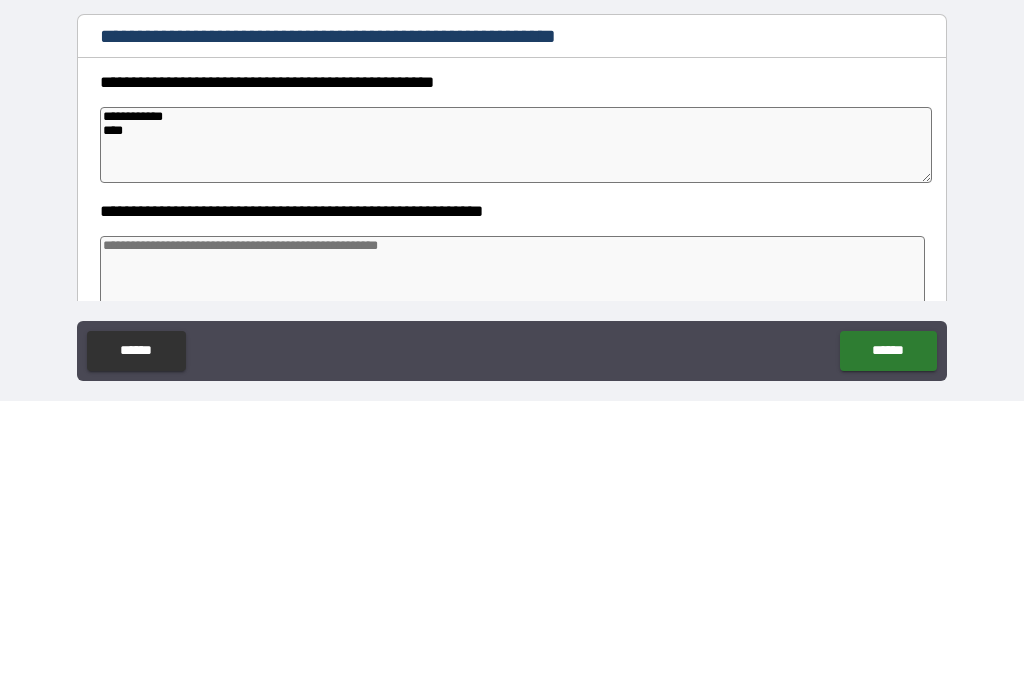 type on "*" 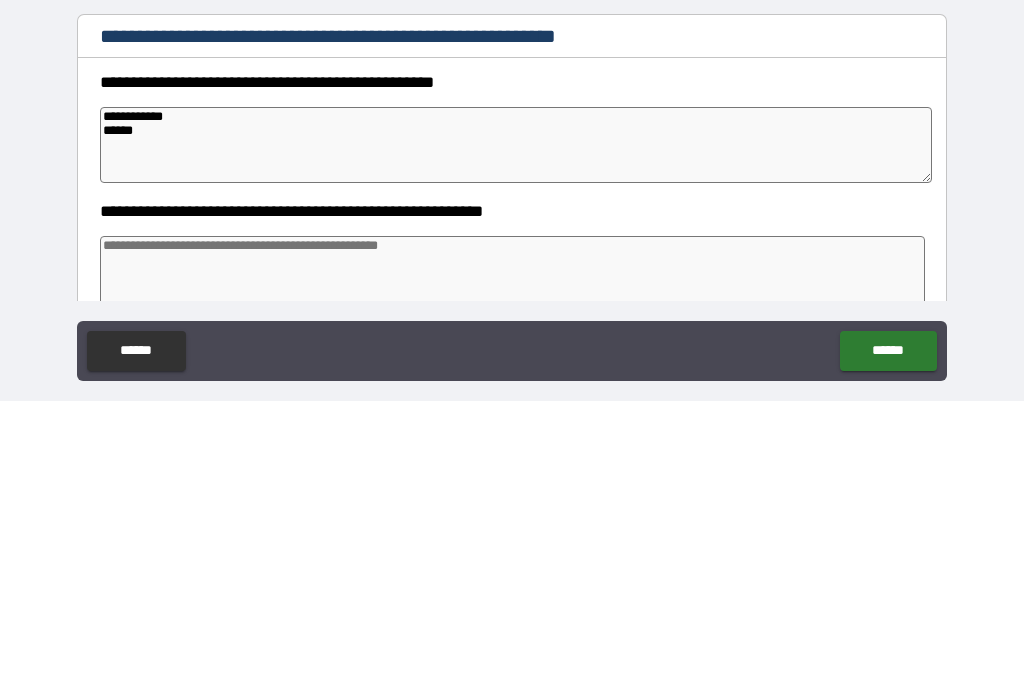 type on "**********" 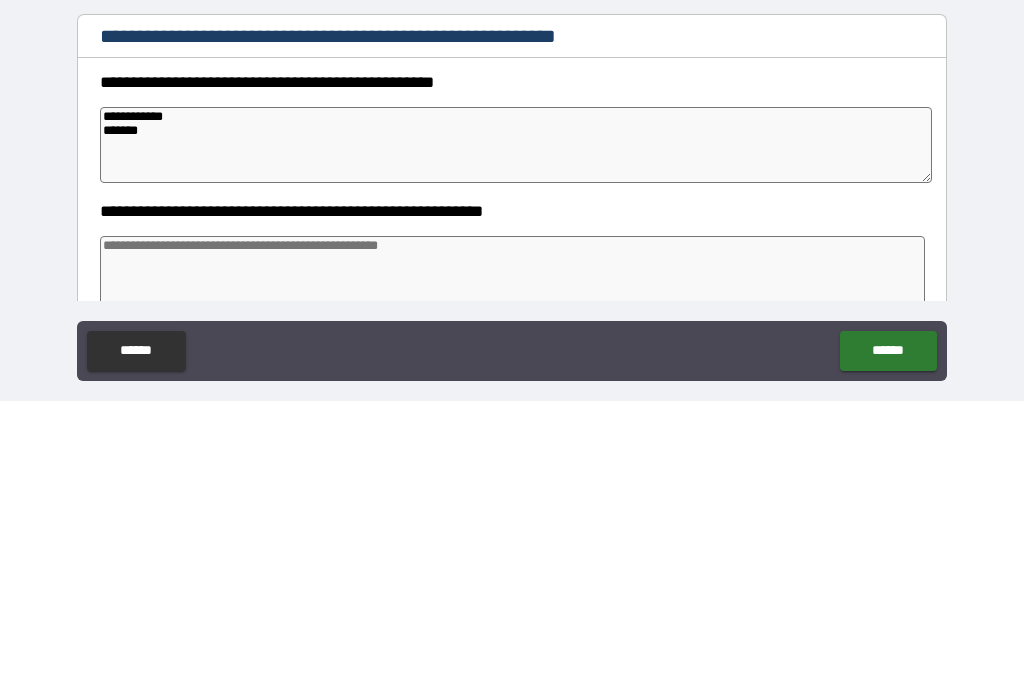 type on "*" 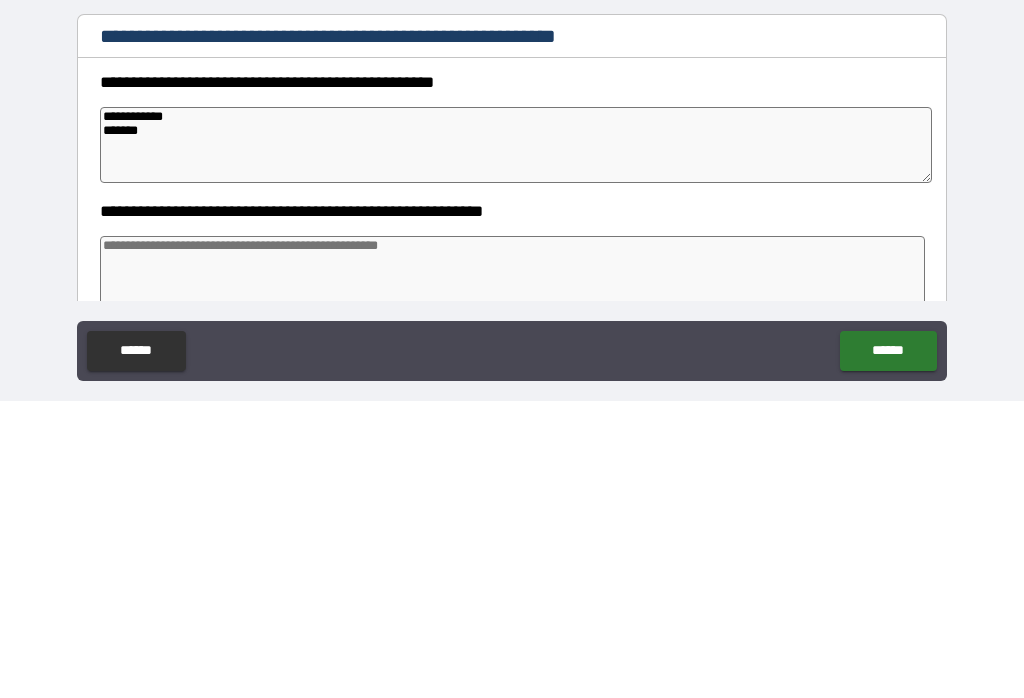 type on "**********" 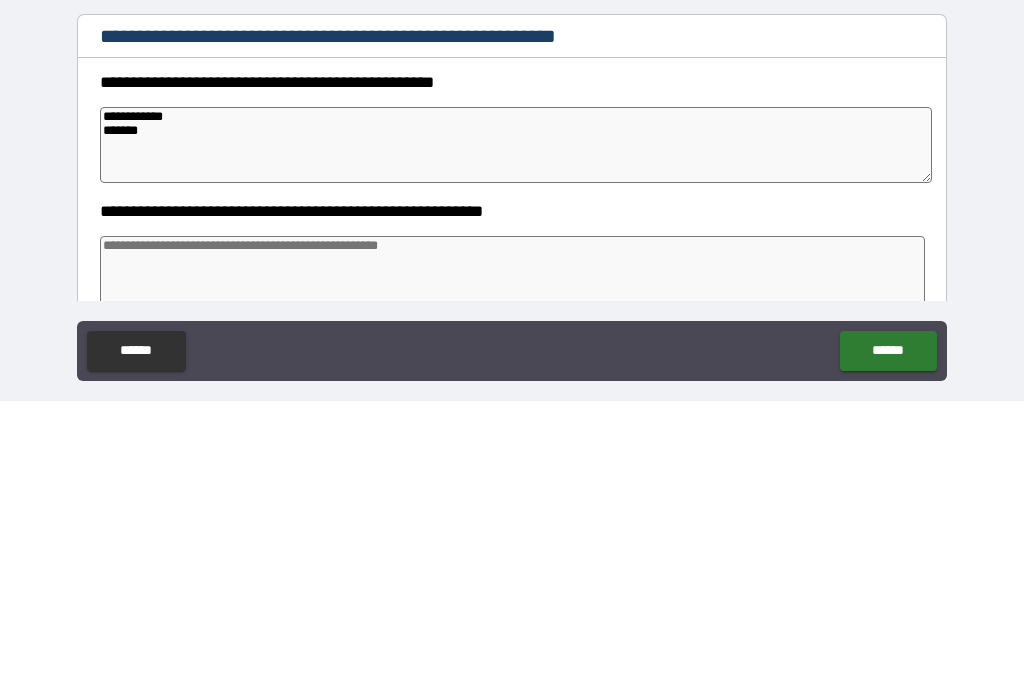 type on "*" 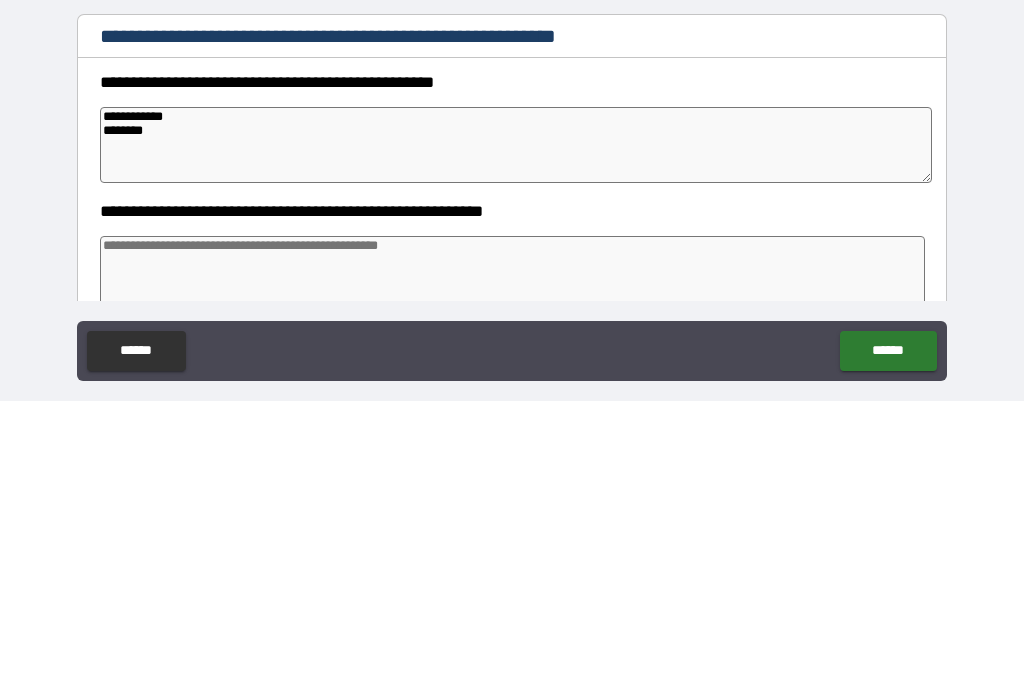 type on "*" 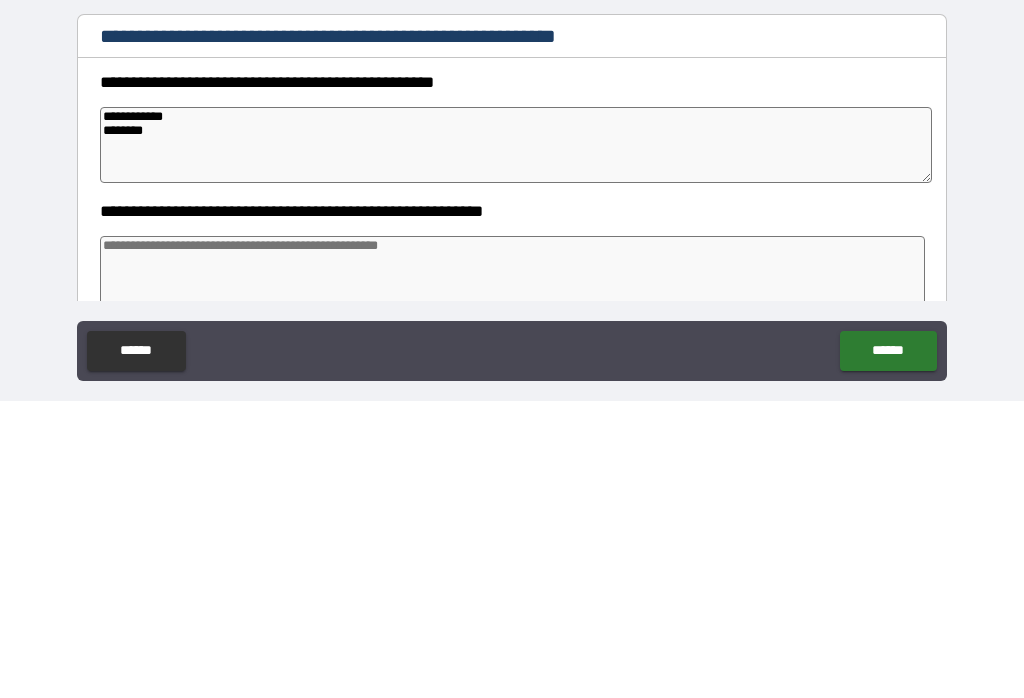 type on "**********" 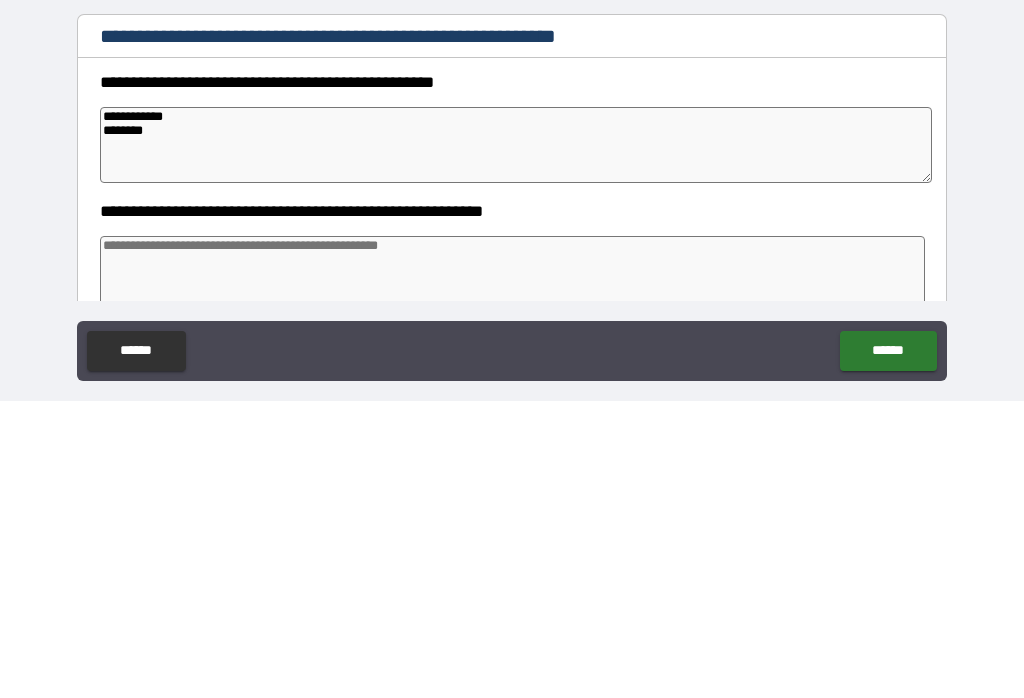 type on "*" 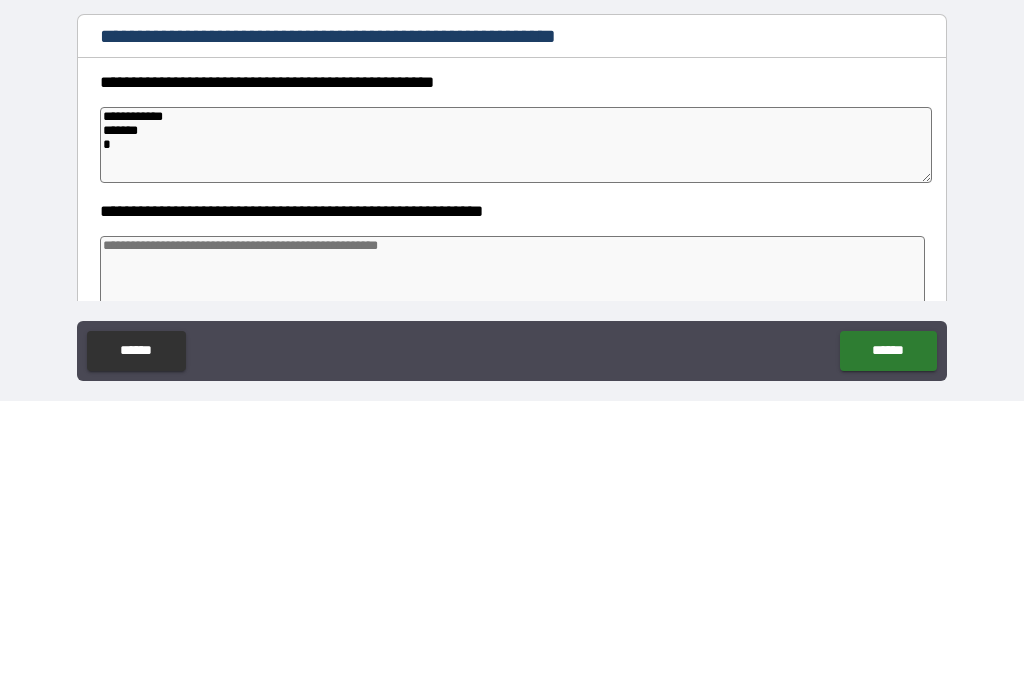 type on "*" 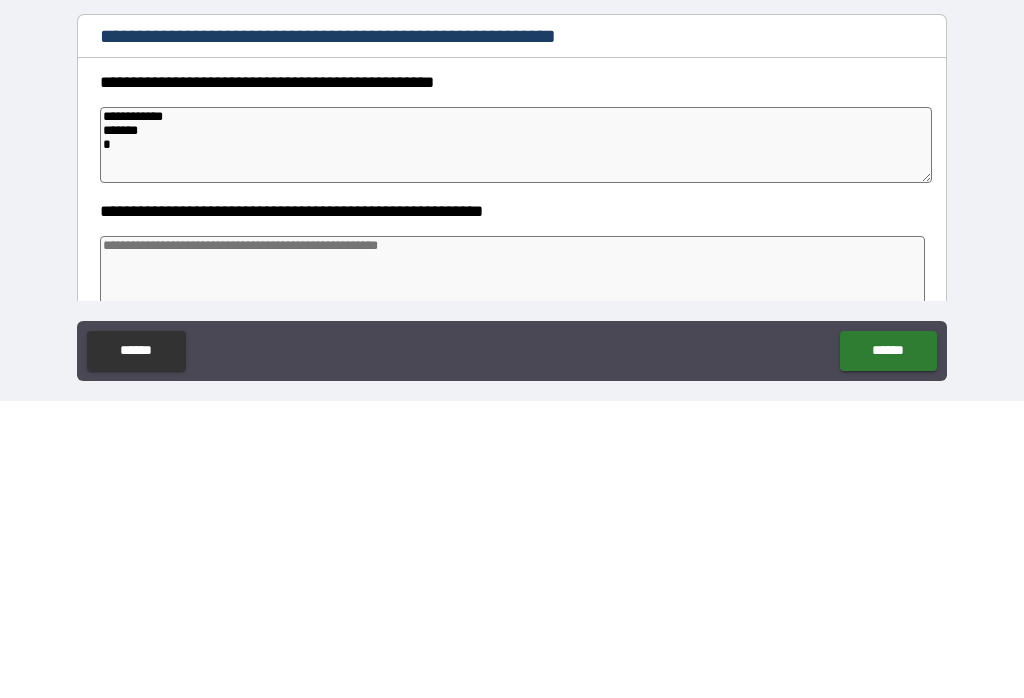 type on "*" 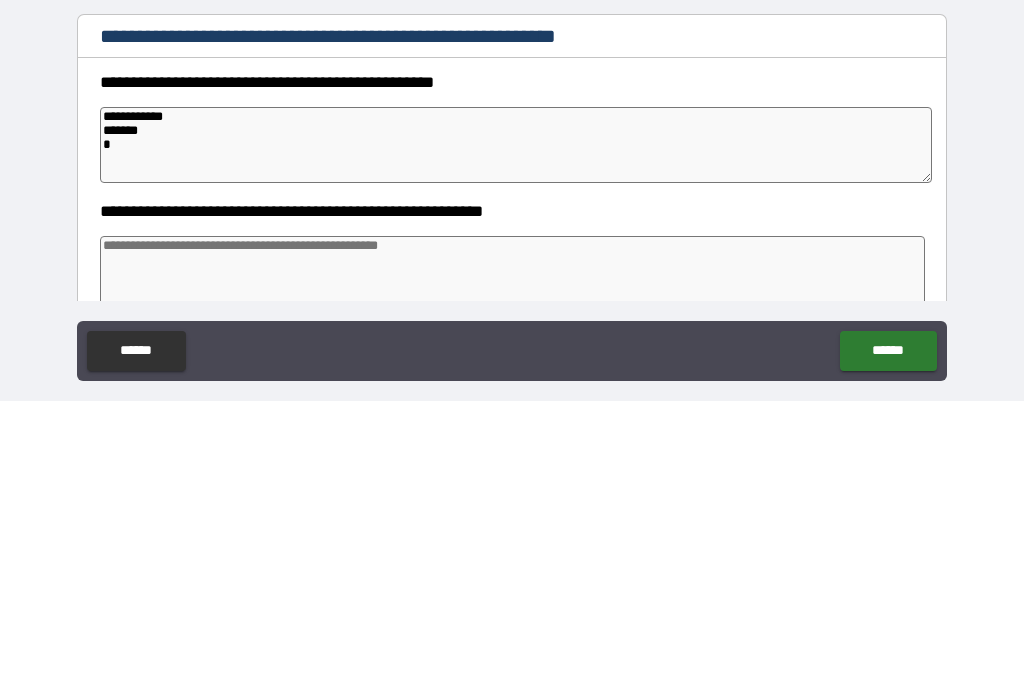 type on "**********" 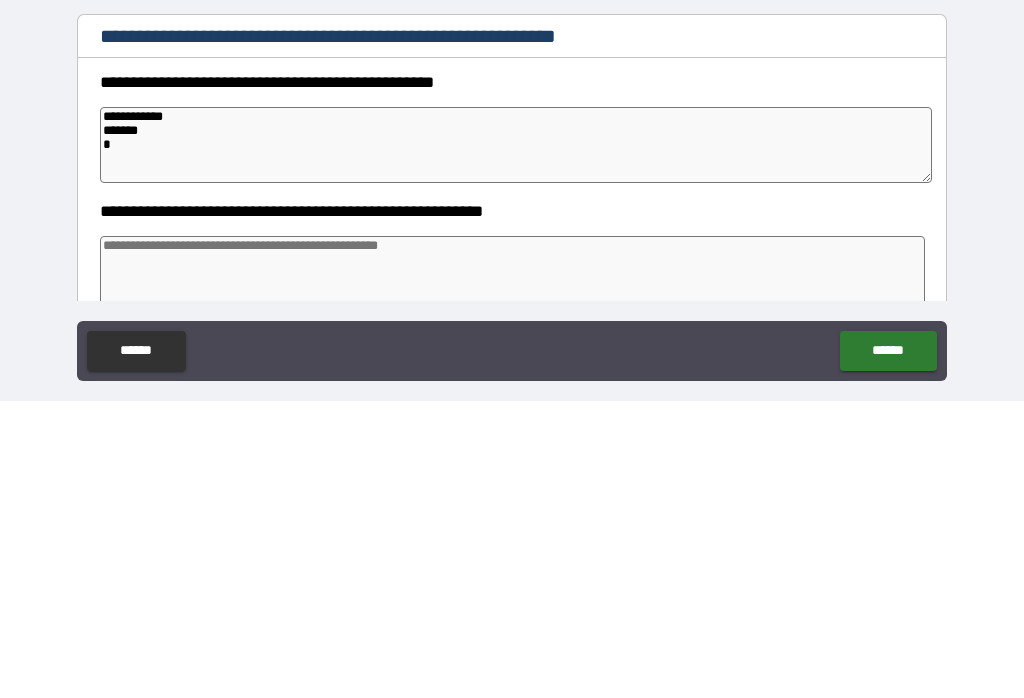 type on "*" 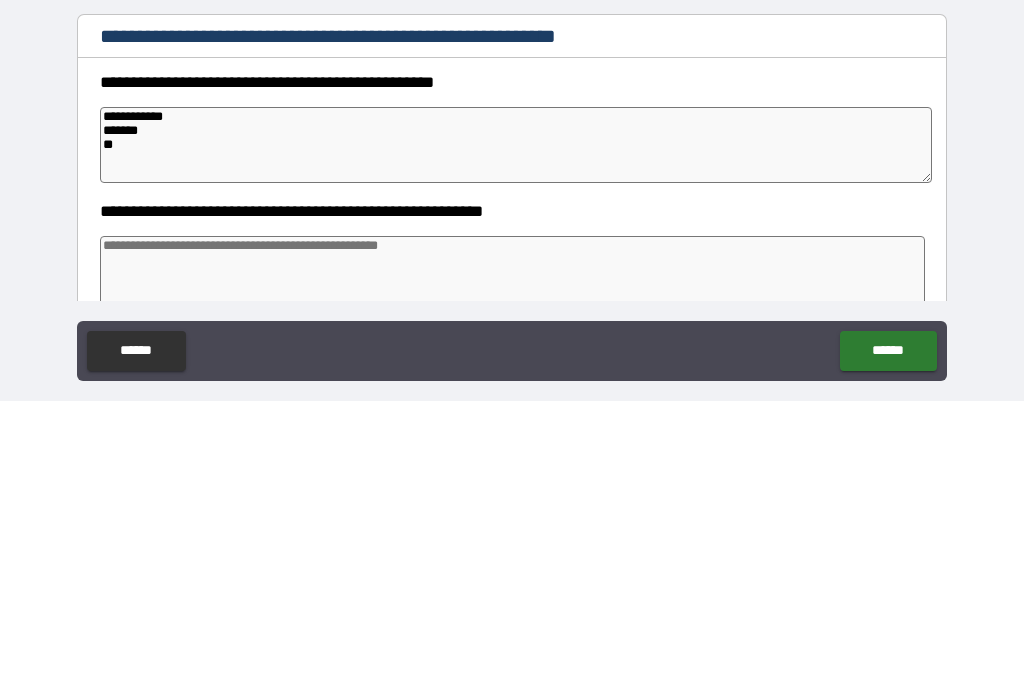 type on "*" 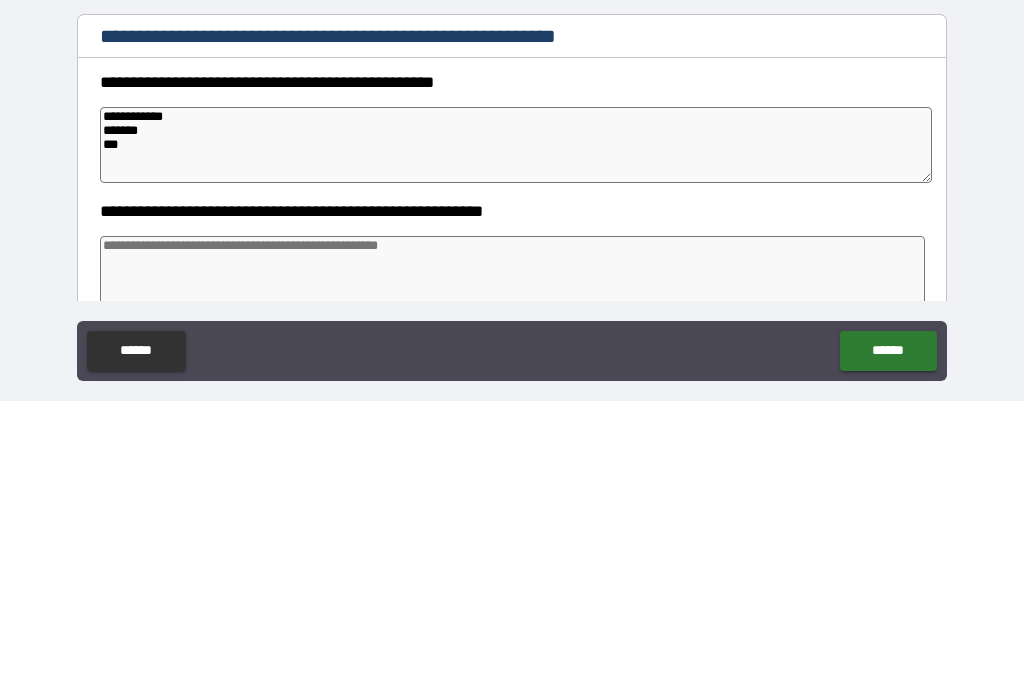 type on "*" 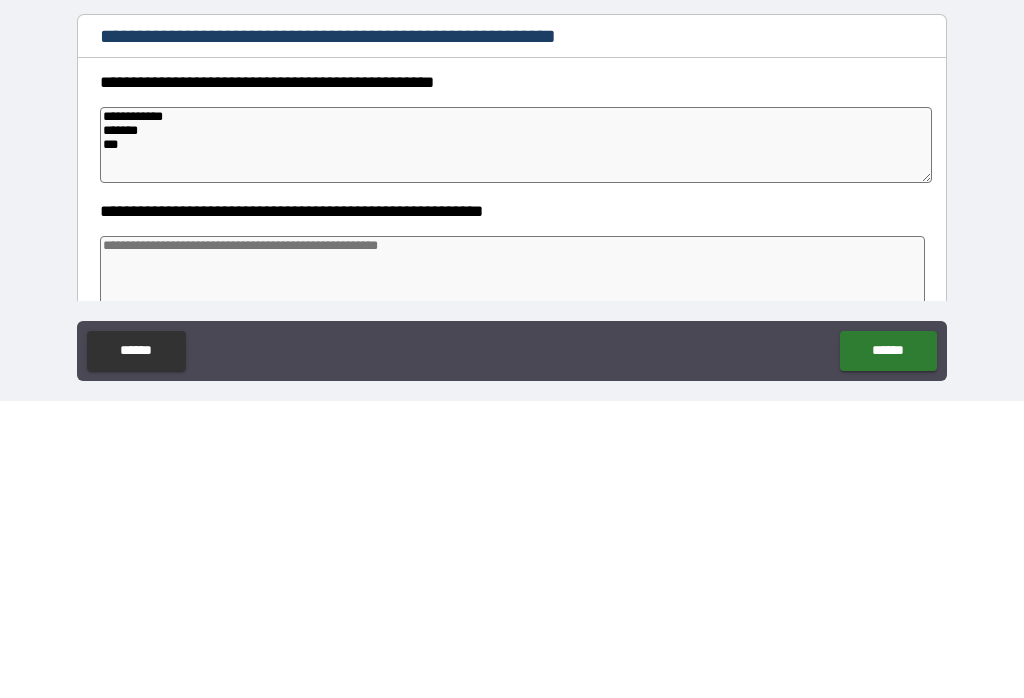 type on "*" 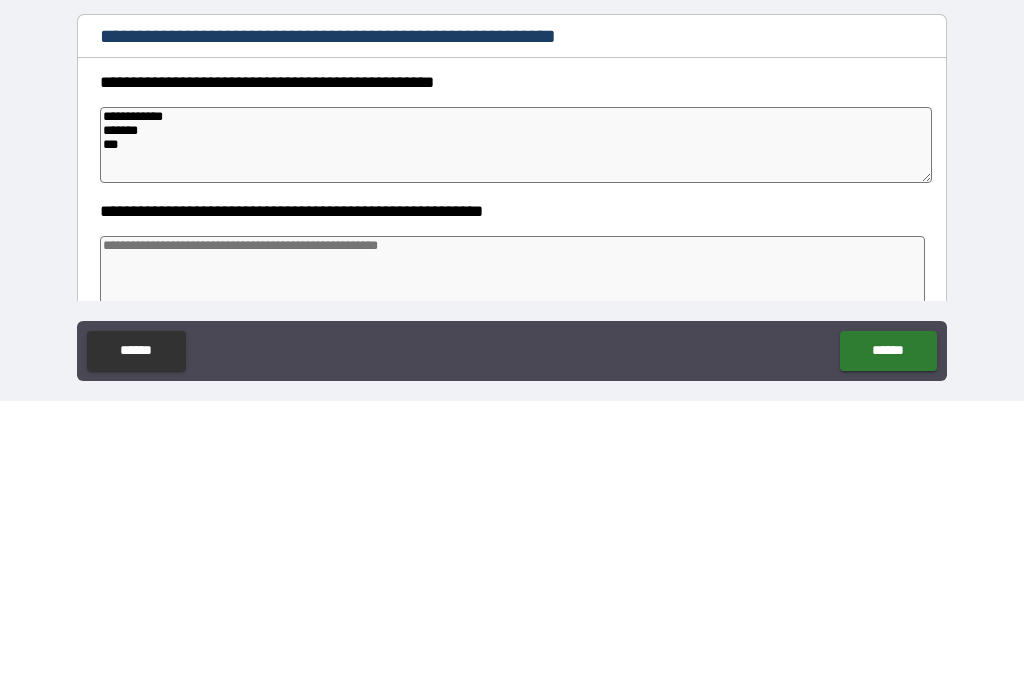 type on "**********" 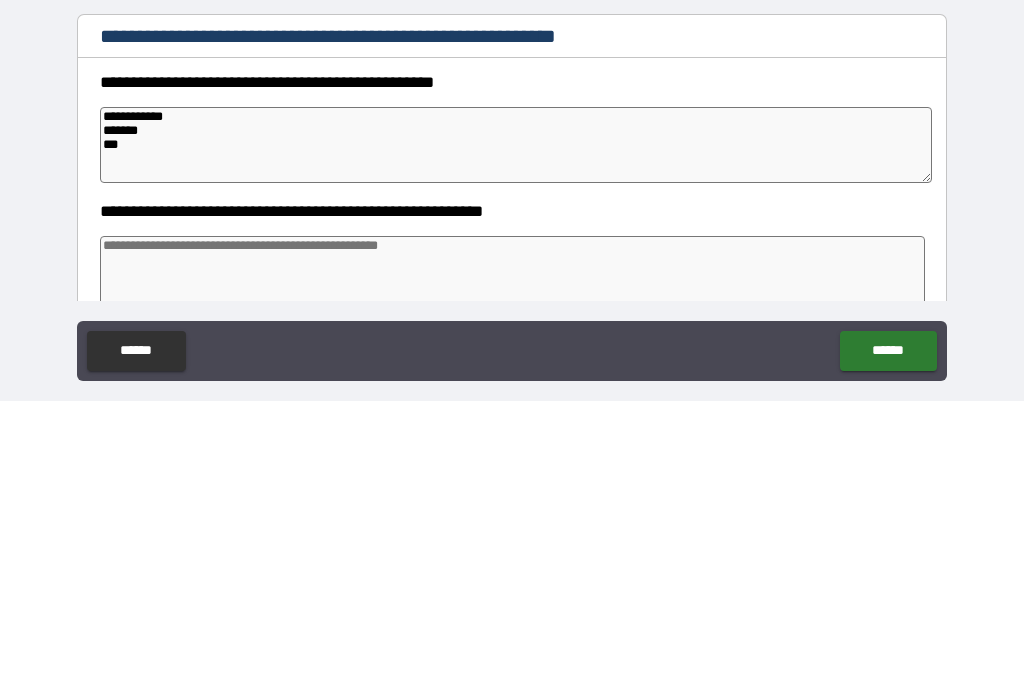 type on "*" 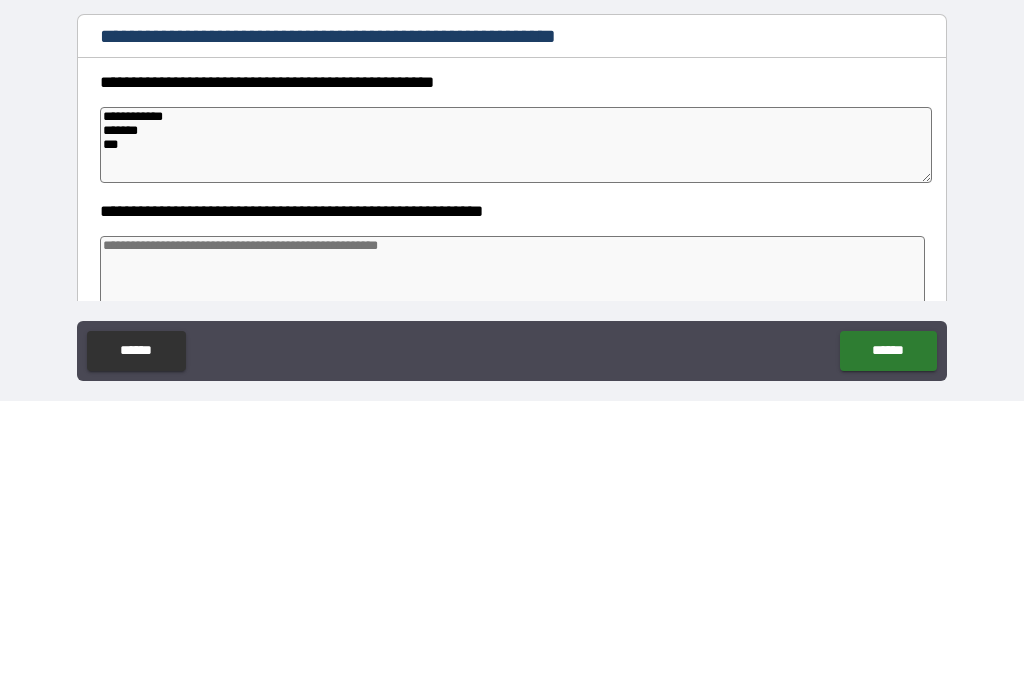 type on "*" 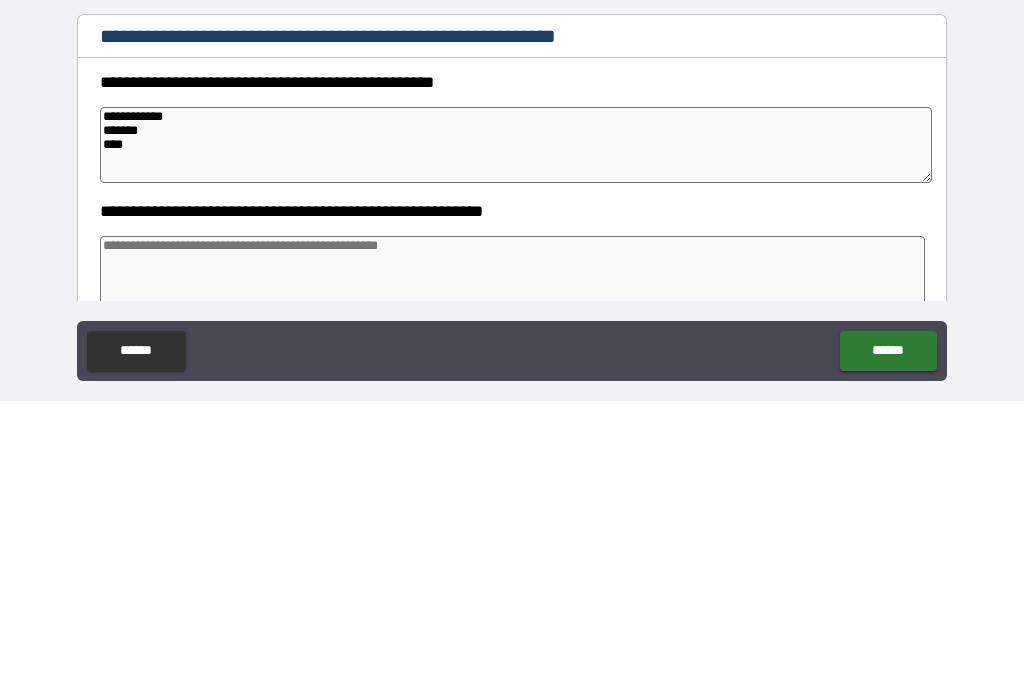 type on "*" 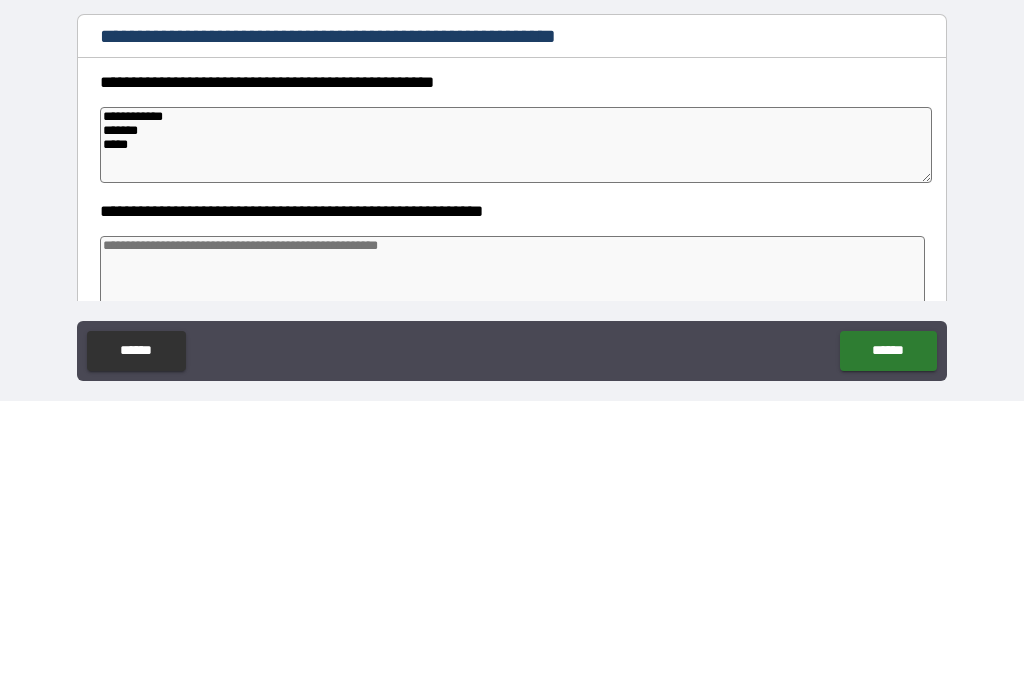 type on "*" 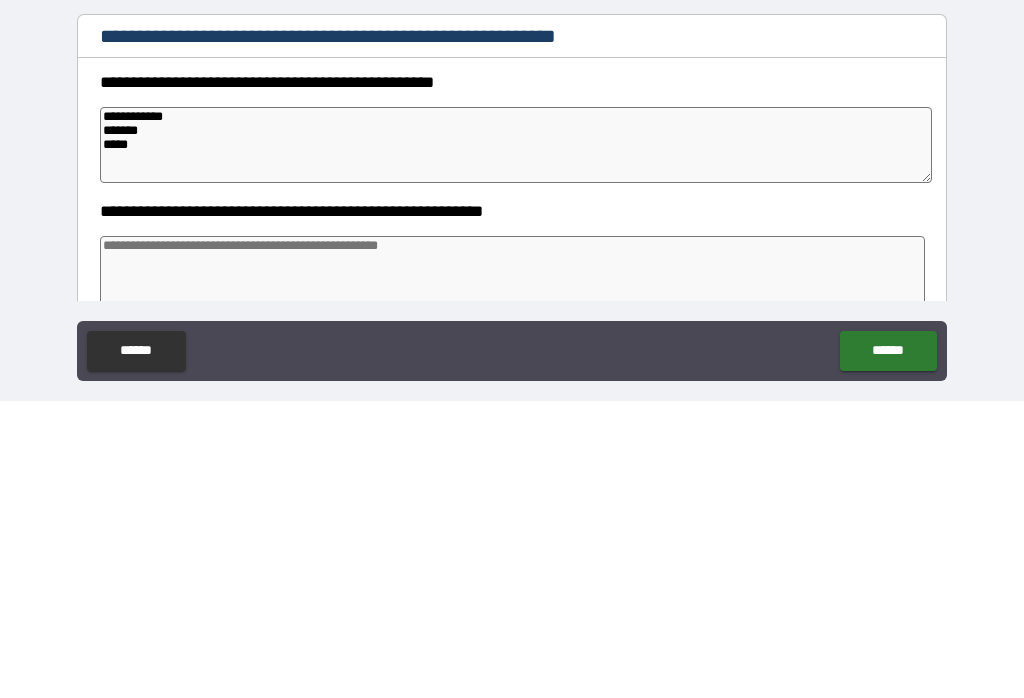 type on "*" 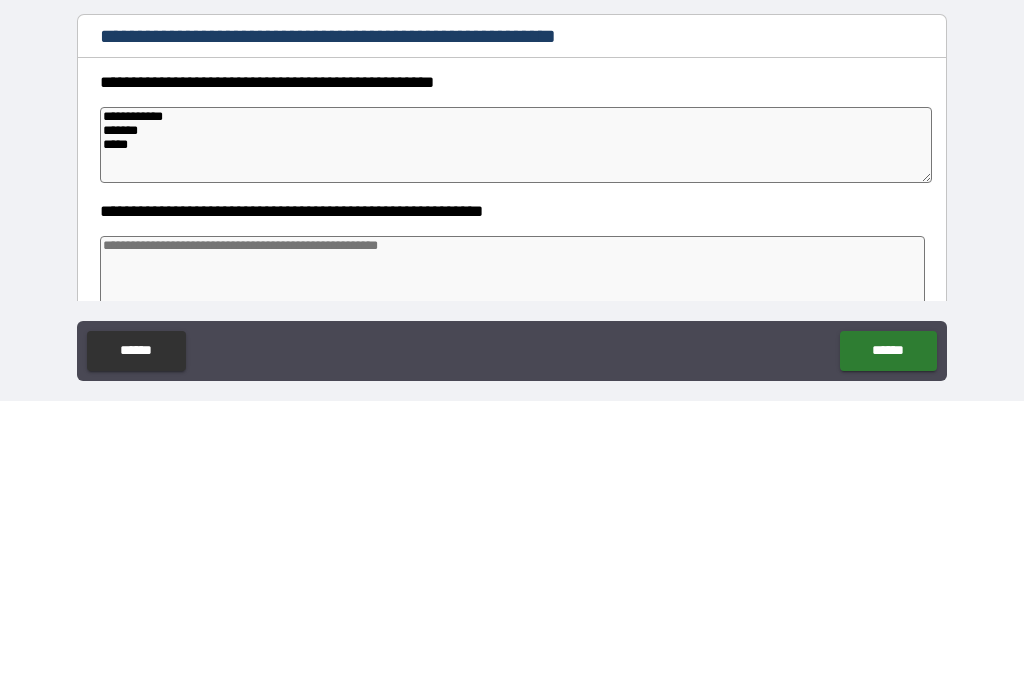 type on "**********" 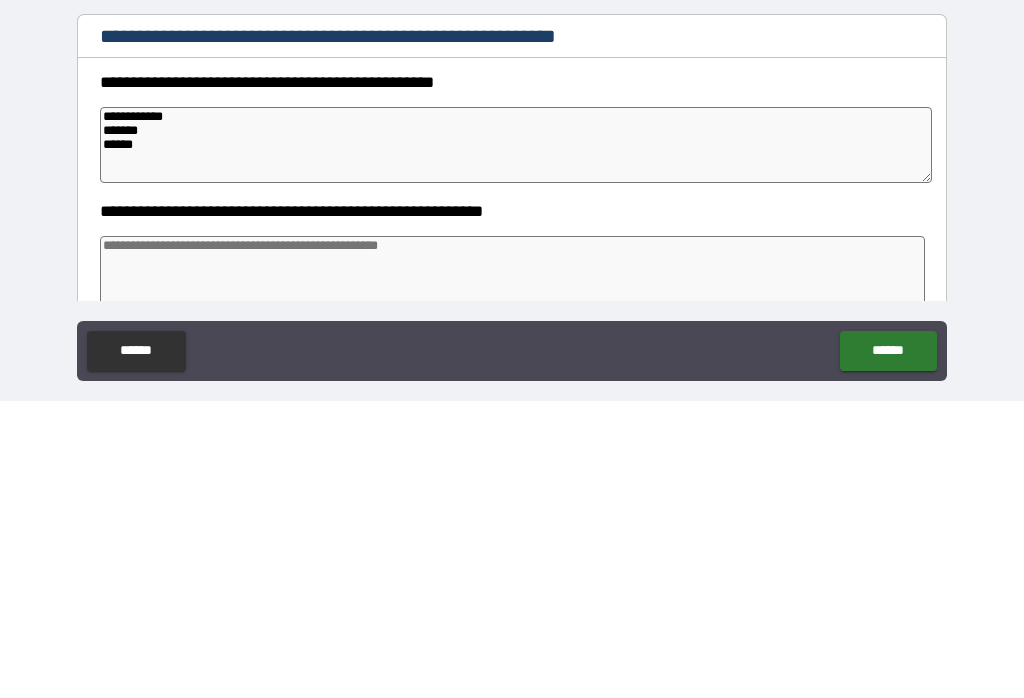 type on "*" 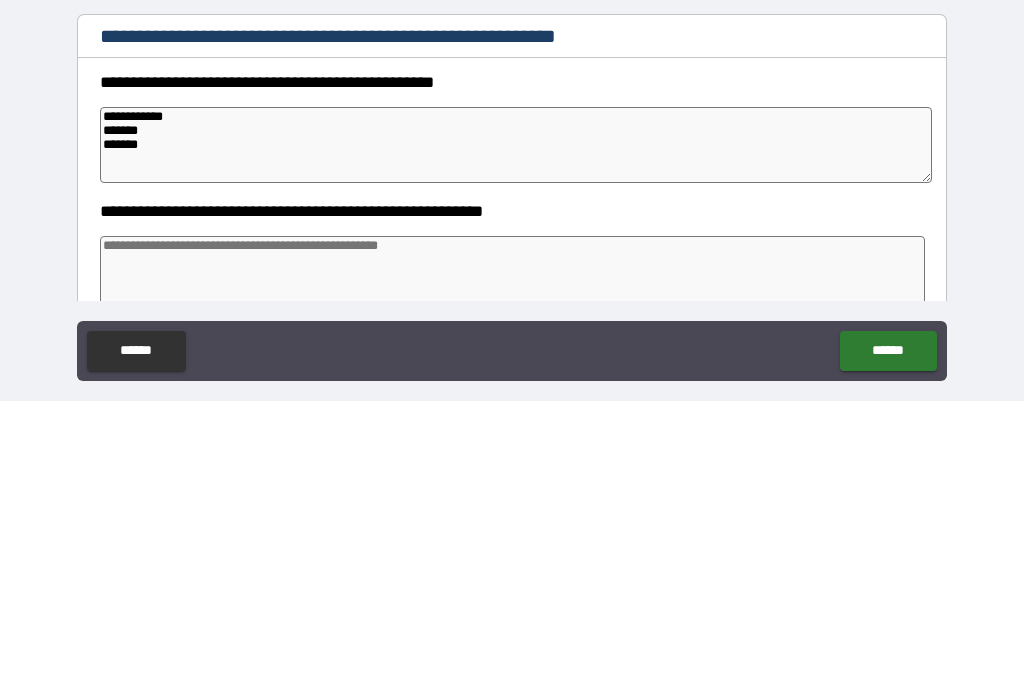 type on "*" 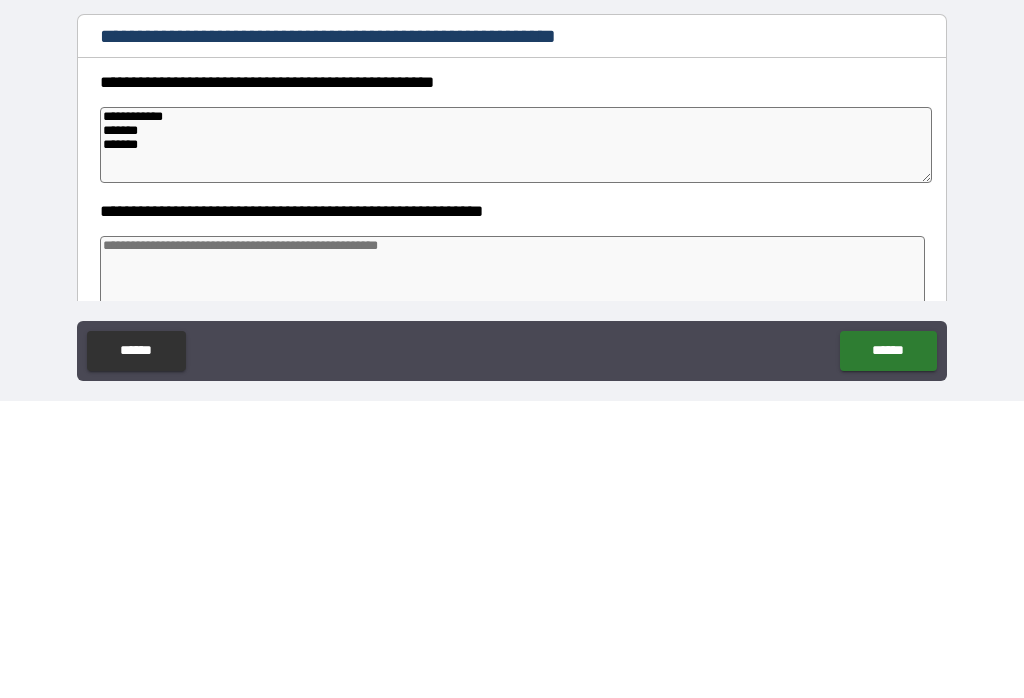 type on "*" 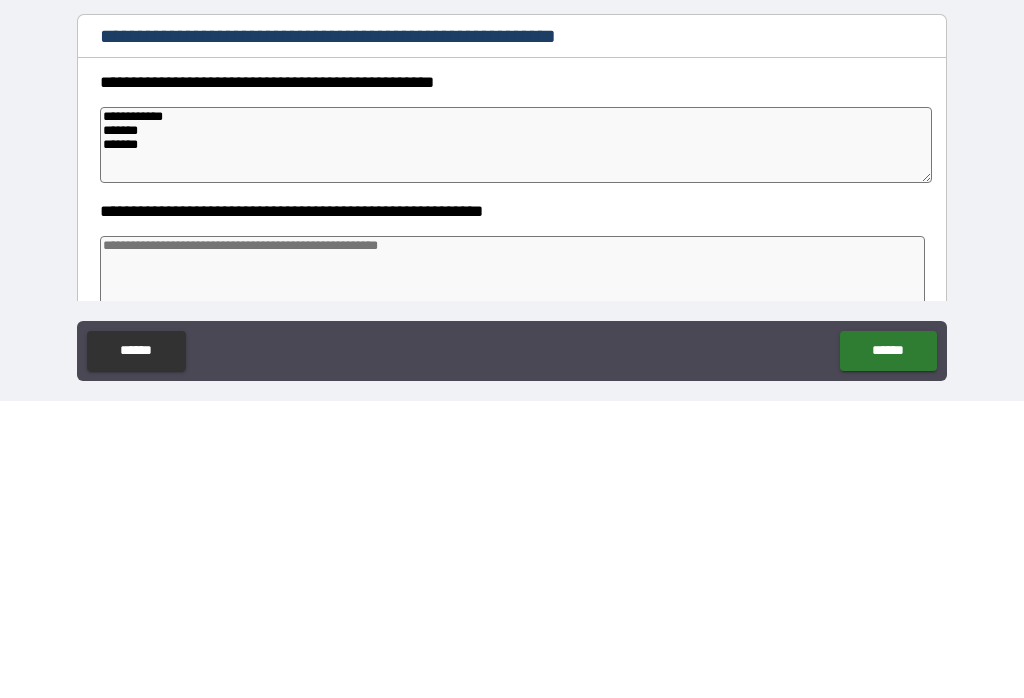 type on "**********" 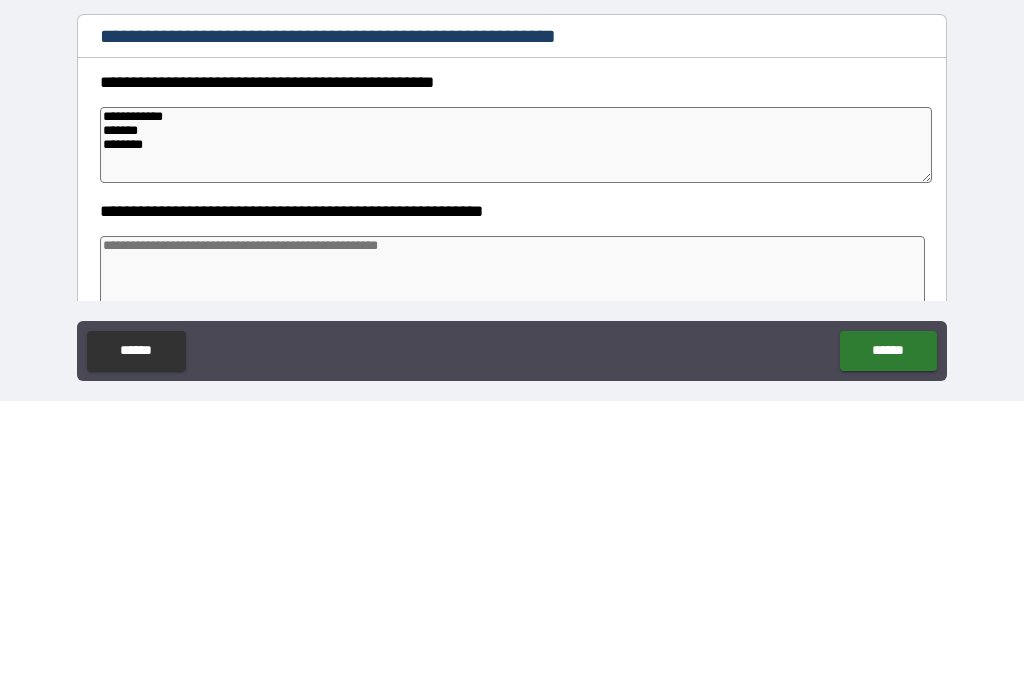 type on "*" 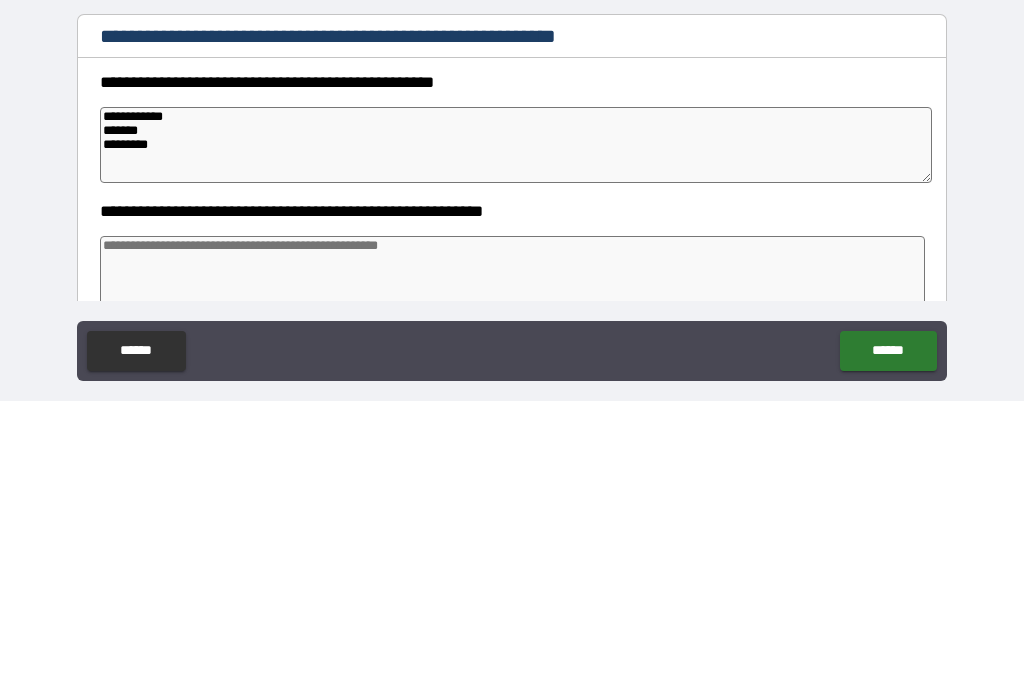 type on "*" 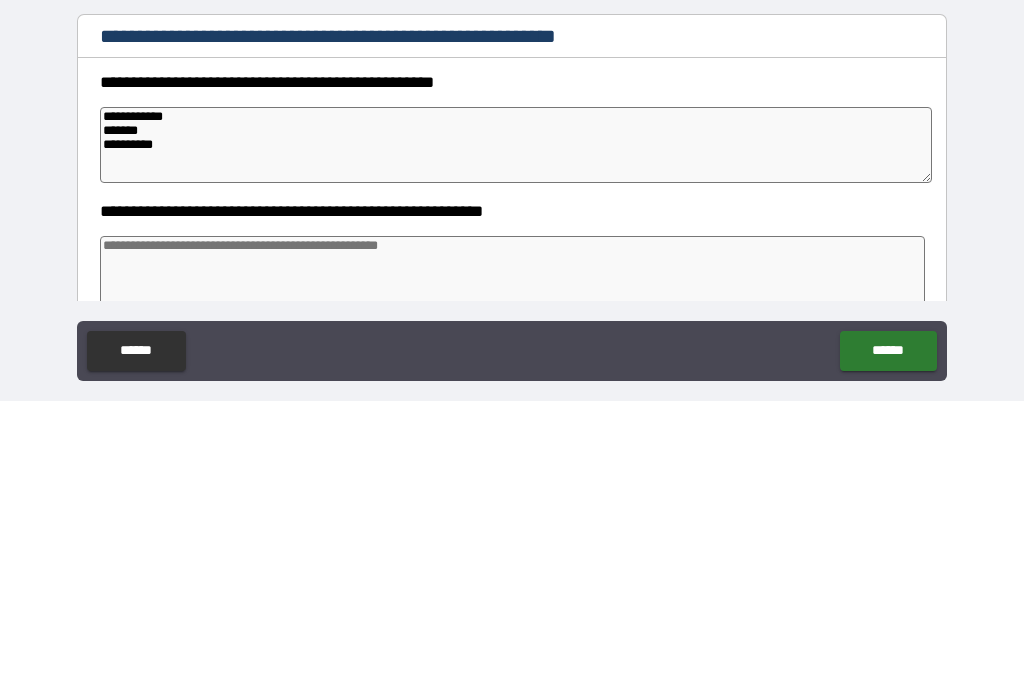 type on "*" 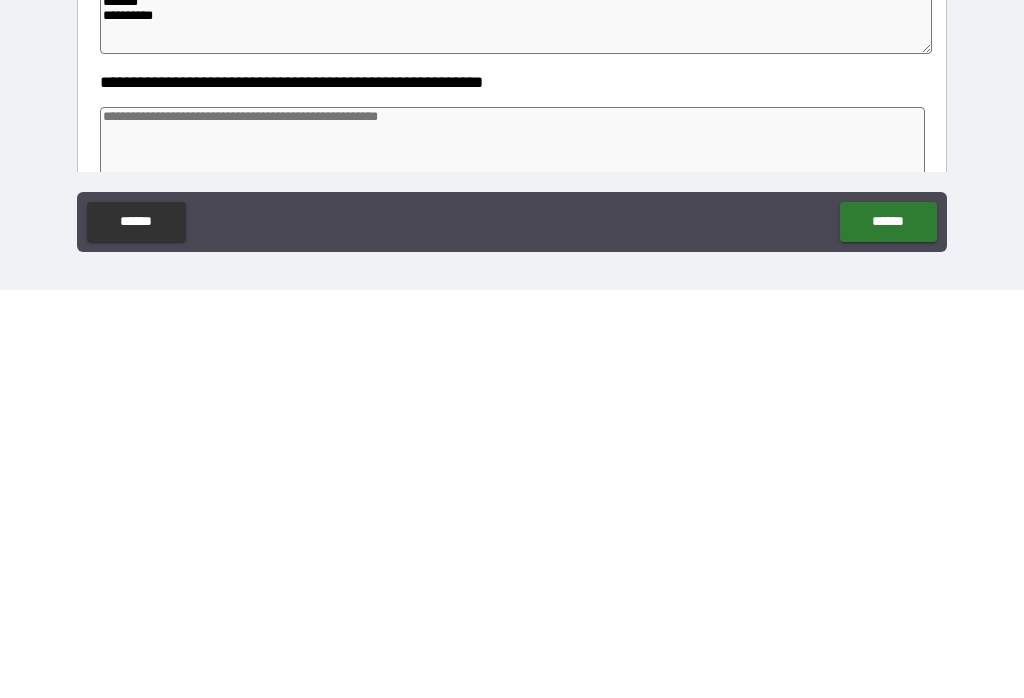 type on "*" 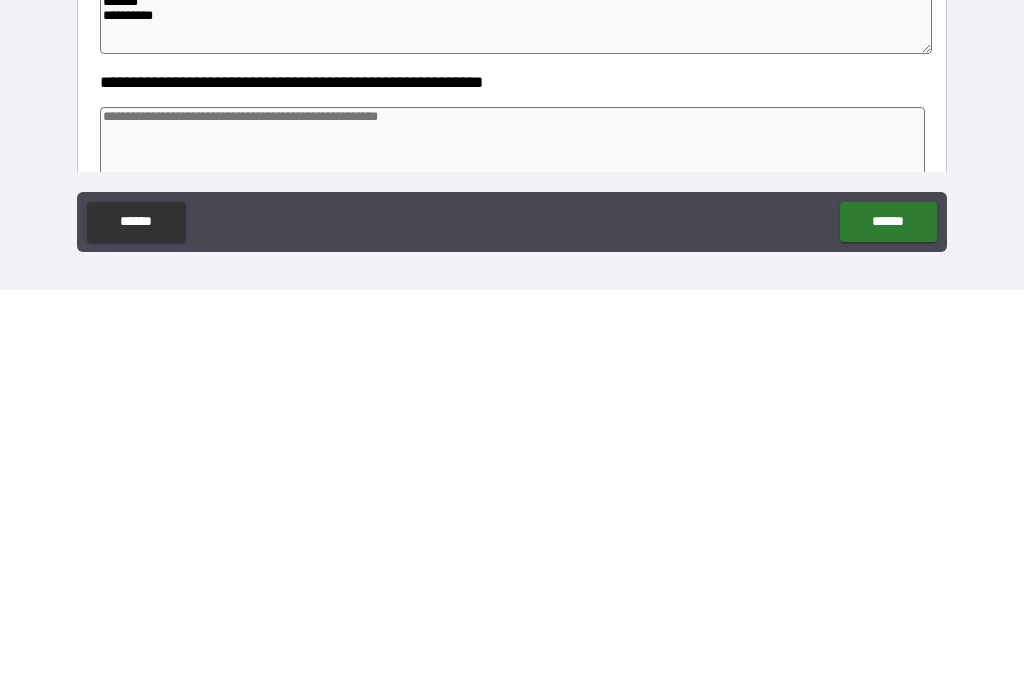 type on "*" 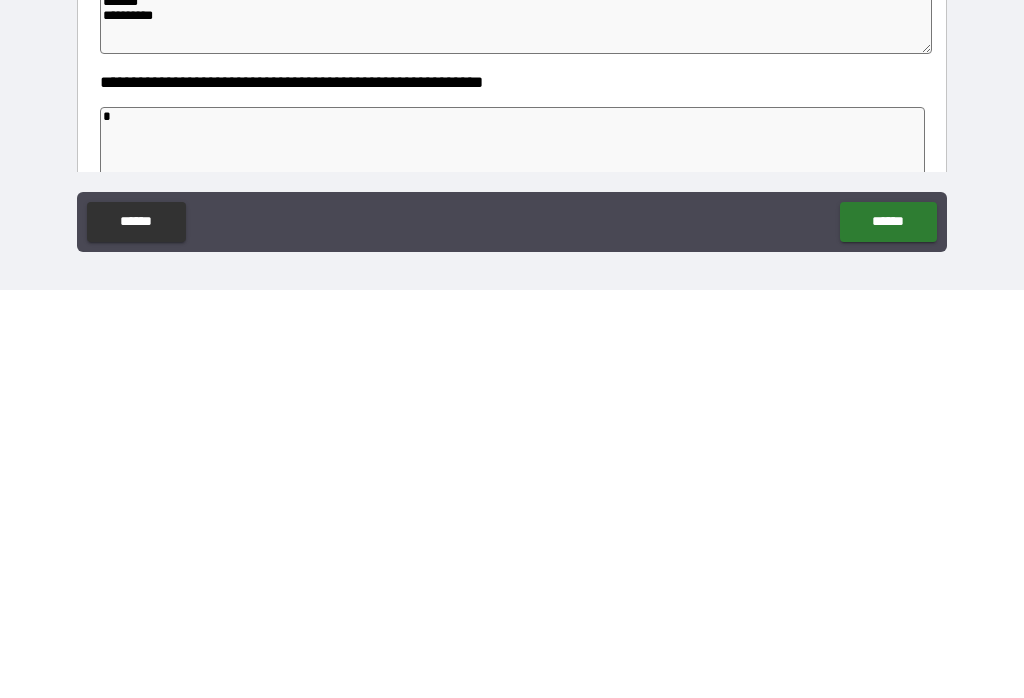type on "**" 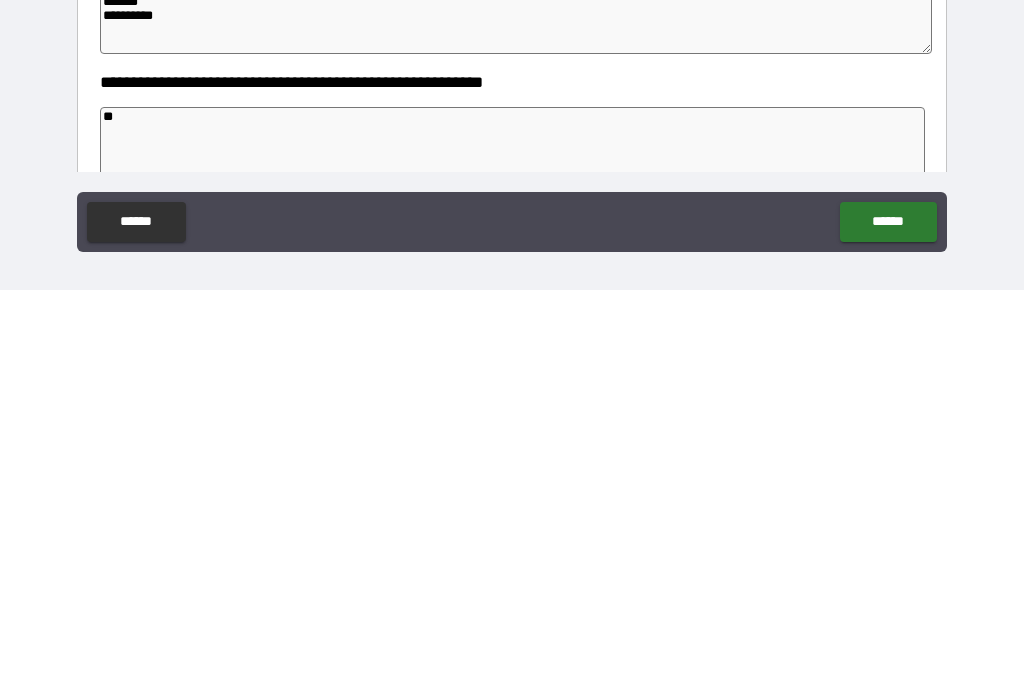 type on "*" 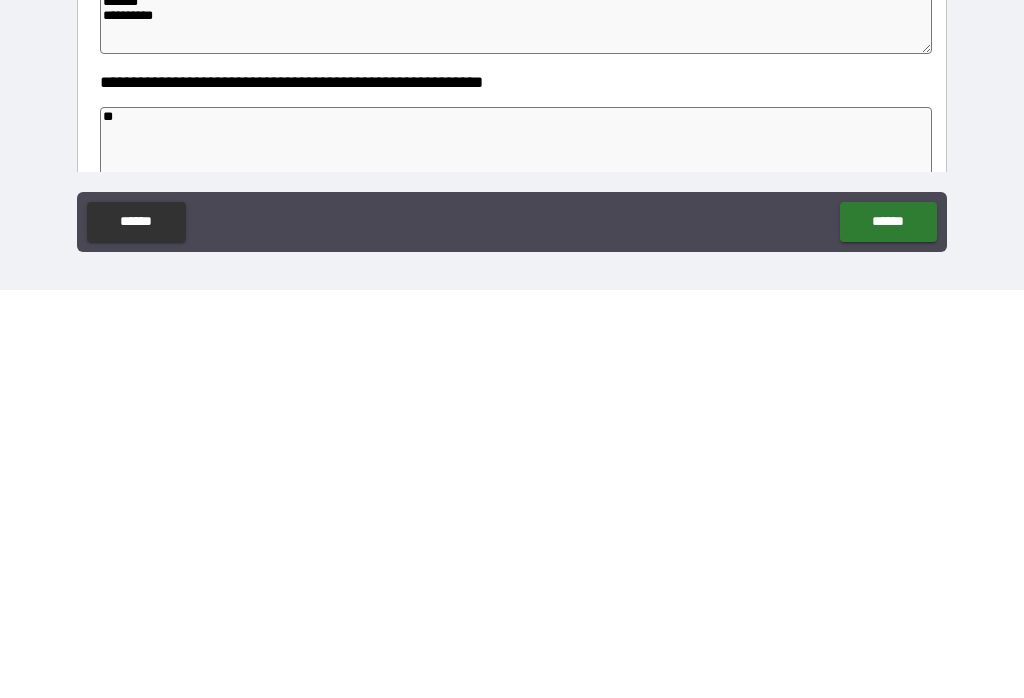 type on "*" 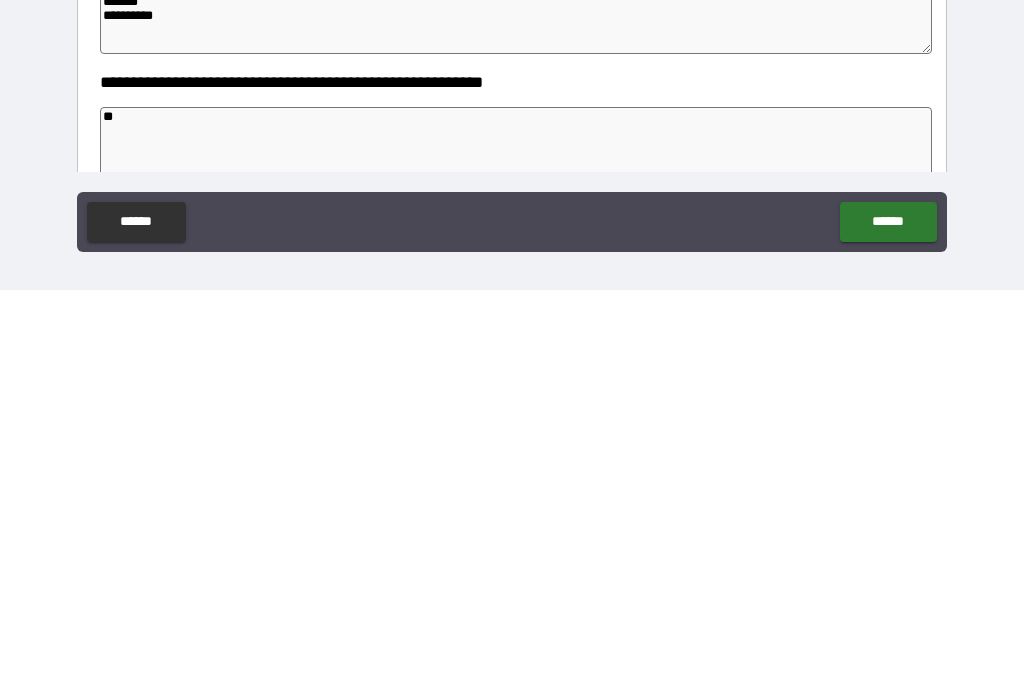 type on "*" 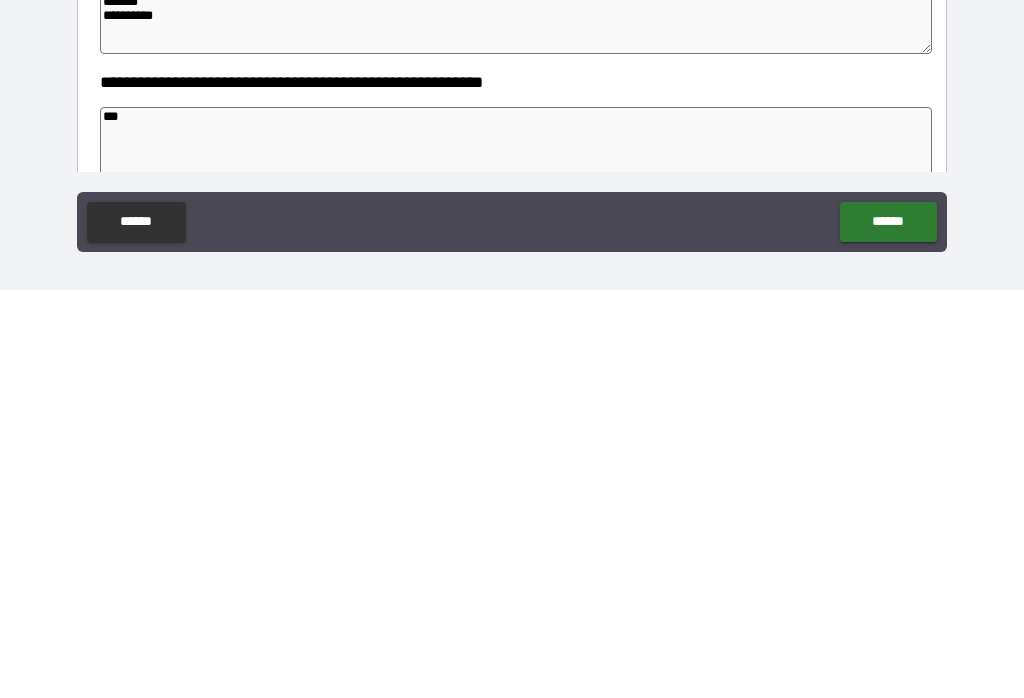 type on "*" 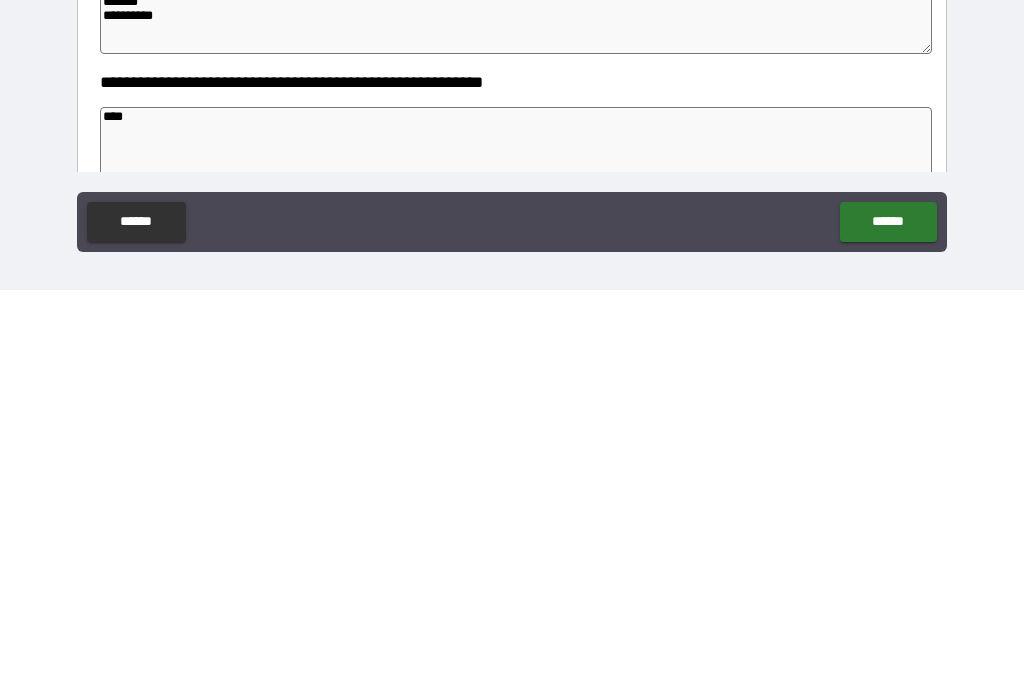 type on "*" 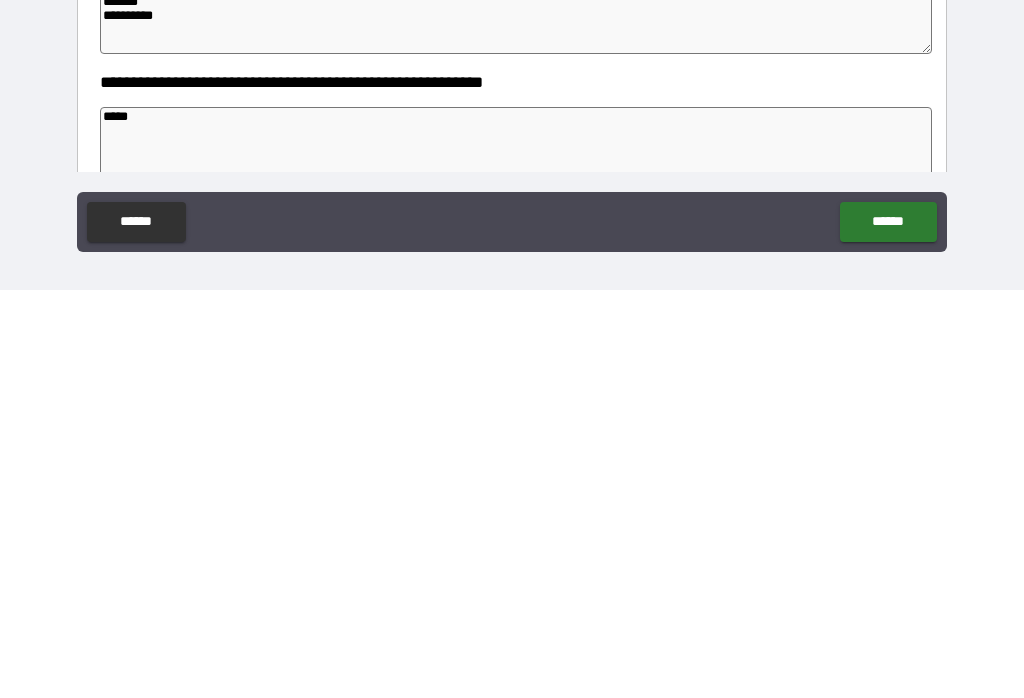 type on "*" 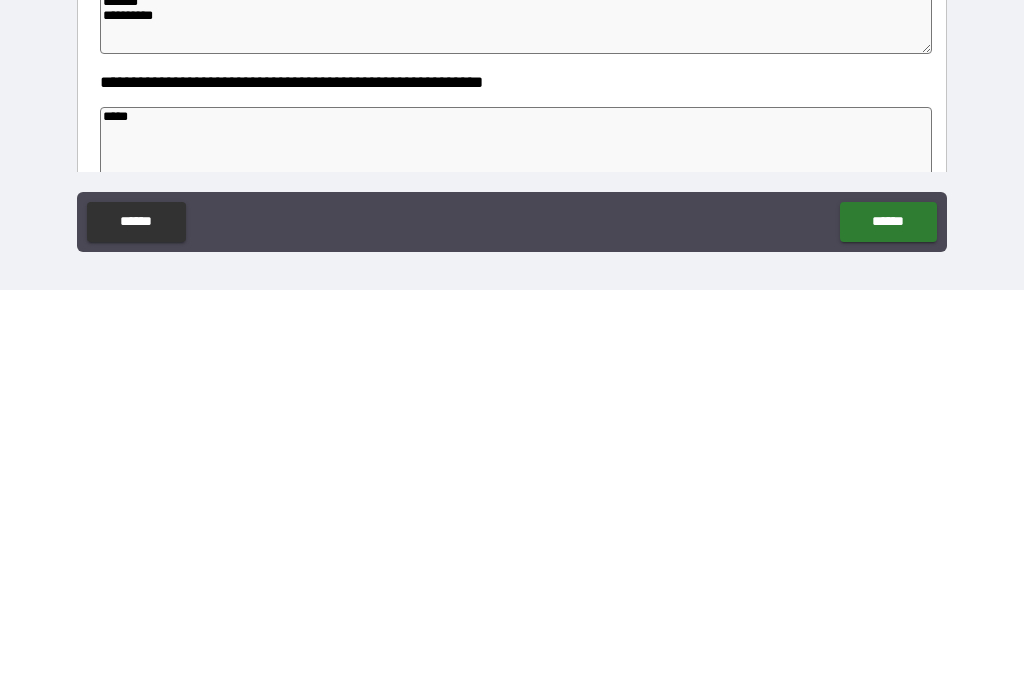 type on "******" 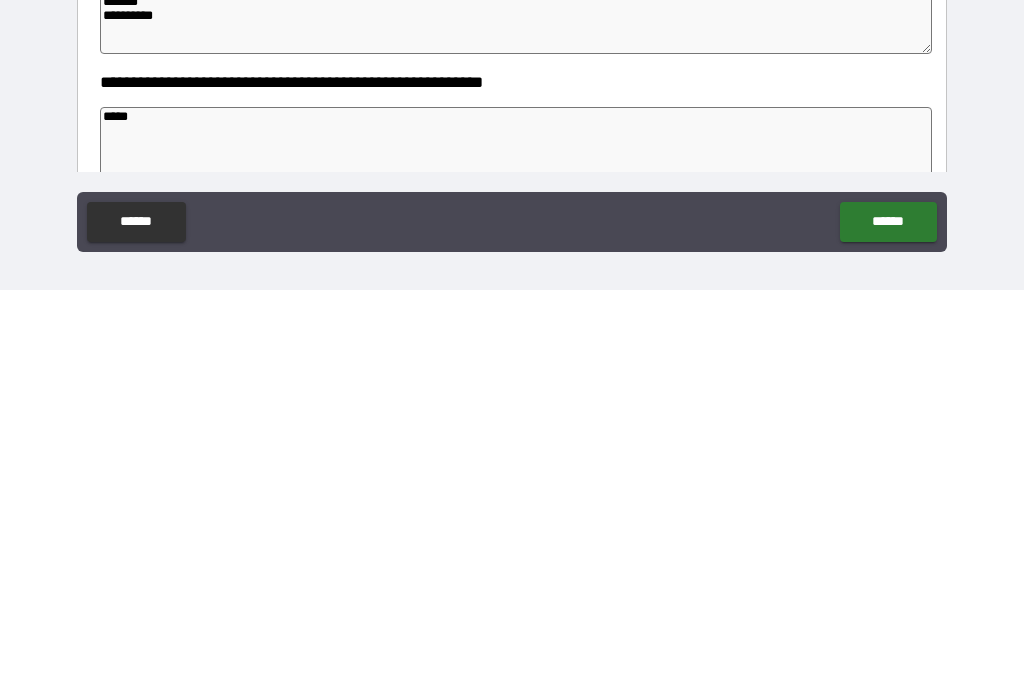 type on "*" 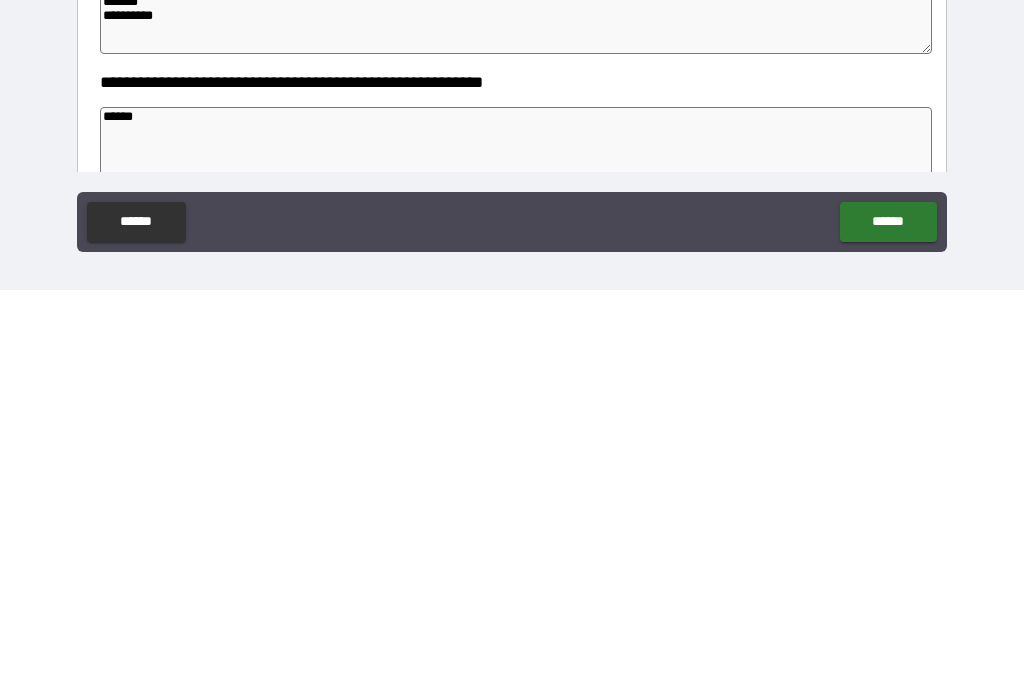 type on "*" 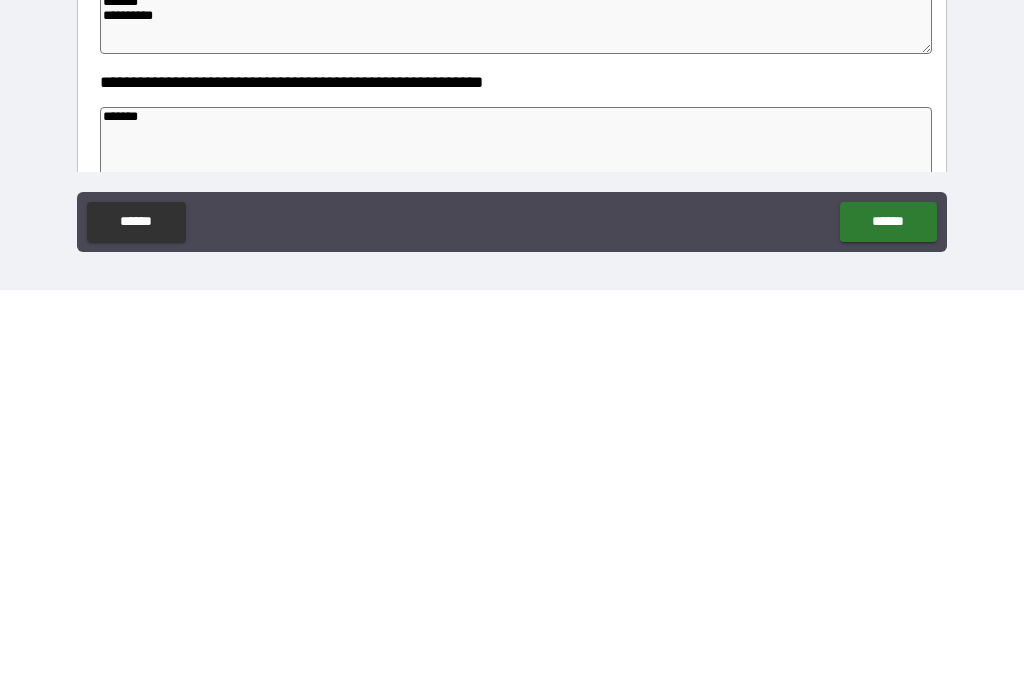 type on "*" 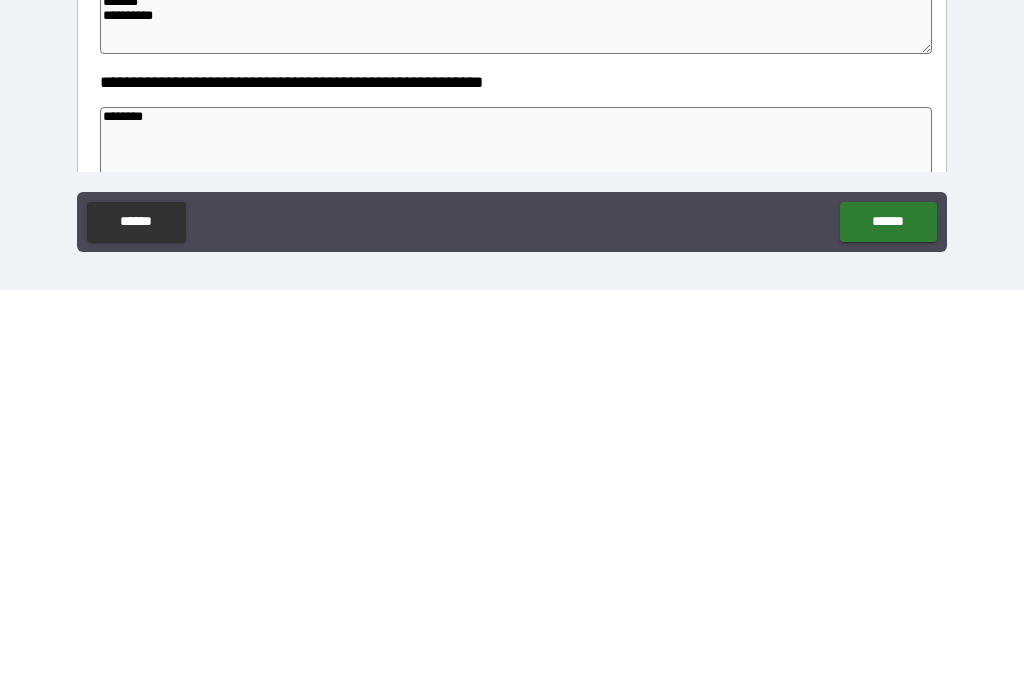 type on "*" 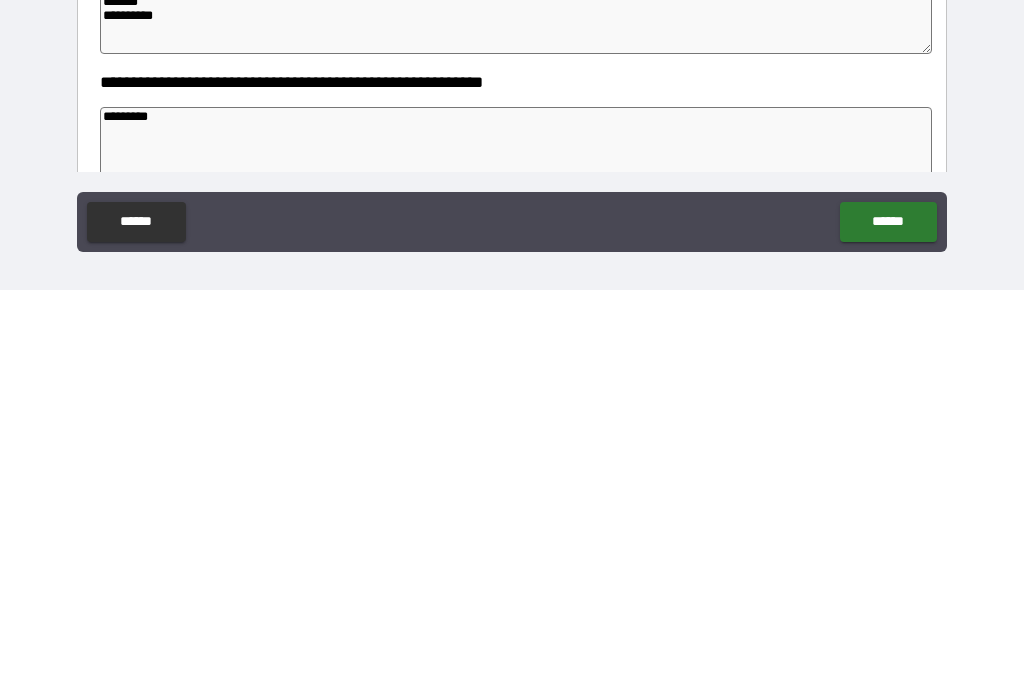 type on "*" 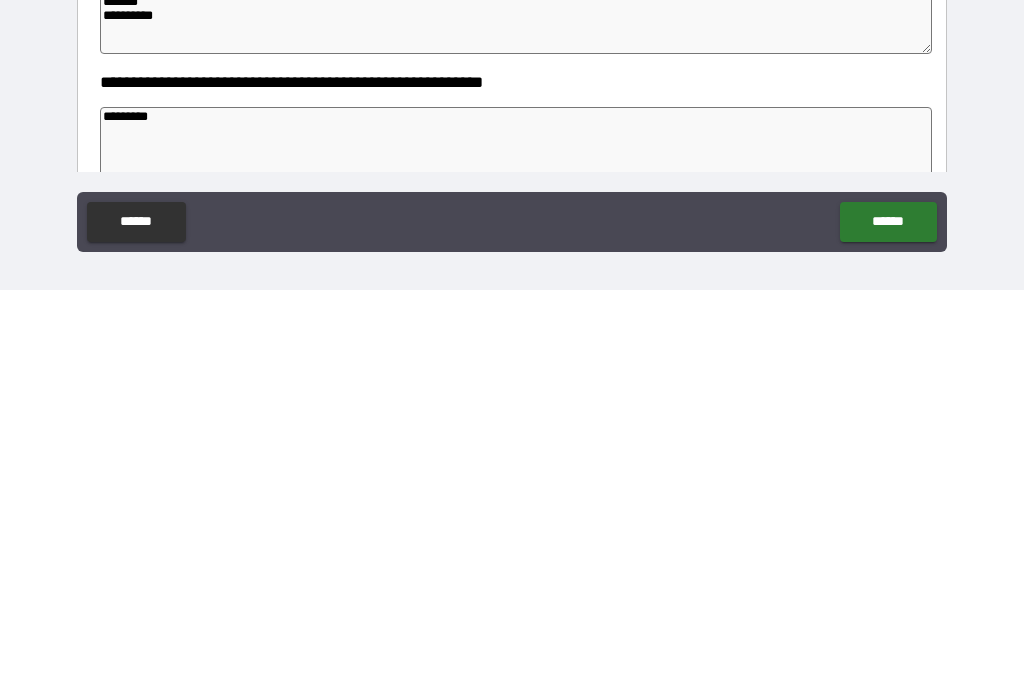 type on "*" 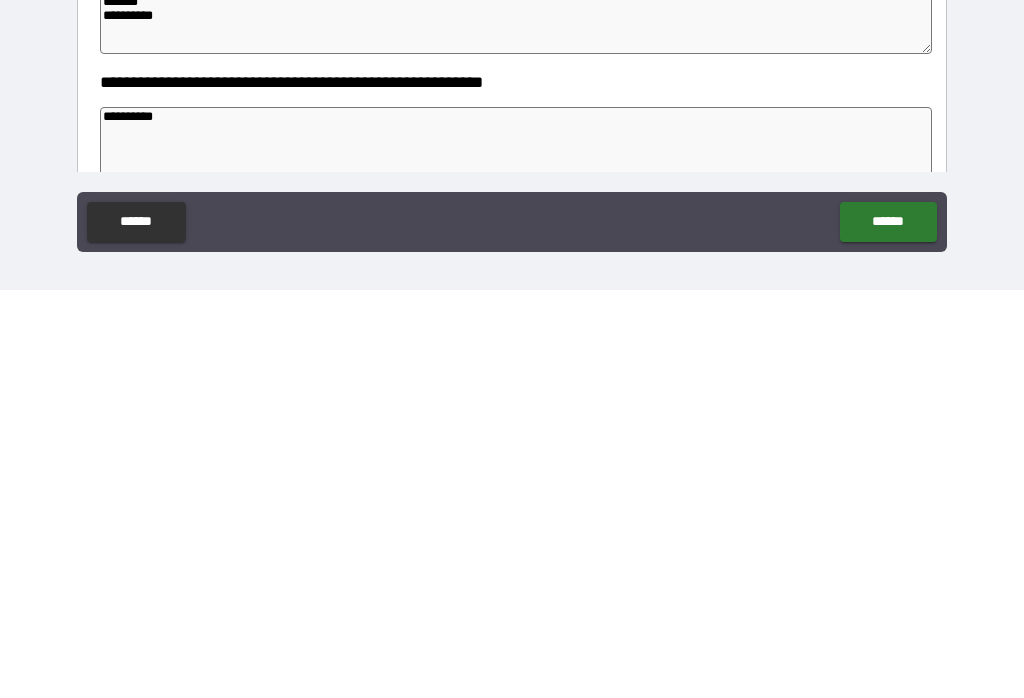 type on "*" 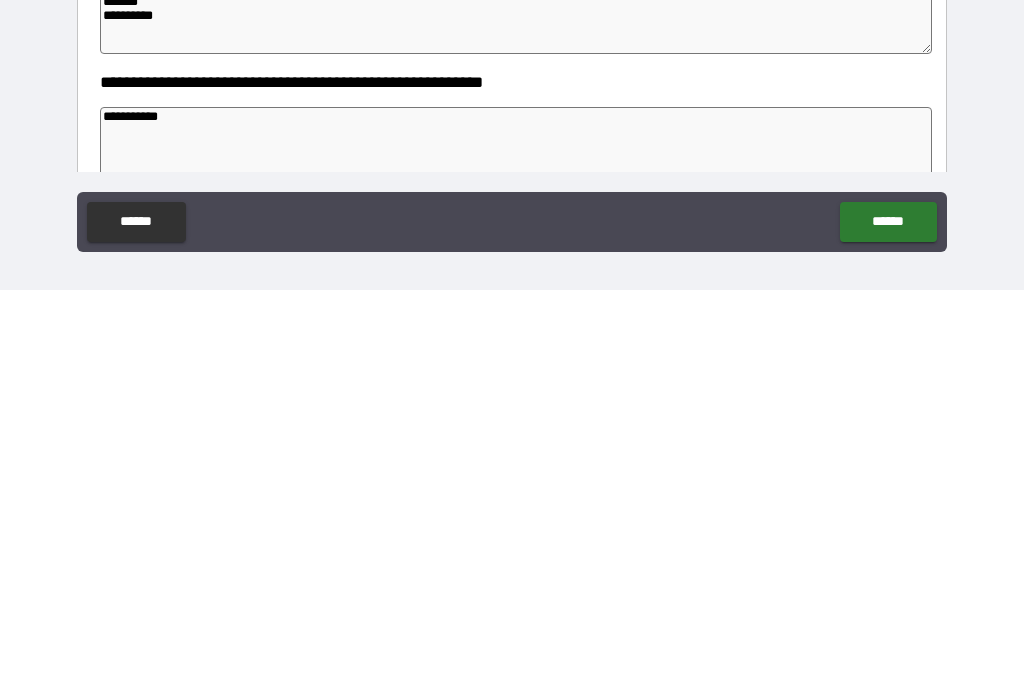 click on "******" at bounding box center (888, 630) 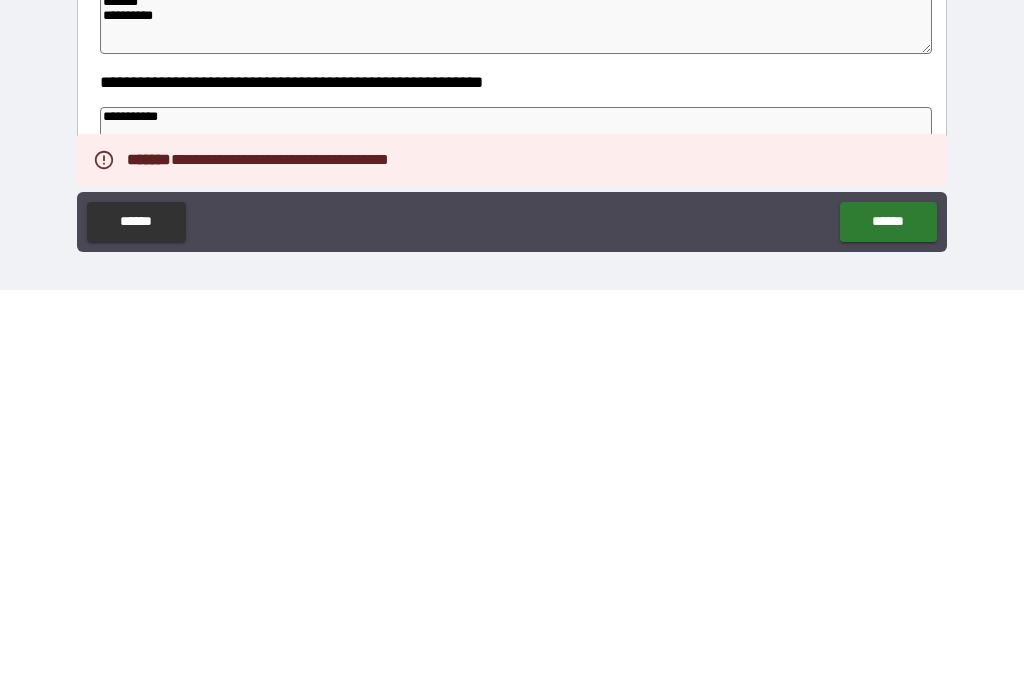scroll, scrollTop: 31, scrollLeft: 0, axis: vertical 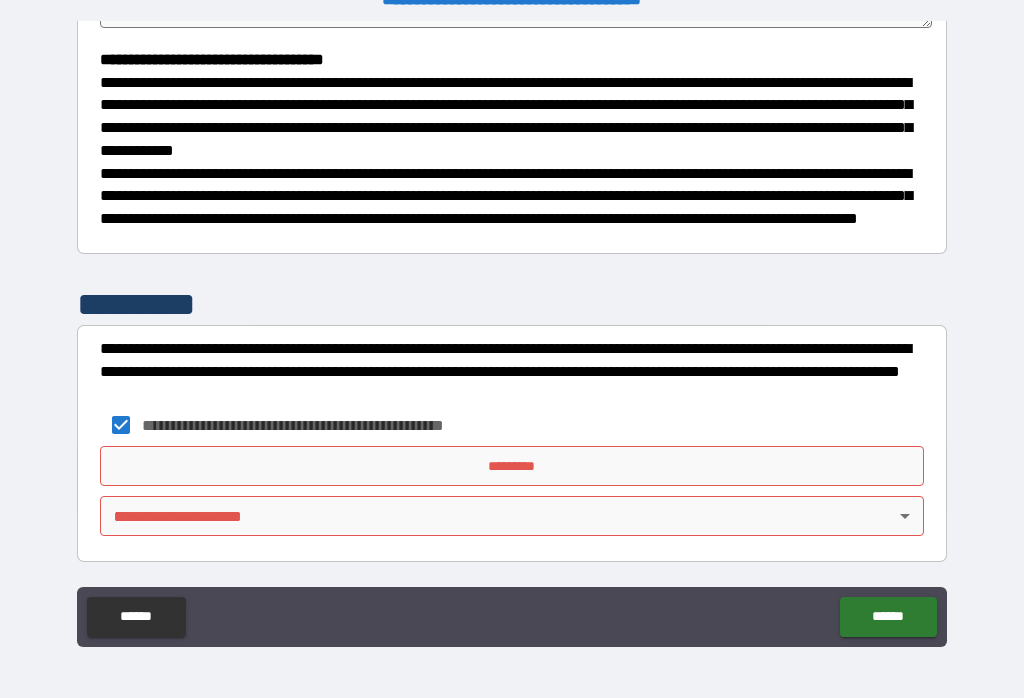 click on "*********" at bounding box center (512, 466) 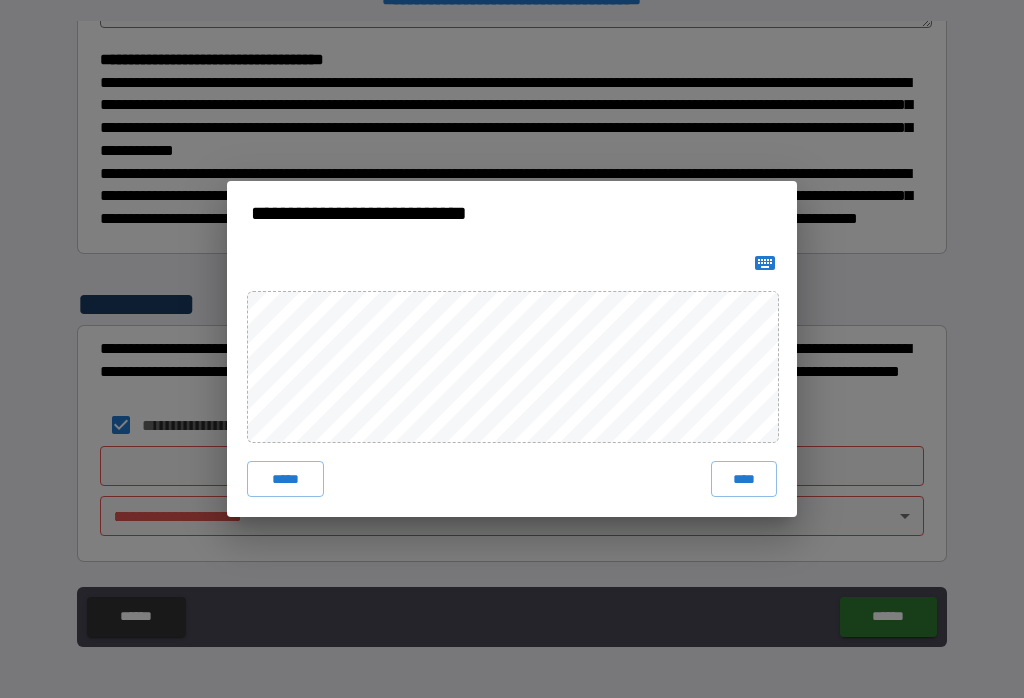 click on "****" at bounding box center [744, 479] 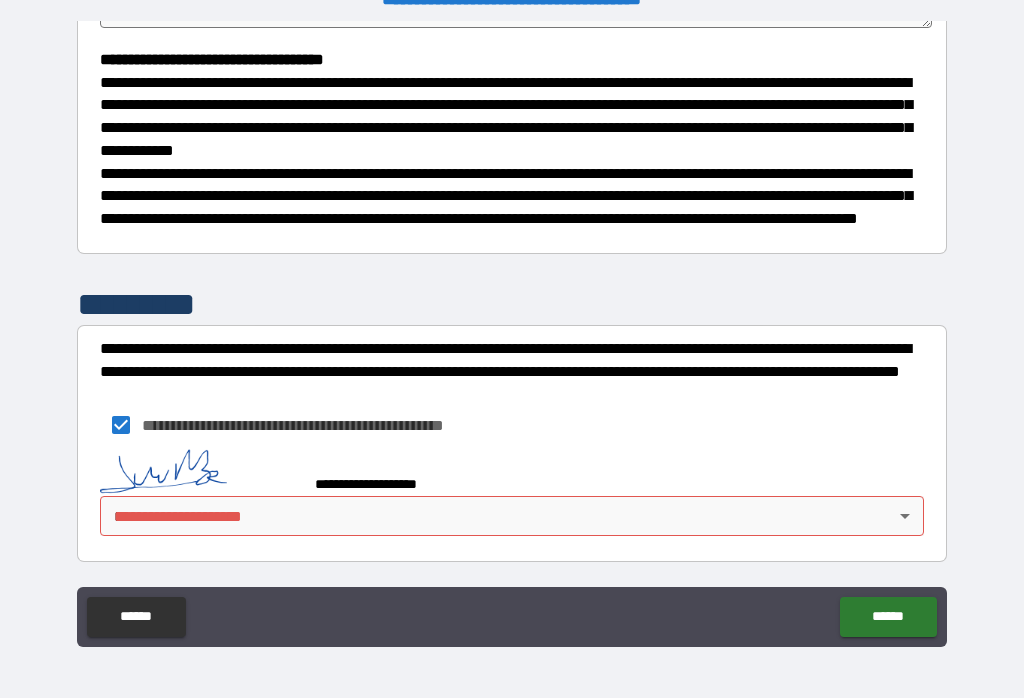 scroll, scrollTop: 556, scrollLeft: 0, axis: vertical 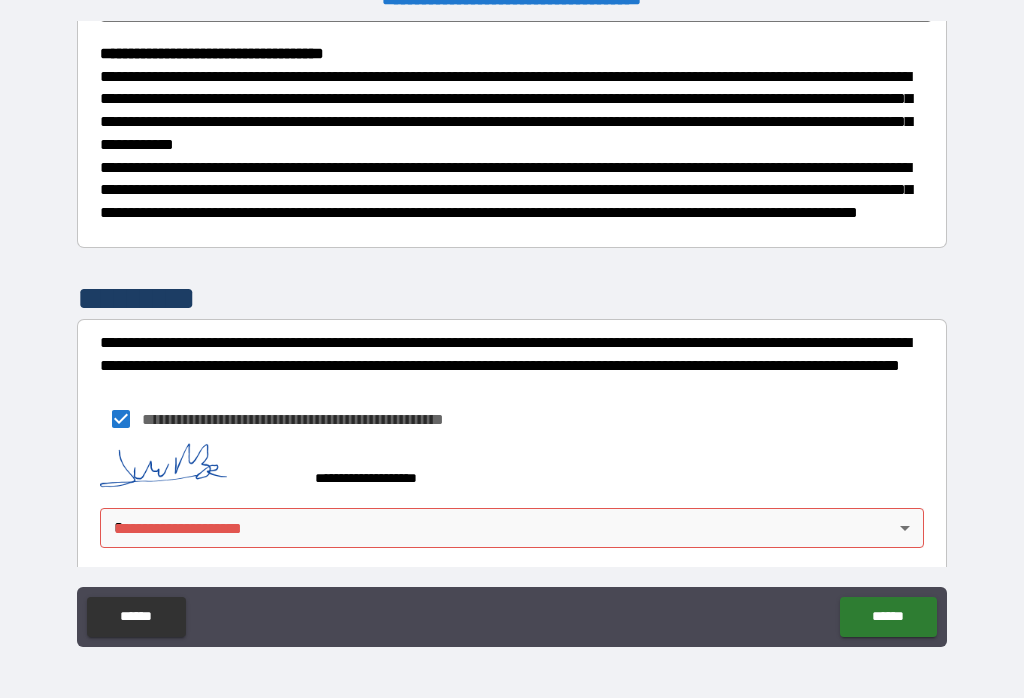 click on "**********" at bounding box center [512, 333] 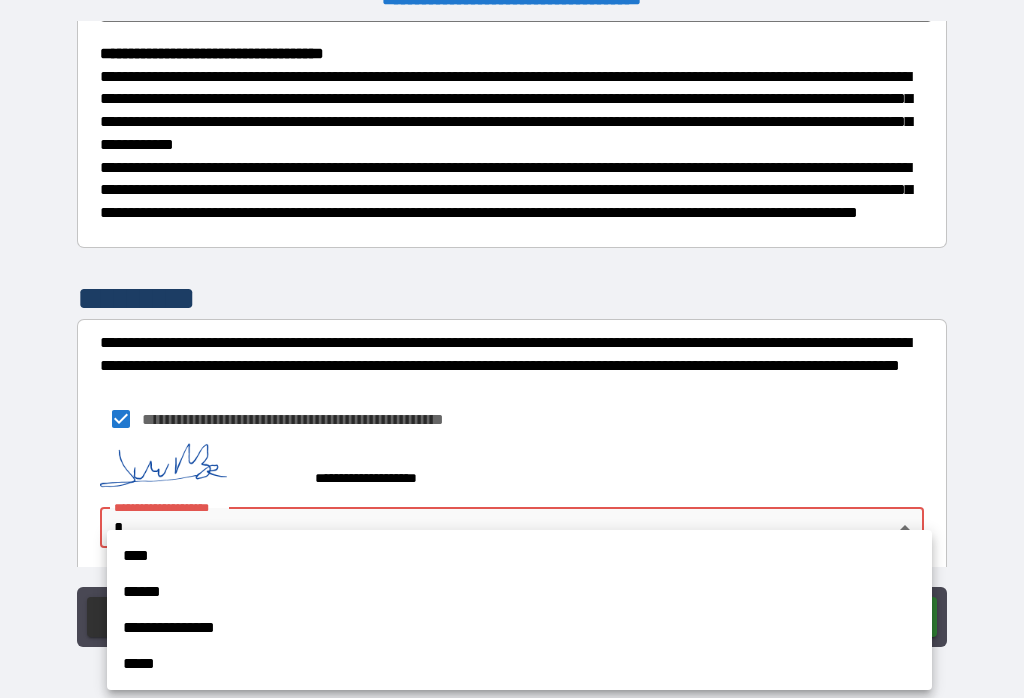 click on "**********" at bounding box center (519, 628) 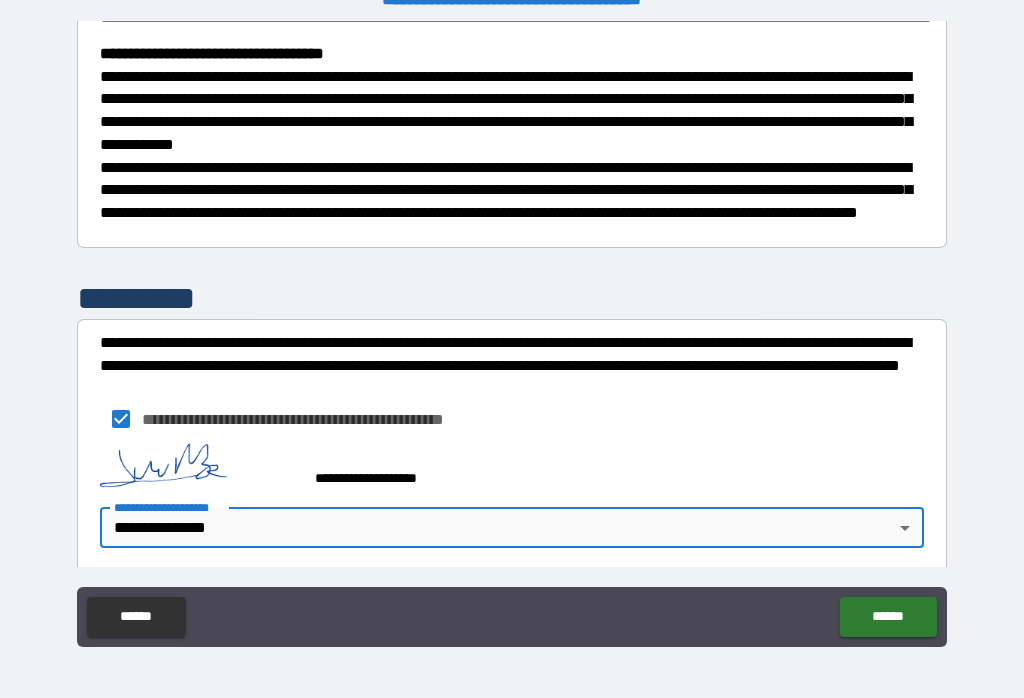click on "******" at bounding box center [888, 617] 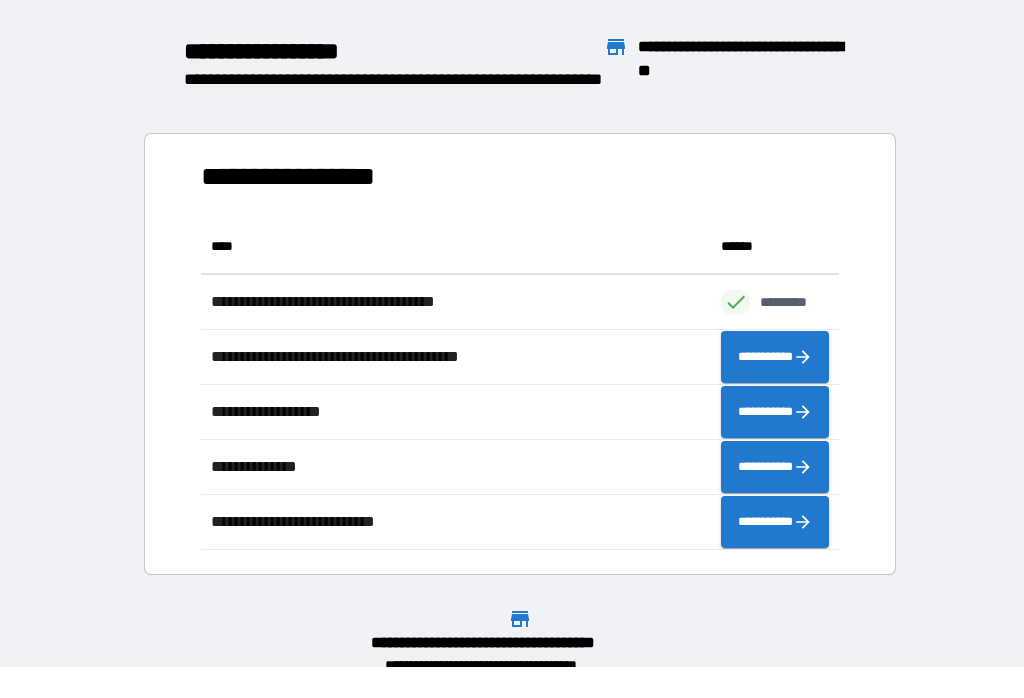 scroll, scrollTop: 331, scrollLeft: 638, axis: both 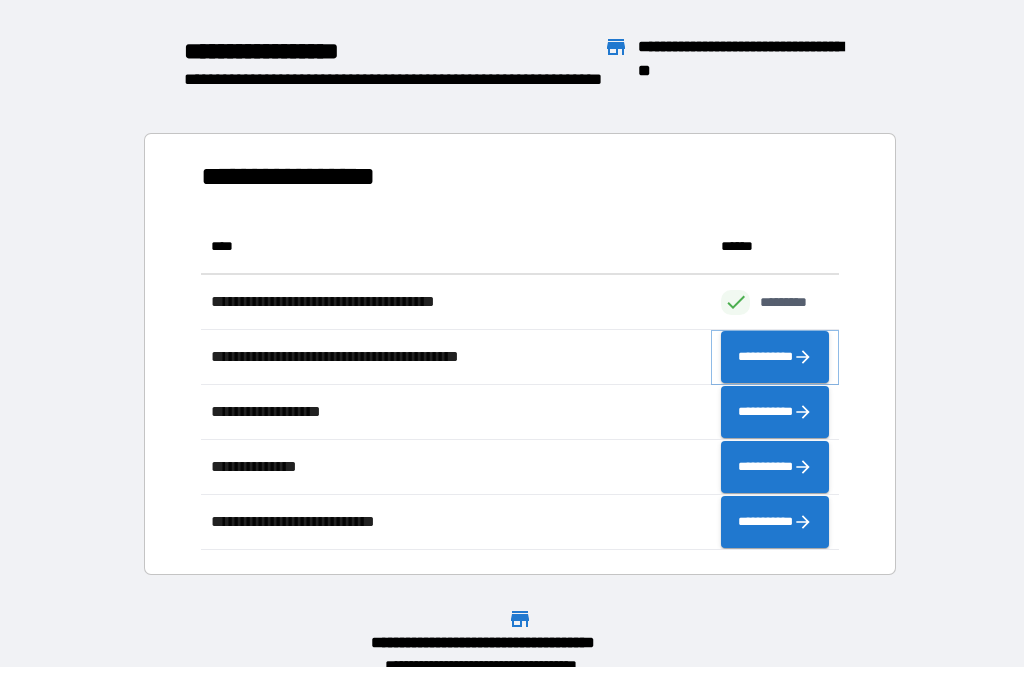 click 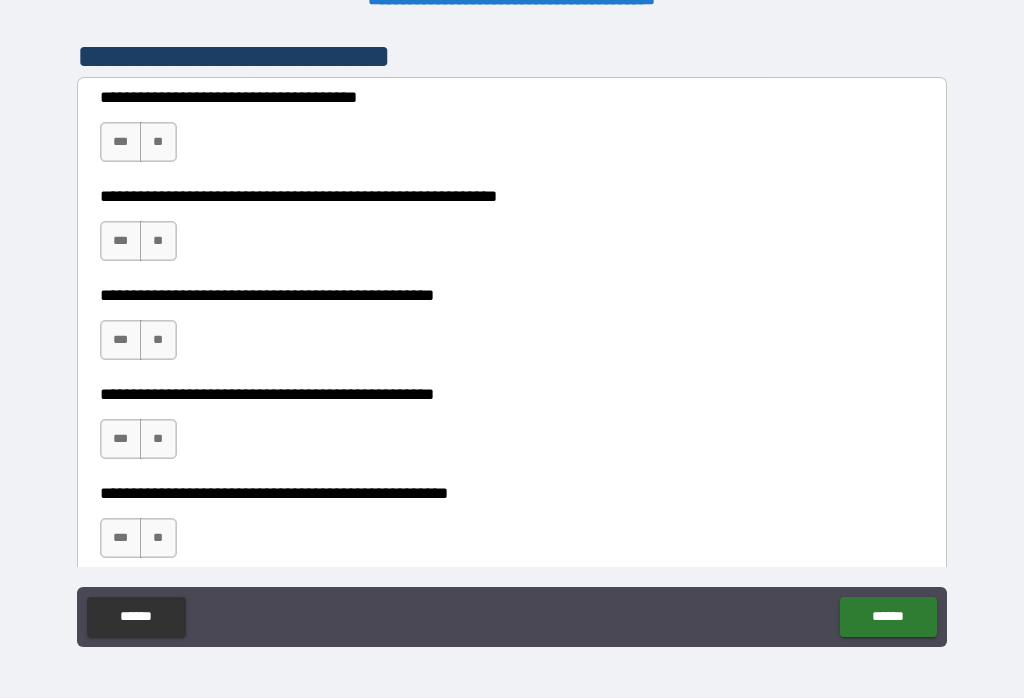 scroll, scrollTop: 426, scrollLeft: 0, axis: vertical 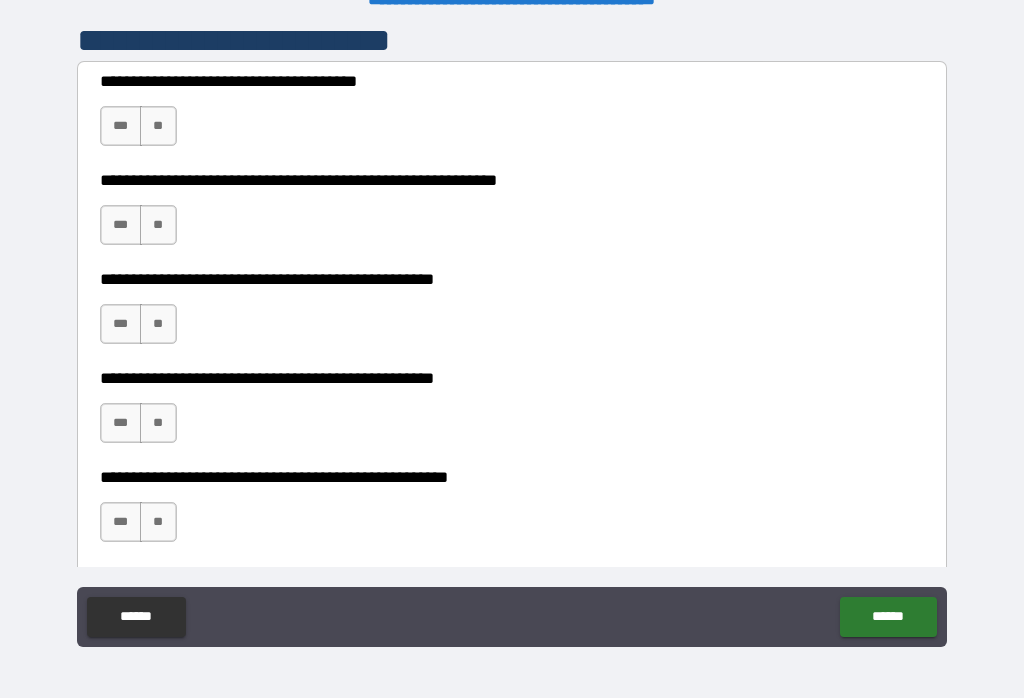 click on "**" at bounding box center [158, 324] 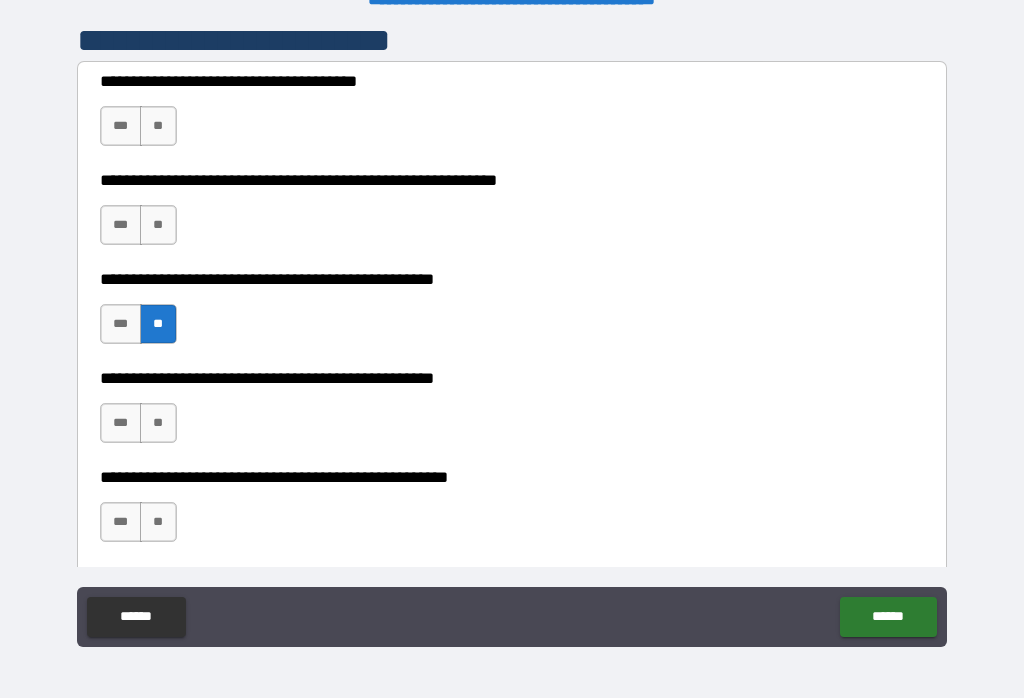click on "**" at bounding box center (158, 423) 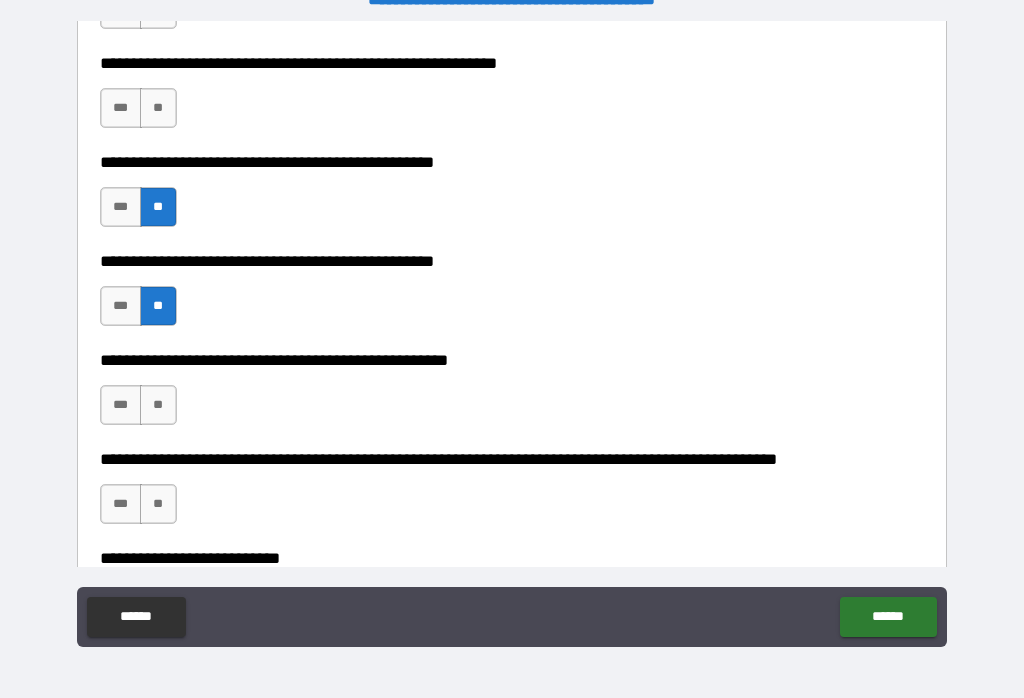 scroll, scrollTop: 552, scrollLeft: 0, axis: vertical 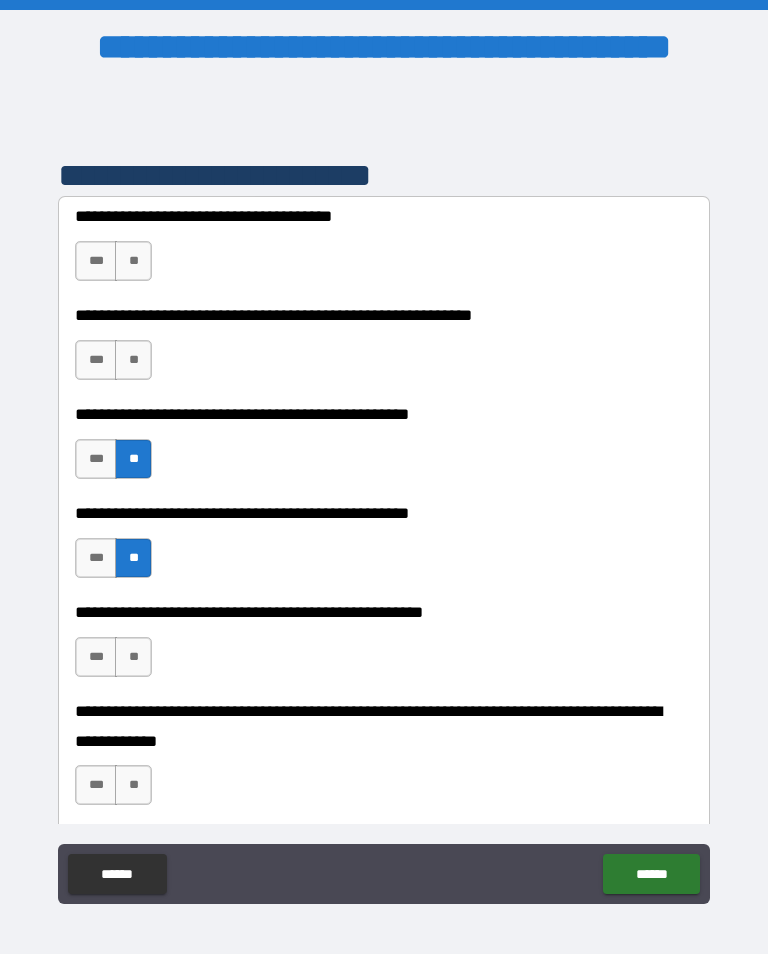 click on "**" at bounding box center [133, 261] 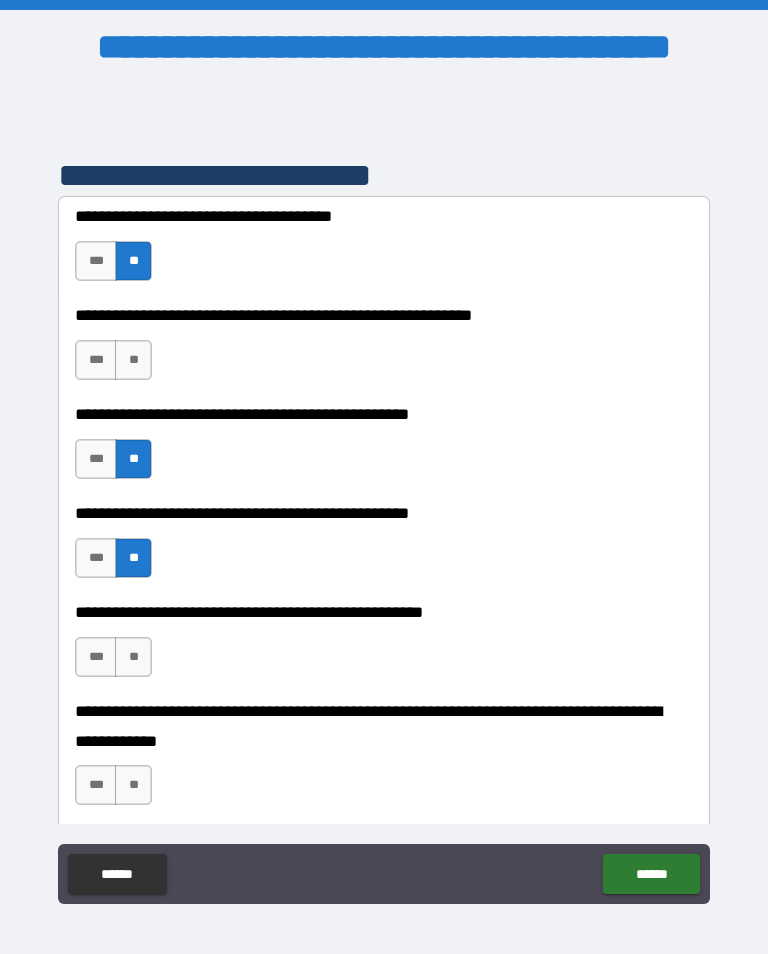 click on "**" at bounding box center (133, 360) 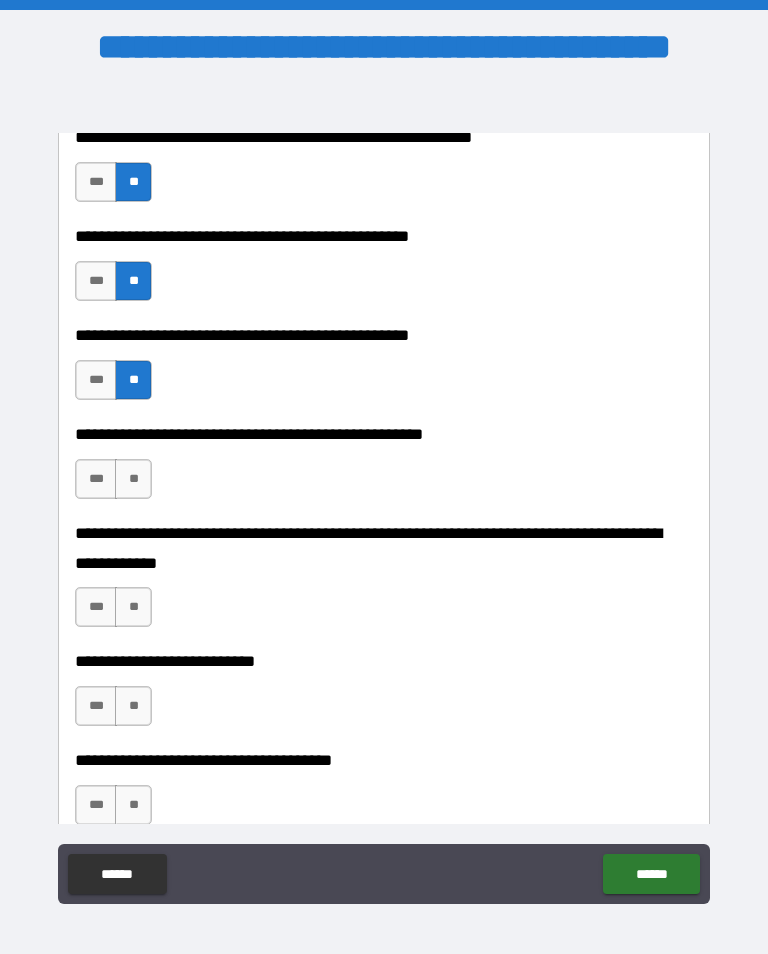 scroll, scrollTop: 607, scrollLeft: 0, axis: vertical 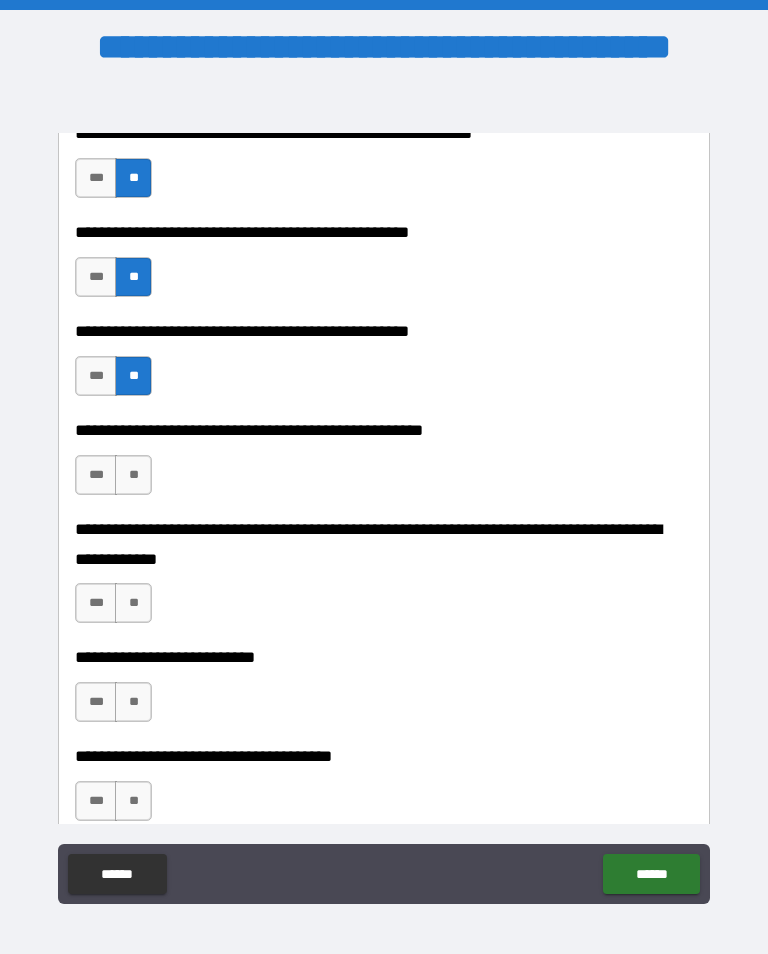 click on "**" at bounding box center (133, 475) 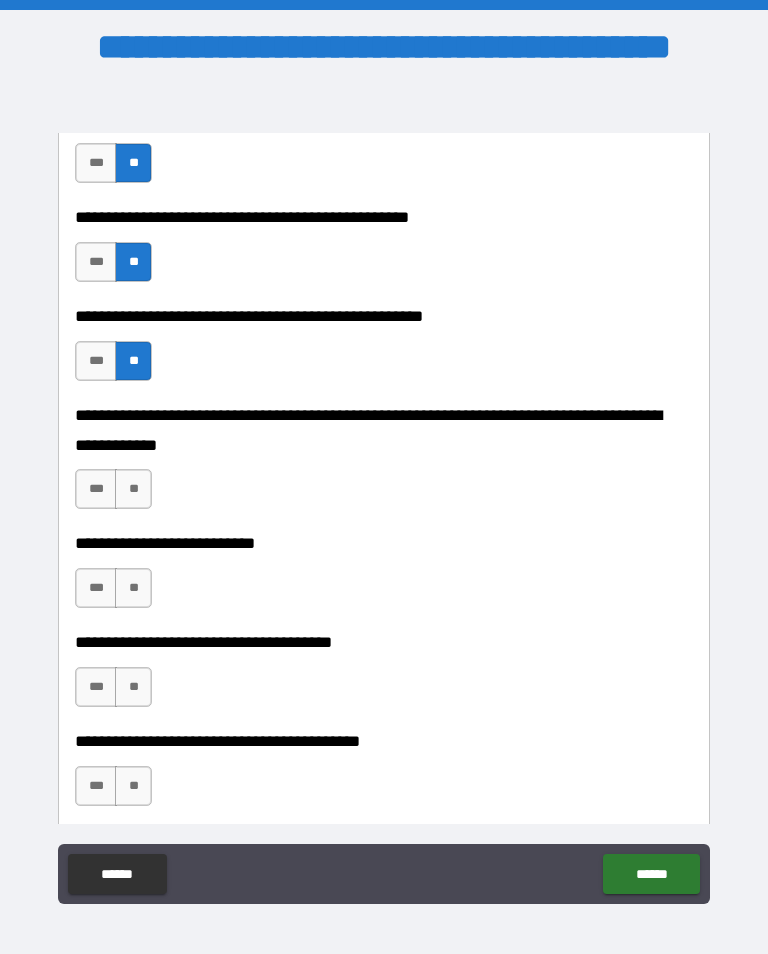 scroll, scrollTop: 722, scrollLeft: 0, axis: vertical 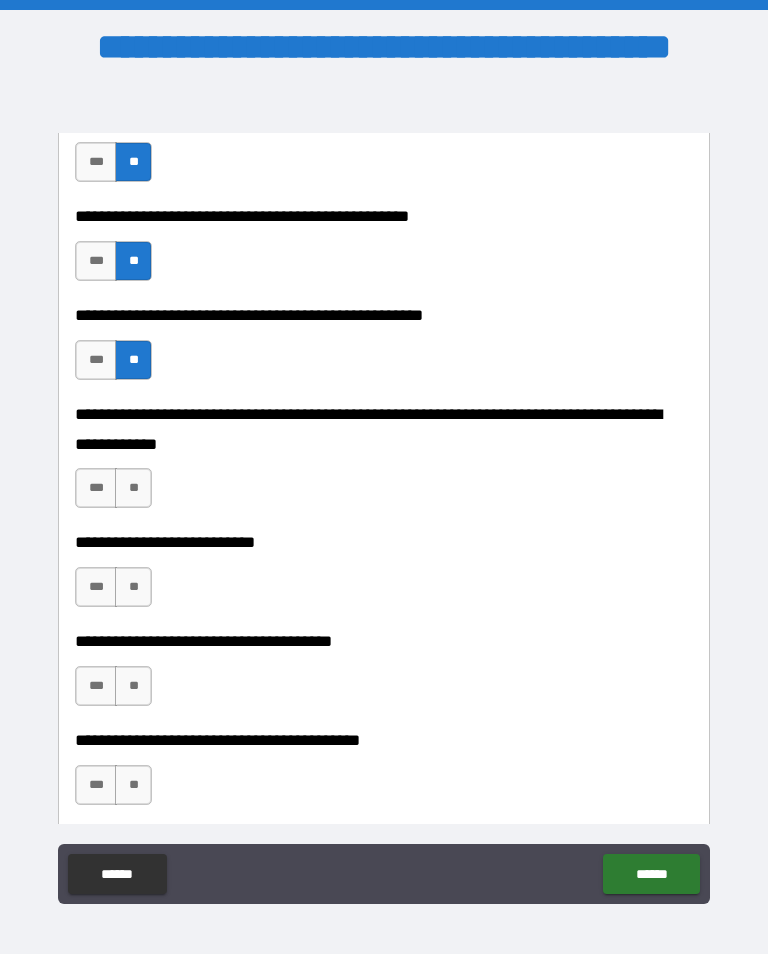 click on "**" at bounding box center [133, 488] 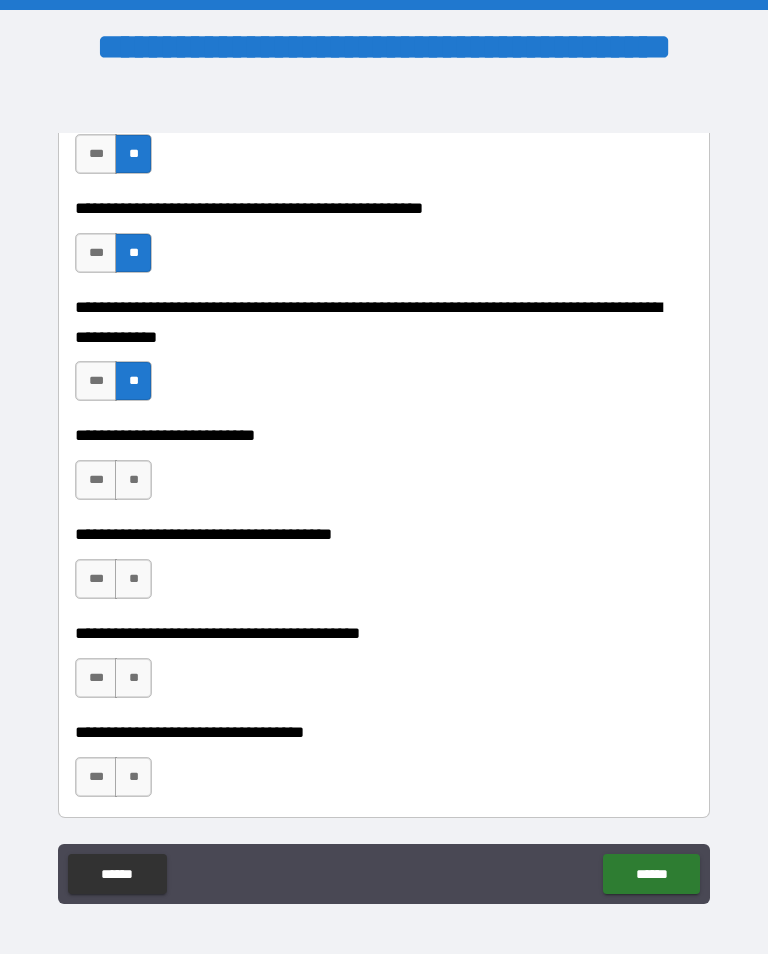 scroll, scrollTop: 831, scrollLeft: 0, axis: vertical 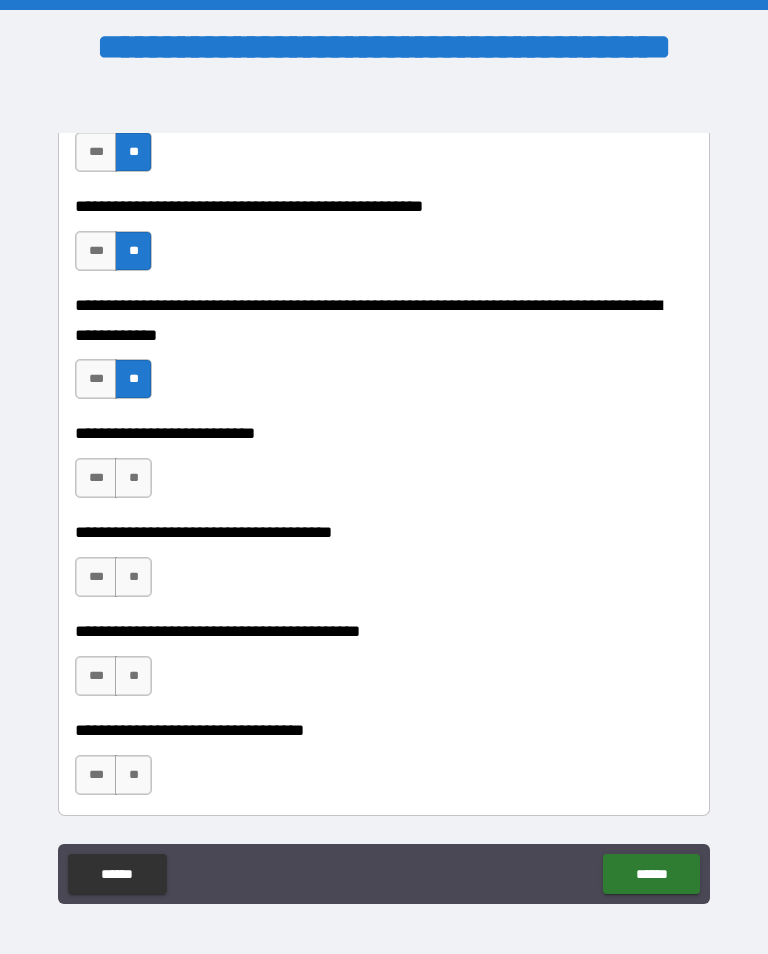 click on "**" at bounding box center (133, 478) 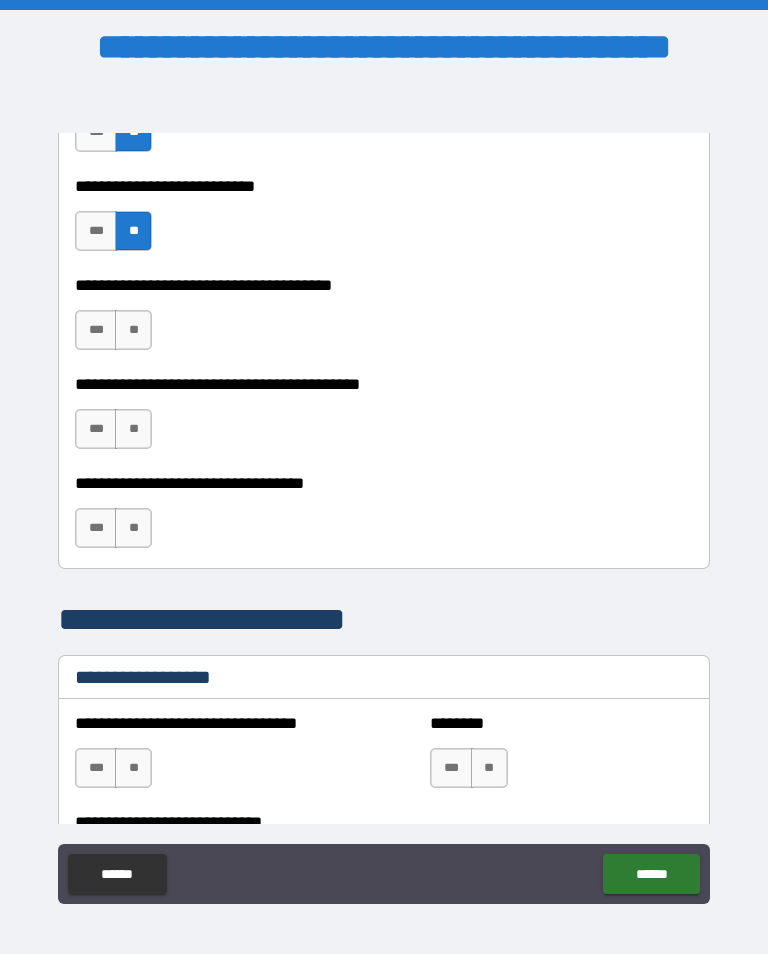 scroll, scrollTop: 1082, scrollLeft: 0, axis: vertical 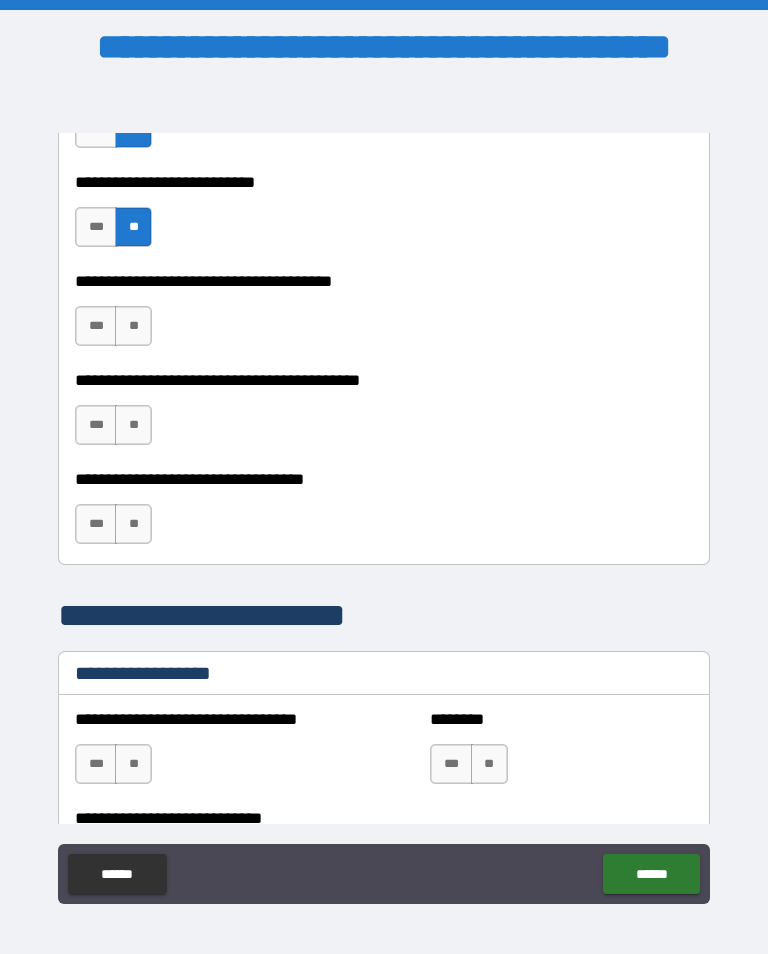 click on "**" at bounding box center [133, 326] 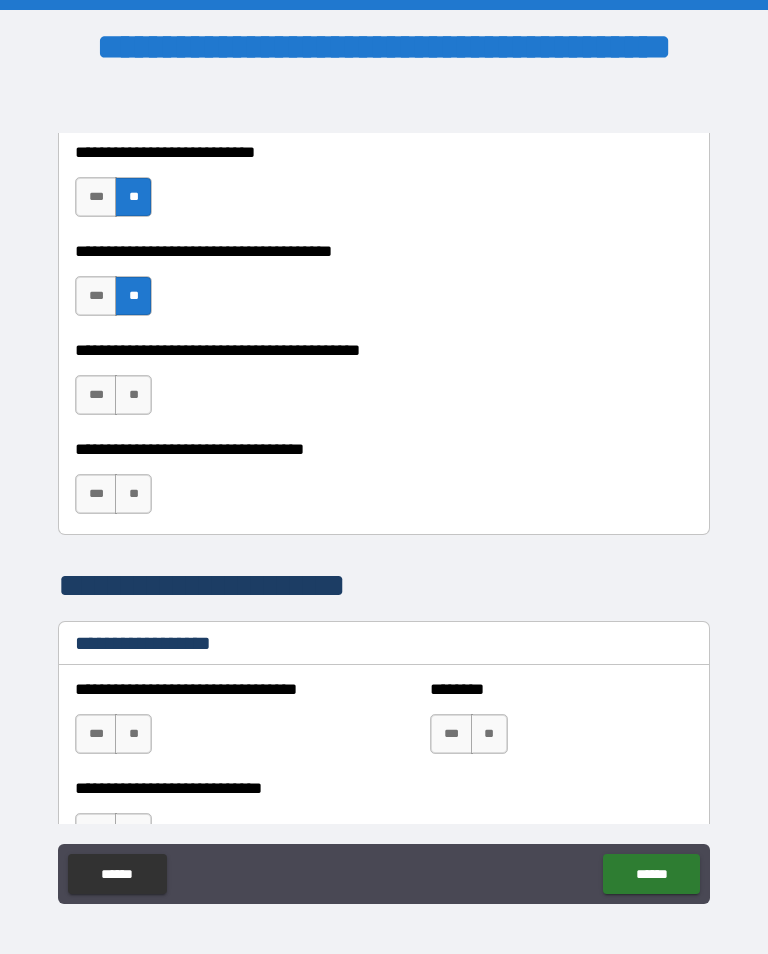 scroll, scrollTop: 1126, scrollLeft: 0, axis: vertical 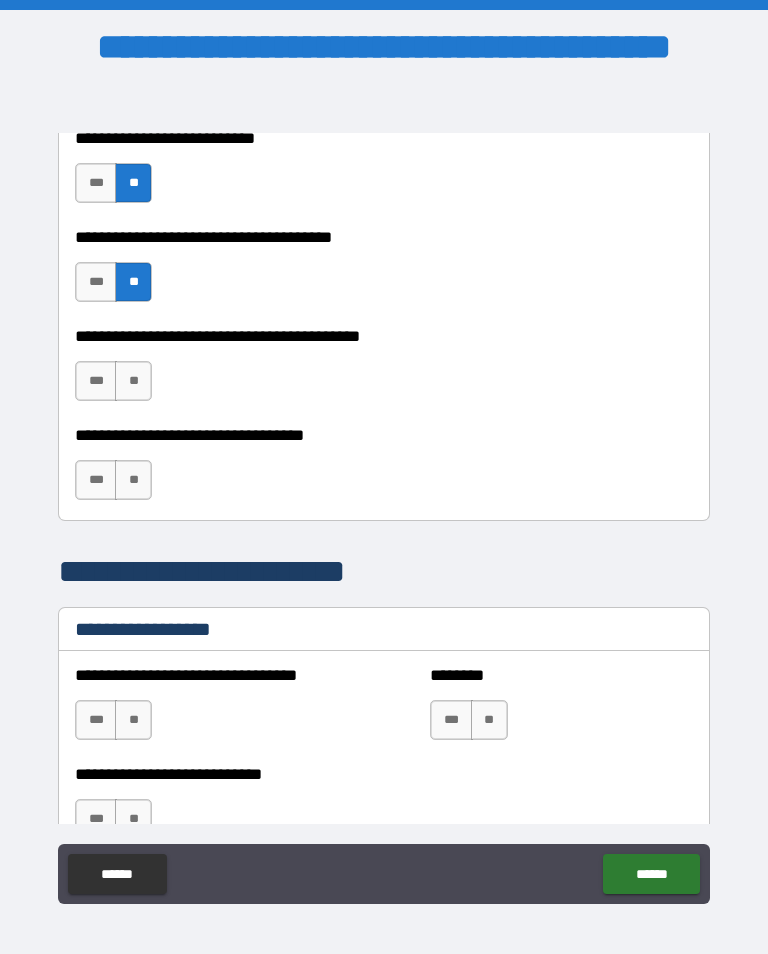 click on "**" at bounding box center [133, 381] 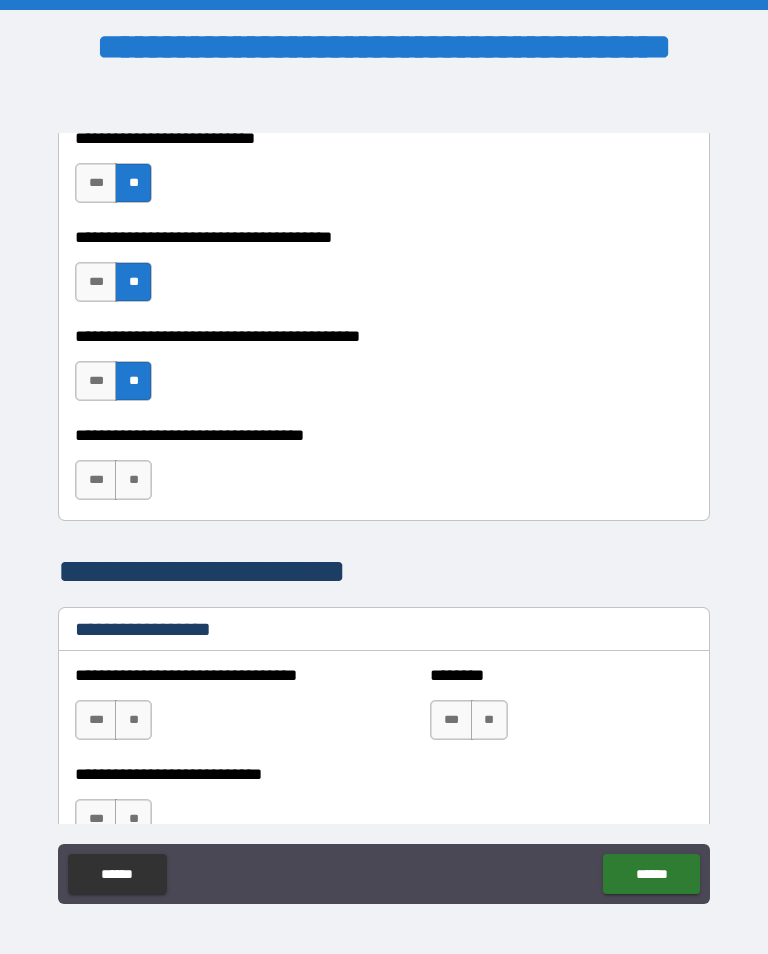 click on "**" at bounding box center (133, 480) 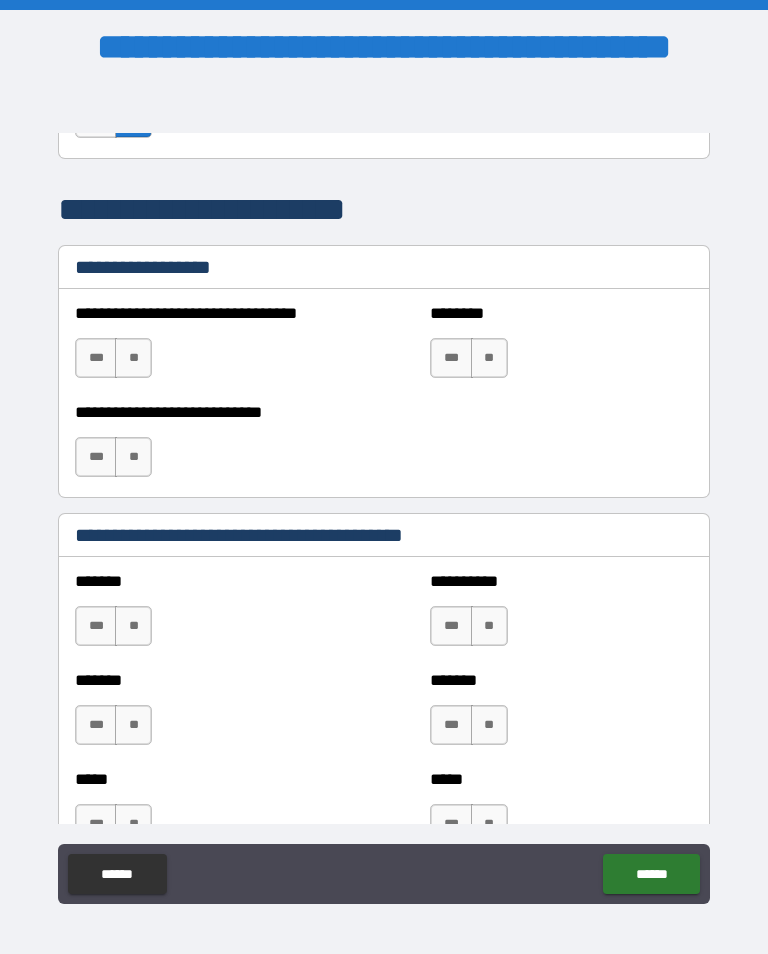 scroll, scrollTop: 1485, scrollLeft: 0, axis: vertical 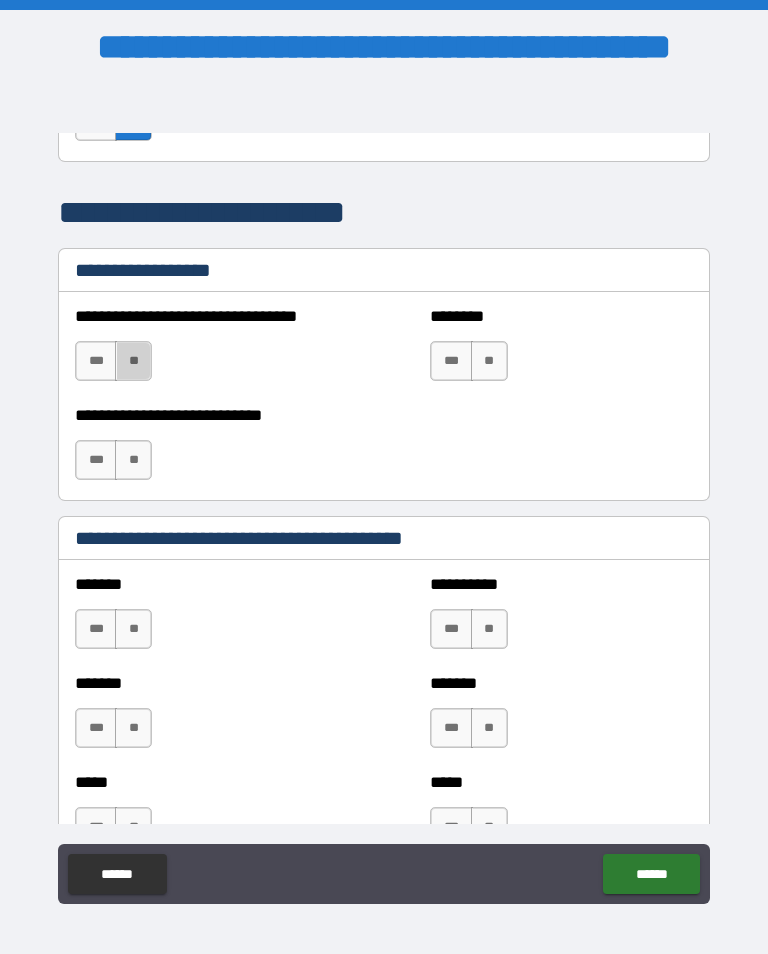 click on "**" at bounding box center [133, 361] 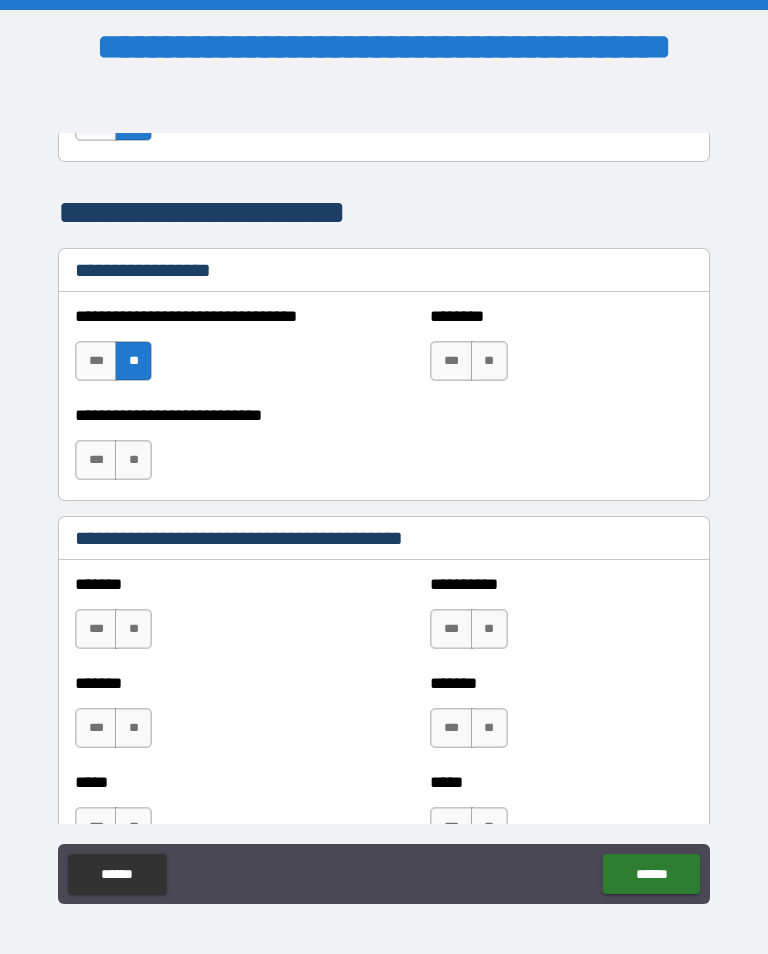 click on "**" at bounding box center (489, 361) 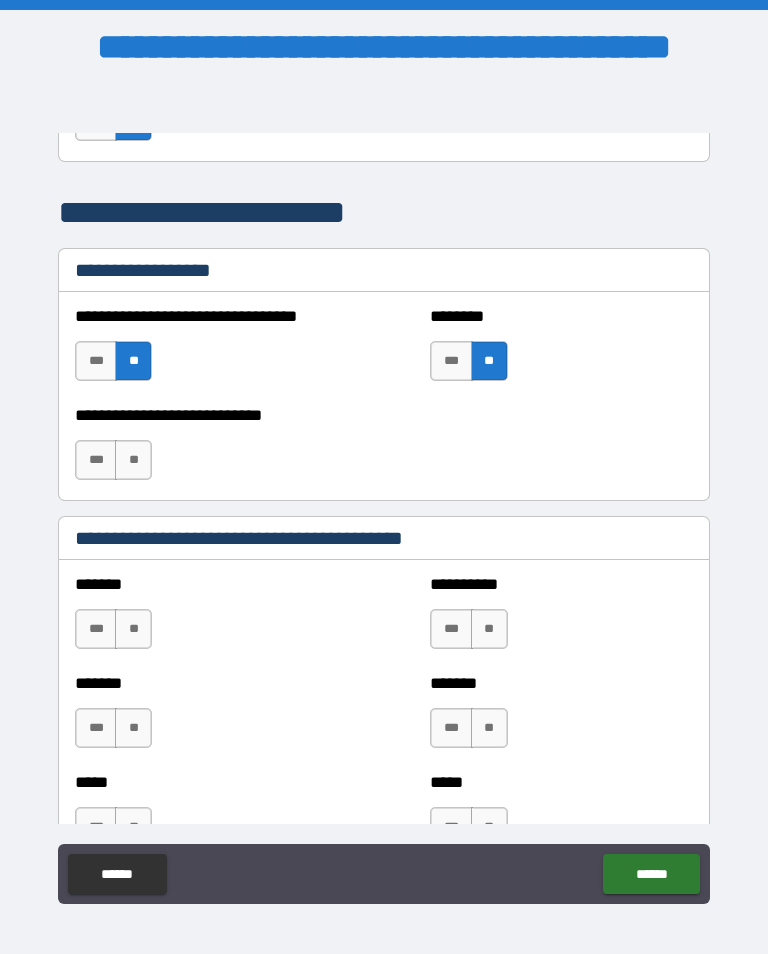 click on "**" at bounding box center [133, 460] 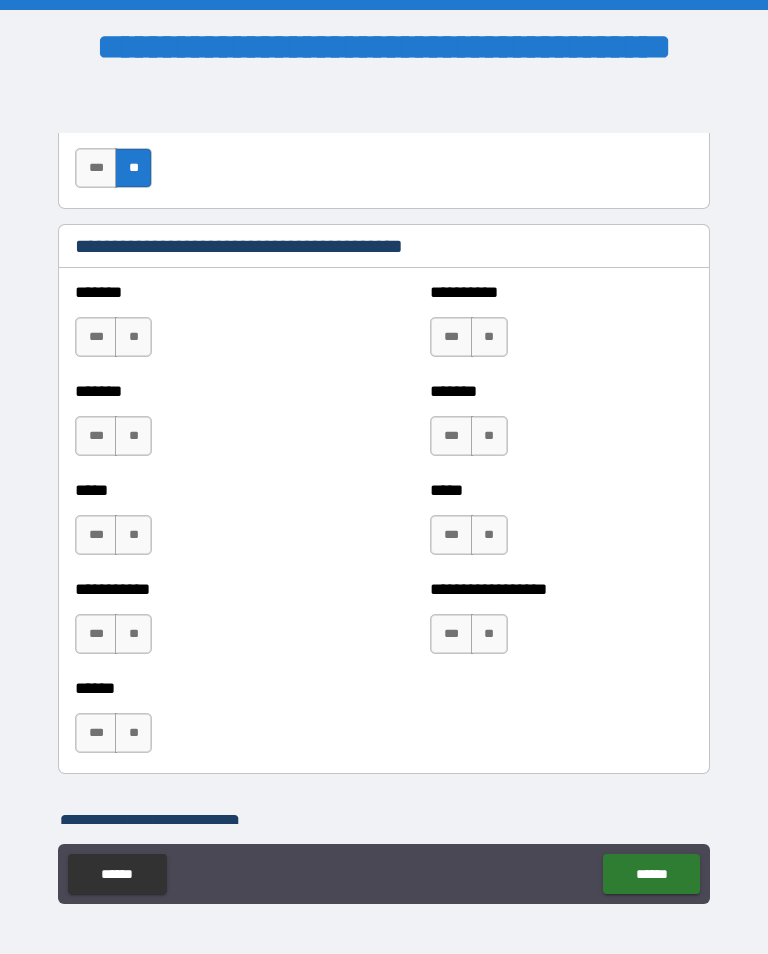 scroll, scrollTop: 1812, scrollLeft: 0, axis: vertical 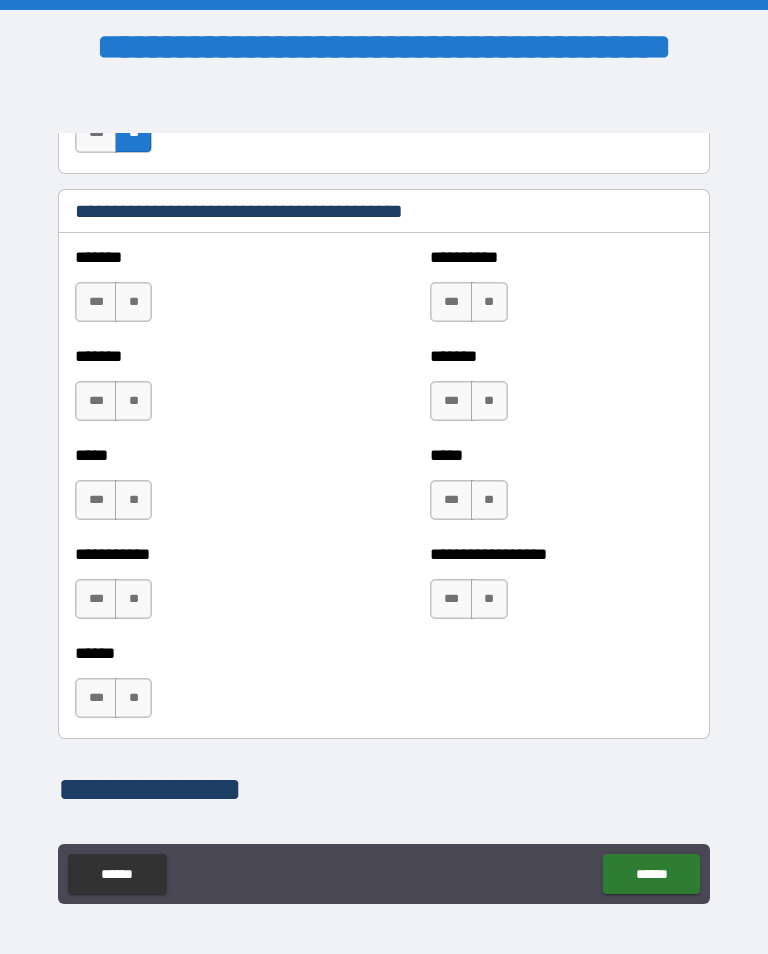 click on "**" at bounding box center (133, 302) 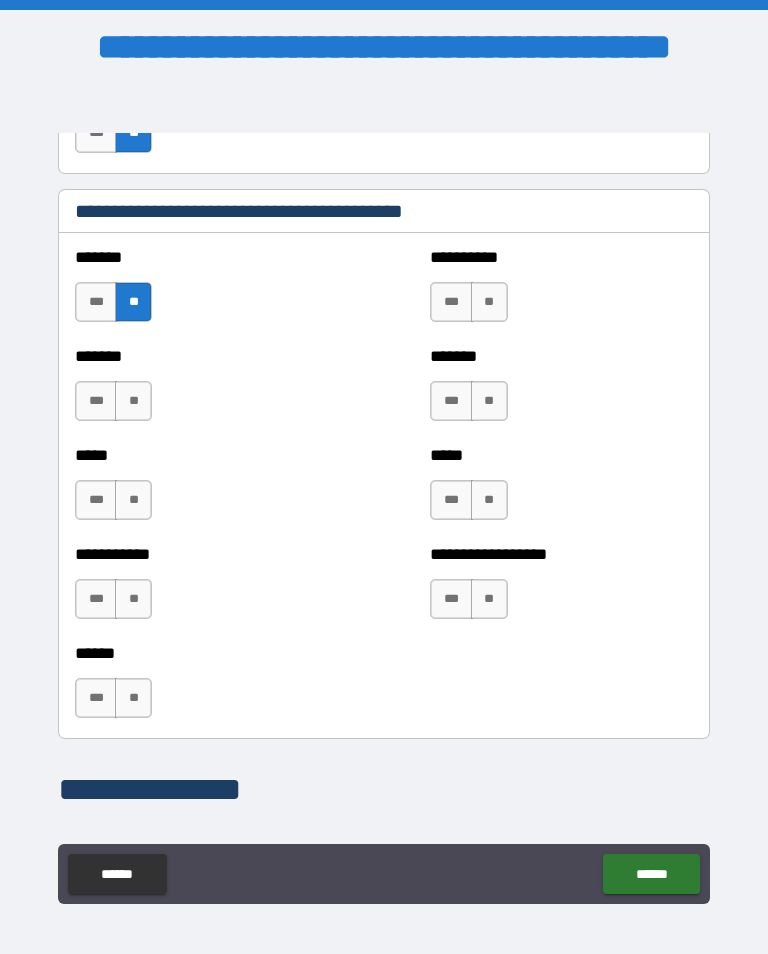 click on "**" at bounding box center [133, 401] 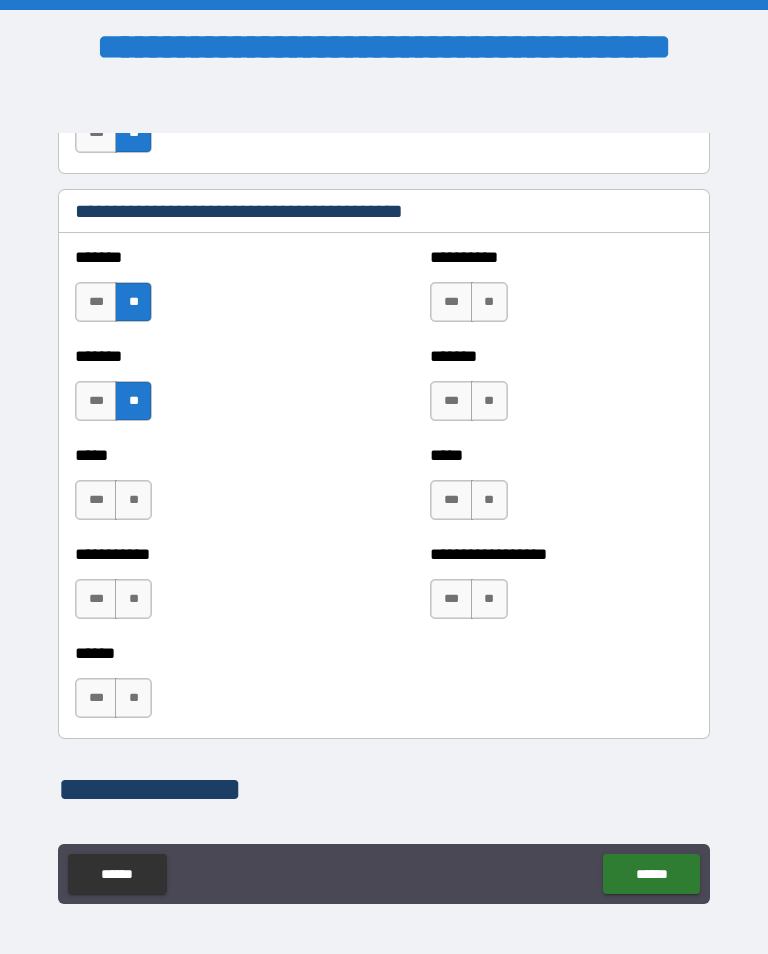 click on "**" at bounding box center (133, 500) 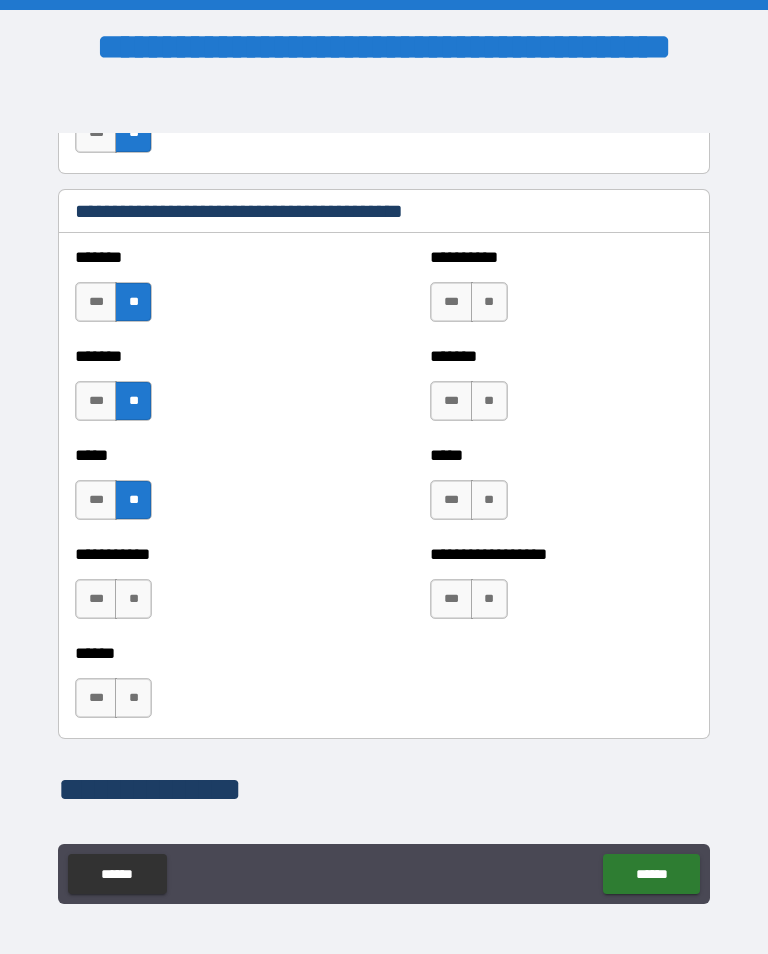 click on "**" at bounding box center (133, 599) 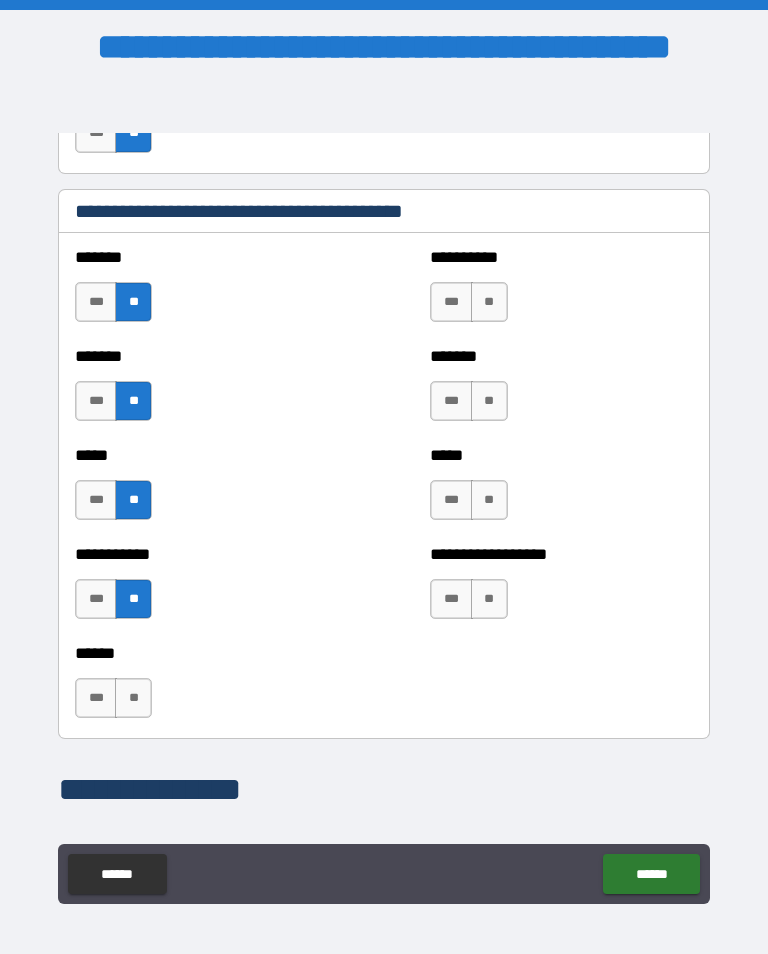 click on "**" at bounding box center (133, 698) 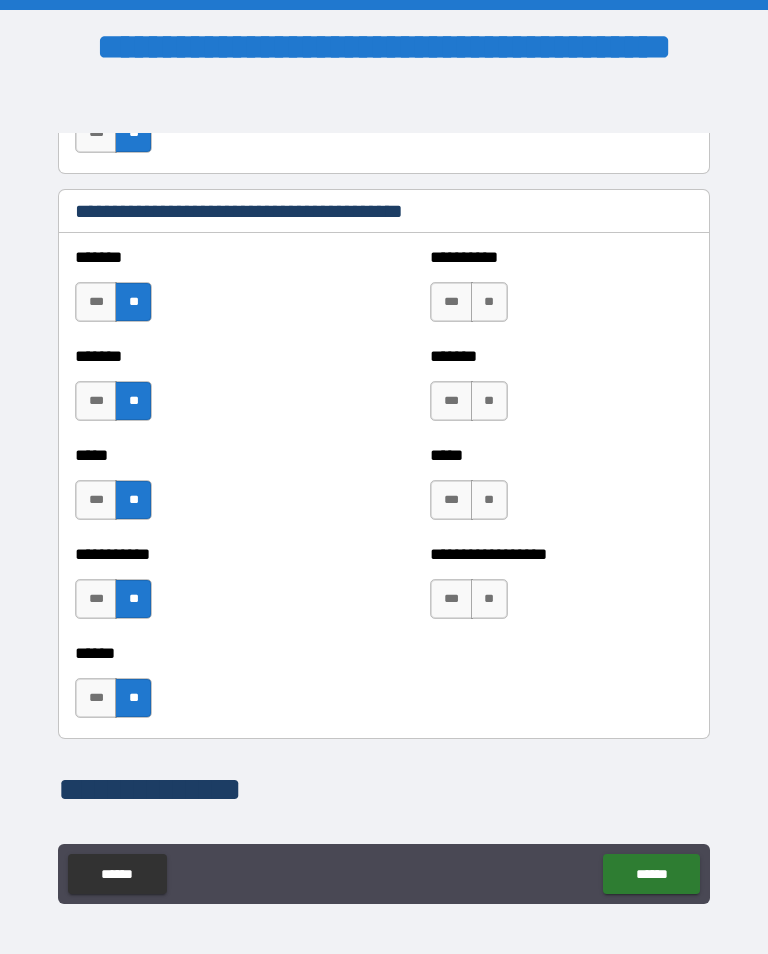 click on "**" at bounding box center [489, 302] 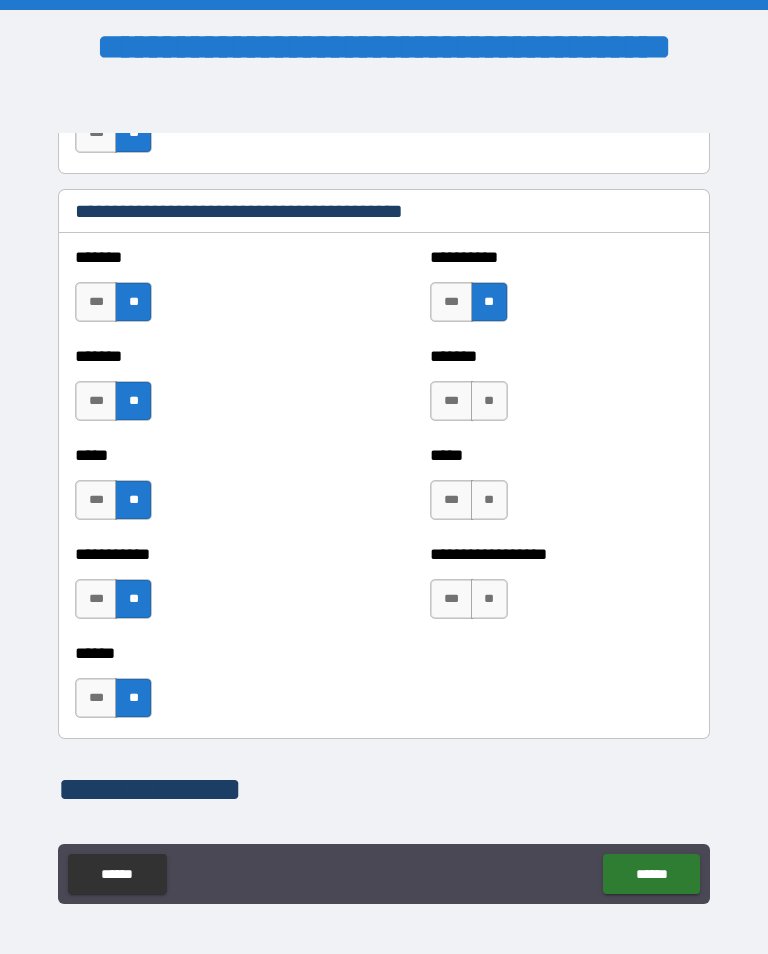 click on "**" at bounding box center (489, 401) 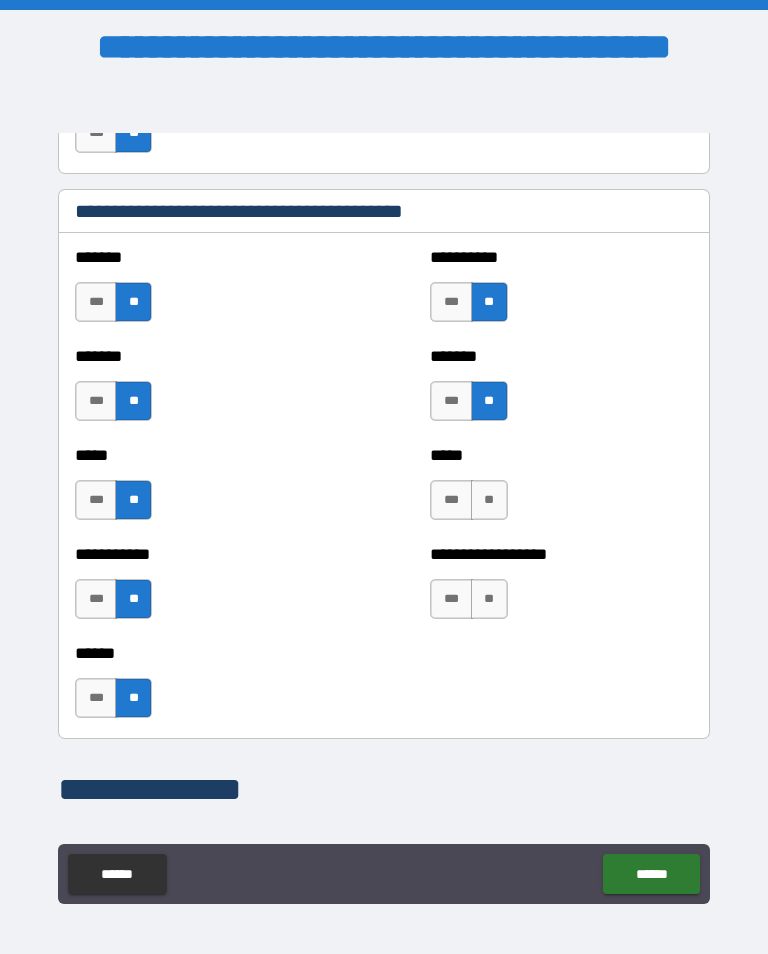 click on "**" at bounding box center [489, 500] 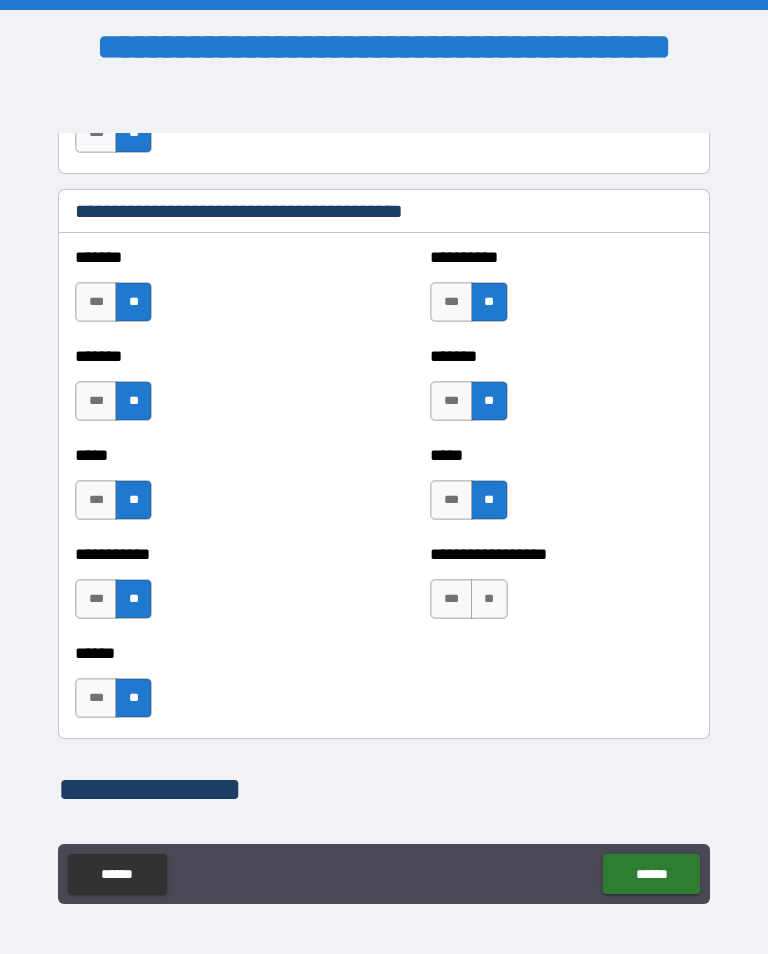 click on "**" at bounding box center [489, 599] 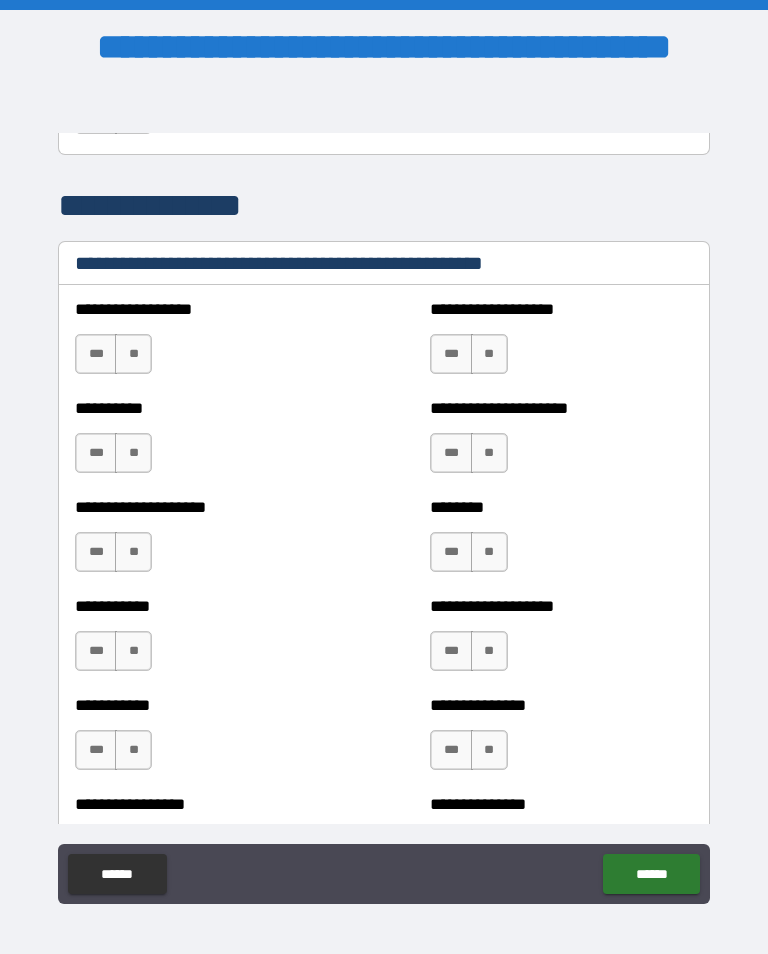 scroll, scrollTop: 2397, scrollLeft: 0, axis: vertical 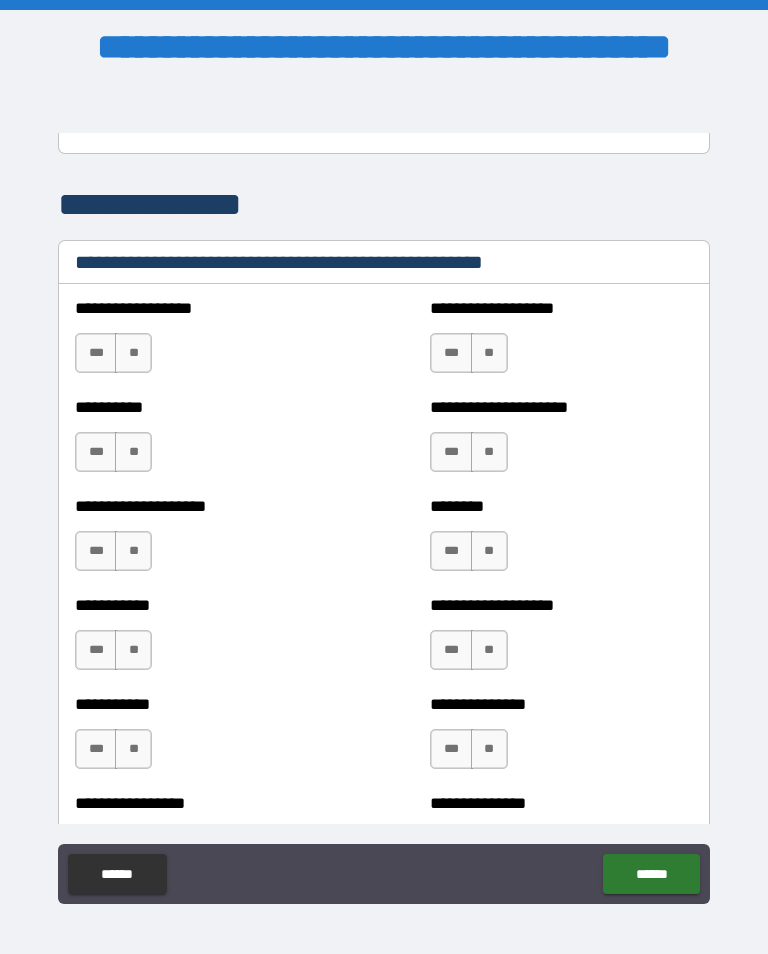 click on "**" at bounding box center (133, 353) 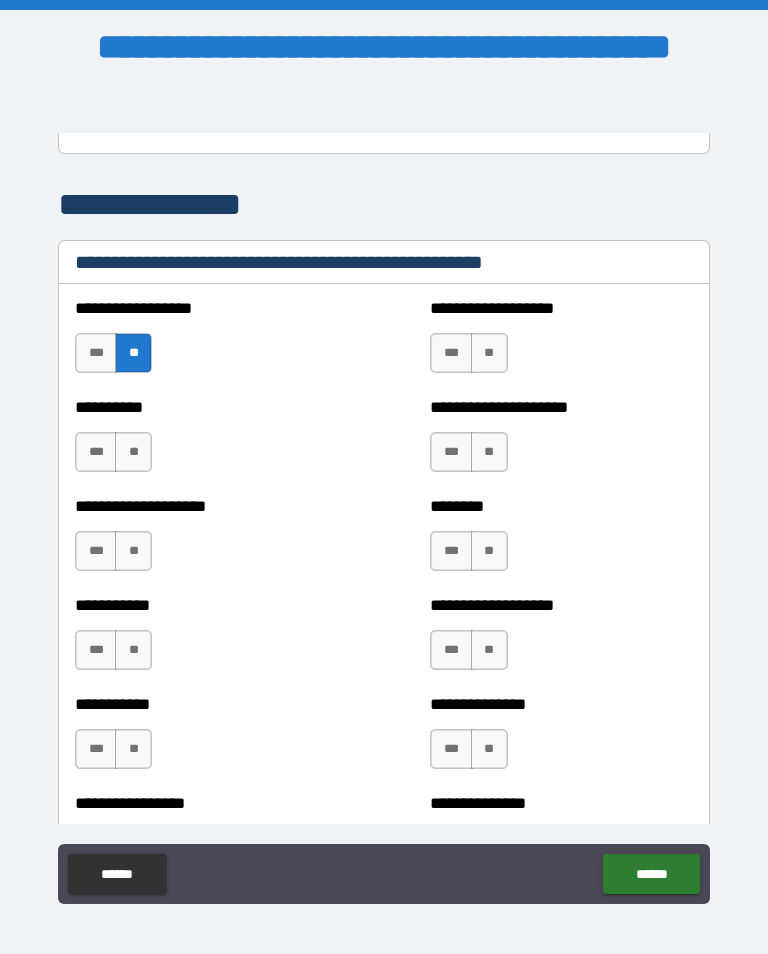 click on "**" at bounding box center (133, 452) 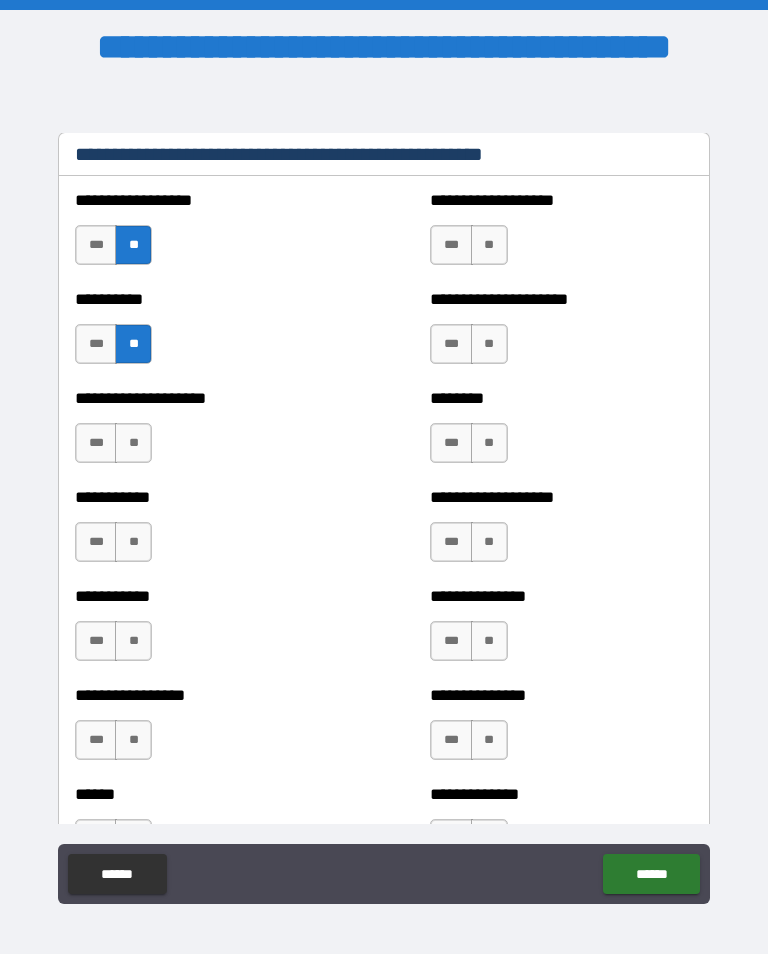 scroll, scrollTop: 2509, scrollLeft: 0, axis: vertical 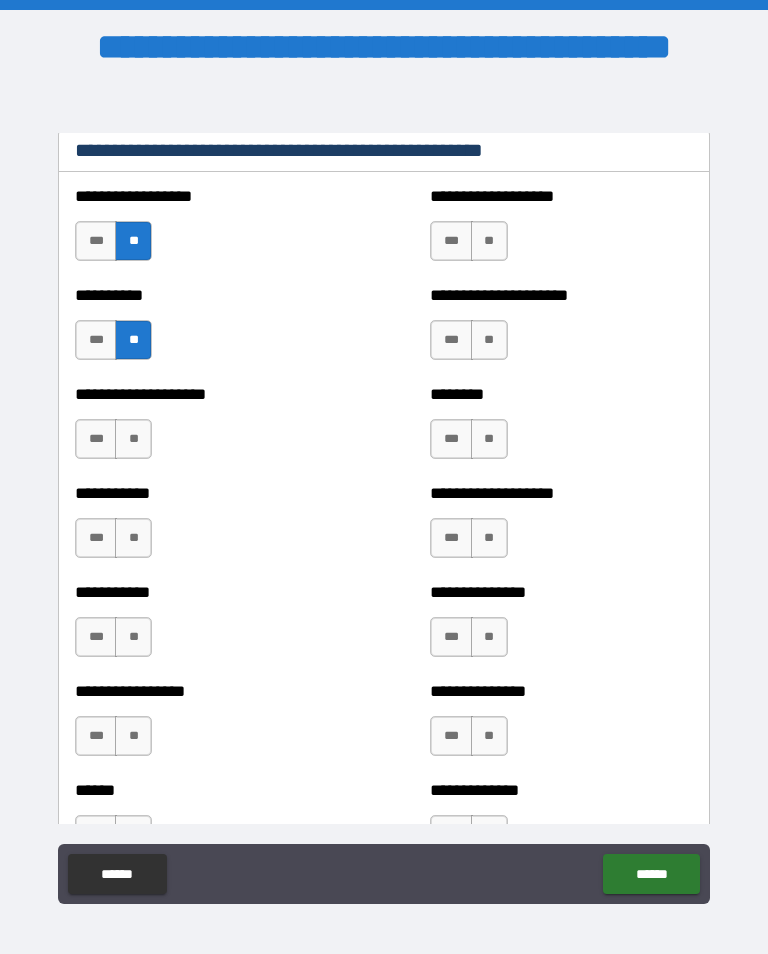 click on "**" at bounding box center [133, 439] 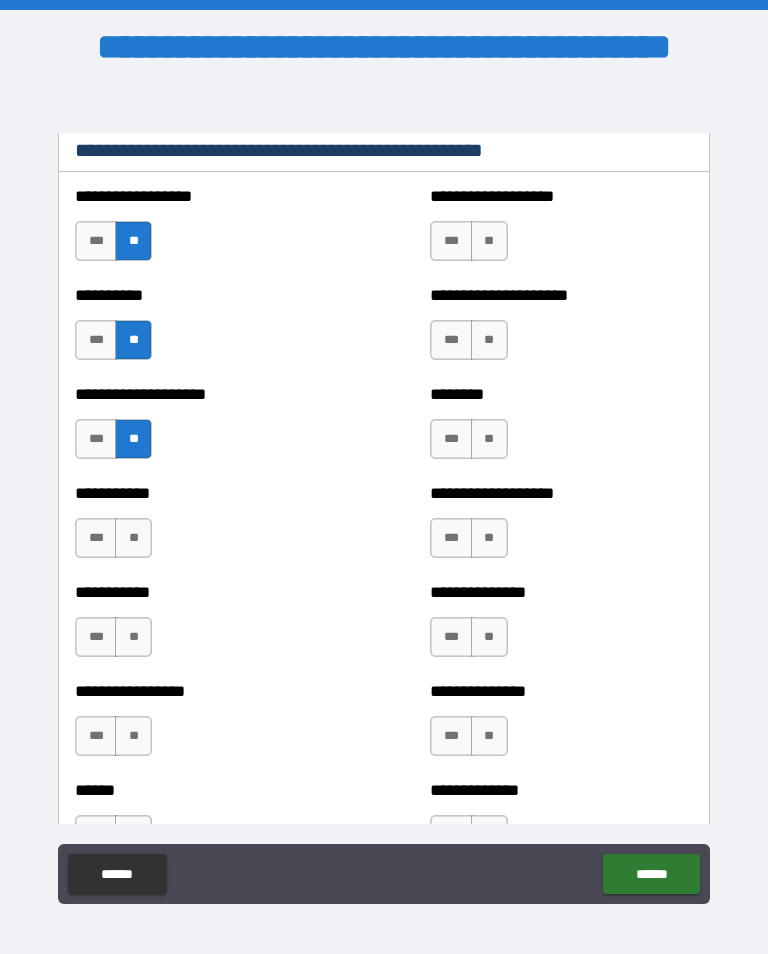 scroll, scrollTop: 2602, scrollLeft: 0, axis: vertical 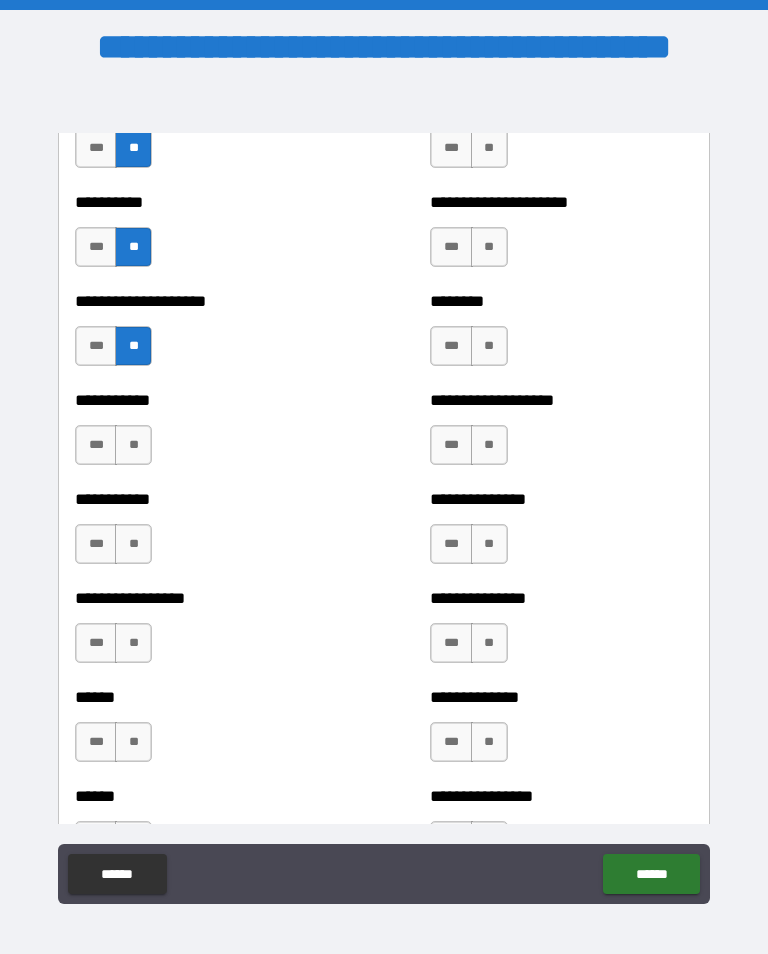 click on "**" at bounding box center [133, 445] 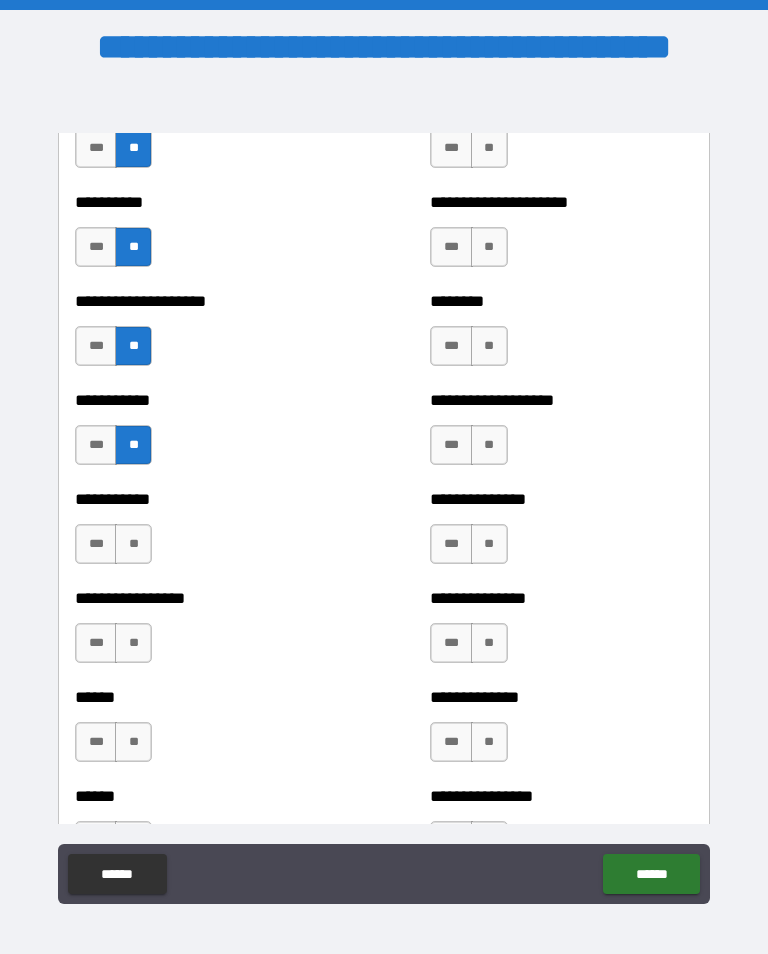scroll, scrollTop: 2703, scrollLeft: 0, axis: vertical 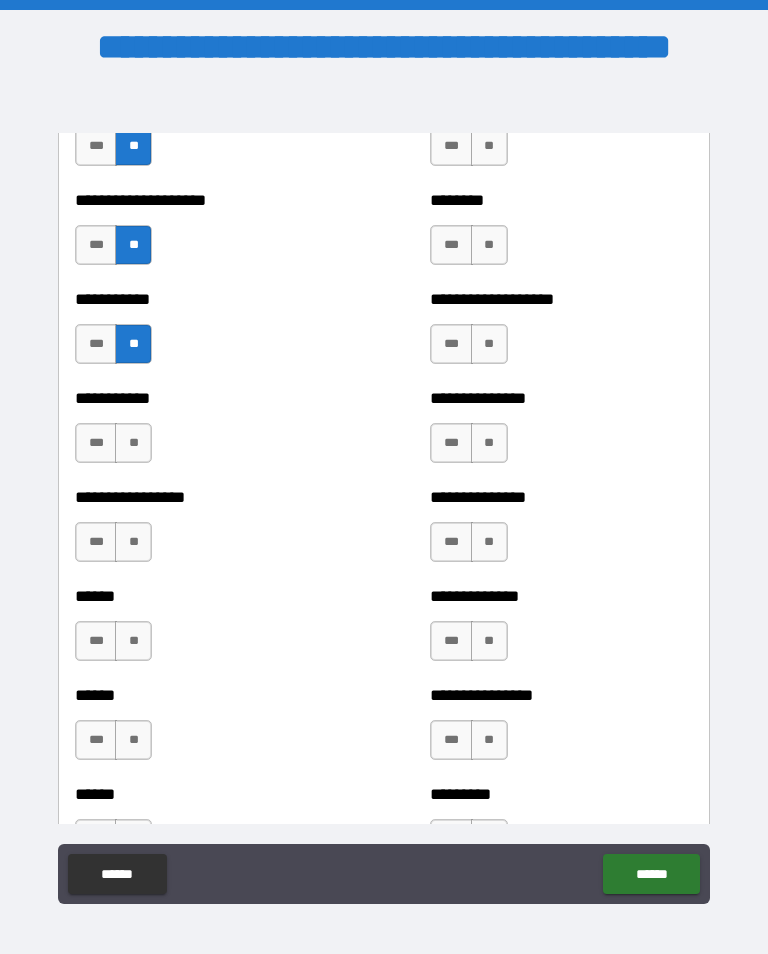click on "**" at bounding box center (133, 443) 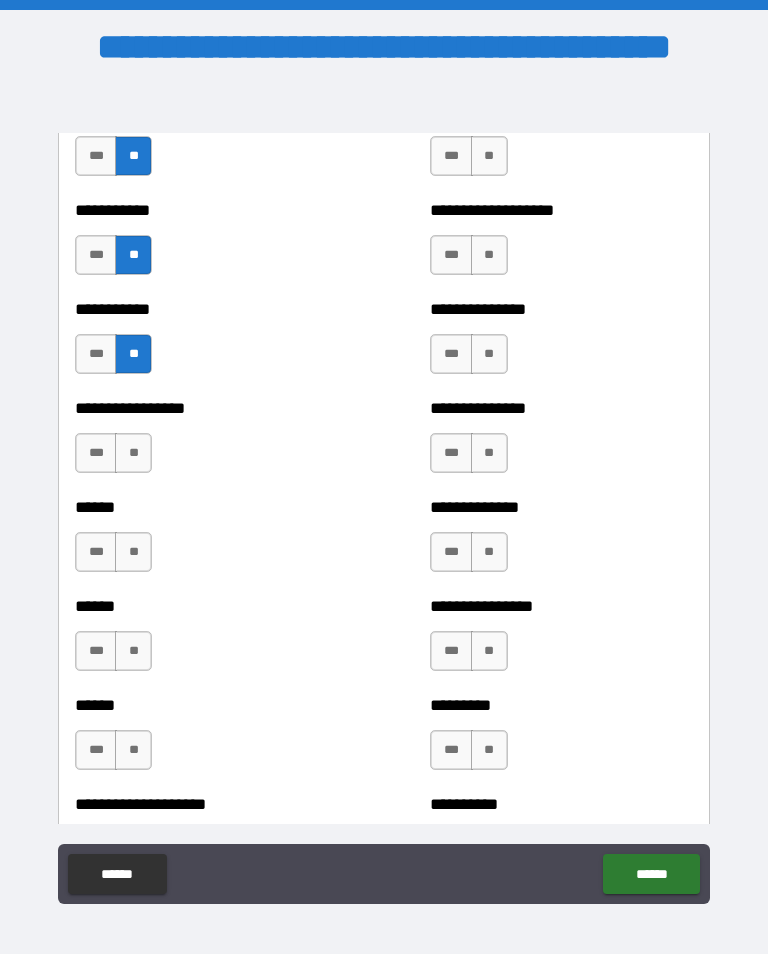 scroll, scrollTop: 2794, scrollLeft: 0, axis: vertical 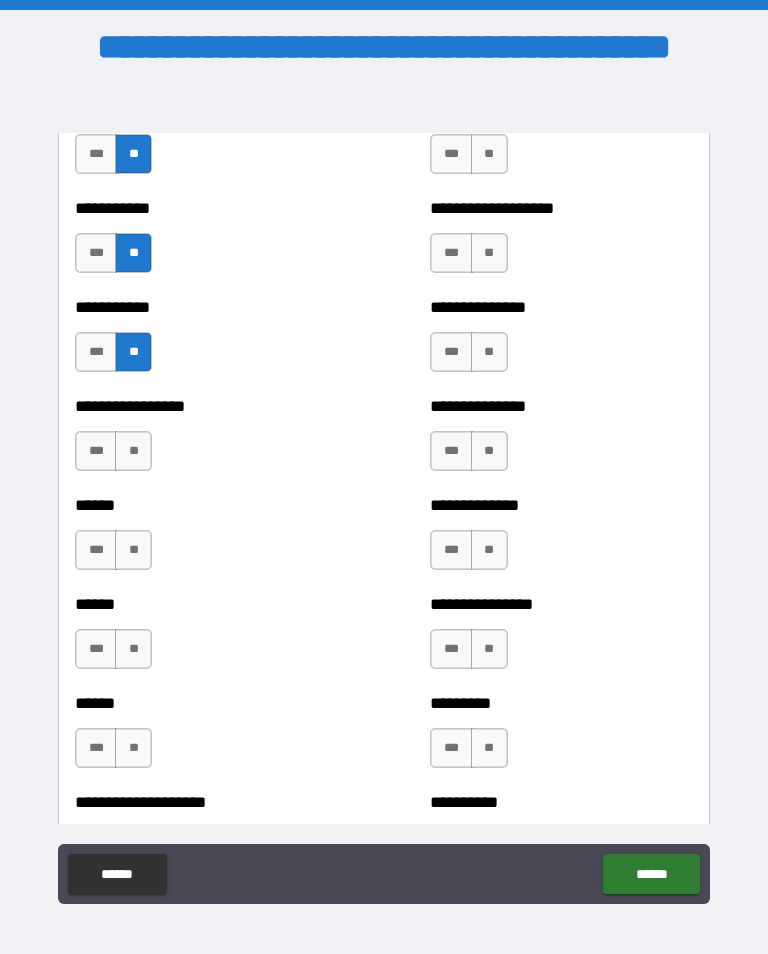 click on "**" at bounding box center [133, 451] 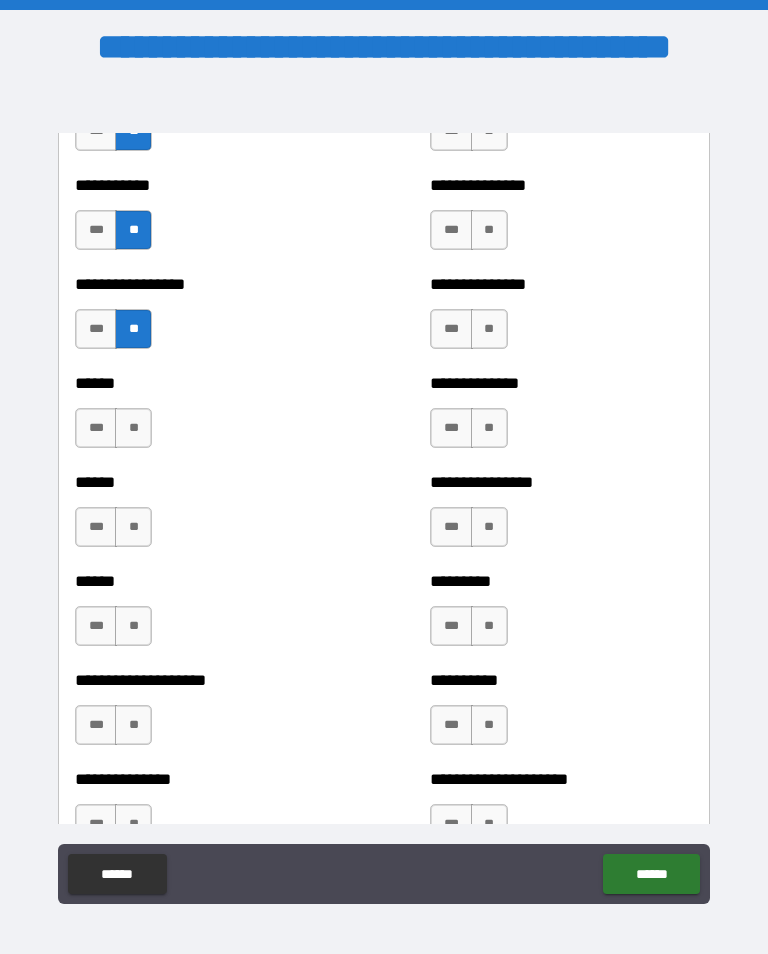 scroll, scrollTop: 2920, scrollLeft: 0, axis: vertical 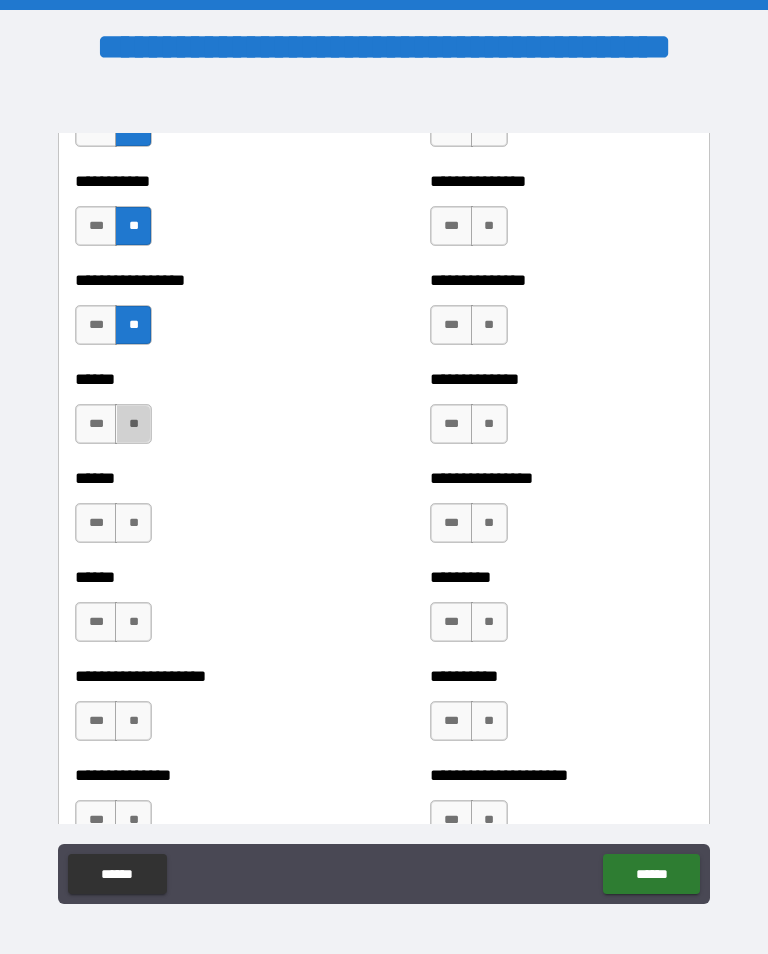 click on "**" at bounding box center (133, 424) 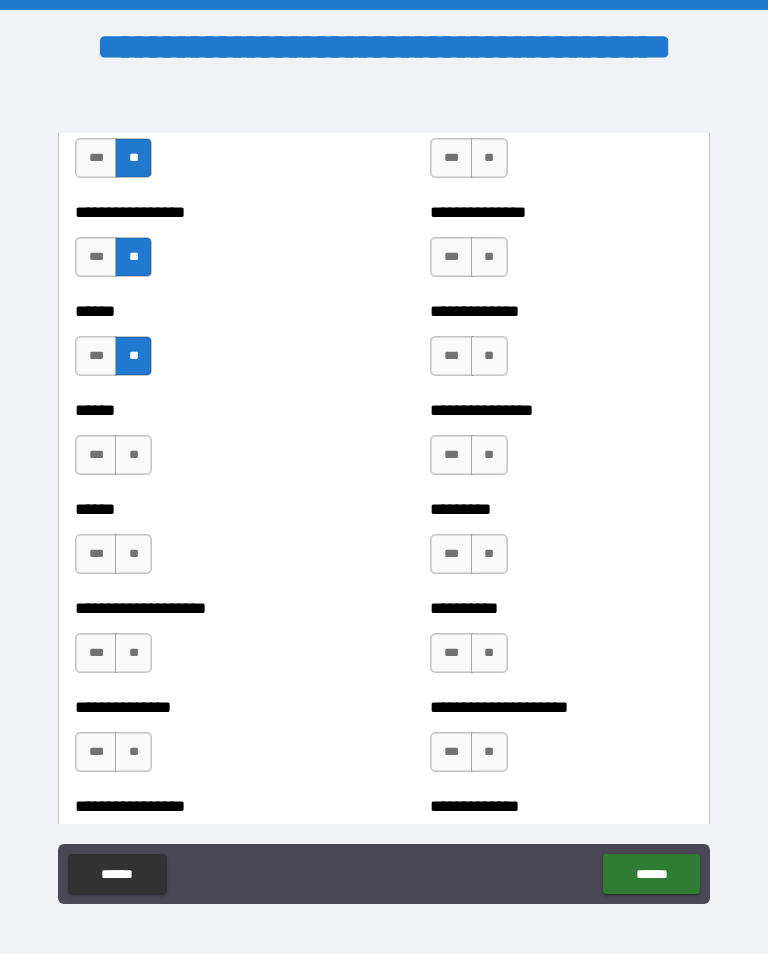 scroll, scrollTop: 2989, scrollLeft: 0, axis: vertical 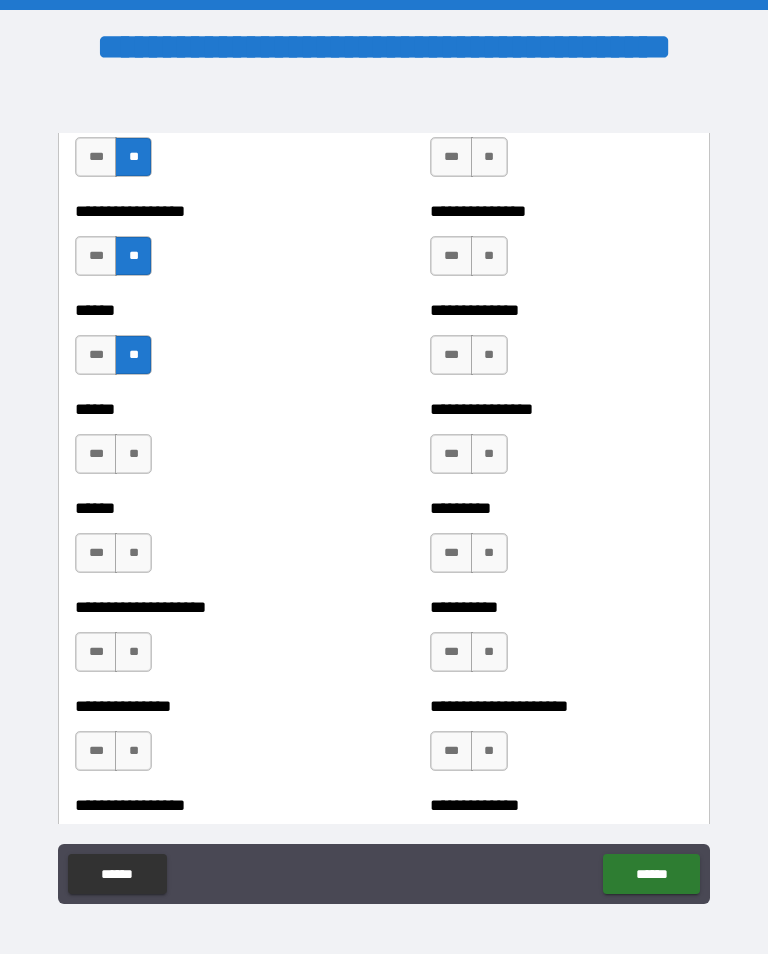 click on "**" at bounding box center [133, 454] 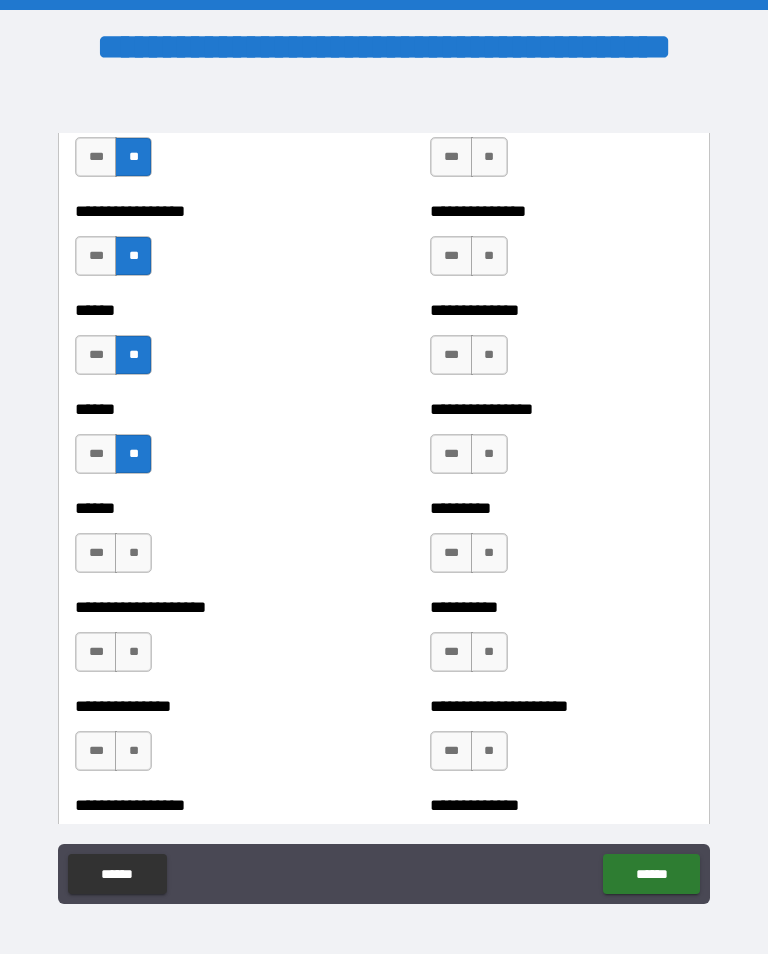 click on "**" at bounding box center (133, 553) 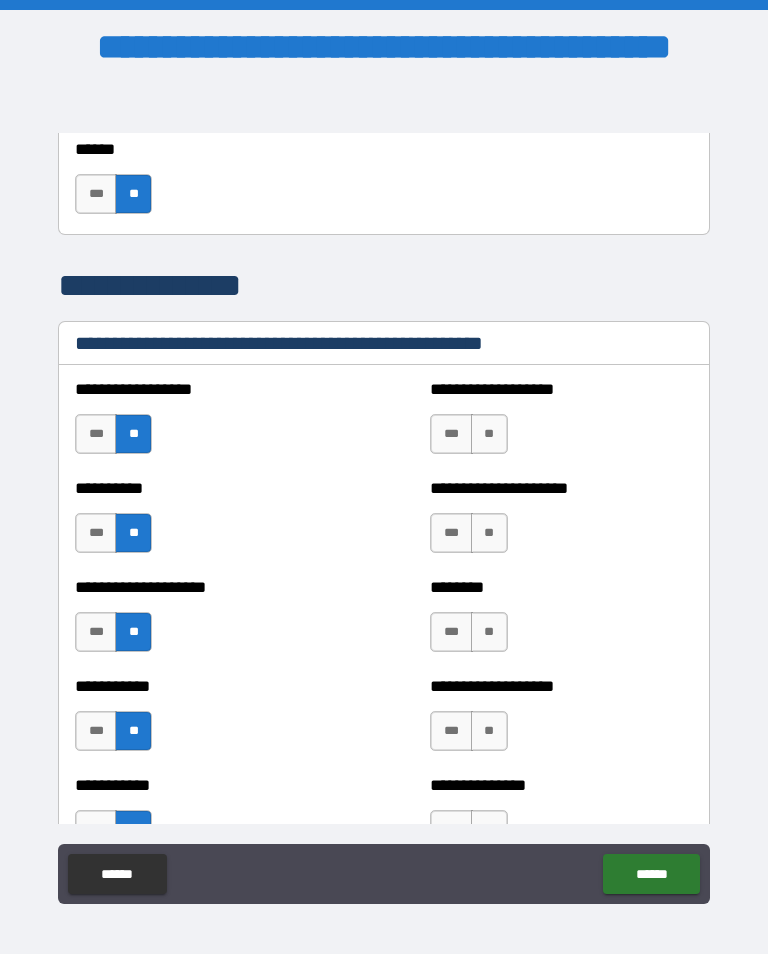 scroll, scrollTop: 2387, scrollLeft: 0, axis: vertical 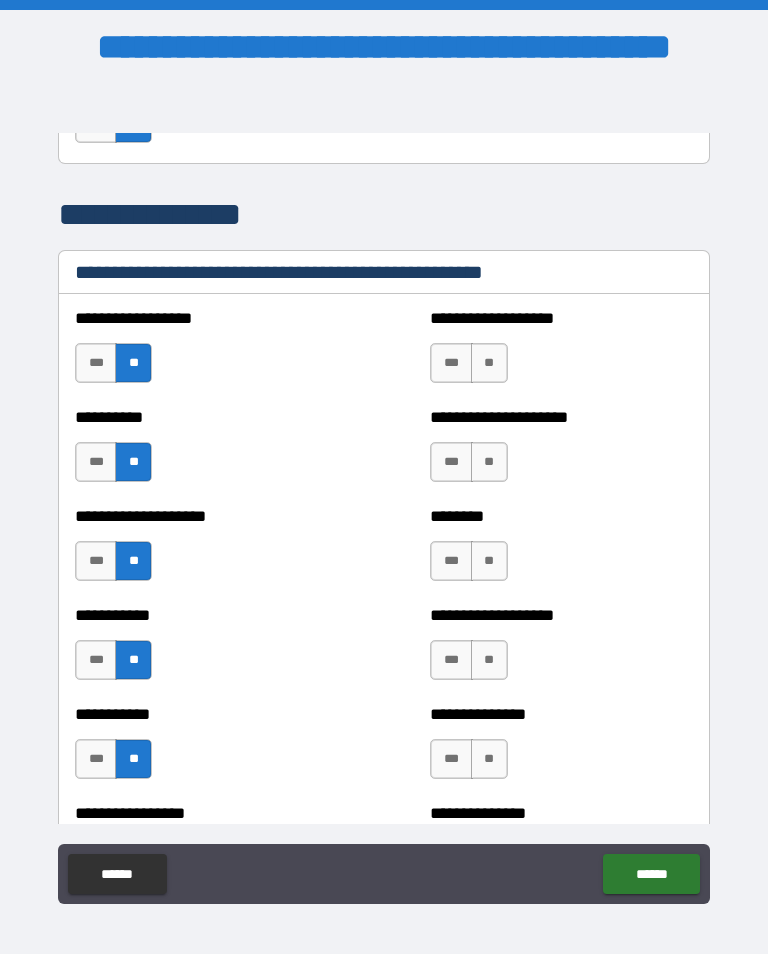 click on "**" at bounding box center (489, 363) 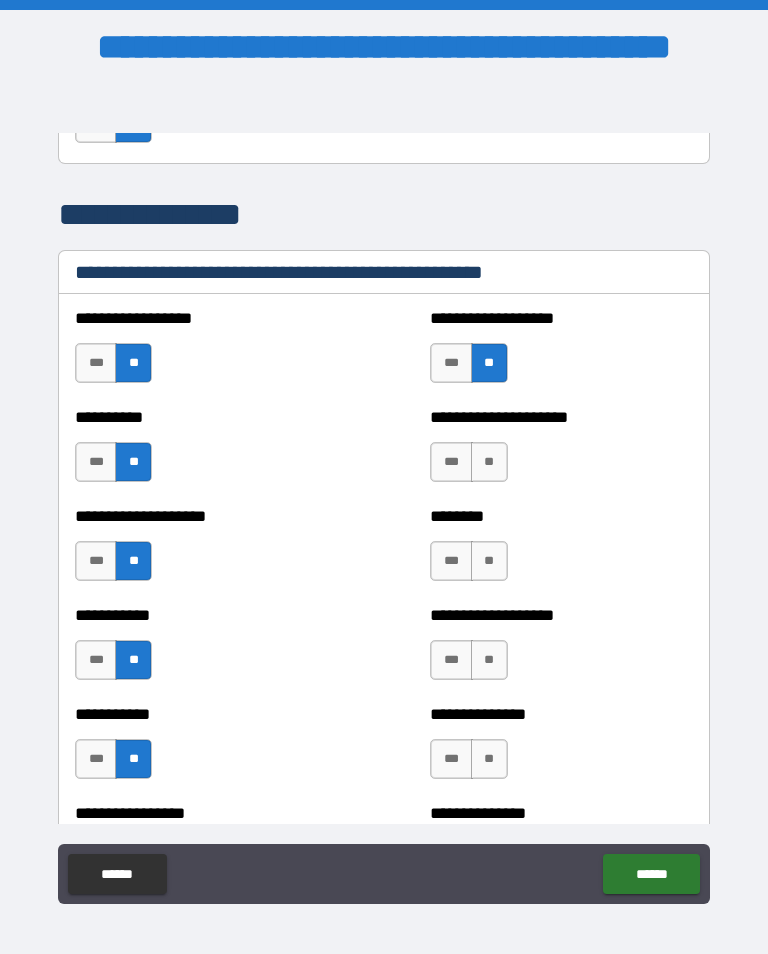 click on "**" at bounding box center [489, 462] 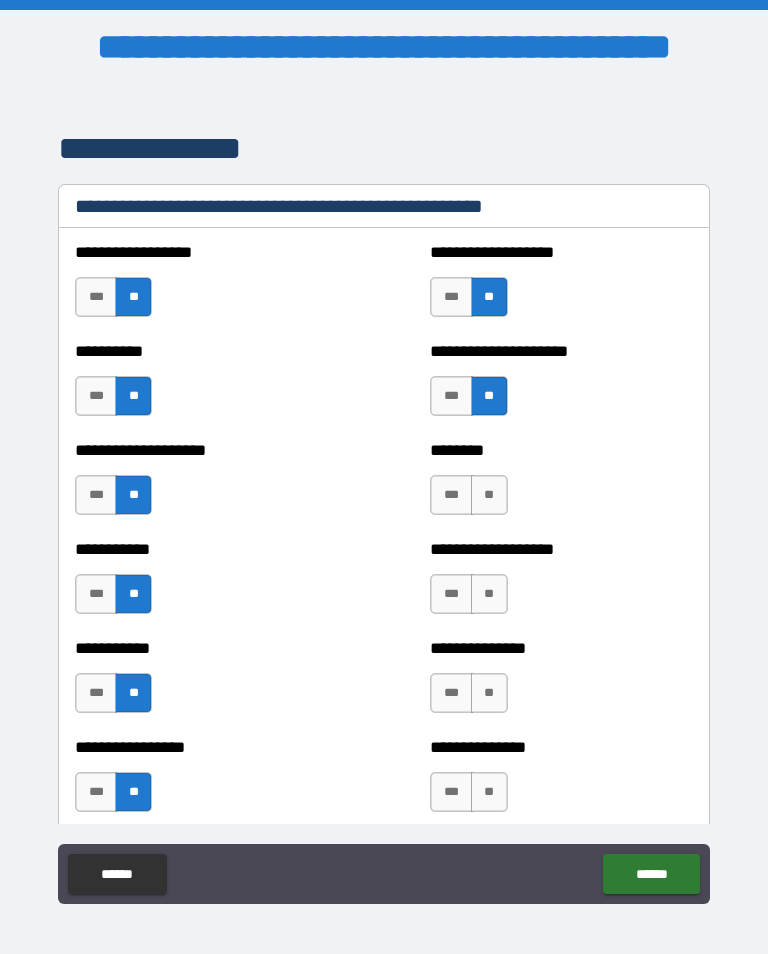 scroll, scrollTop: 2465, scrollLeft: 0, axis: vertical 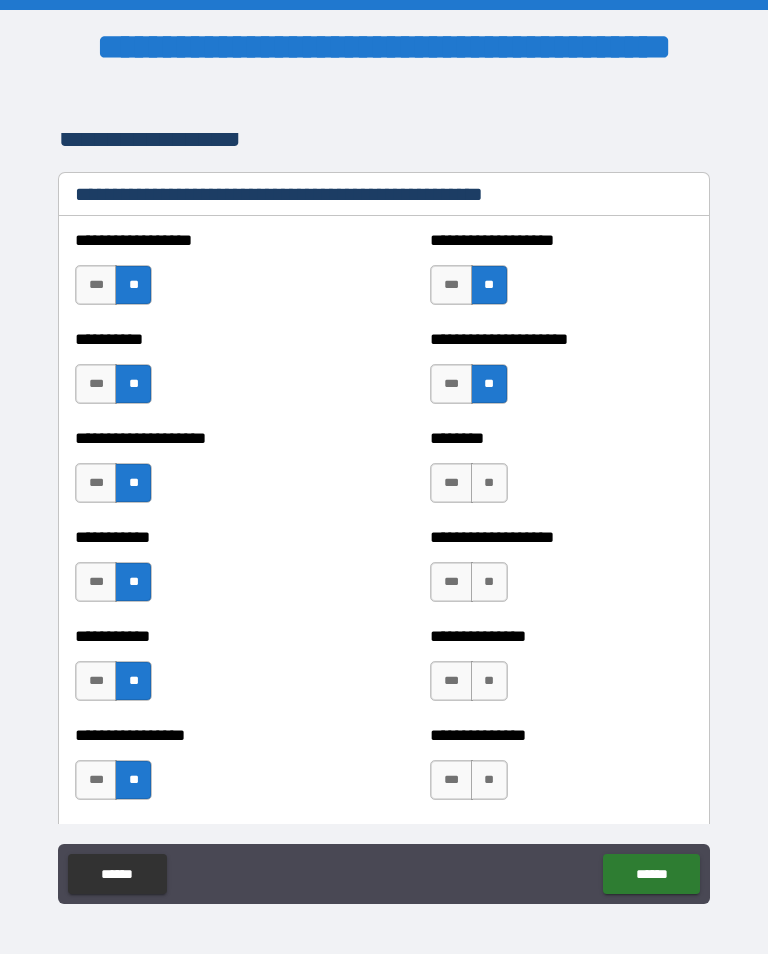 click on "**" at bounding box center [489, 483] 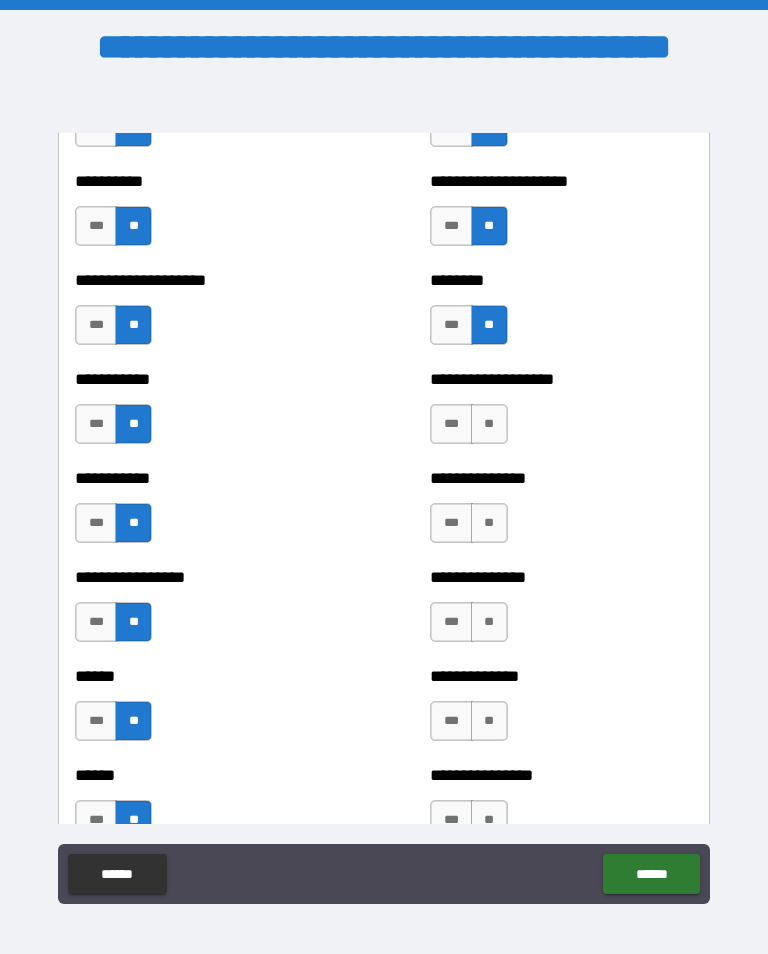 scroll, scrollTop: 2629, scrollLeft: 0, axis: vertical 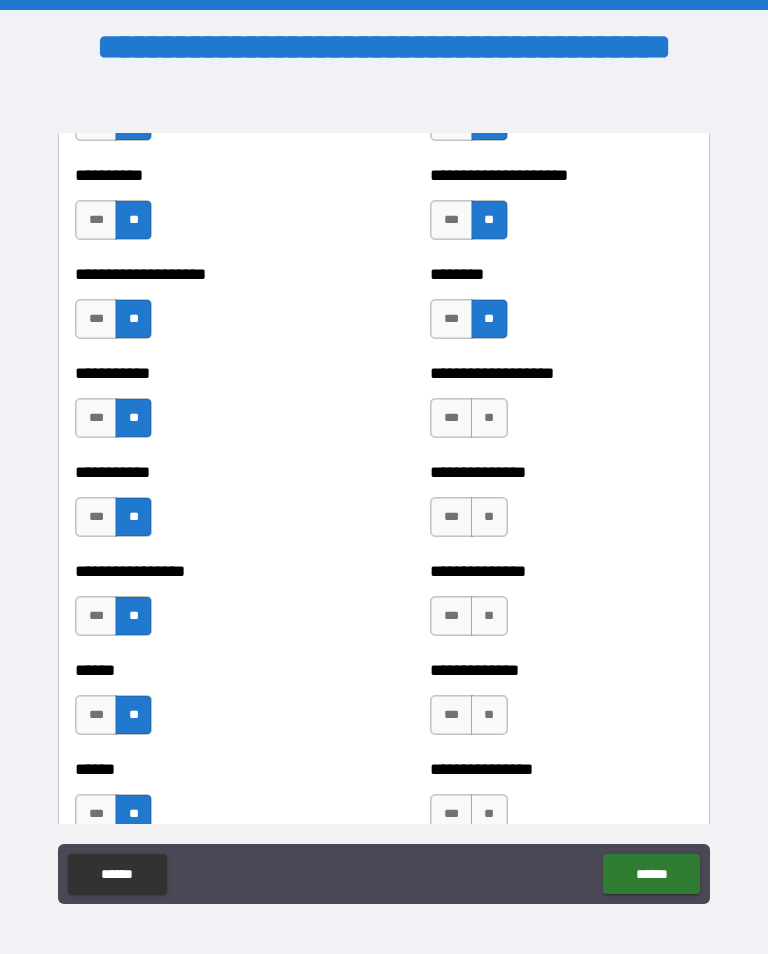 click on "**" at bounding box center [489, 418] 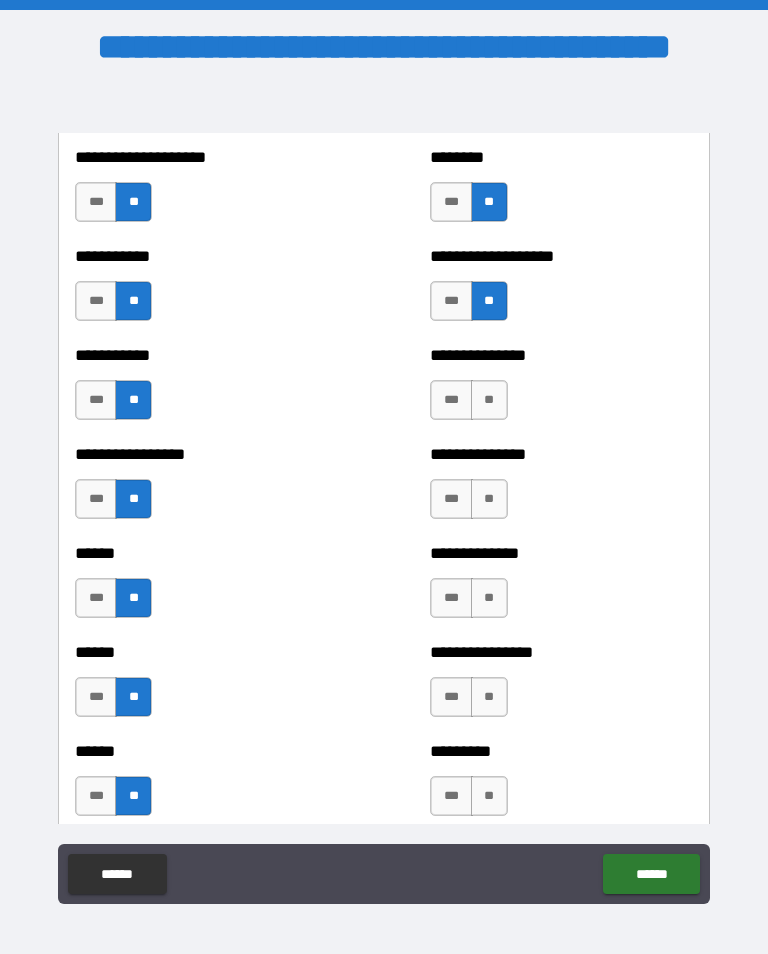 scroll, scrollTop: 2758, scrollLeft: 0, axis: vertical 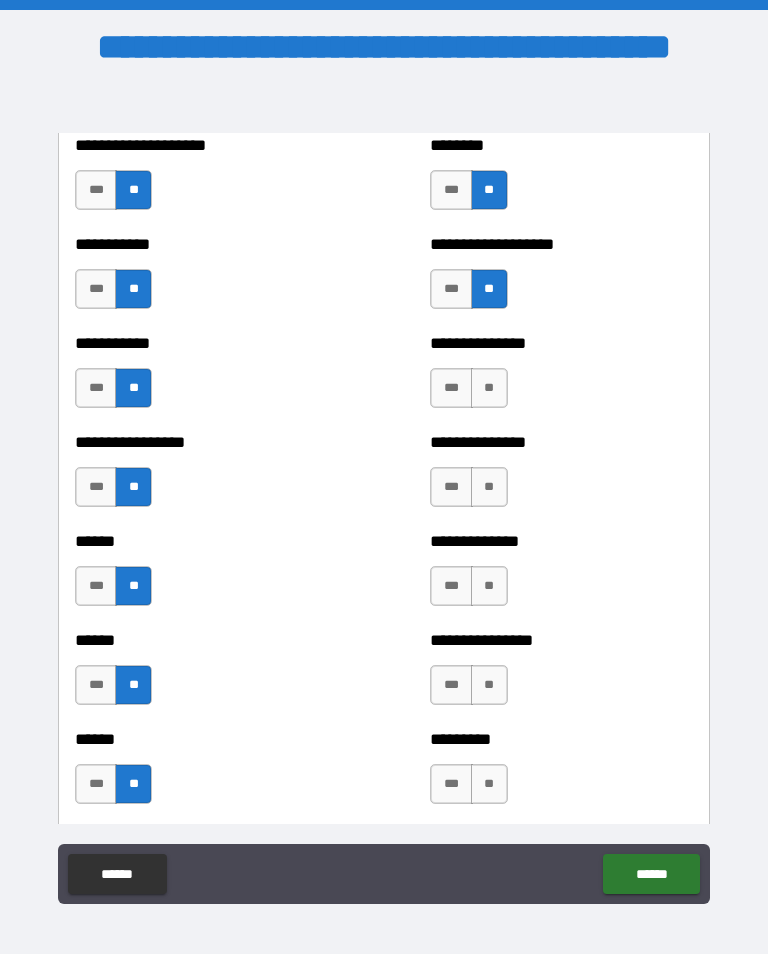 click on "**" at bounding box center (489, 388) 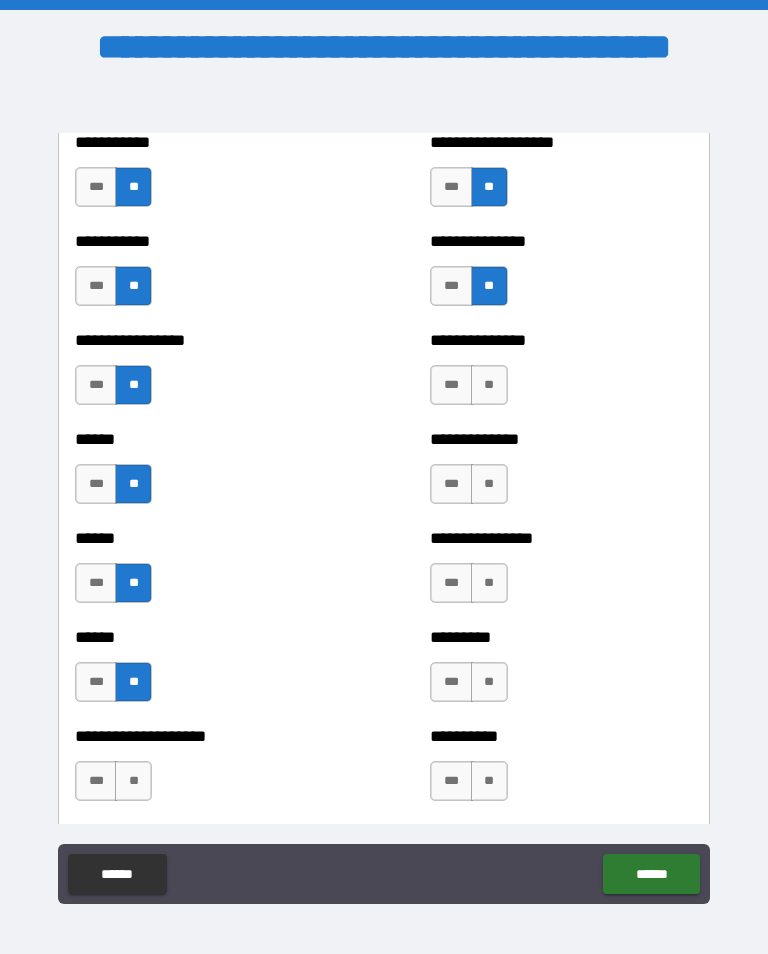 scroll, scrollTop: 2878, scrollLeft: 0, axis: vertical 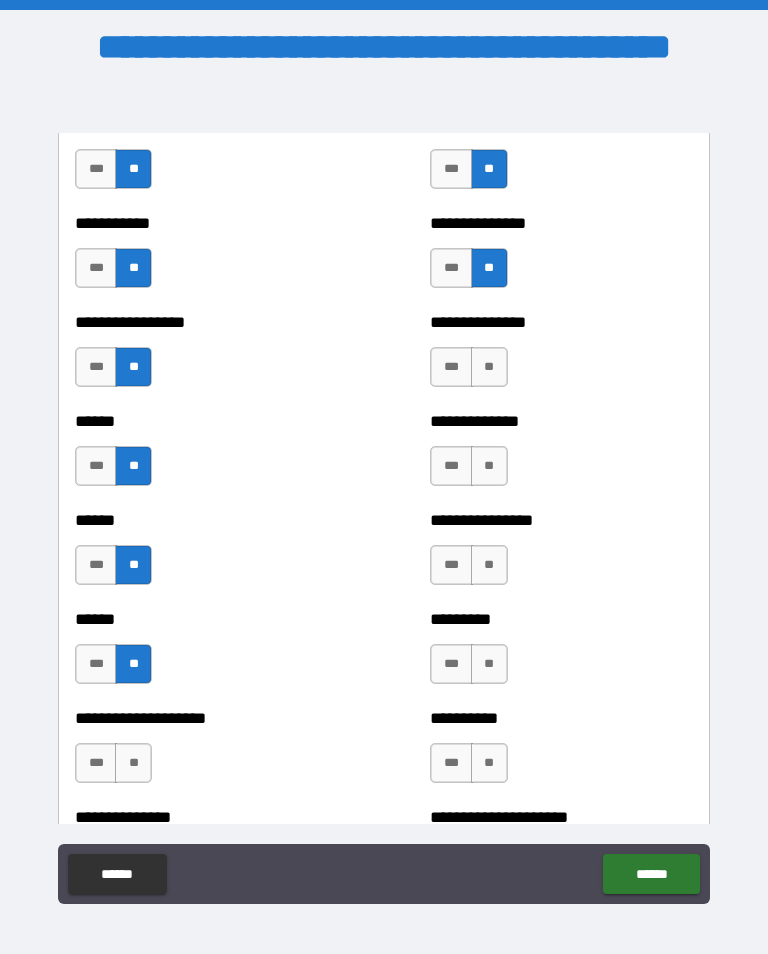 click on "**" at bounding box center (489, 367) 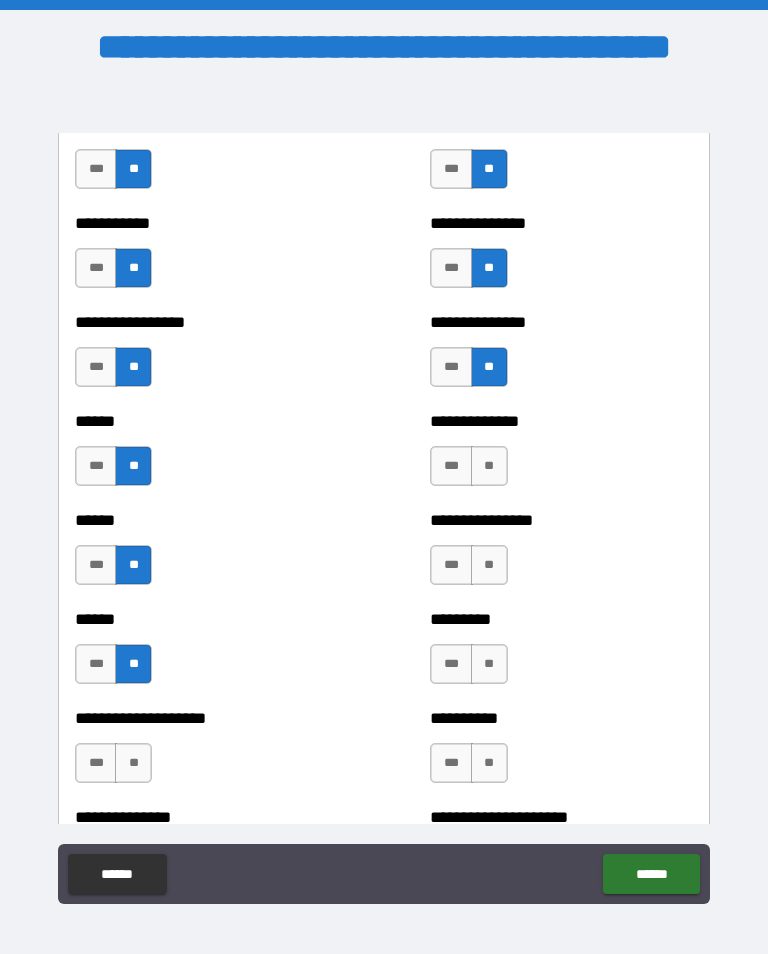 click on "**" at bounding box center [489, 466] 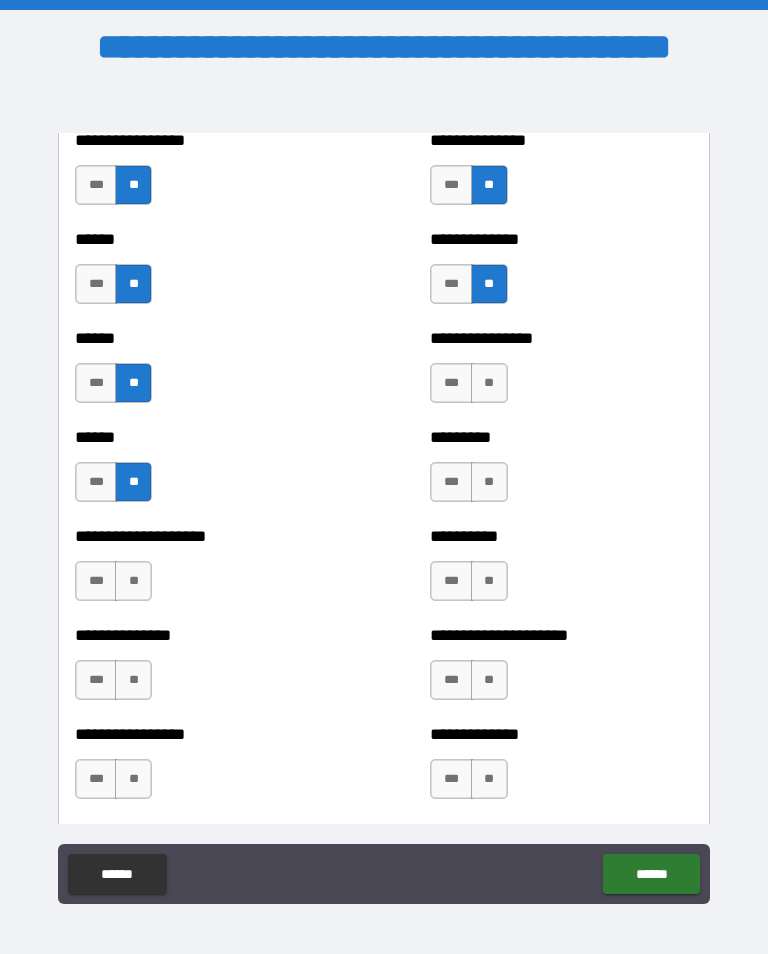 scroll, scrollTop: 3069, scrollLeft: 0, axis: vertical 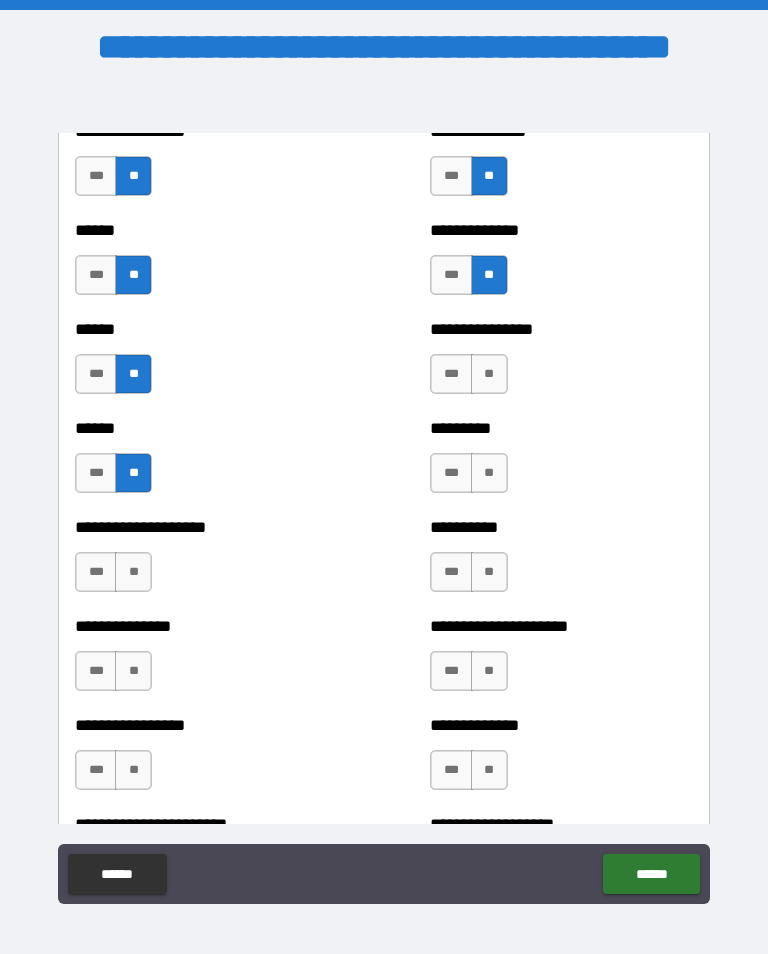 click on "**" at bounding box center [489, 374] 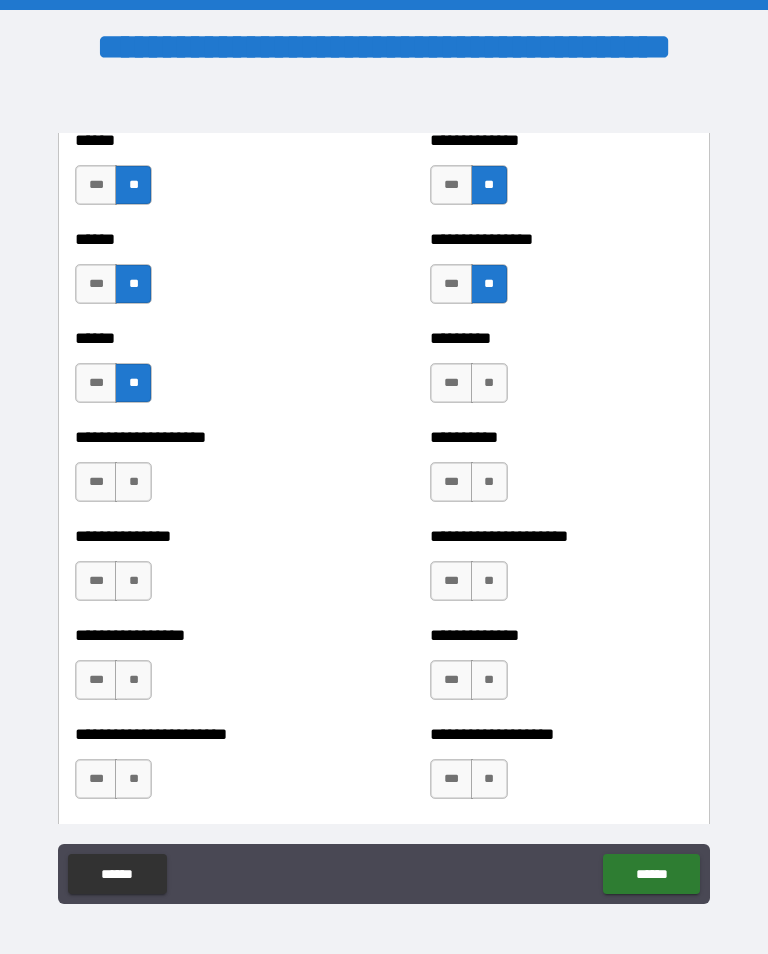 scroll, scrollTop: 3161, scrollLeft: 0, axis: vertical 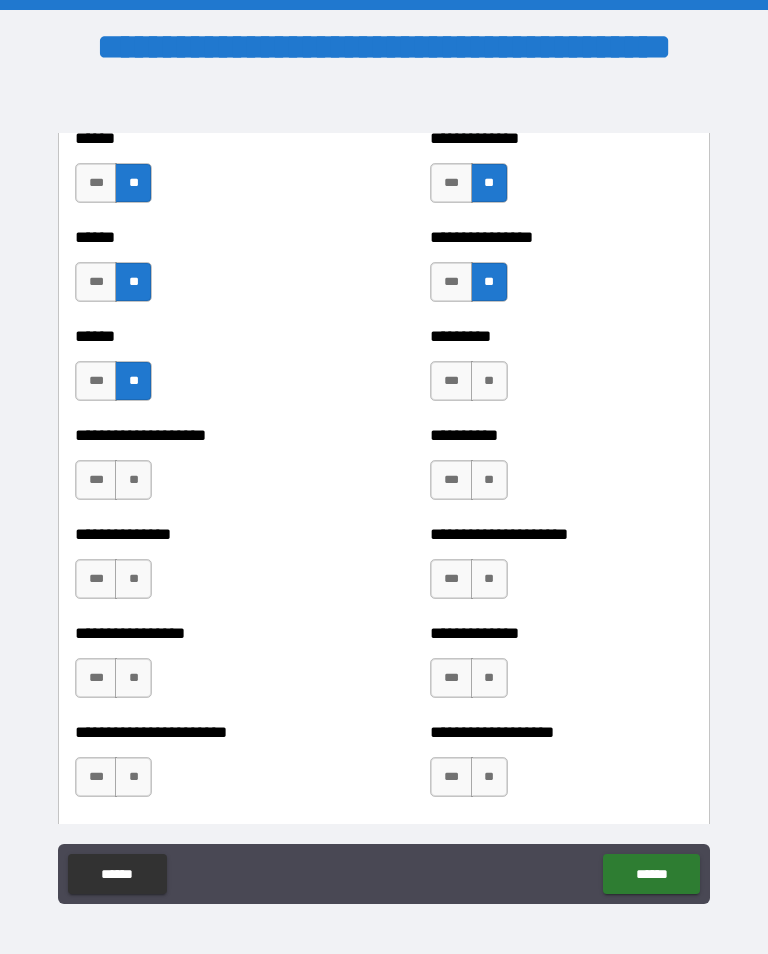 click on "**" at bounding box center (489, 381) 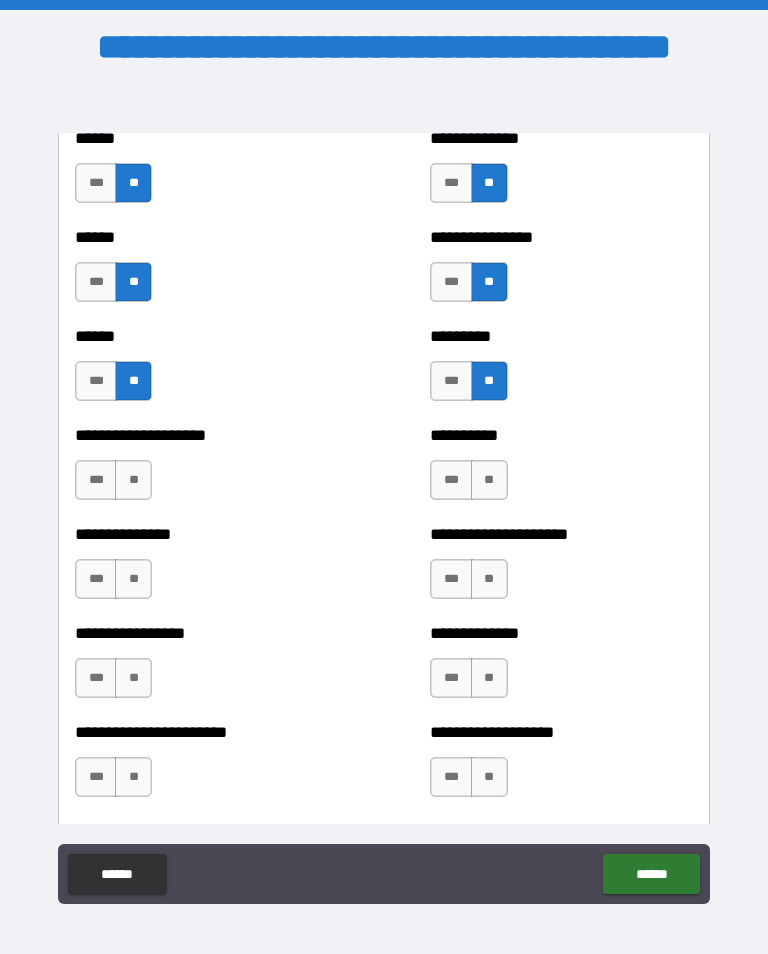 click on "**" at bounding box center (489, 480) 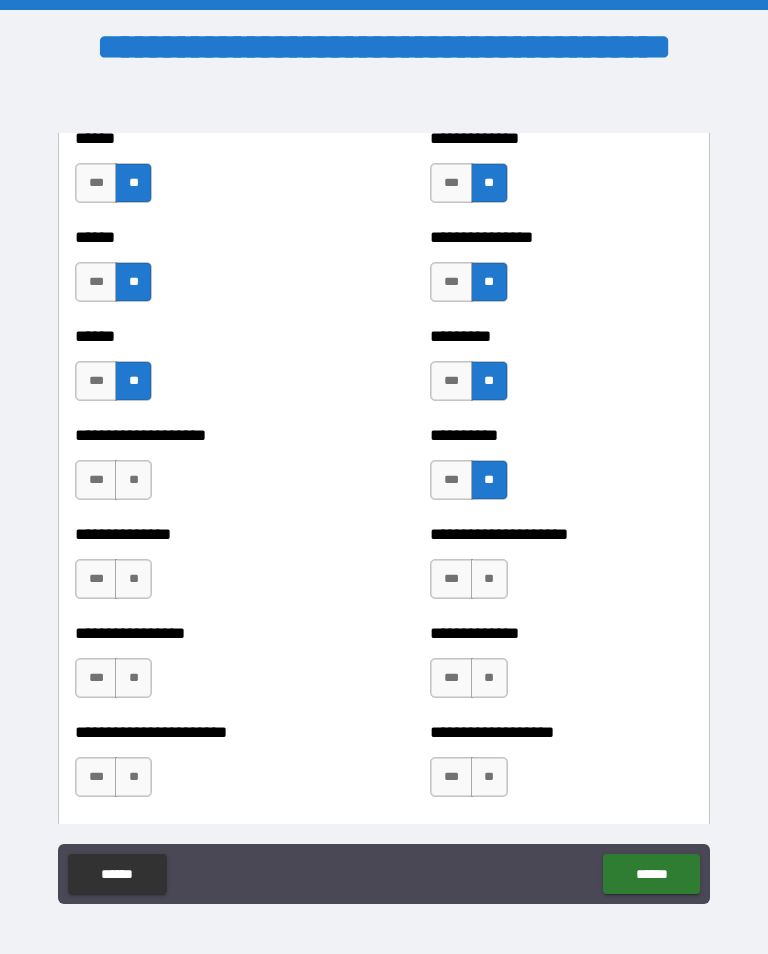 click on "**" at bounding box center (489, 579) 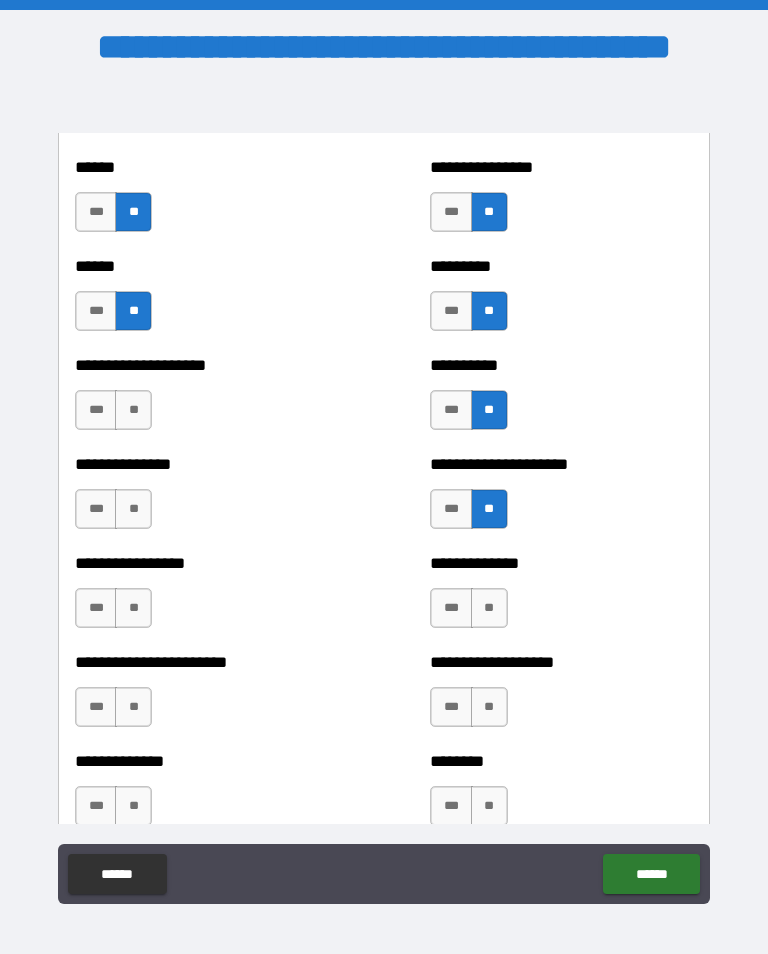 scroll, scrollTop: 3344, scrollLeft: 0, axis: vertical 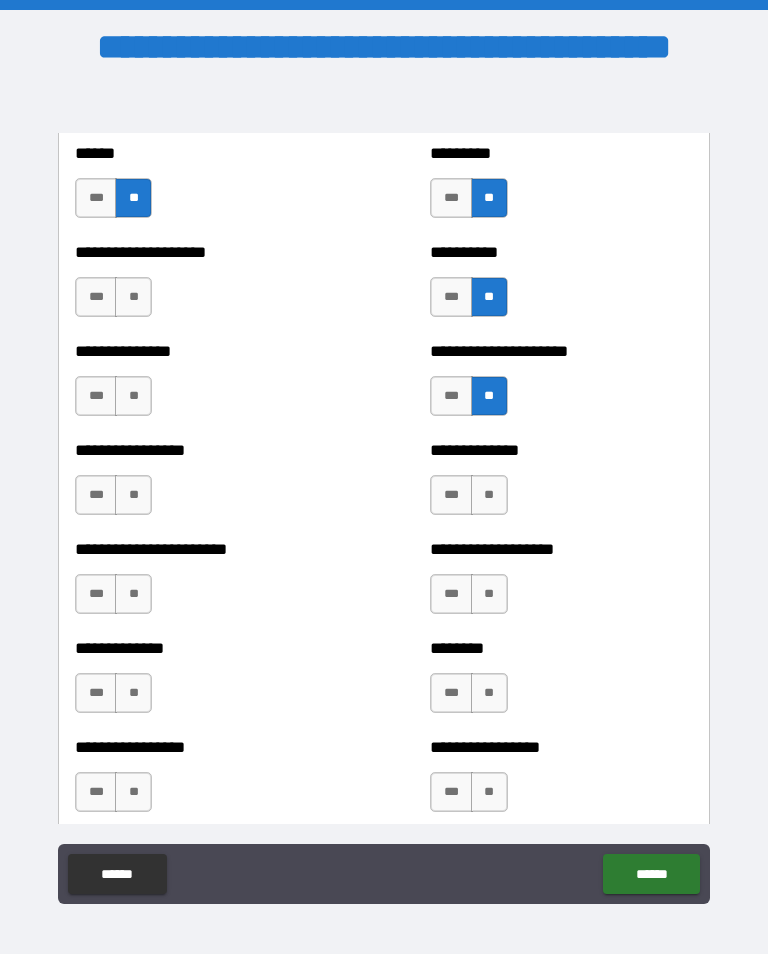 click on "**" at bounding box center [489, 495] 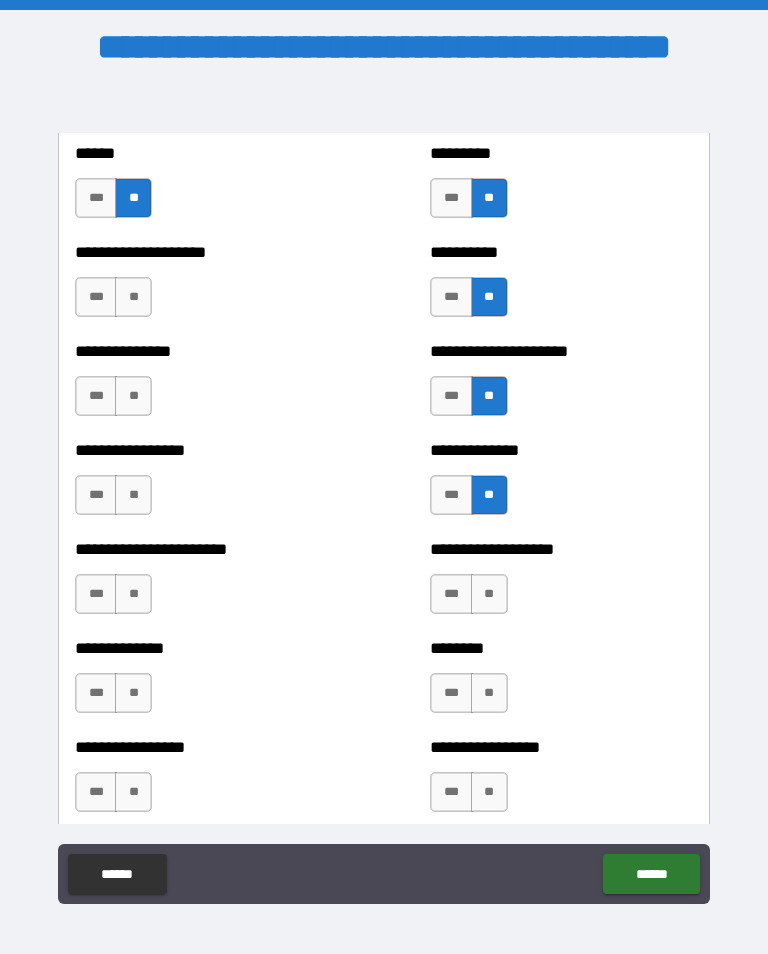 click on "**" at bounding box center (489, 594) 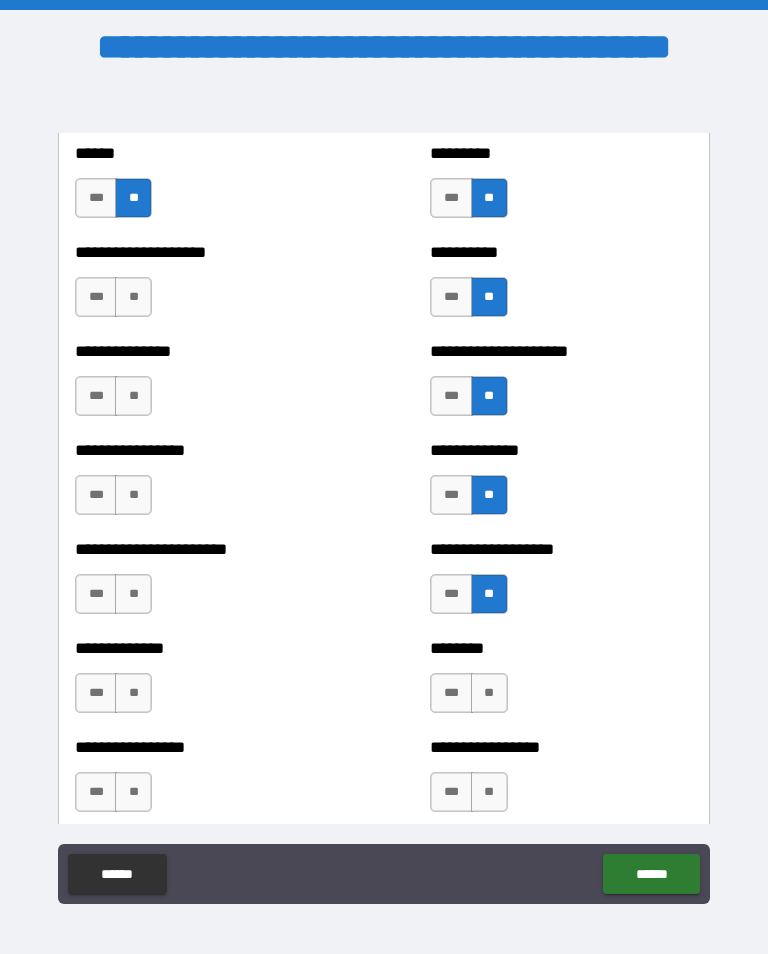 click on "**" at bounding box center (133, 297) 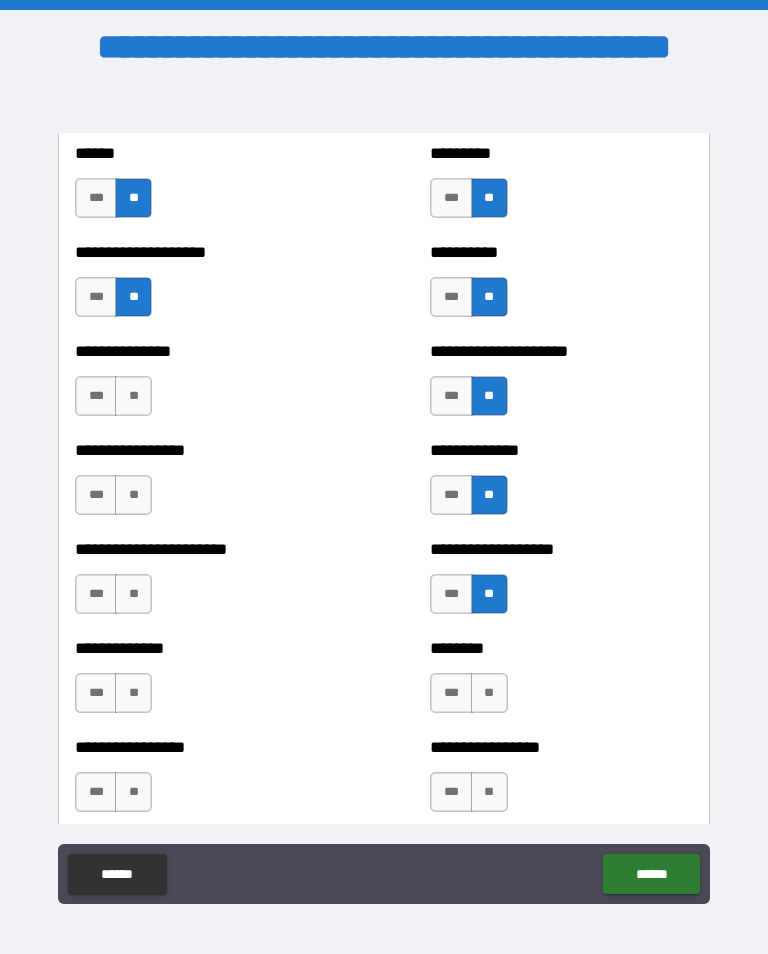 click on "**" at bounding box center (133, 396) 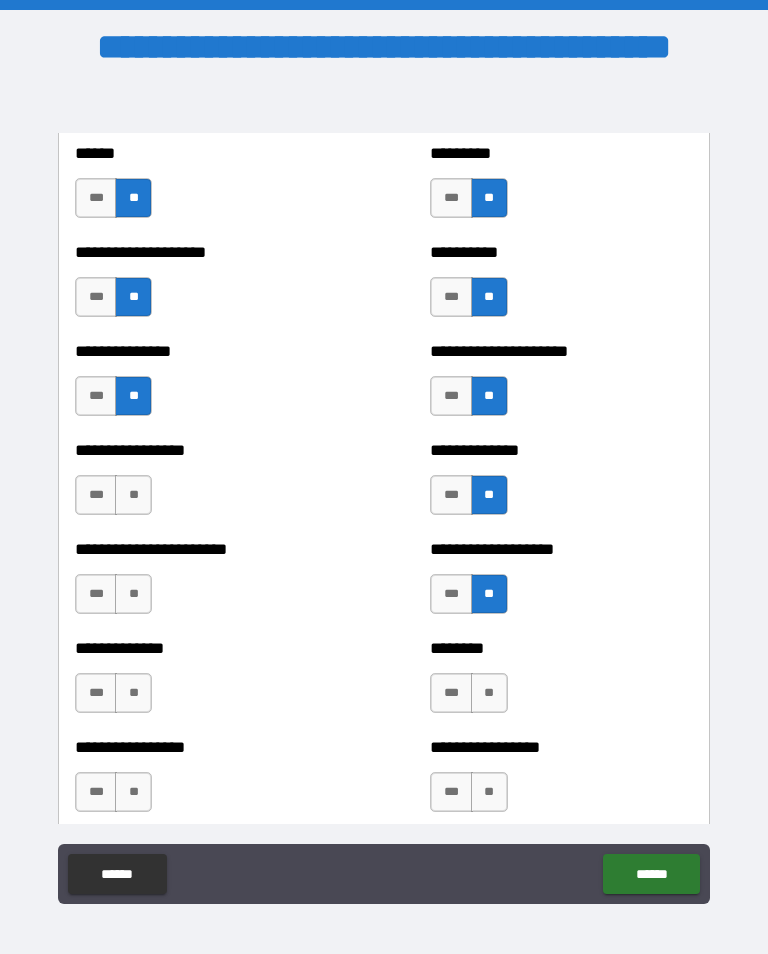 click on "**" at bounding box center (133, 495) 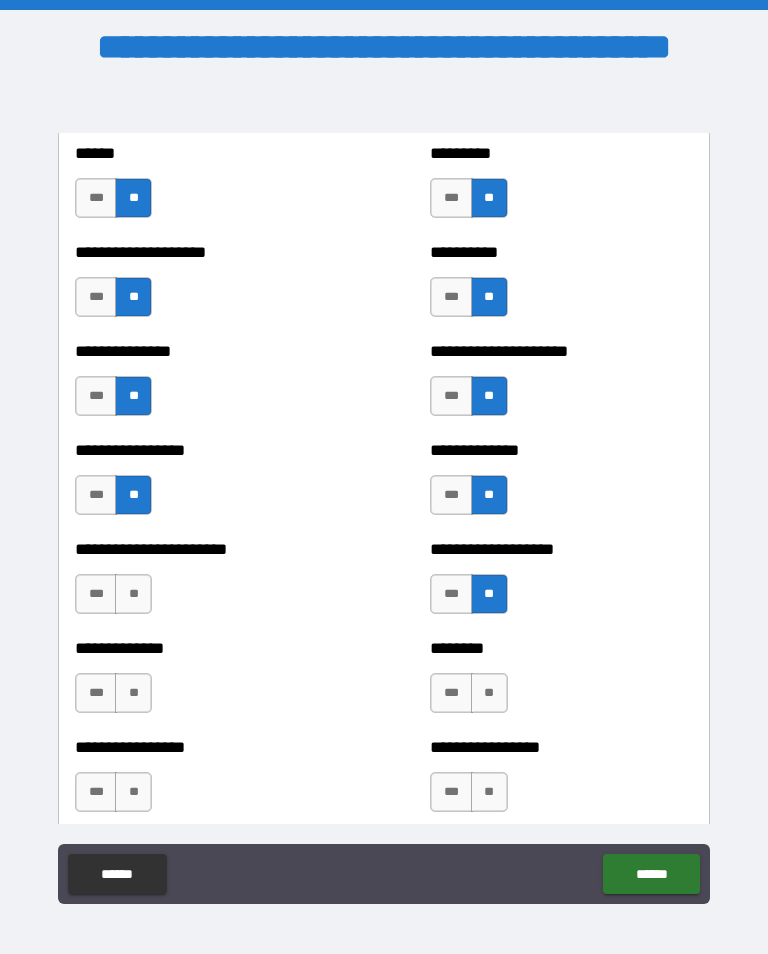 click on "**" at bounding box center (133, 594) 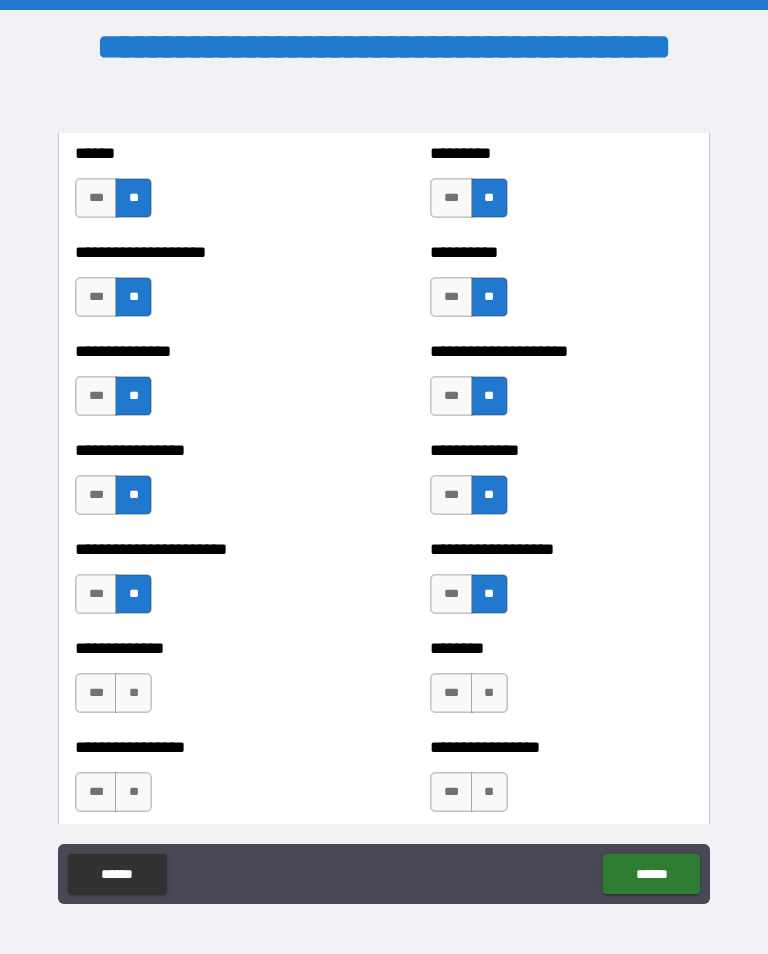 click on "**" at bounding box center (133, 693) 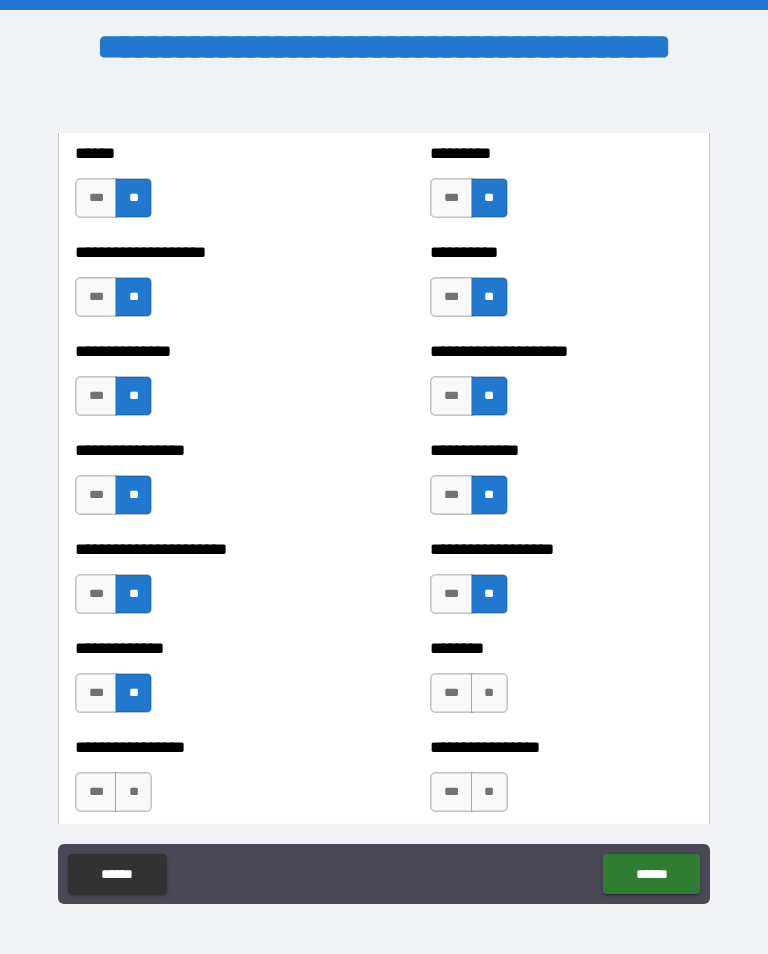 click on "**" at bounding box center [133, 792] 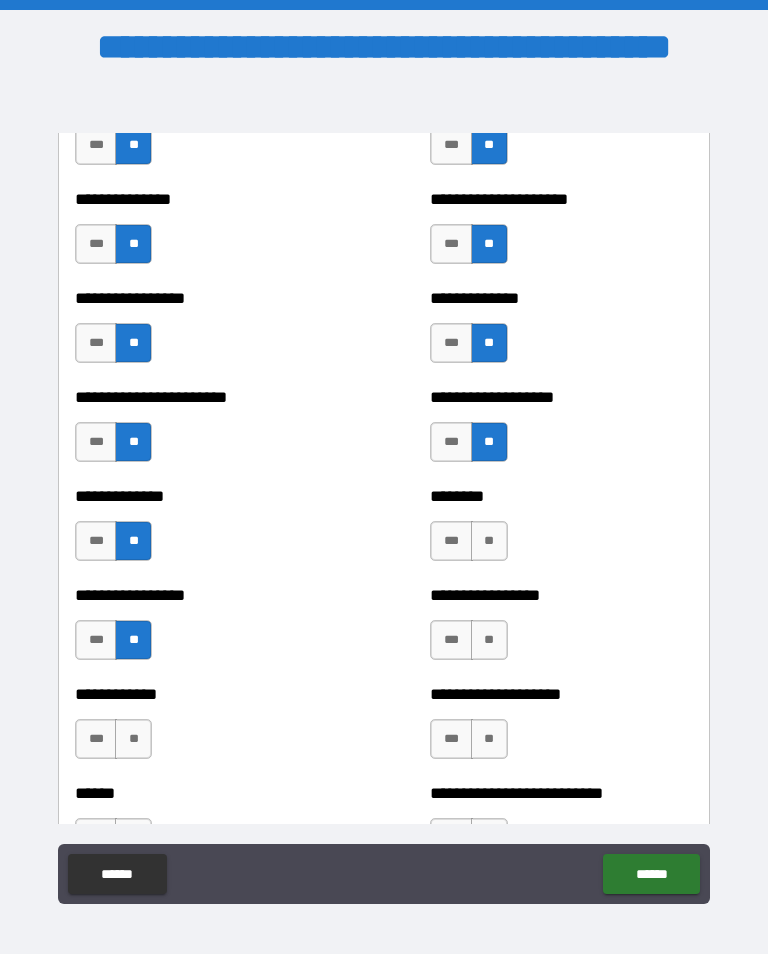 scroll, scrollTop: 3509, scrollLeft: 0, axis: vertical 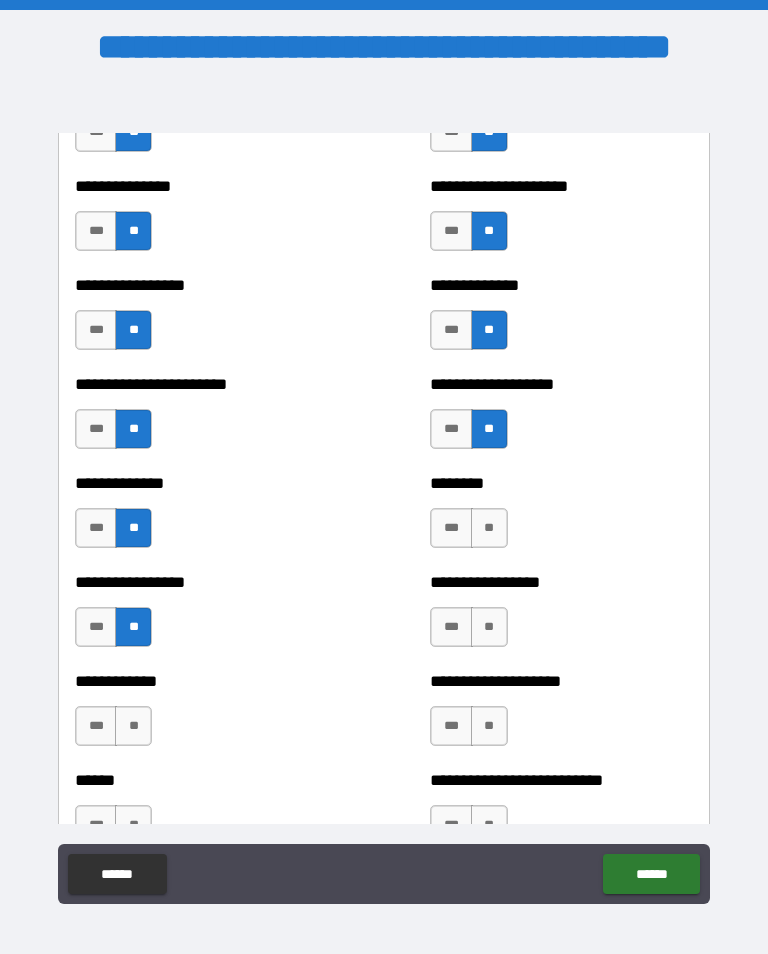 click on "**" at bounding box center (489, 528) 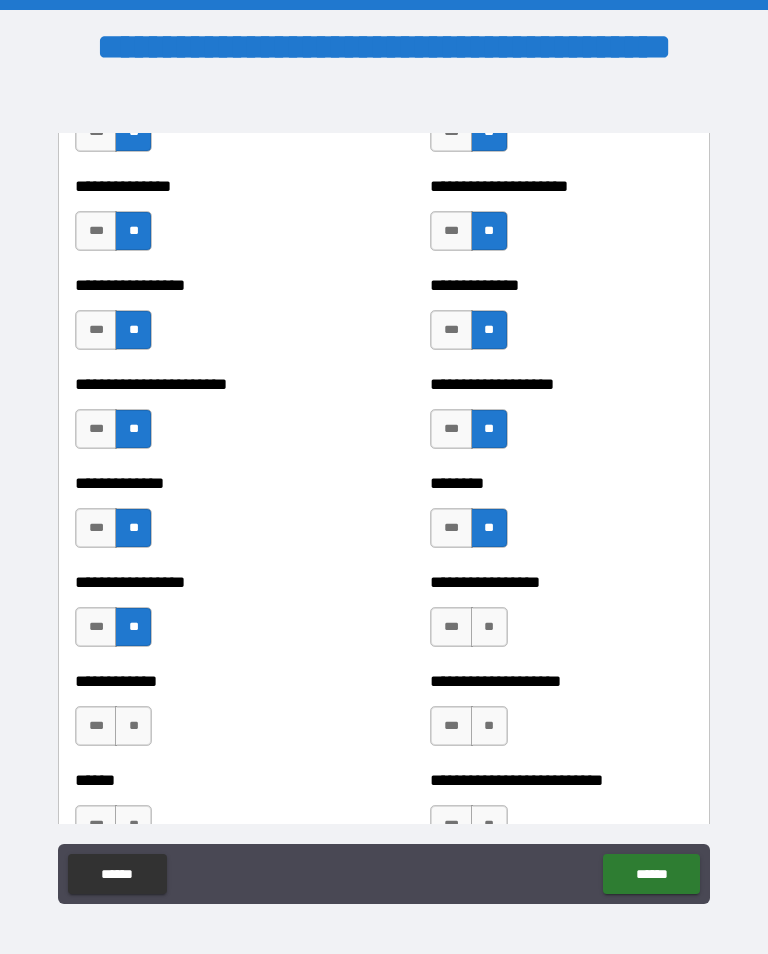 click on "**" at bounding box center (489, 627) 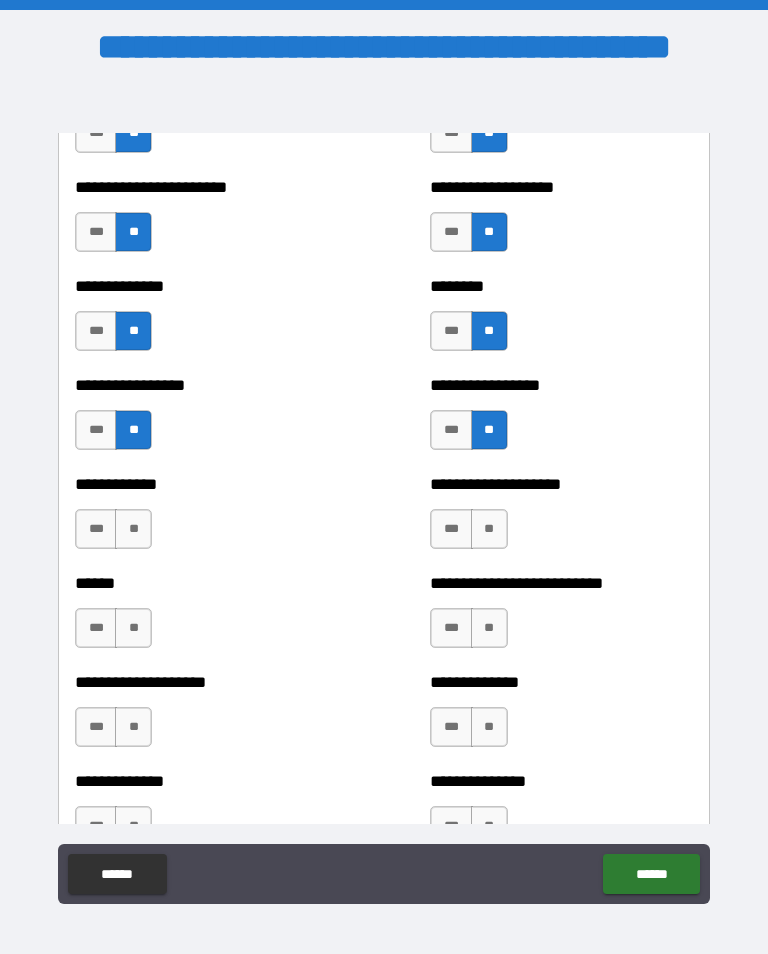 scroll, scrollTop: 3717, scrollLeft: 0, axis: vertical 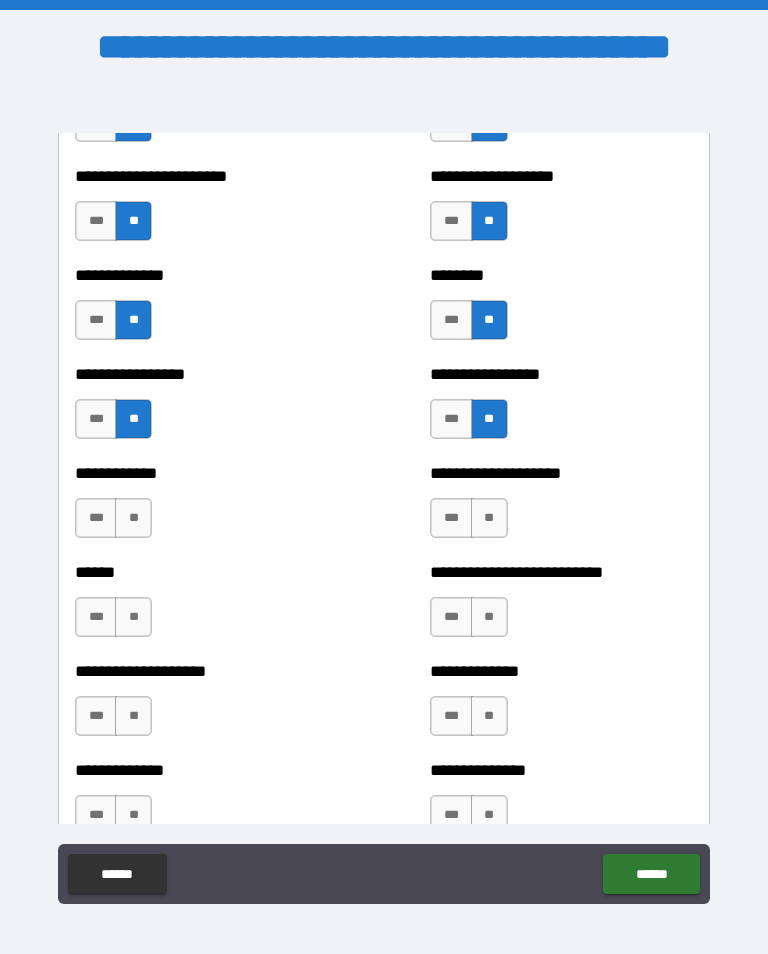 click on "**" at bounding box center (489, 518) 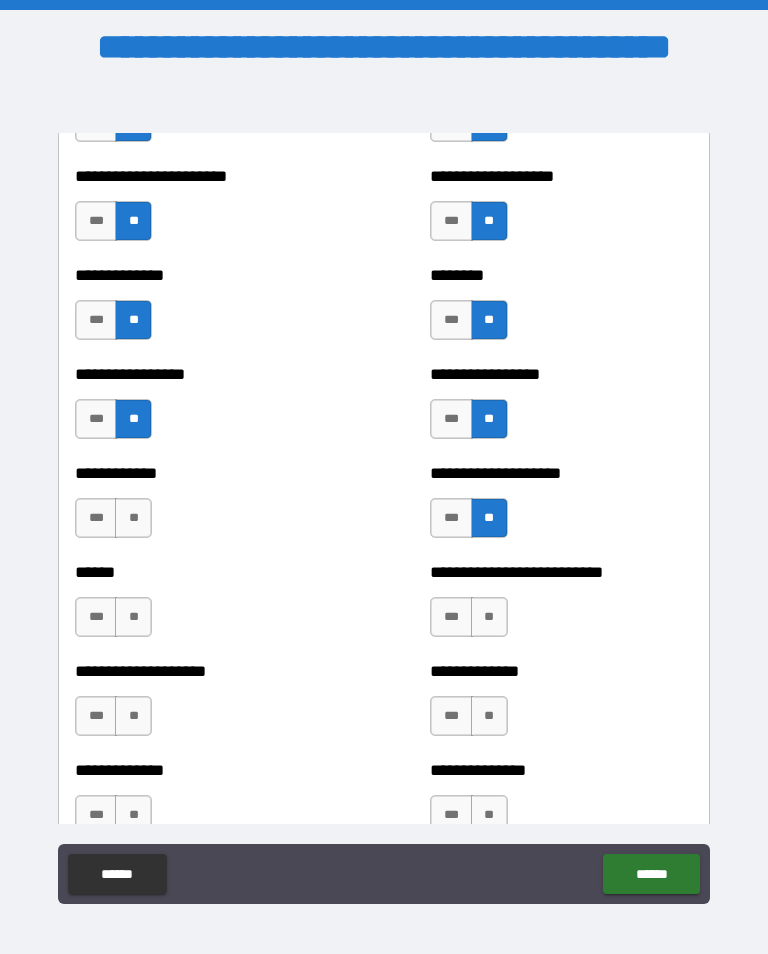 click on "**" at bounding box center [489, 617] 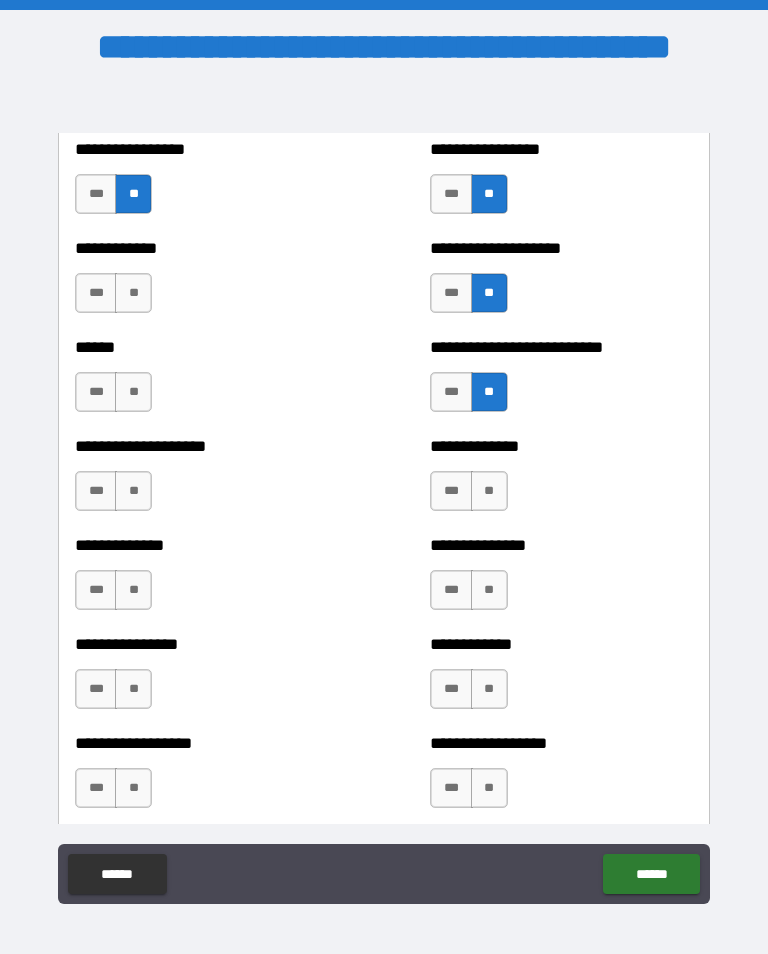 scroll, scrollTop: 3945, scrollLeft: 0, axis: vertical 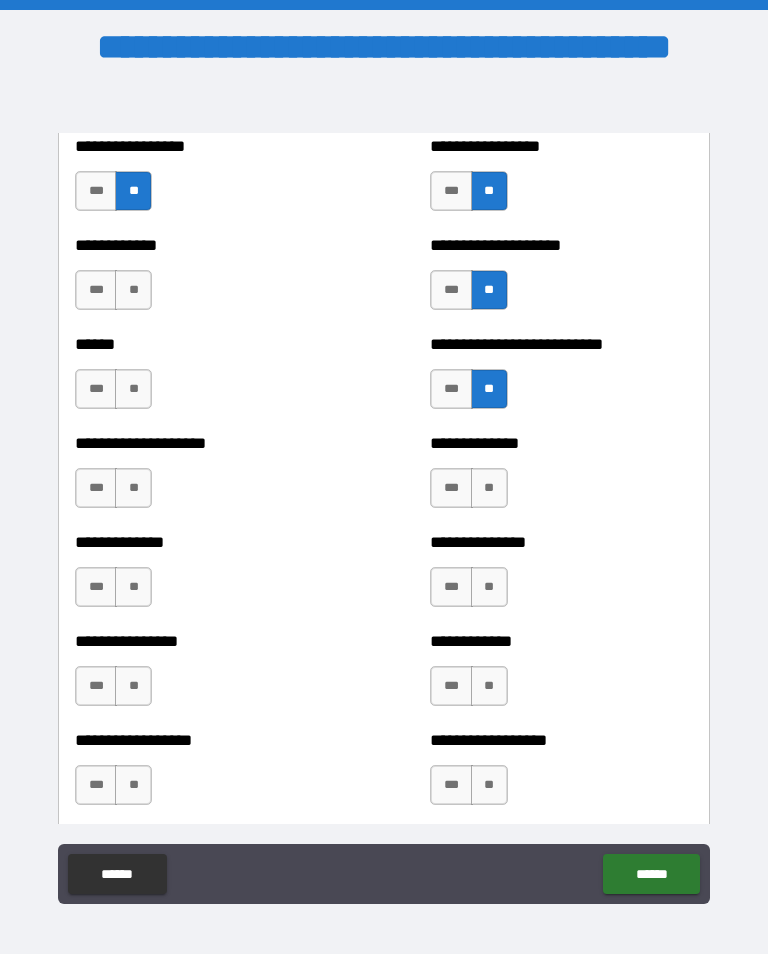 click on "**" at bounding box center [489, 488] 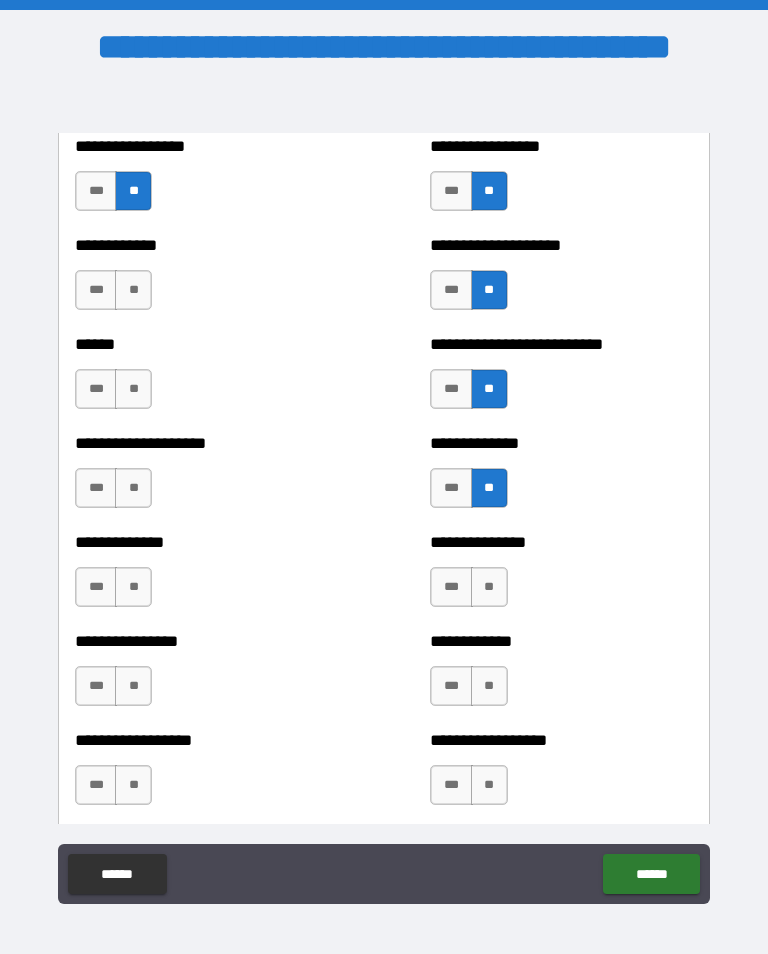click on "**" at bounding box center (489, 587) 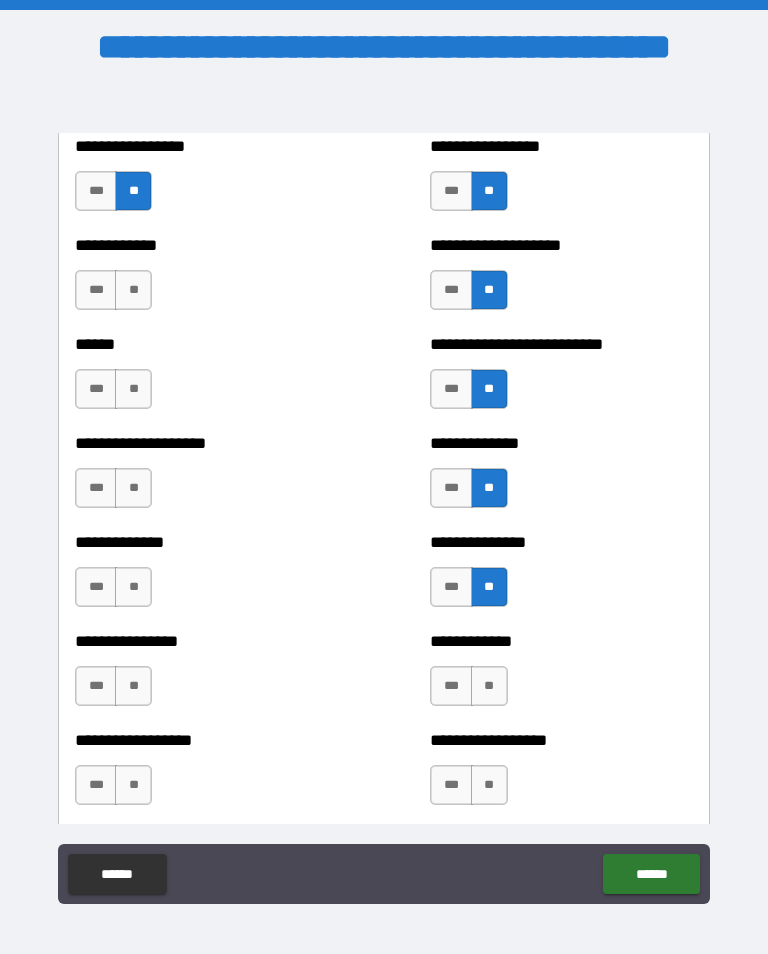 click on "**" at bounding box center [489, 686] 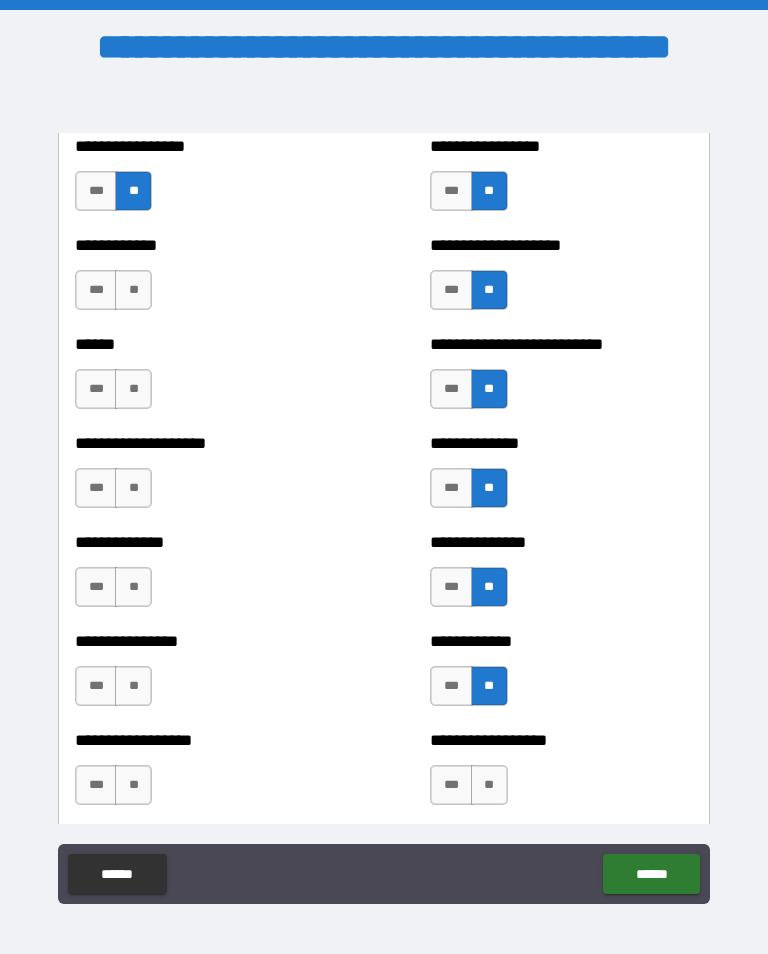 click on "**" at bounding box center [489, 785] 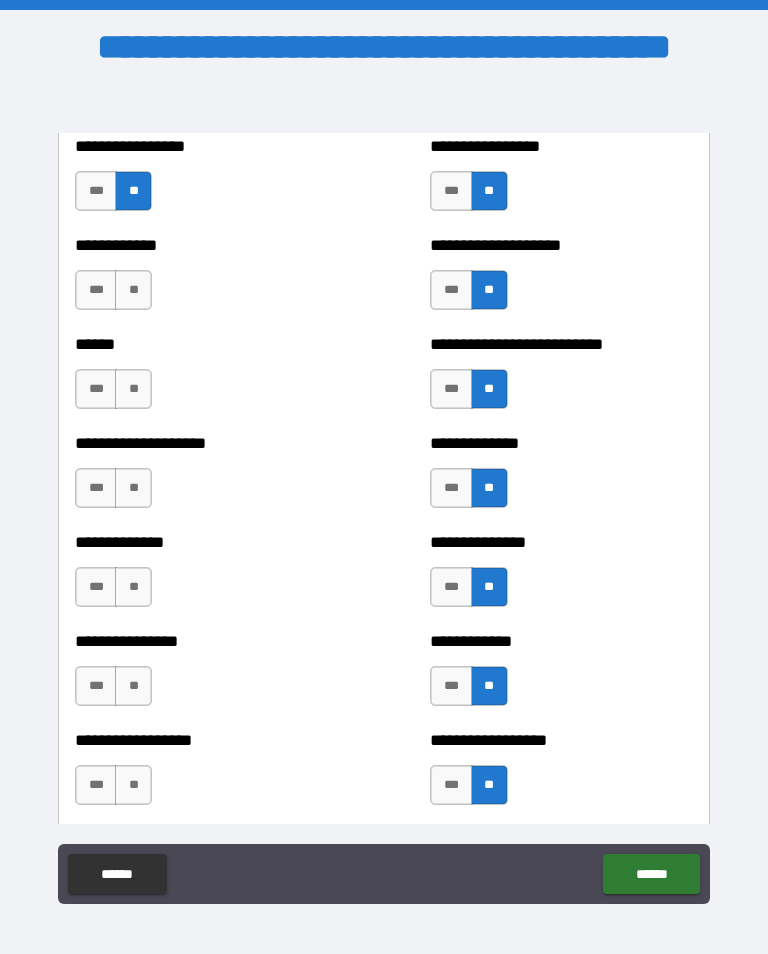 click on "**" at bounding box center [133, 290] 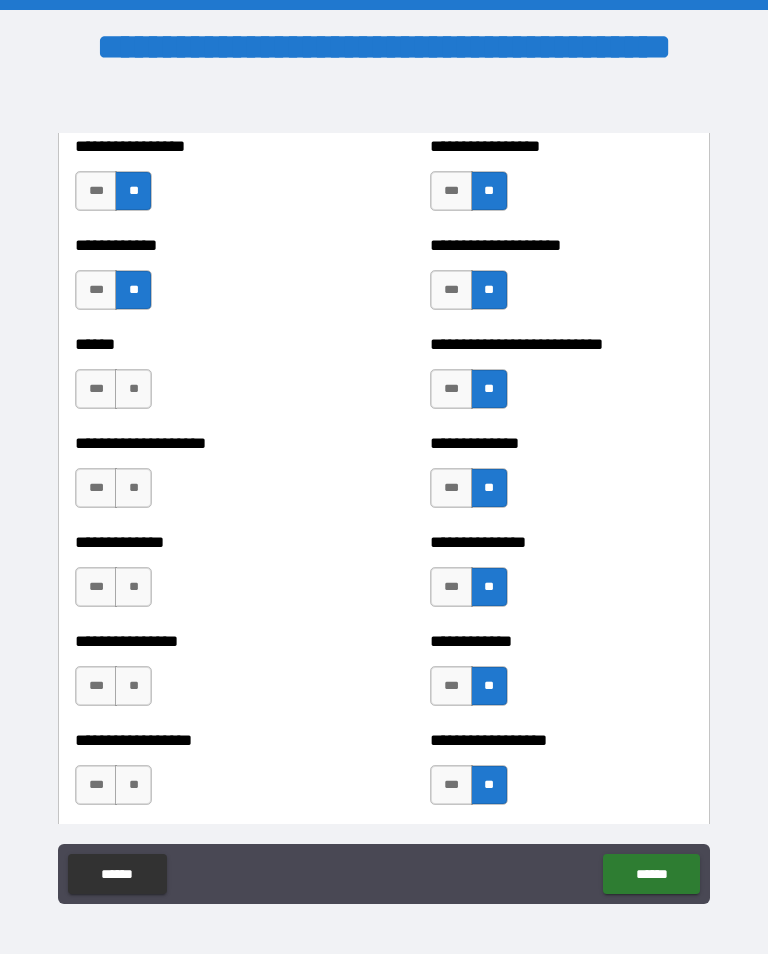 click on "**" at bounding box center (133, 389) 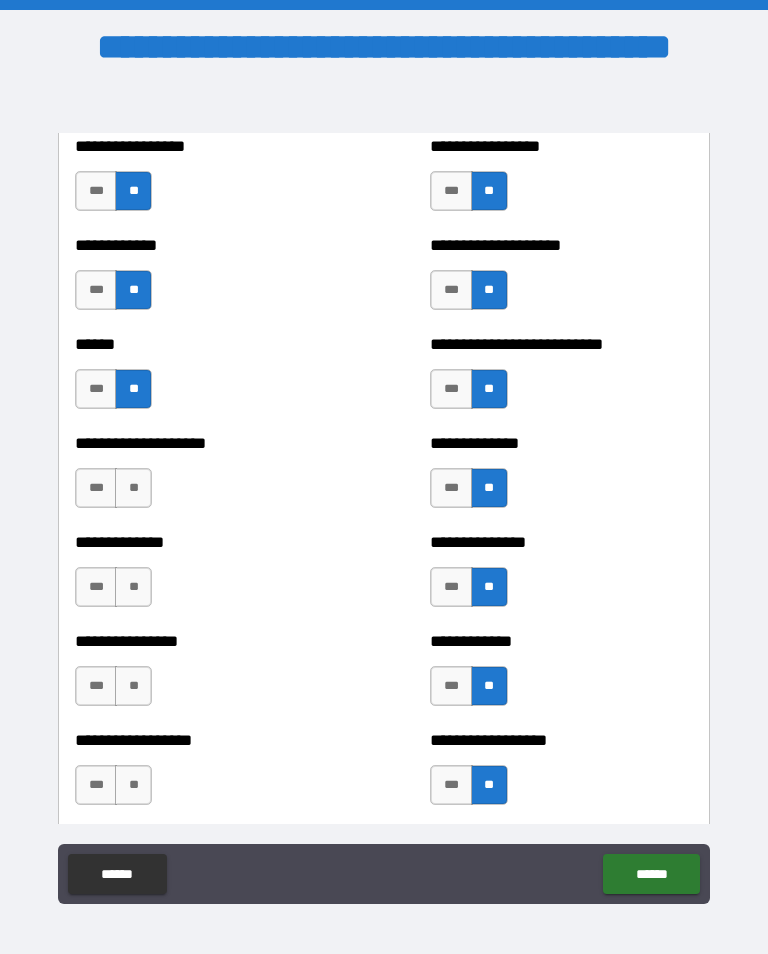 click on "**" at bounding box center [133, 488] 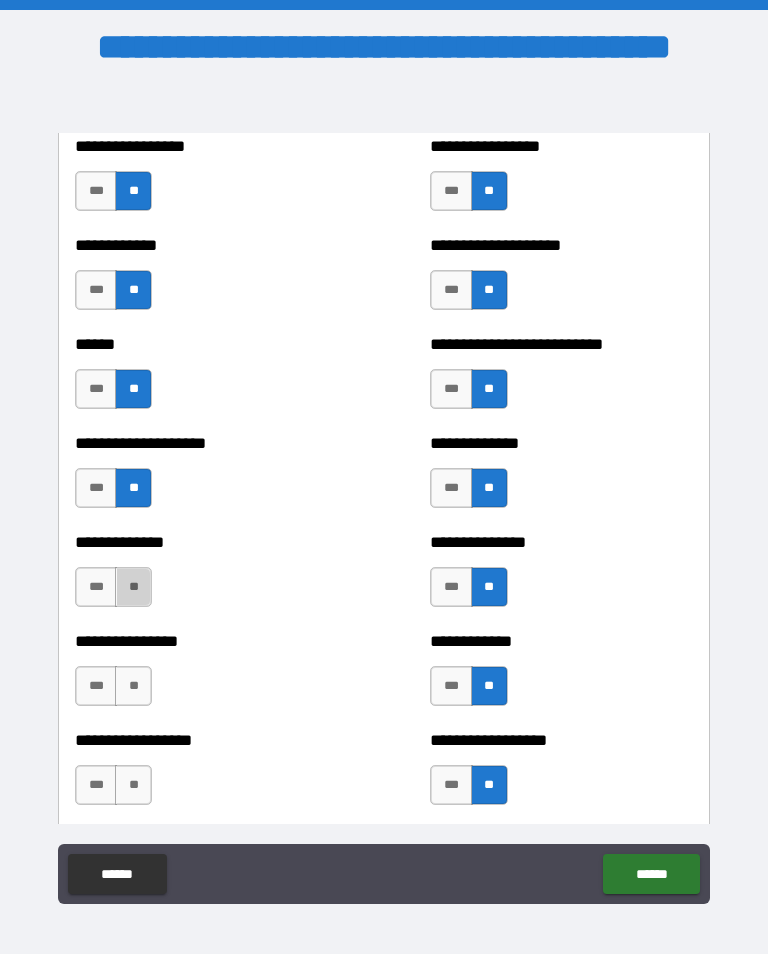 click on "**" at bounding box center [133, 587] 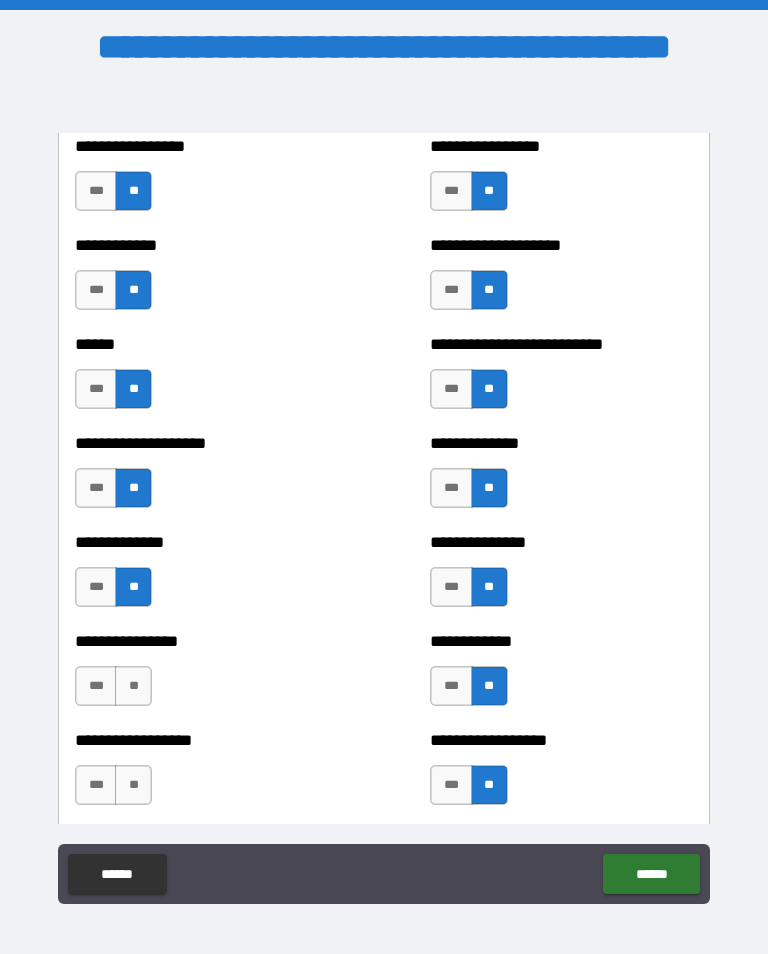 click on "**" at bounding box center (133, 686) 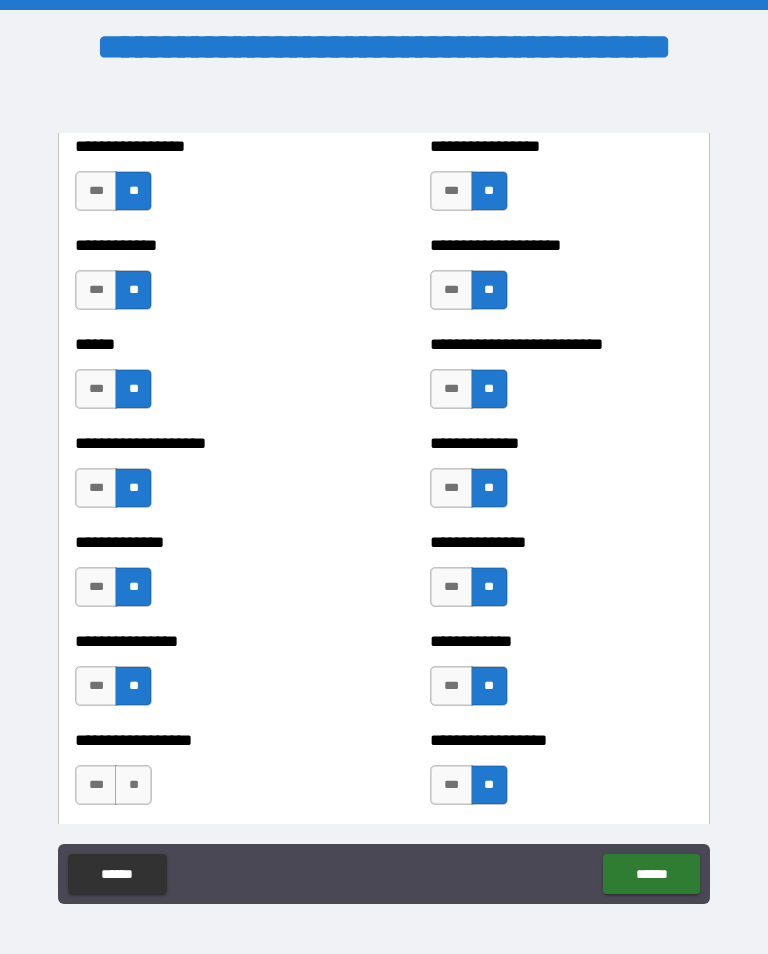 click on "***" at bounding box center (96, 785) 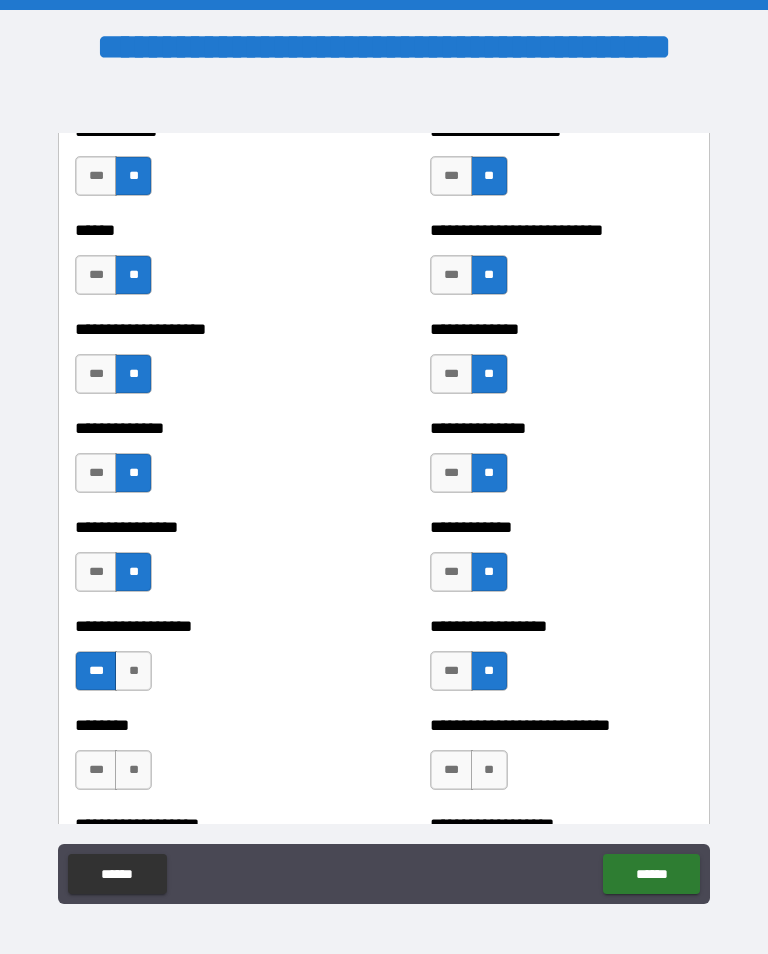 scroll, scrollTop: 4096, scrollLeft: 0, axis: vertical 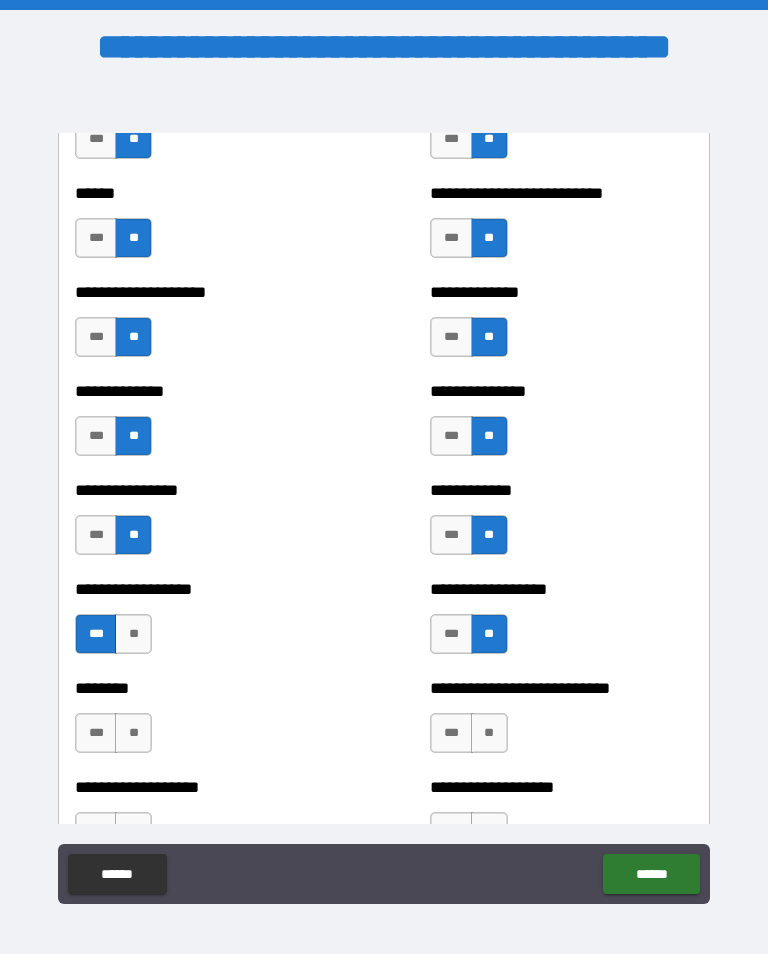 click on "**" at bounding box center (133, 634) 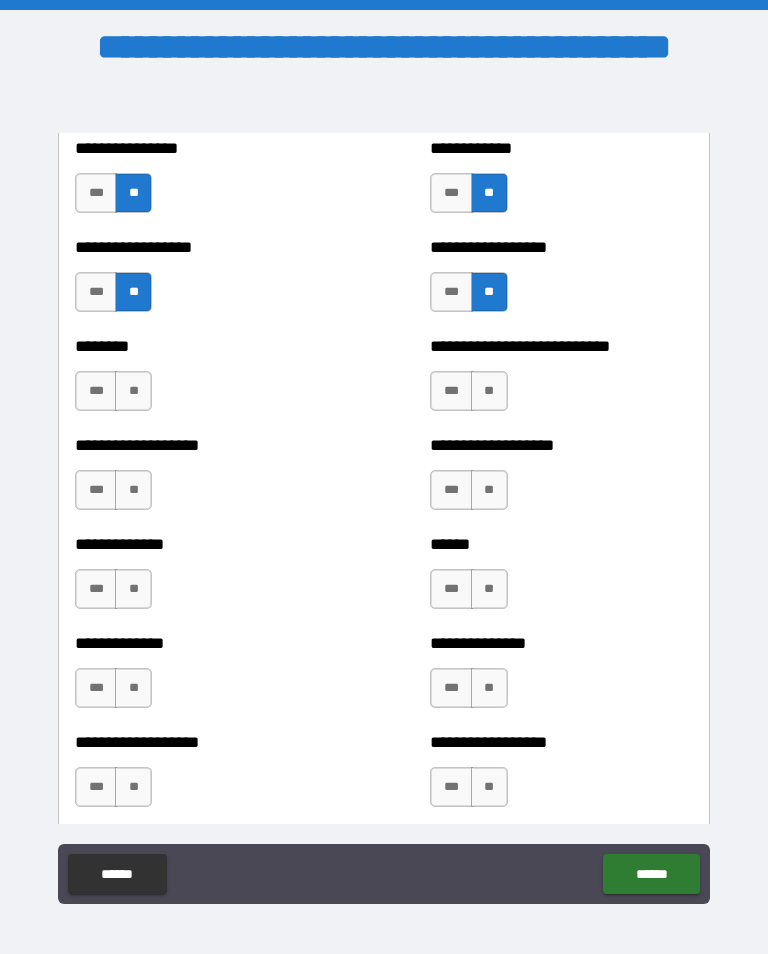 scroll, scrollTop: 4440, scrollLeft: 0, axis: vertical 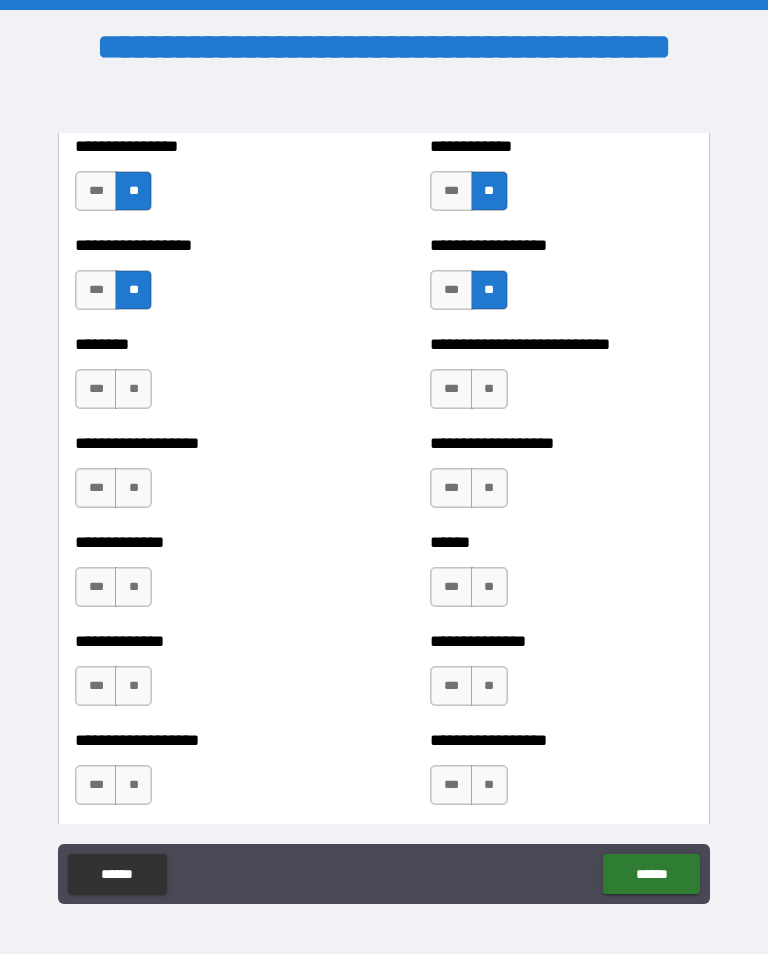 click on "**" at bounding box center (489, 389) 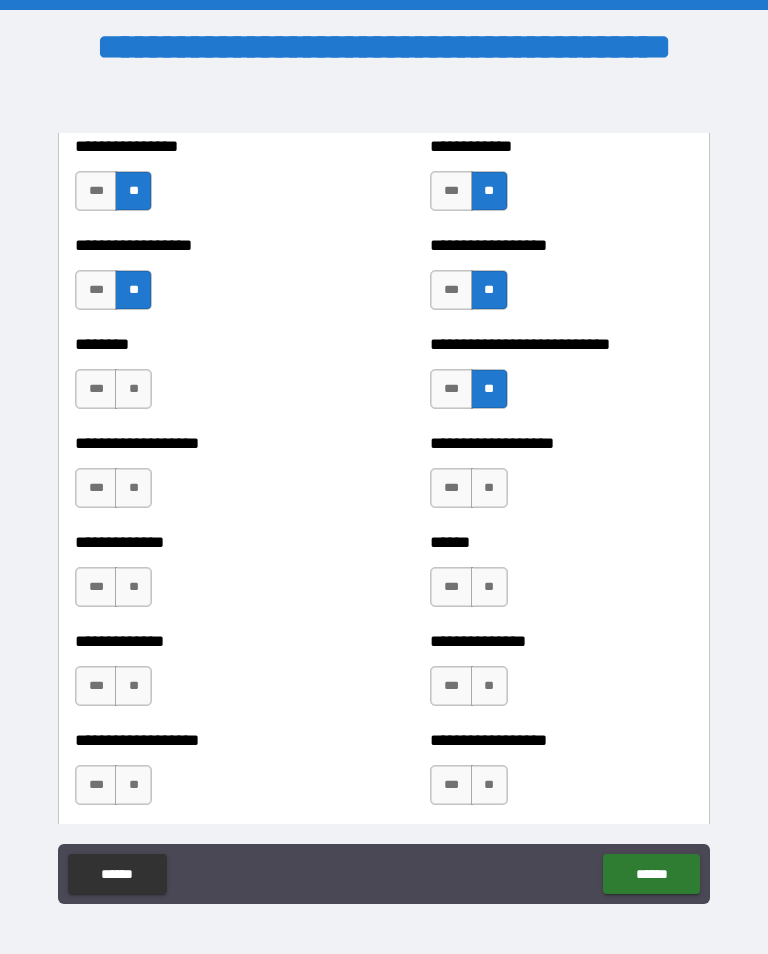 click on "**" at bounding box center [489, 488] 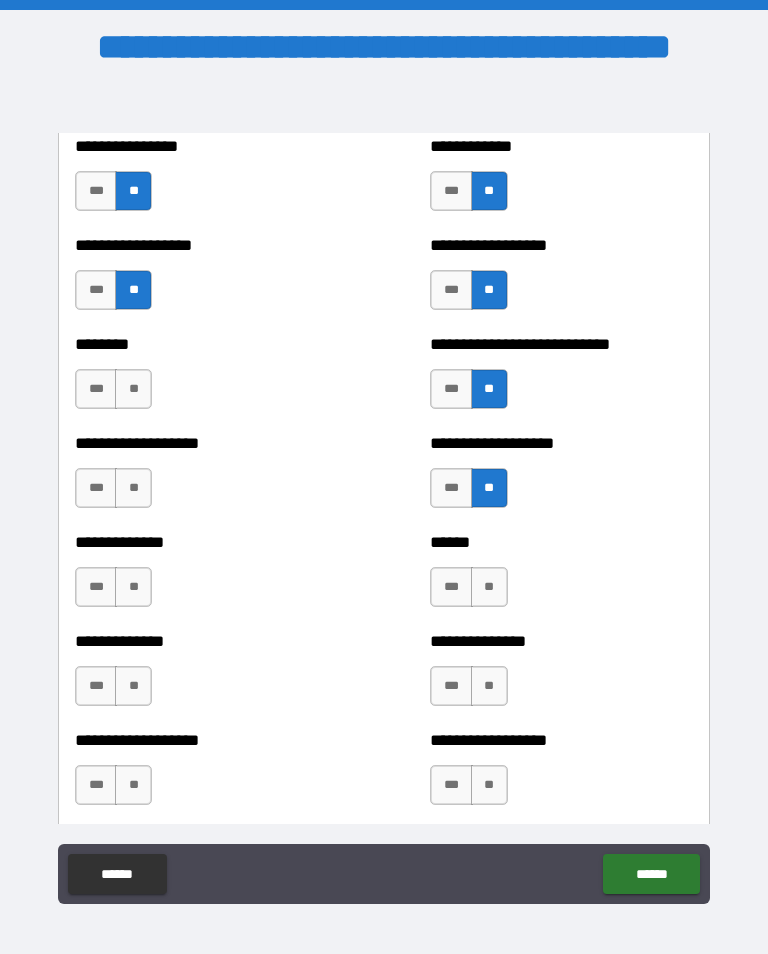 click on "**" at bounding box center [489, 587] 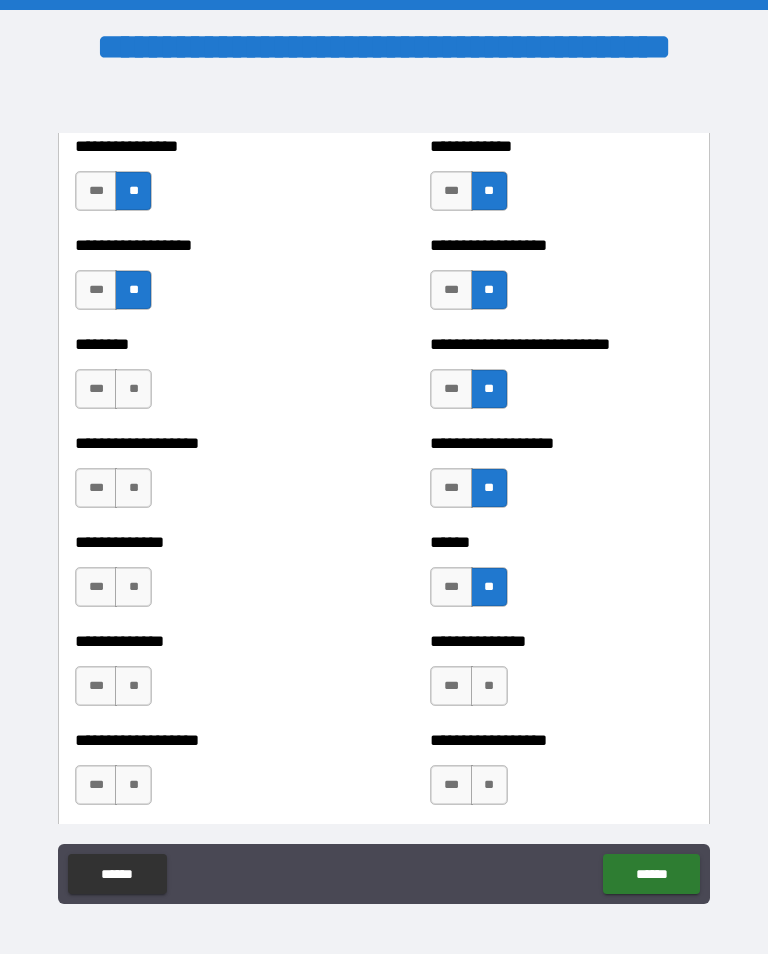 click on "**" at bounding box center [489, 686] 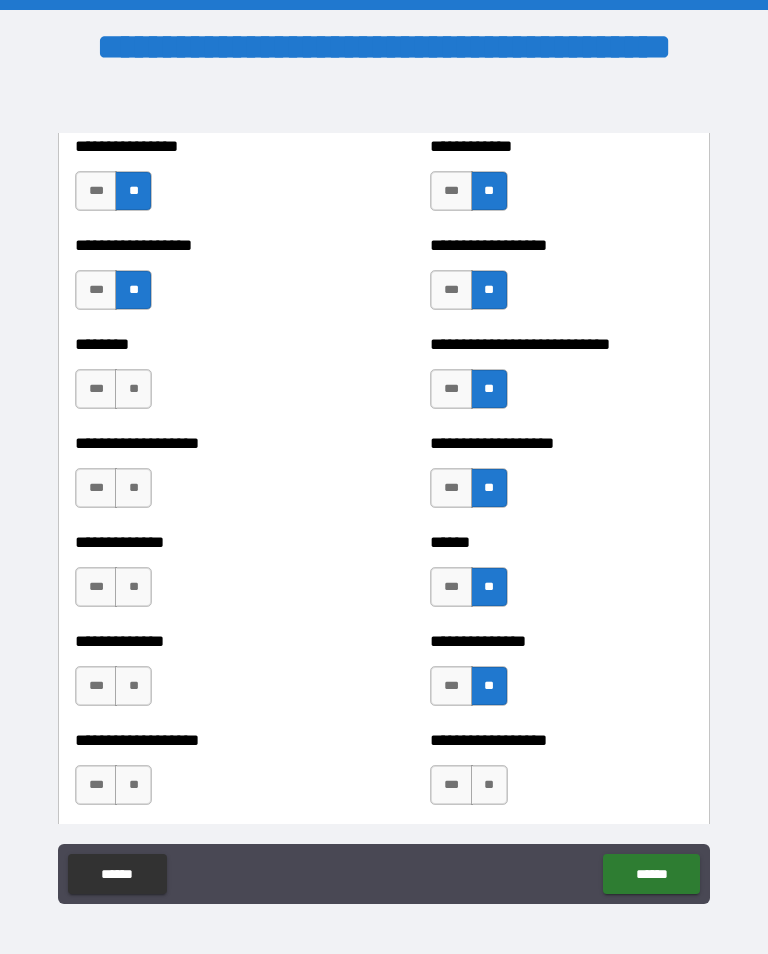 click on "**********" at bounding box center [561, 775] 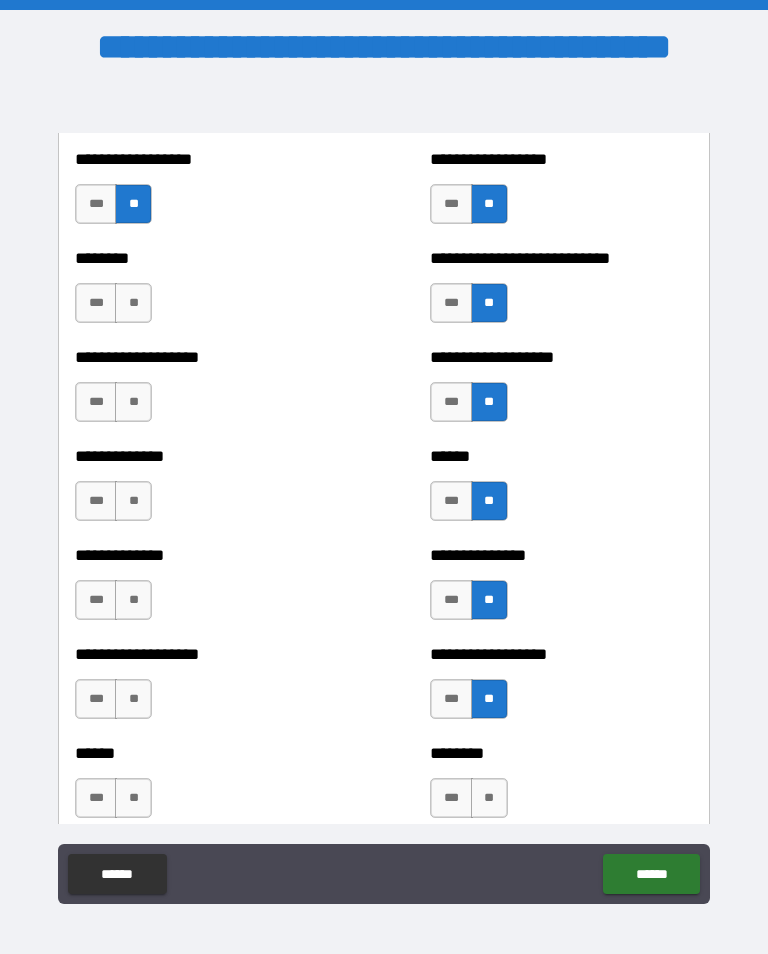scroll, scrollTop: 4527, scrollLeft: 0, axis: vertical 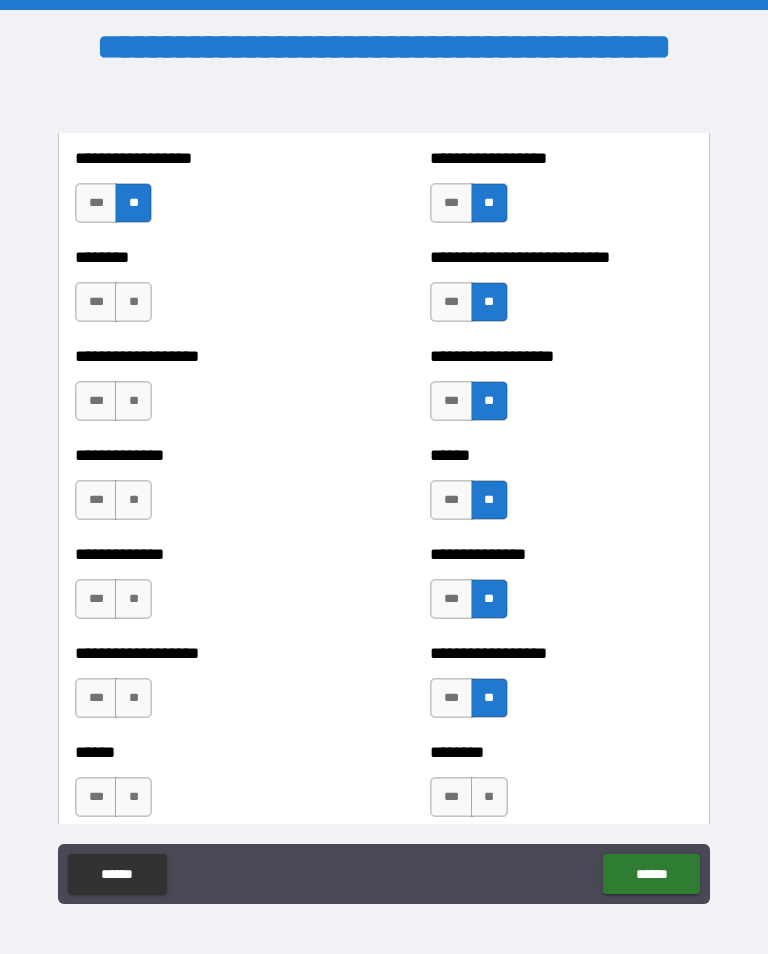 click on "**" at bounding box center [133, 302] 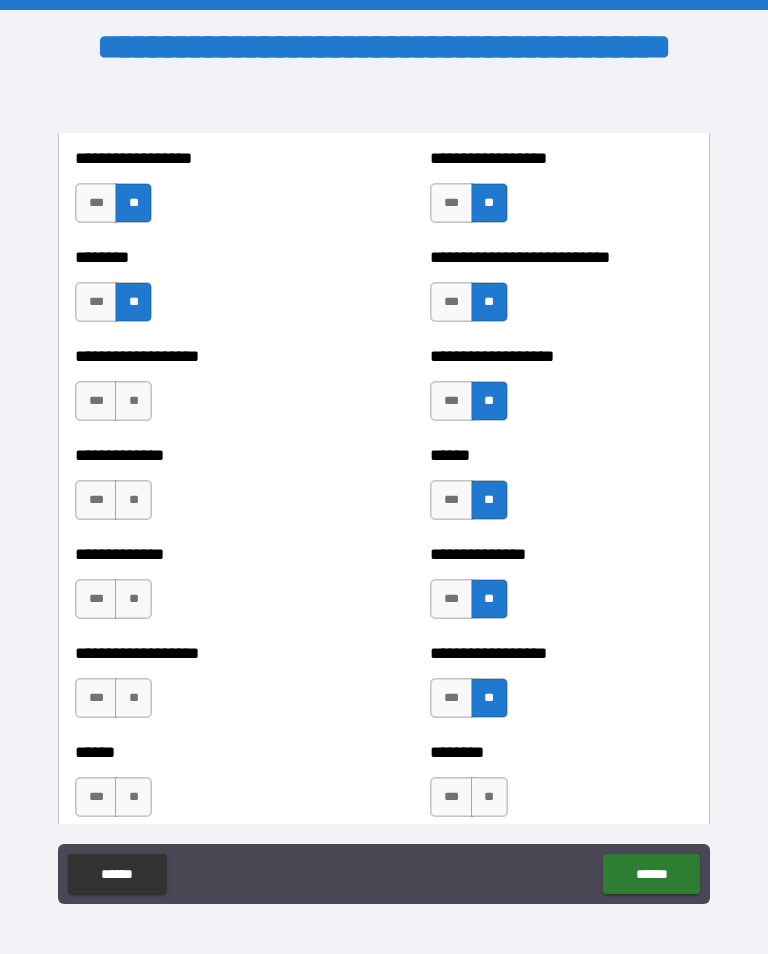click on "**" at bounding box center (133, 401) 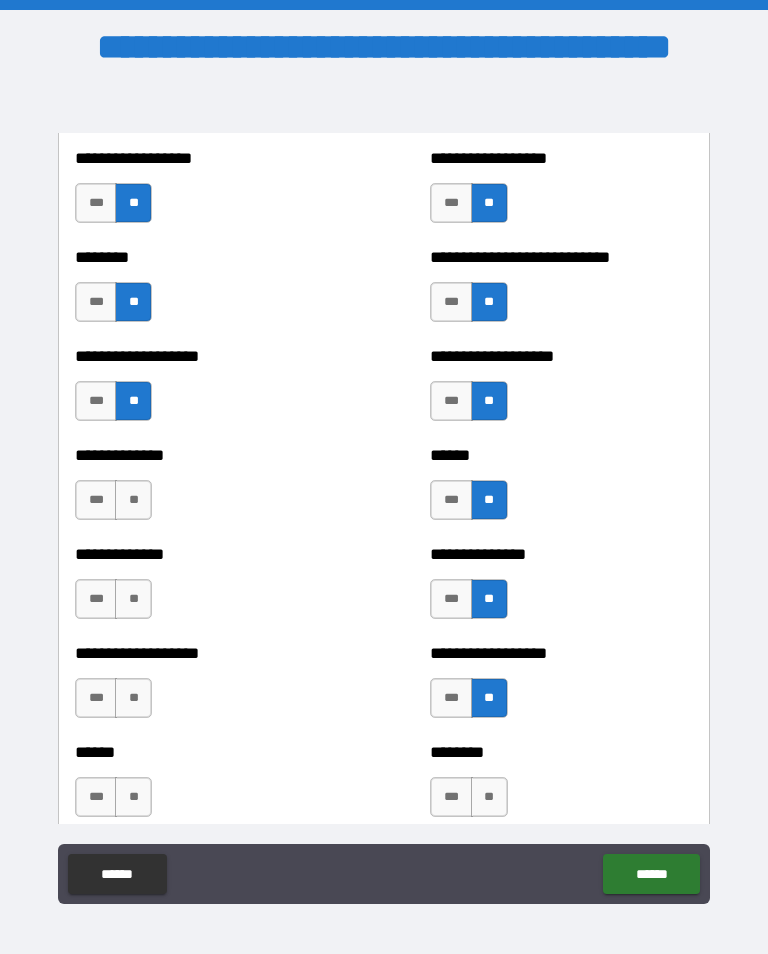 click on "**" at bounding box center (133, 500) 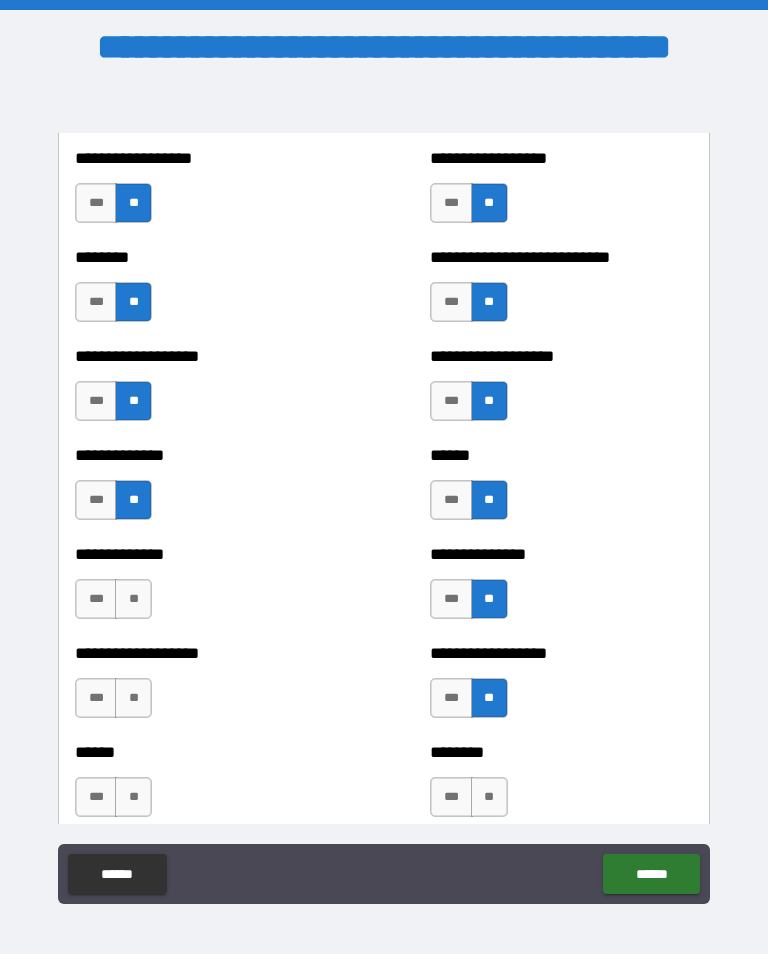 click on "**" at bounding box center (133, 599) 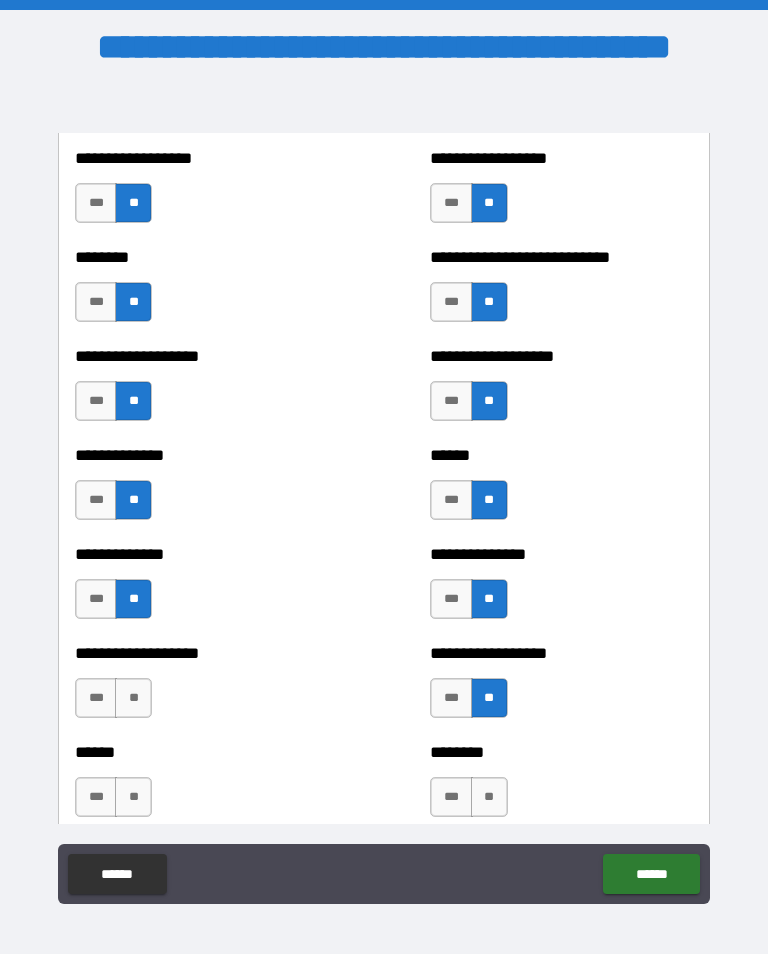 click on "**" at bounding box center (133, 698) 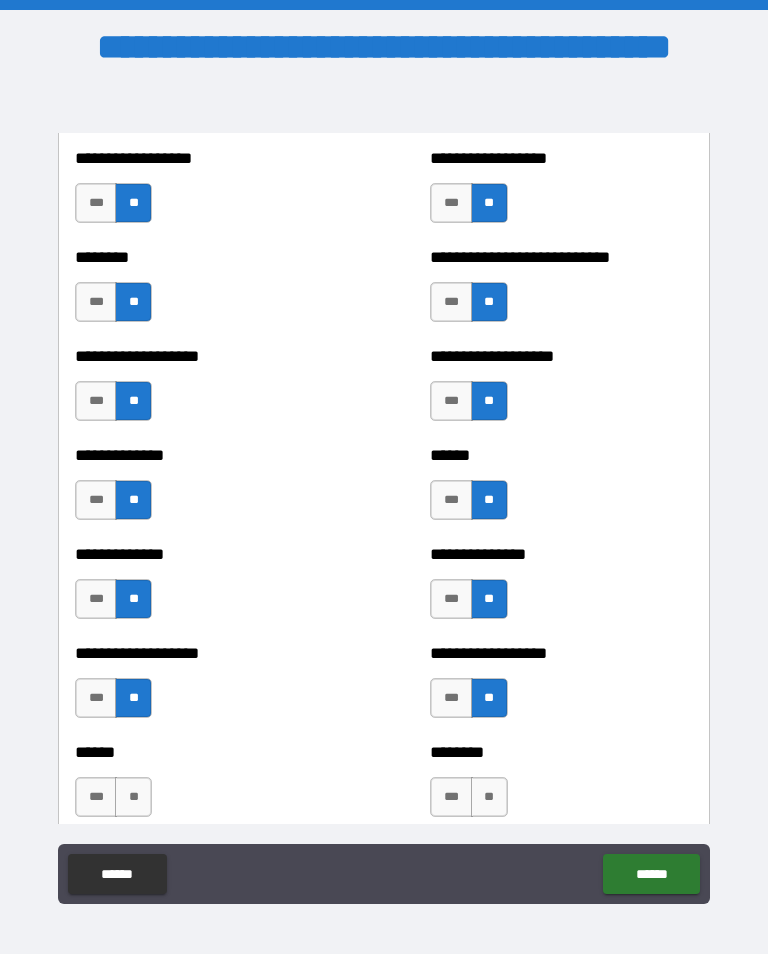 click on "**" at bounding box center (133, 797) 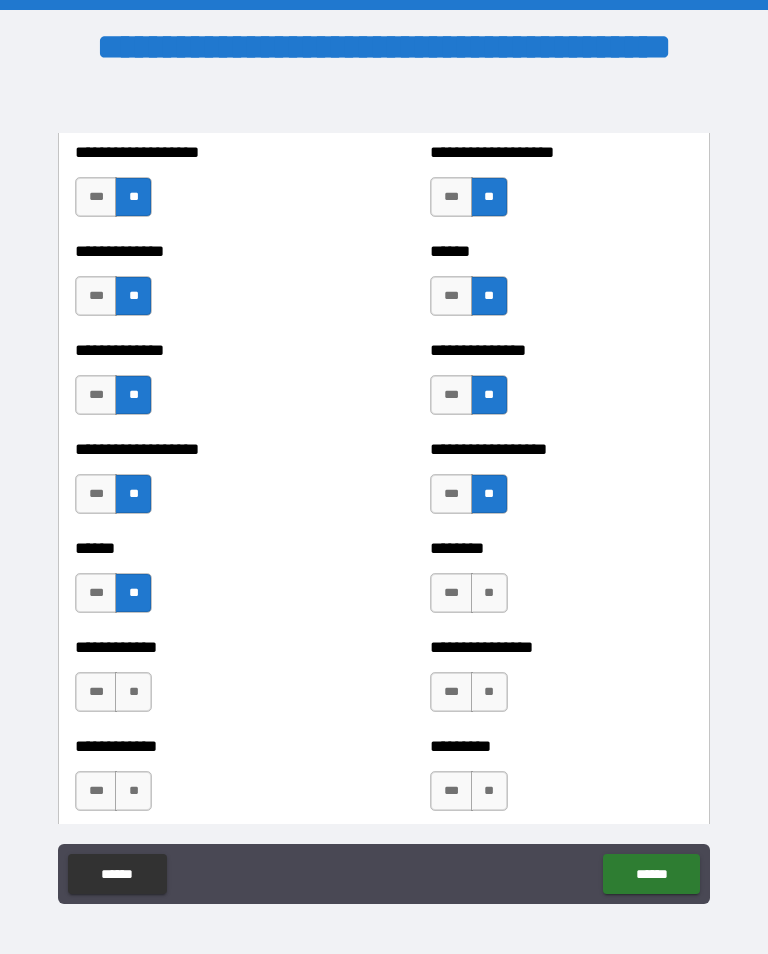 scroll, scrollTop: 4736, scrollLeft: 0, axis: vertical 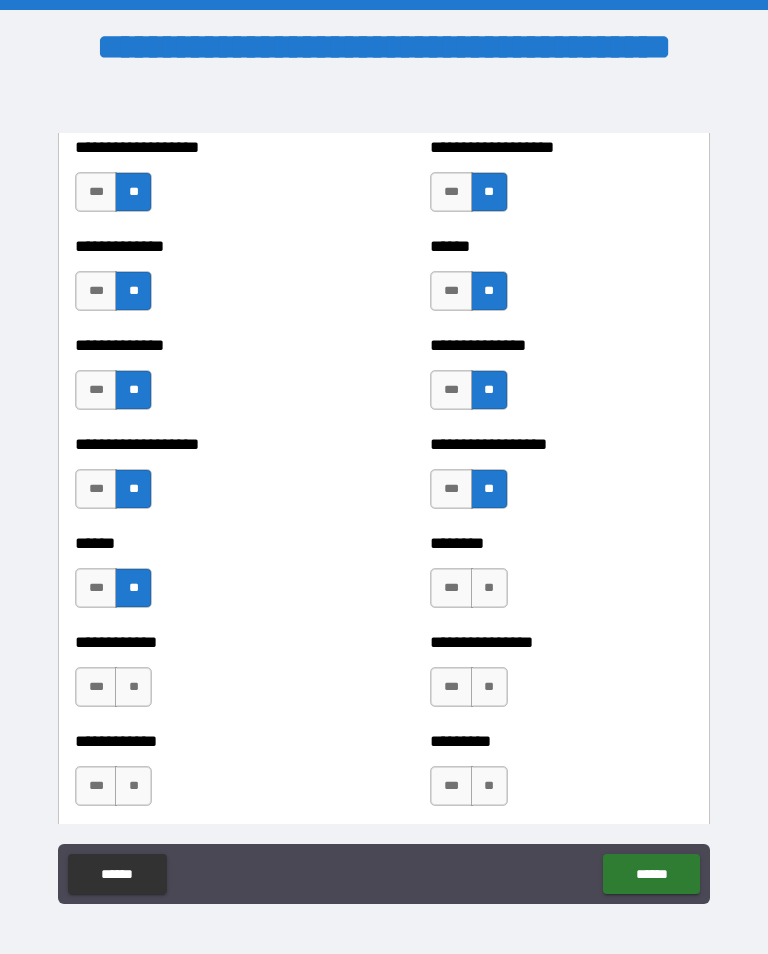 click on "**" at bounding box center (489, 588) 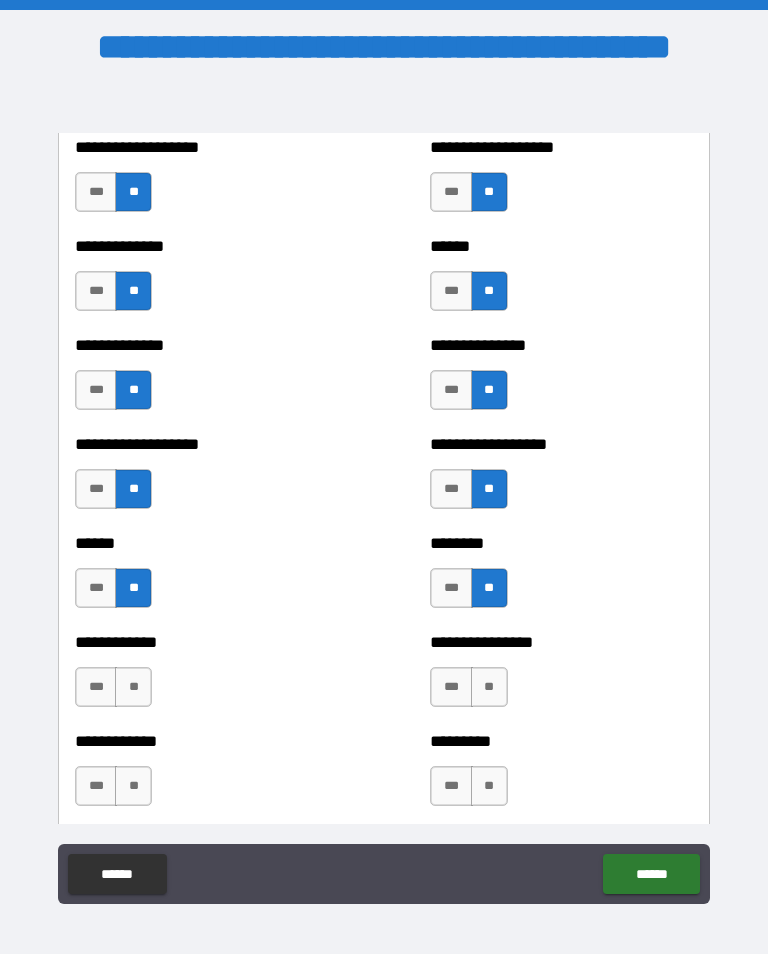 click on "**" at bounding box center [489, 687] 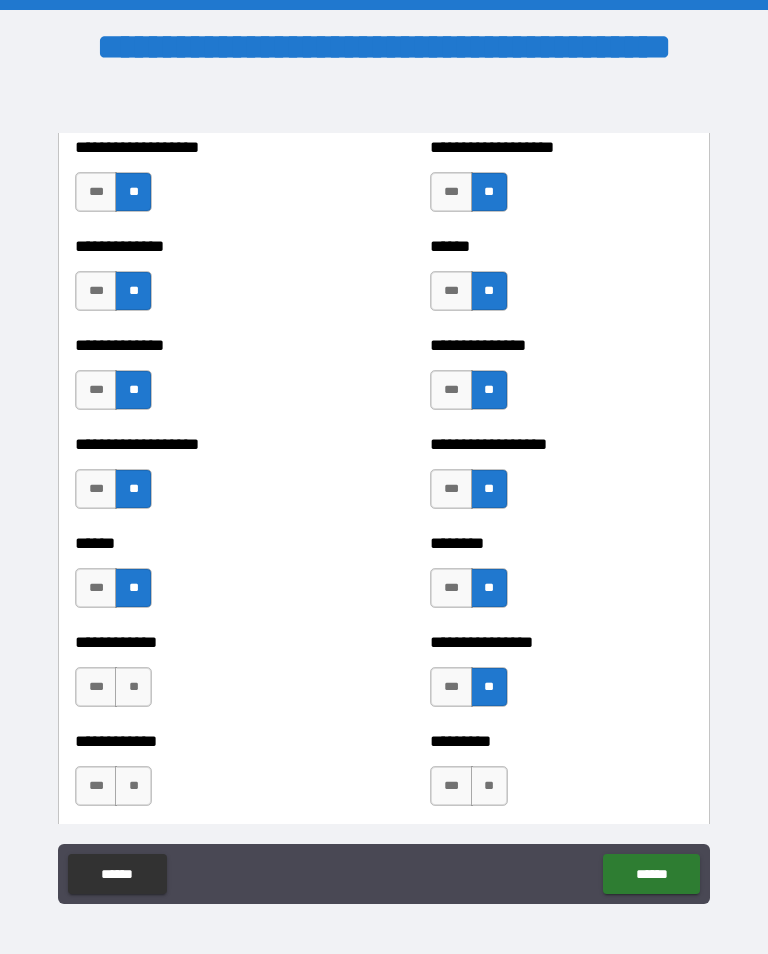 click on "**" at bounding box center (489, 786) 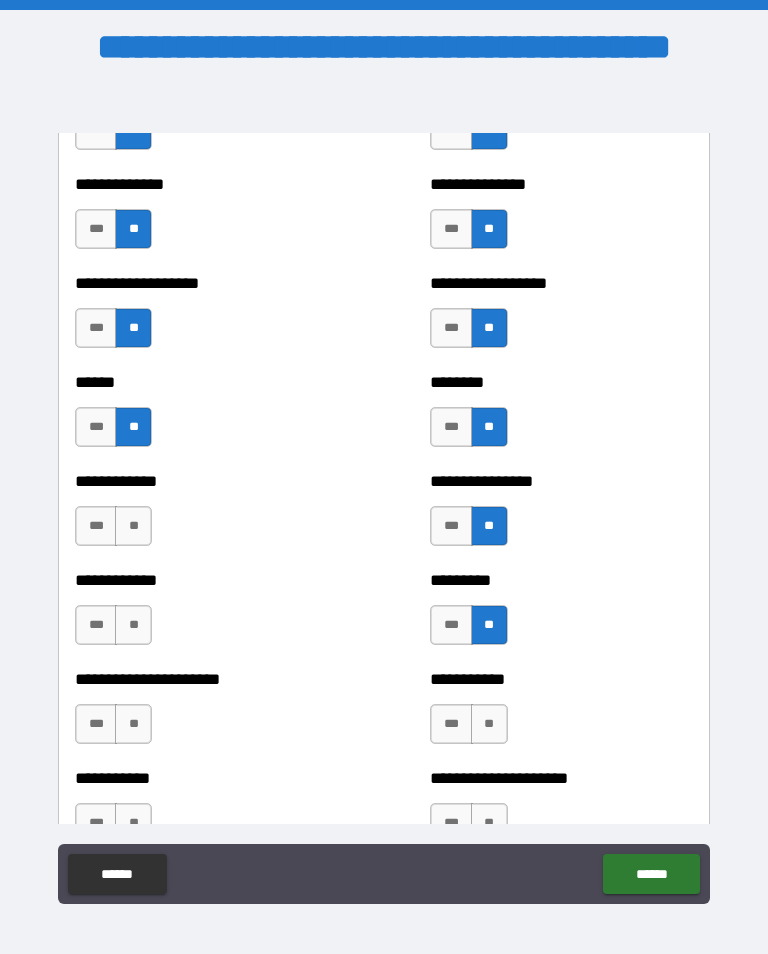 scroll, scrollTop: 4898, scrollLeft: 0, axis: vertical 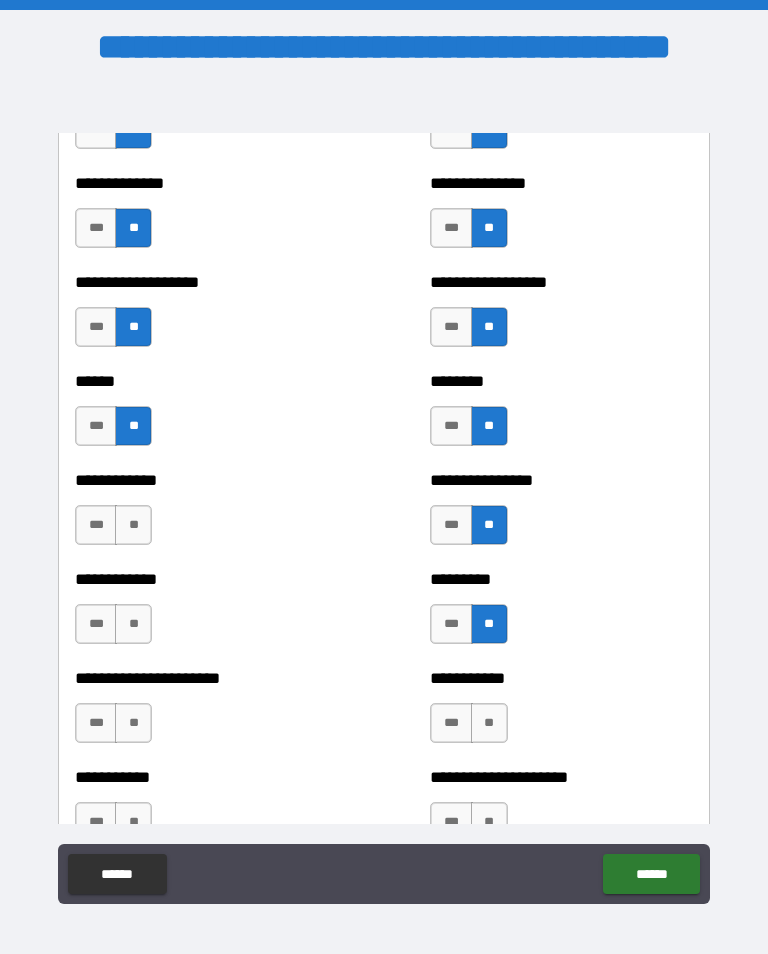 click on "**" at bounding box center (133, 525) 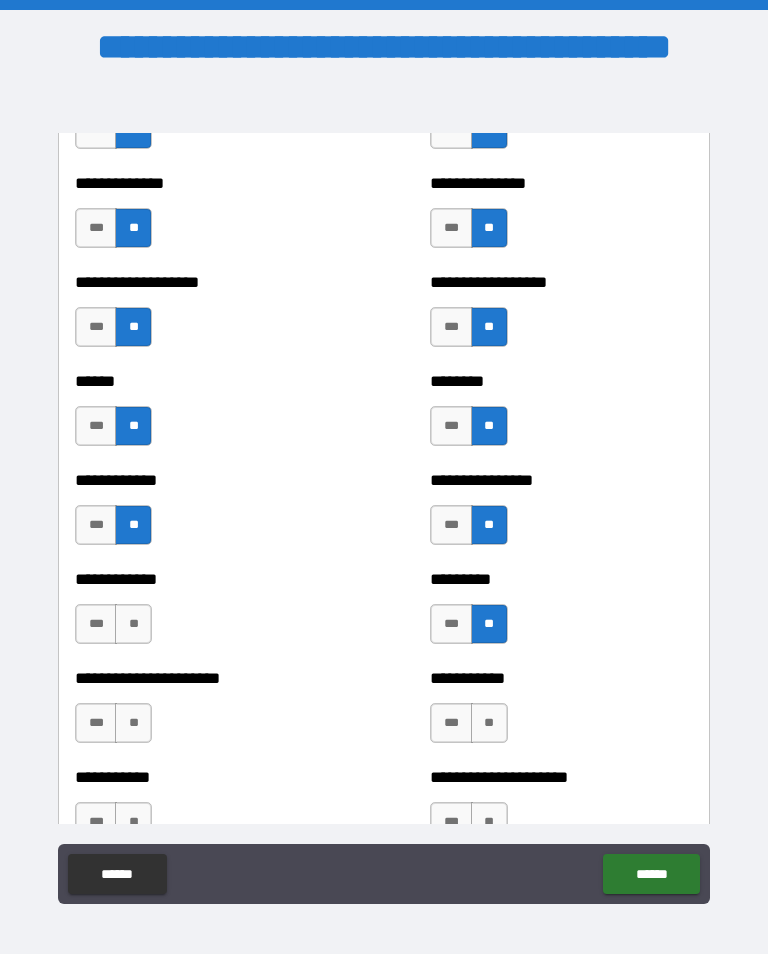click on "**" at bounding box center [133, 624] 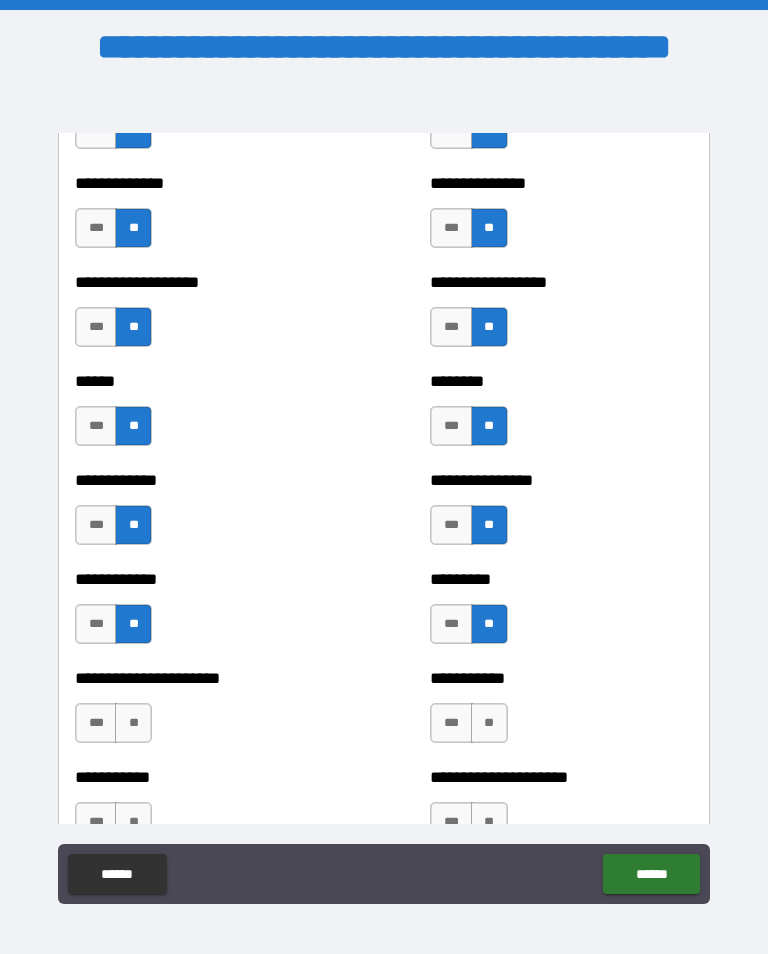 click on "**" at bounding box center (133, 723) 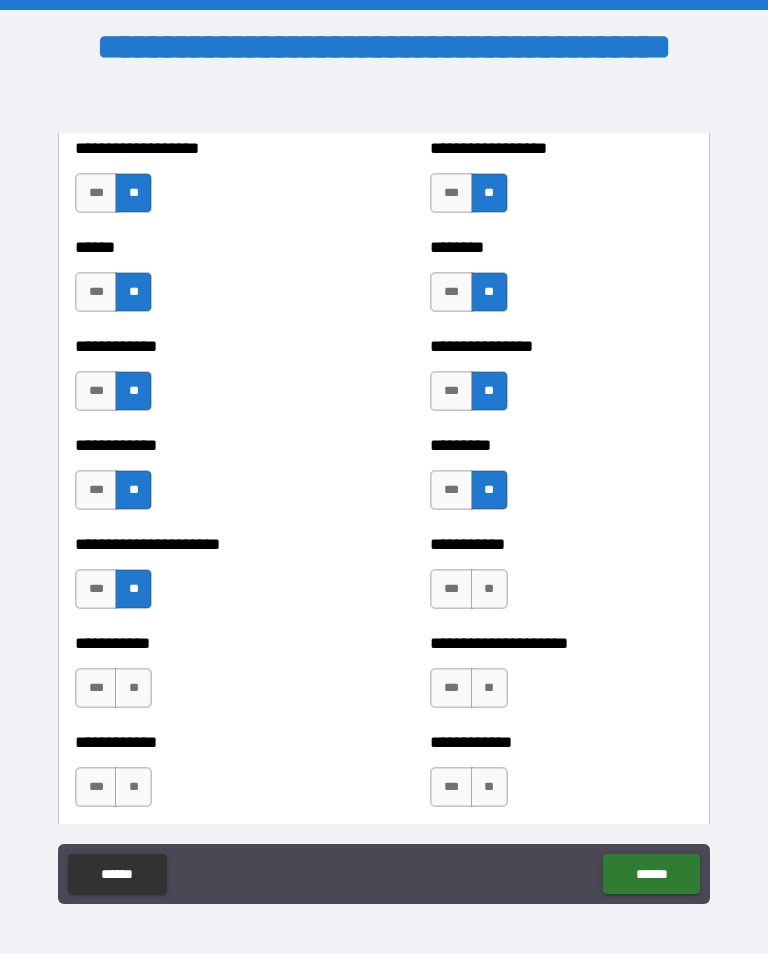 scroll, scrollTop: 5049, scrollLeft: 0, axis: vertical 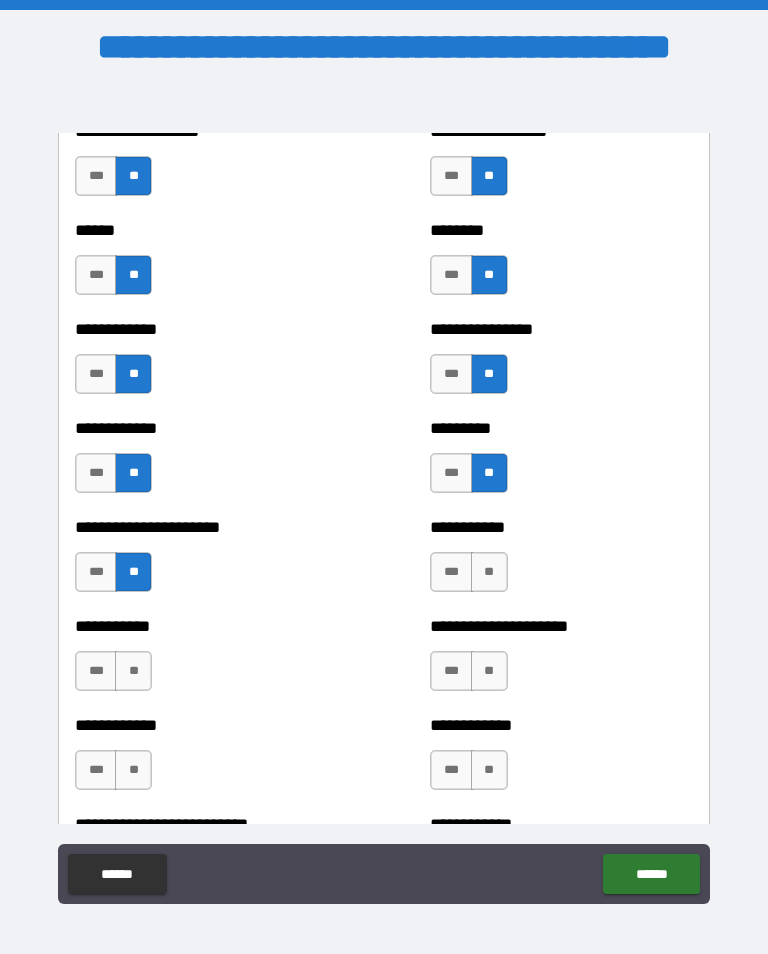 click on "**" at bounding box center [489, 572] 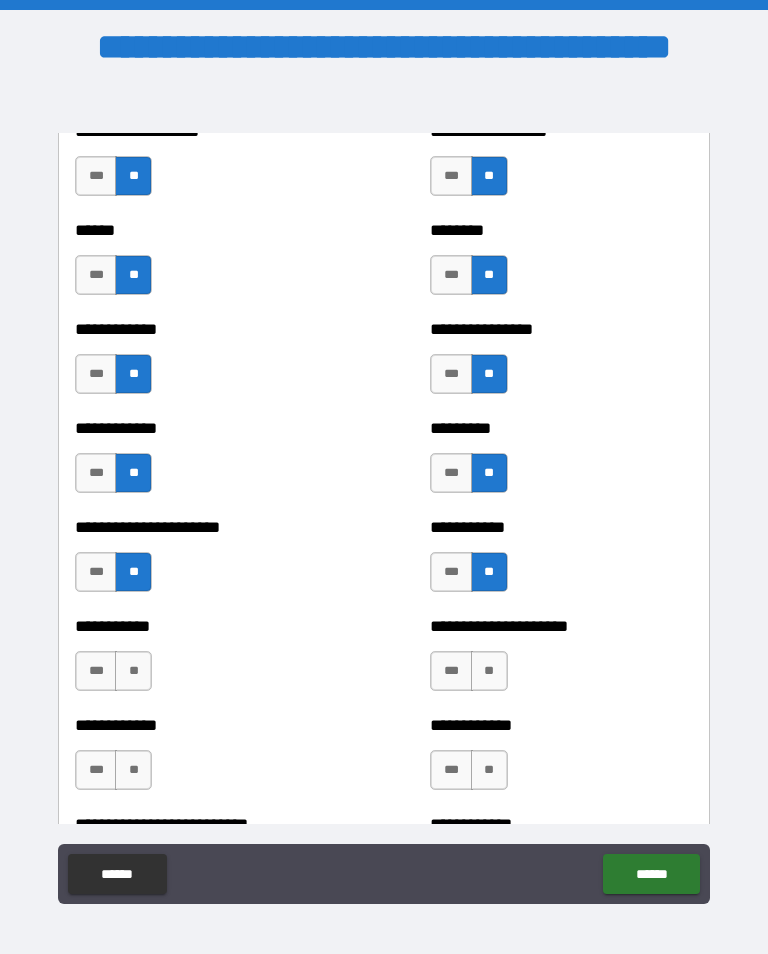 click on "**" at bounding box center (489, 671) 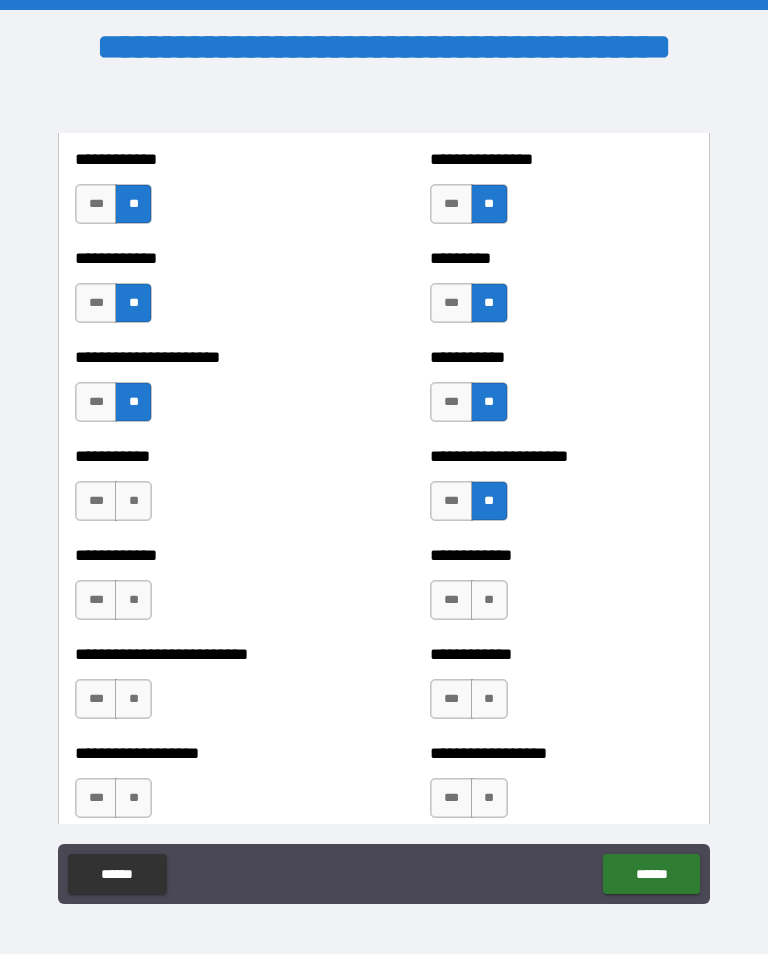 scroll, scrollTop: 5240, scrollLeft: 0, axis: vertical 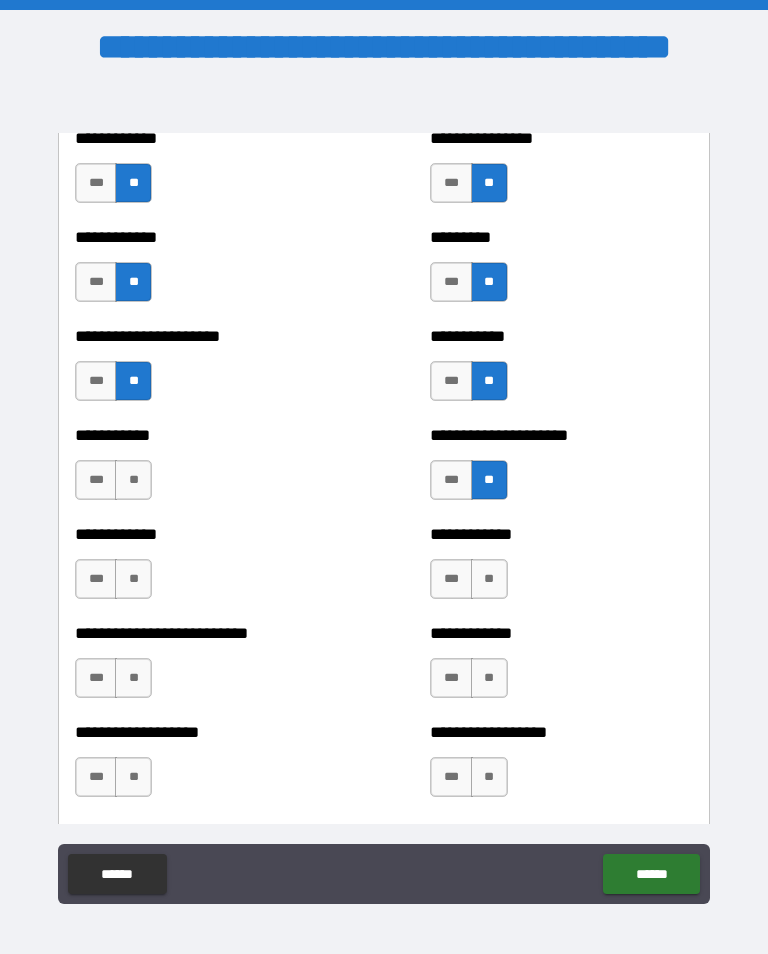 click on "**" at bounding box center (489, 579) 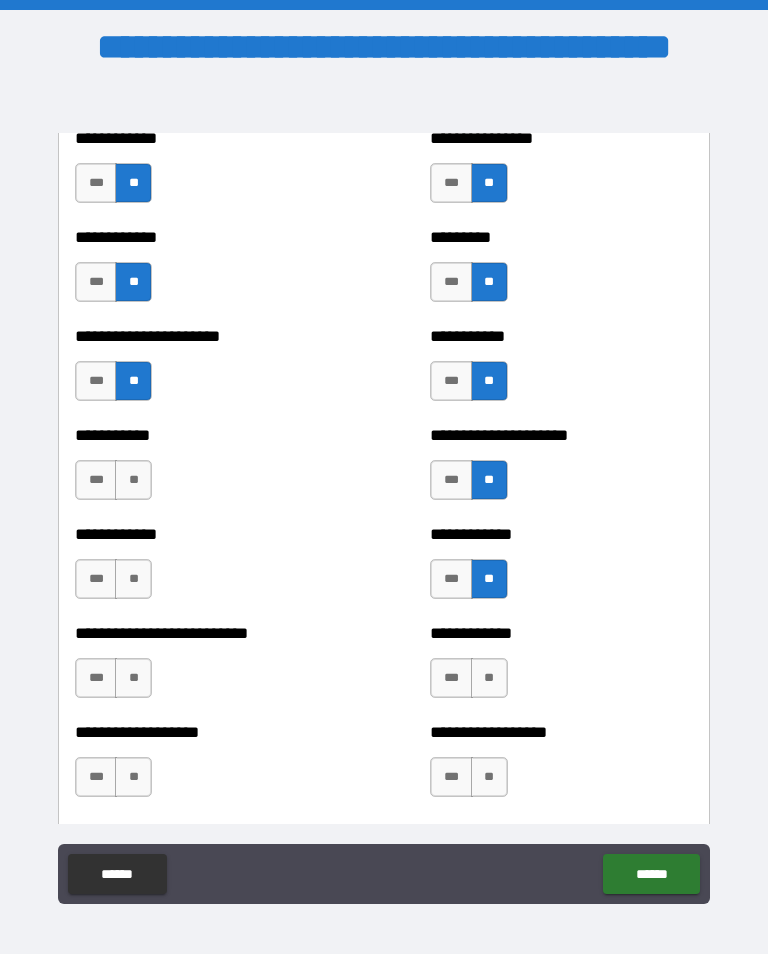 click on "**" at bounding box center (133, 480) 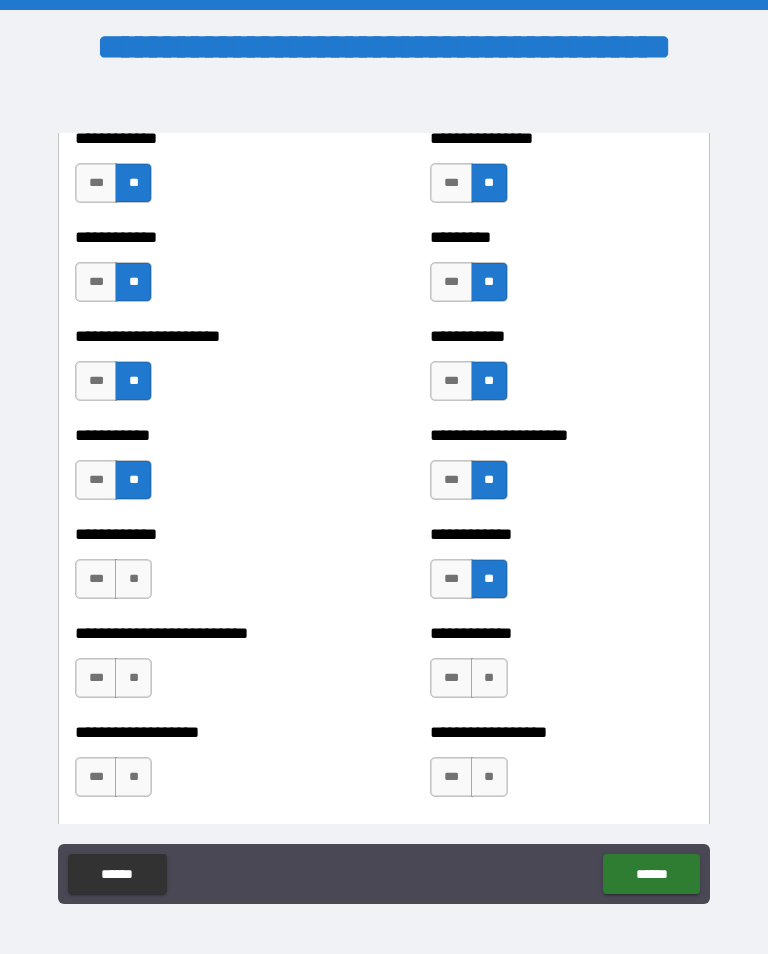 click on "**" at bounding box center (133, 579) 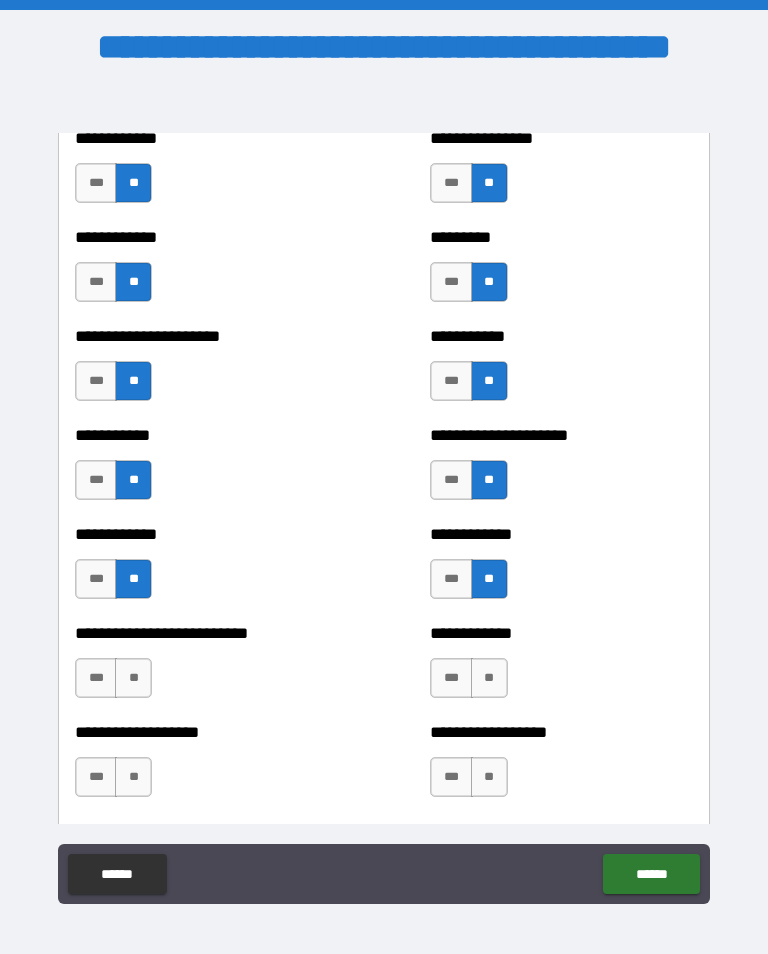 click on "**" at bounding box center [133, 678] 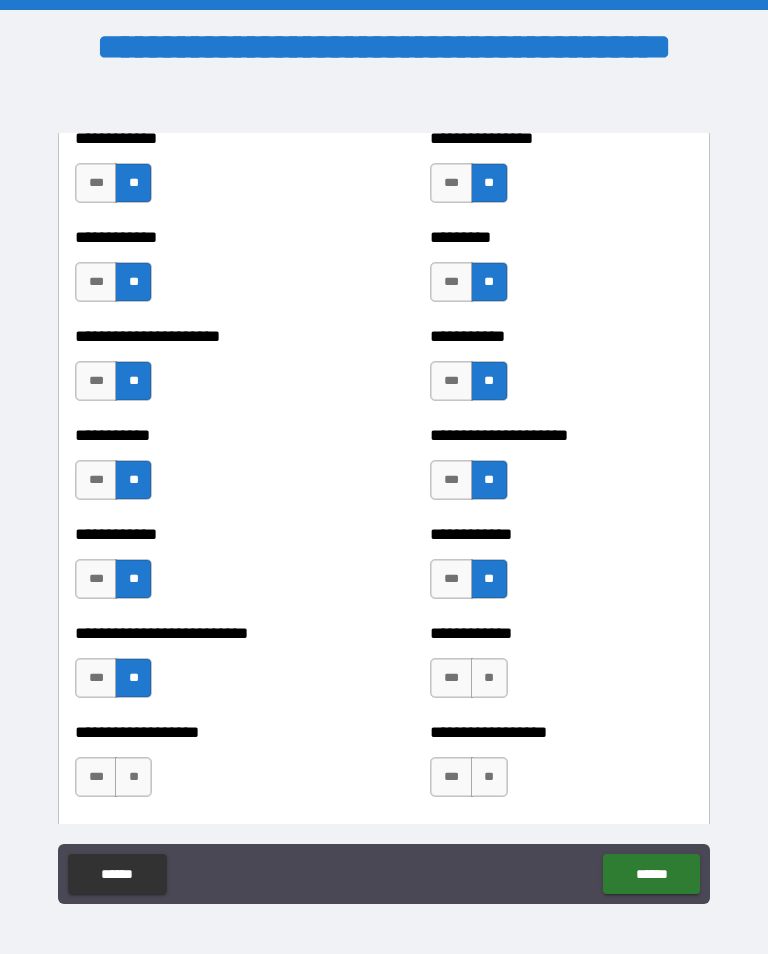 click on "**" at bounding box center (489, 678) 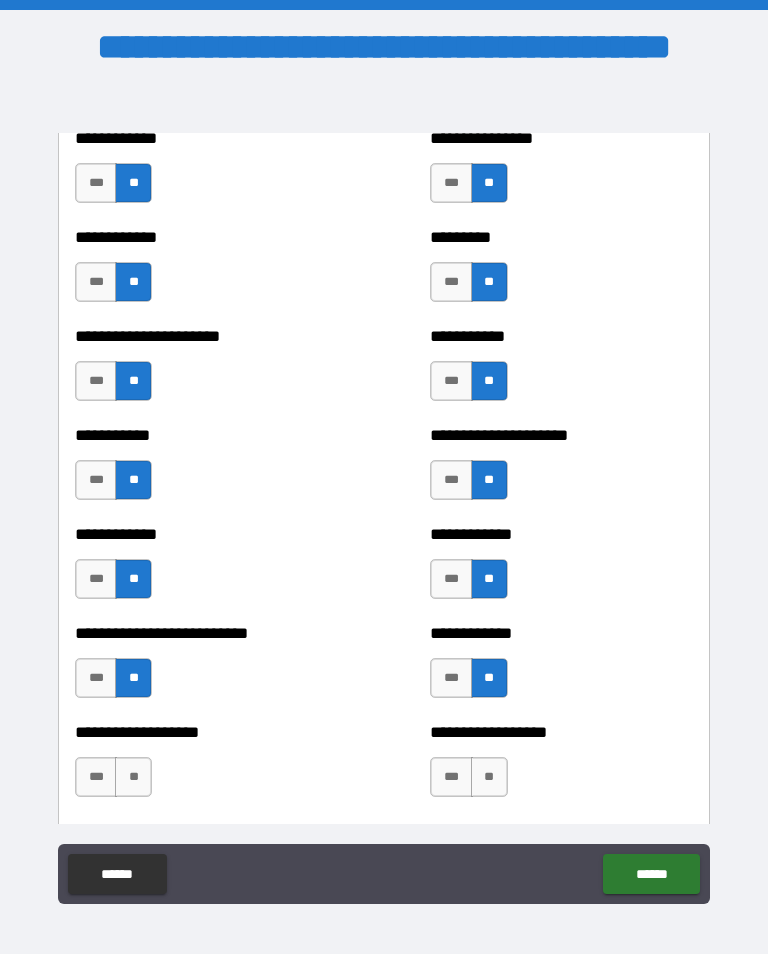 click on "**" at bounding box center (489, 777) 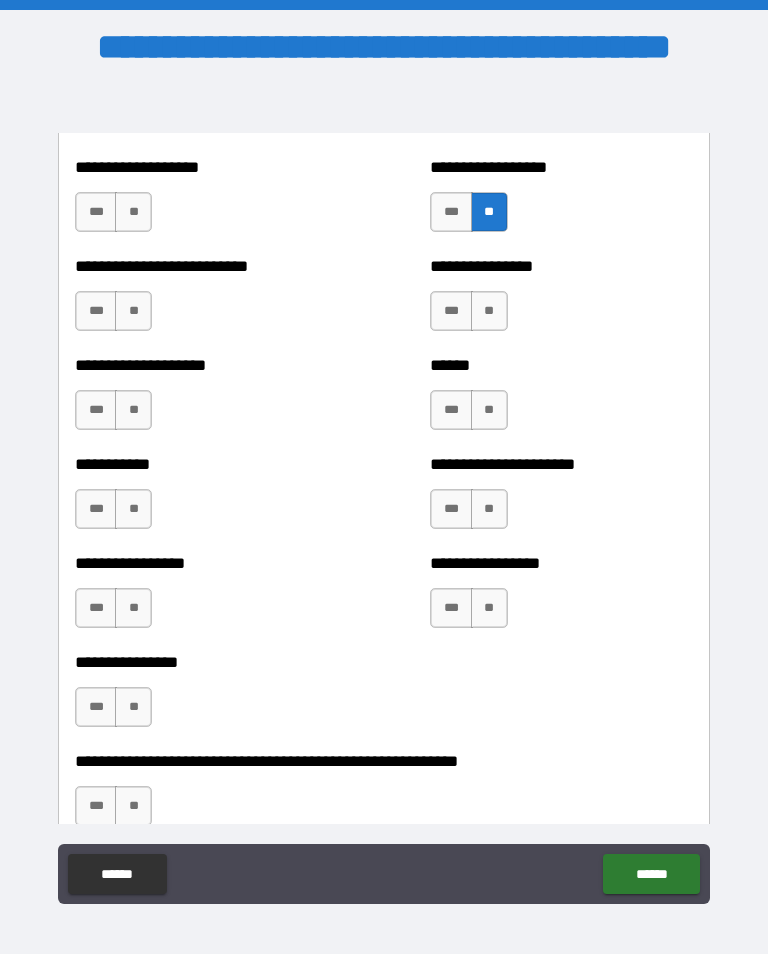 scroll, scrollTop: 5800, scrollLeft: 0, axis: vertical 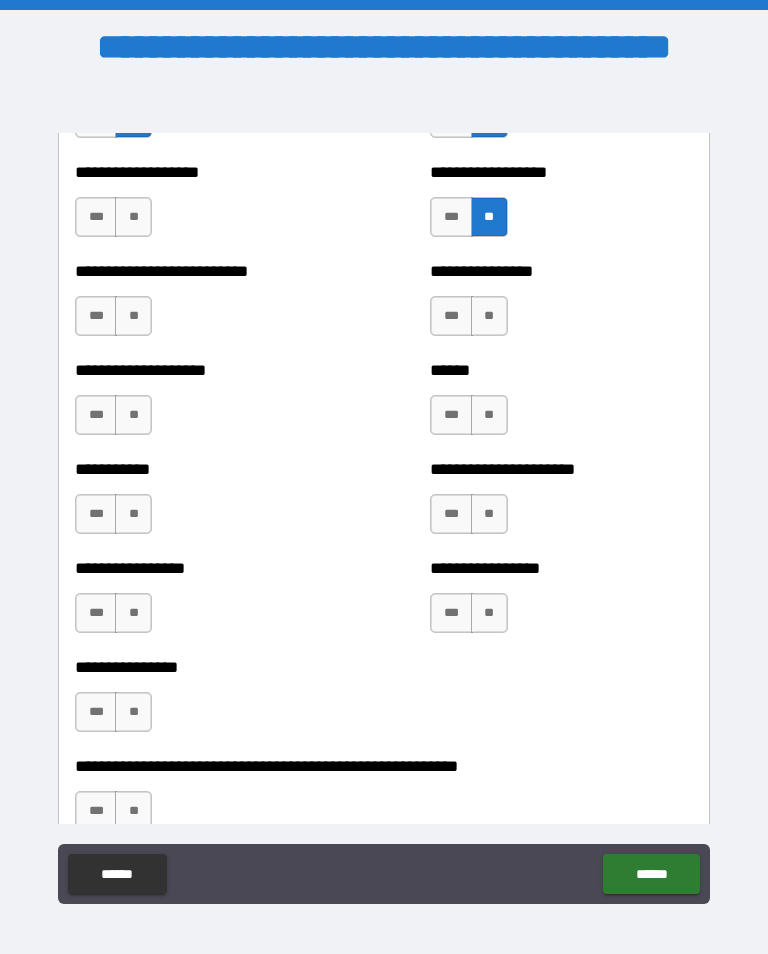 click on "**" at bounding box center [133, 217] 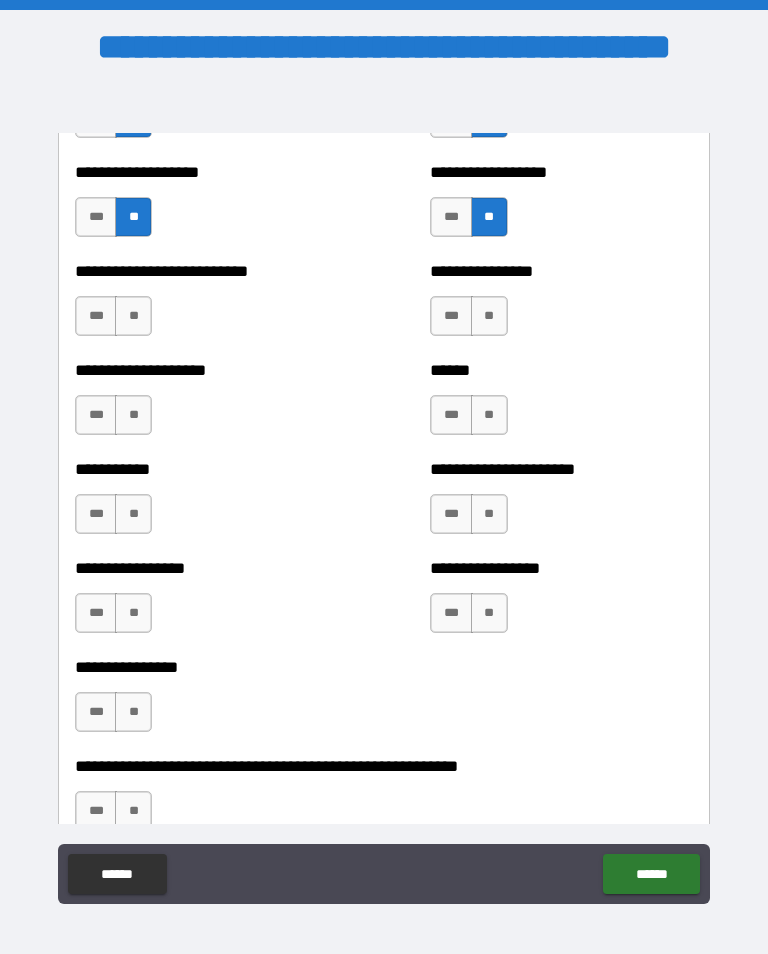click on "**" at bounding box center [133, 316] 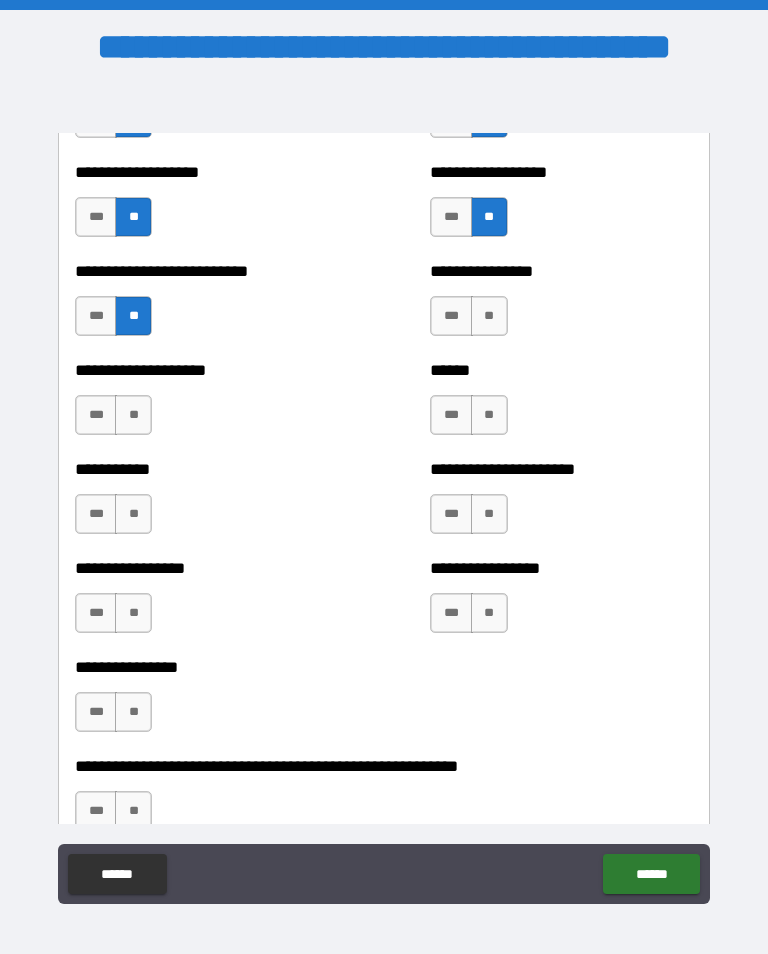 click on "**" at bounding box center [133, 415] 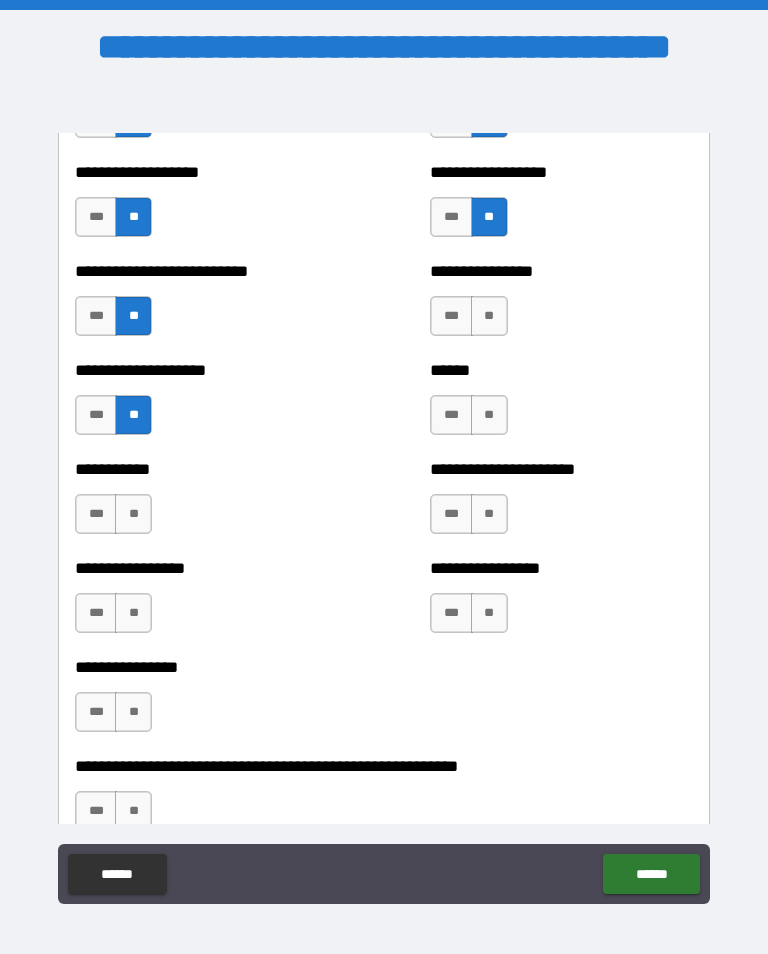 click on "**" at bounding box center (133, 514) 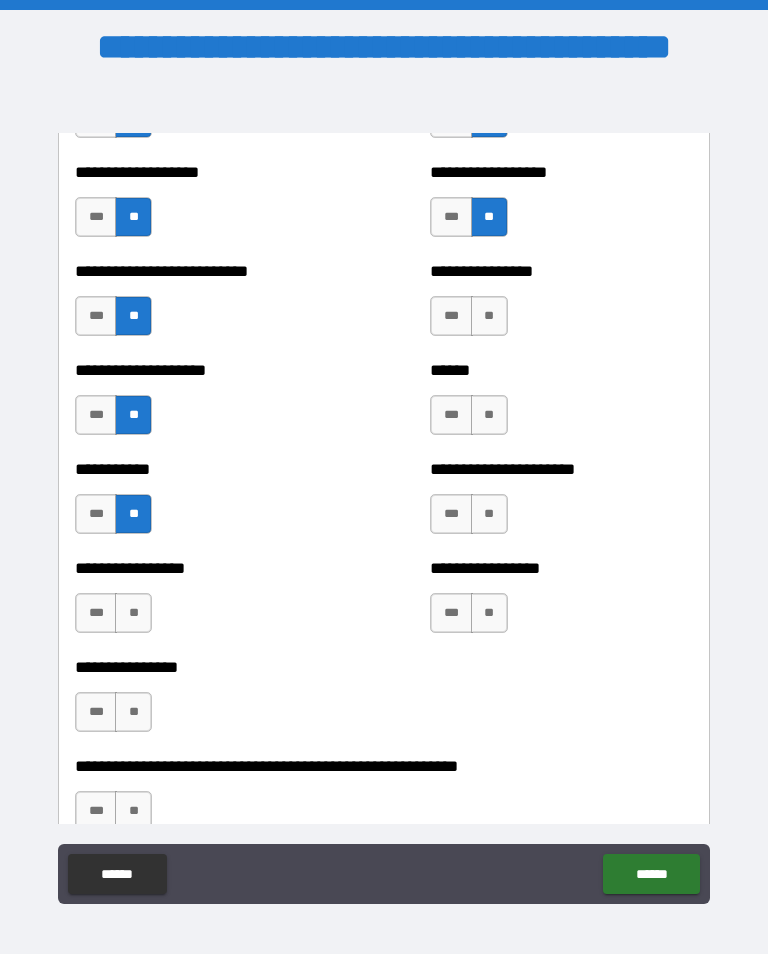 click on "**" at bounding box center [133, 613] 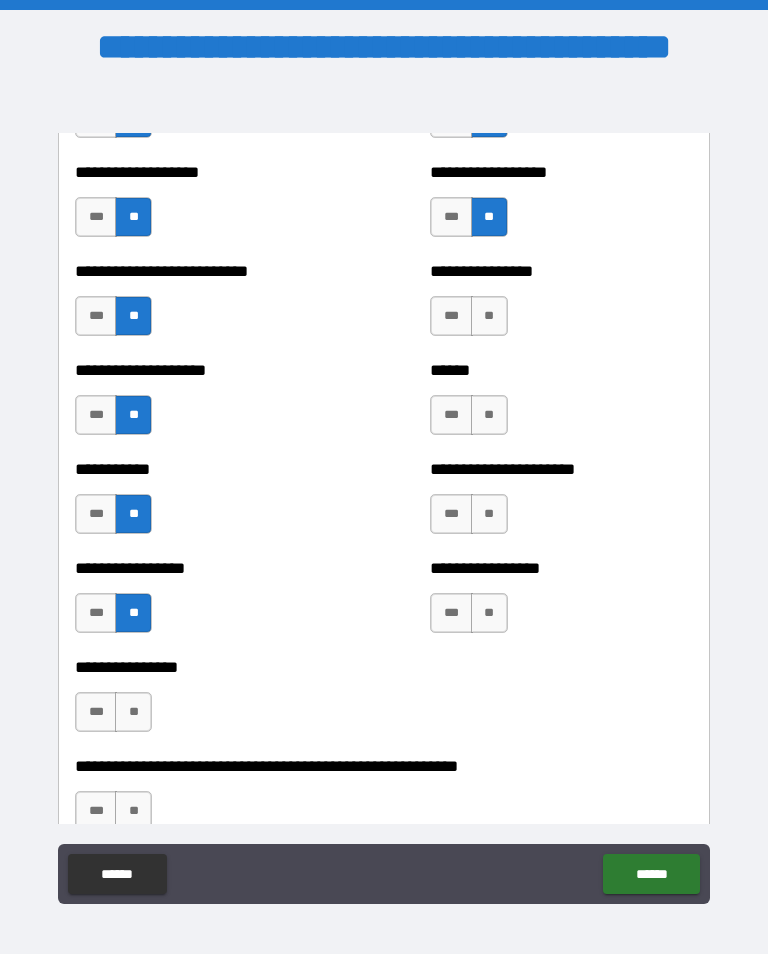 click on "**" at bounding box center (133, 712) 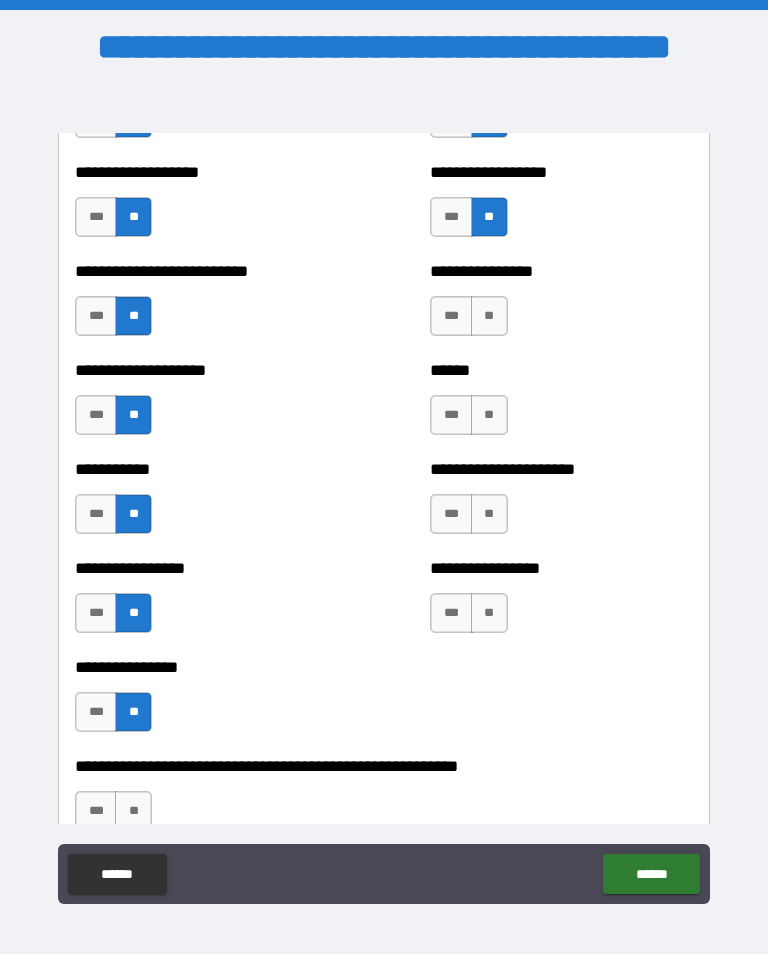 click on "**" at bounding box center [489, 316] 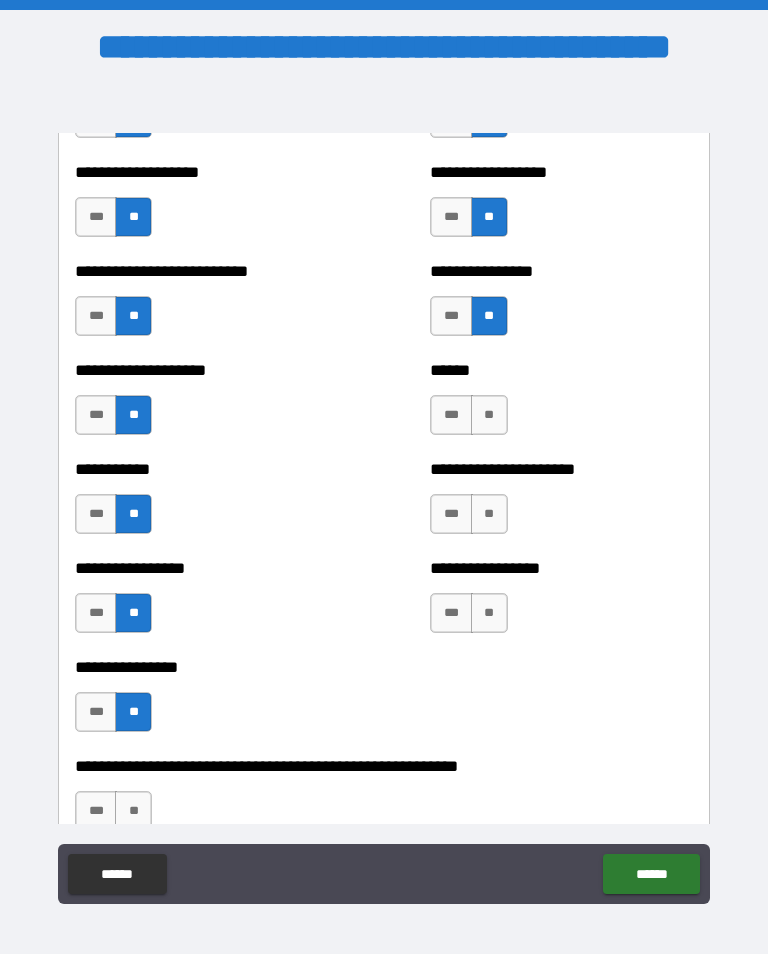click on "**" at bounding box center (489, 415) 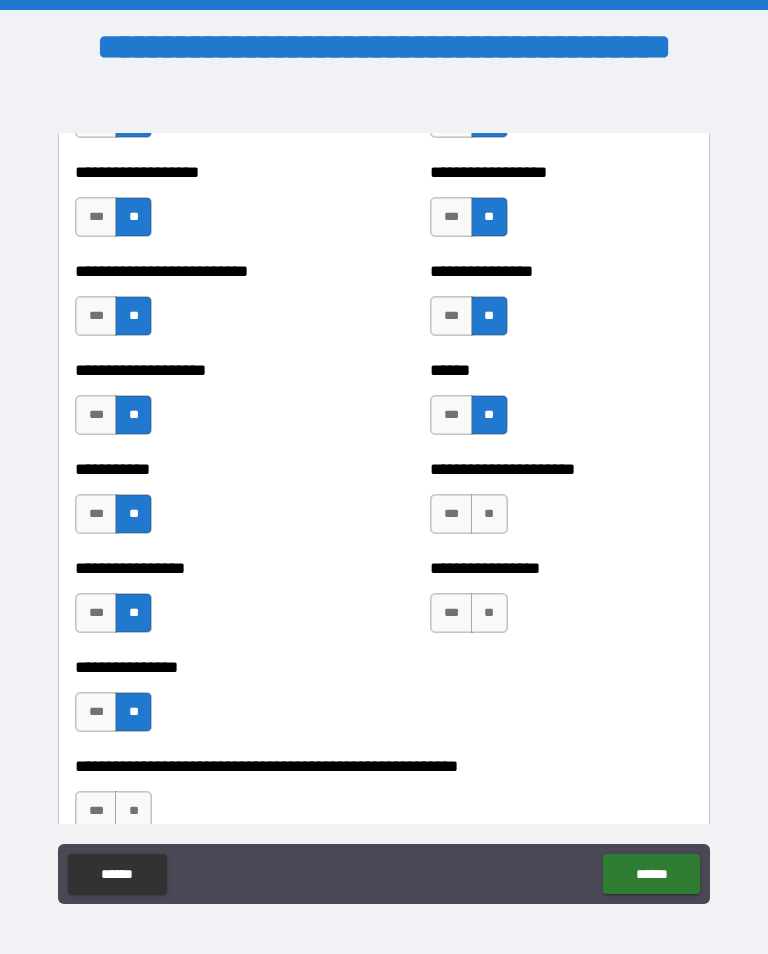 click on "**" at bounding box center (489, 514) 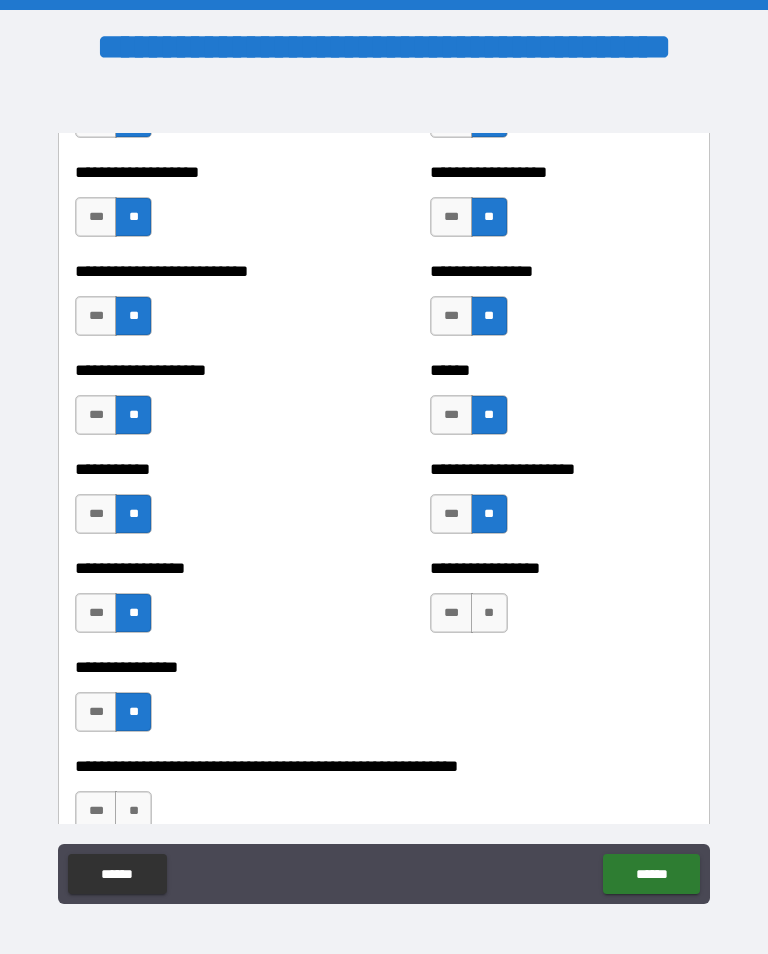 click on "**" at bounding box center (489, 613) 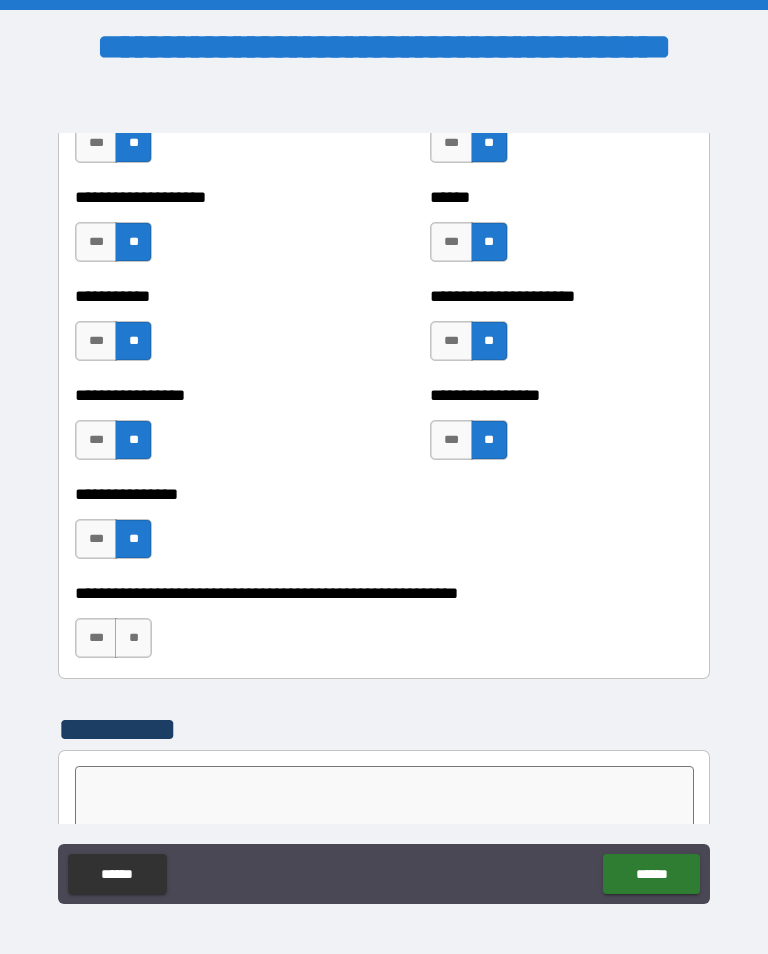 scroll, scrollTop: 5977, scrollLeft: 0, axis: vertical 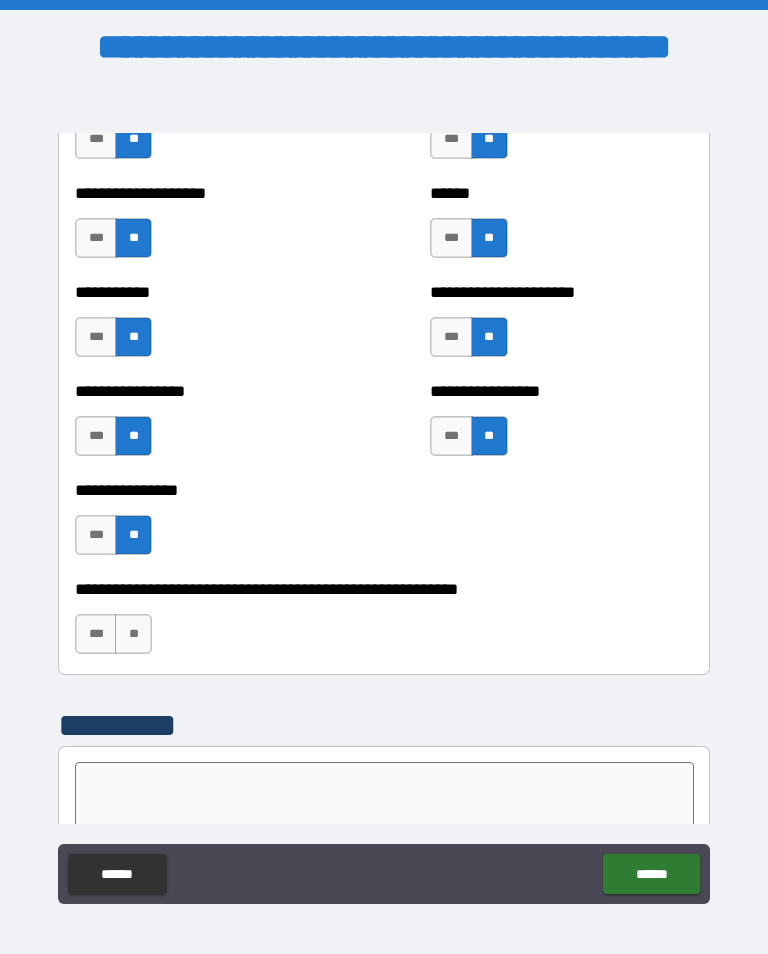 click on "**" at bounding box center [133, 634] 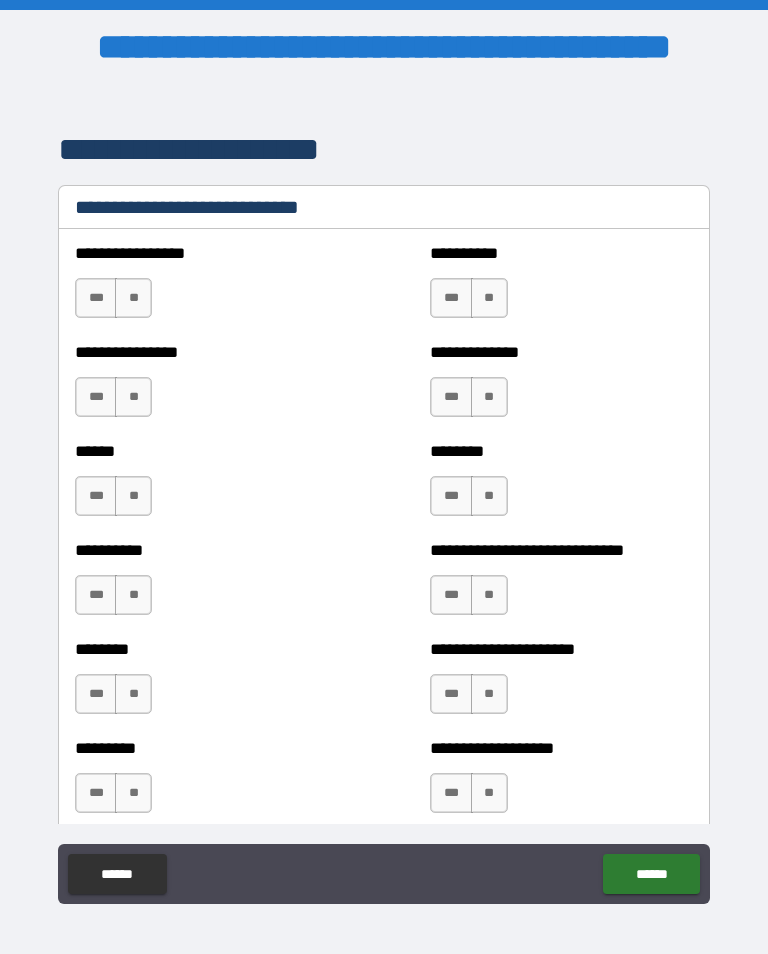 scroll, scrollTop: 6732, scrollLeft: 0, axis: vertical 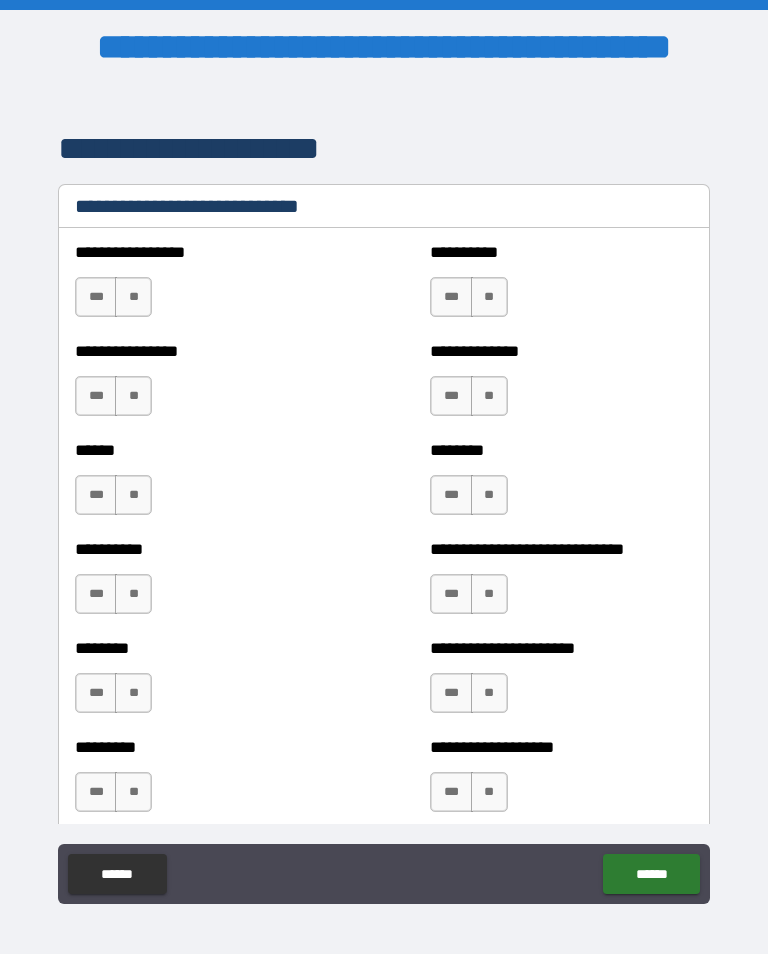 click on "**" at bounding box center (489, 297) 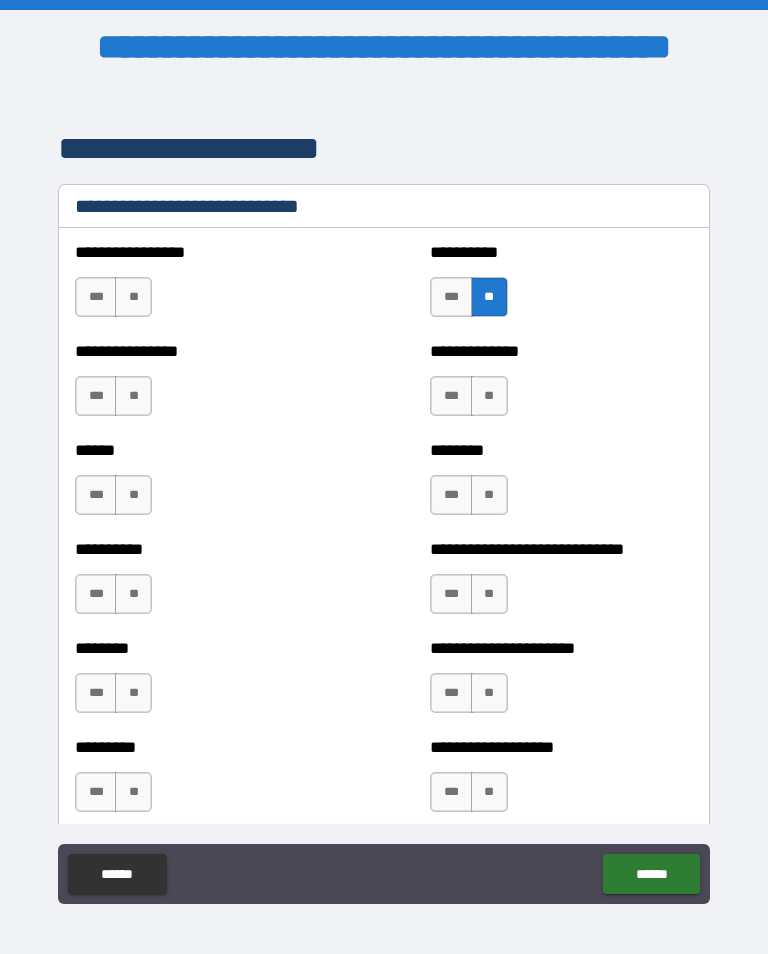 click on "**" at bounding box center [489, 396] 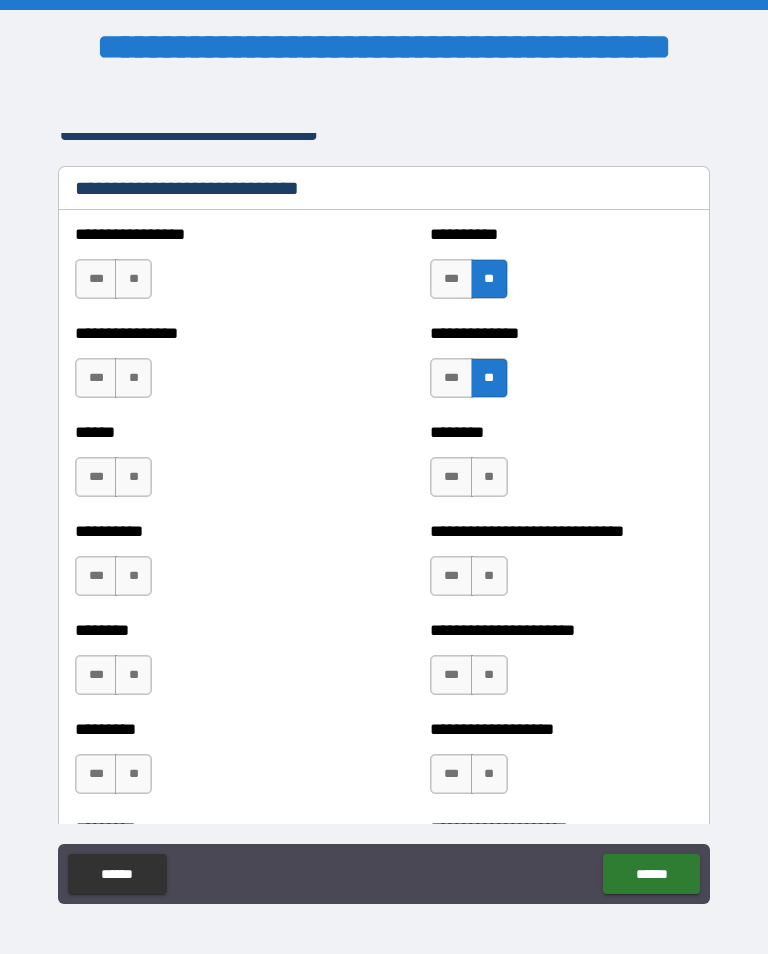 scroll, scrollTop: 6779, scrollLeft: 0, axis: vertical 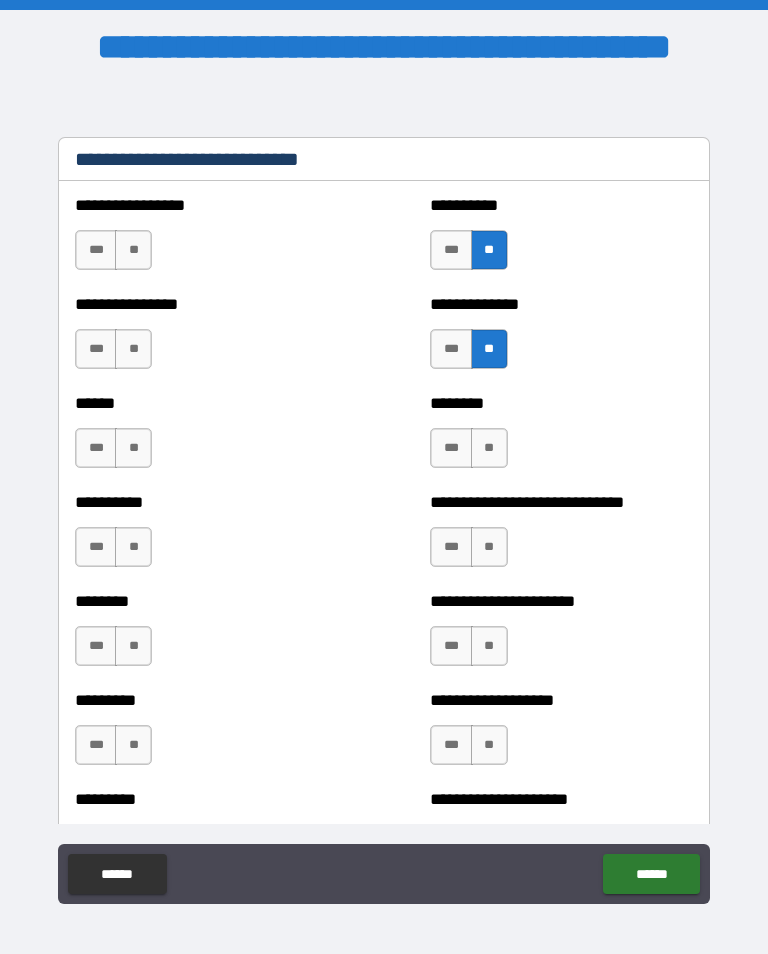 click on "**" at bounding box center (489, 448) 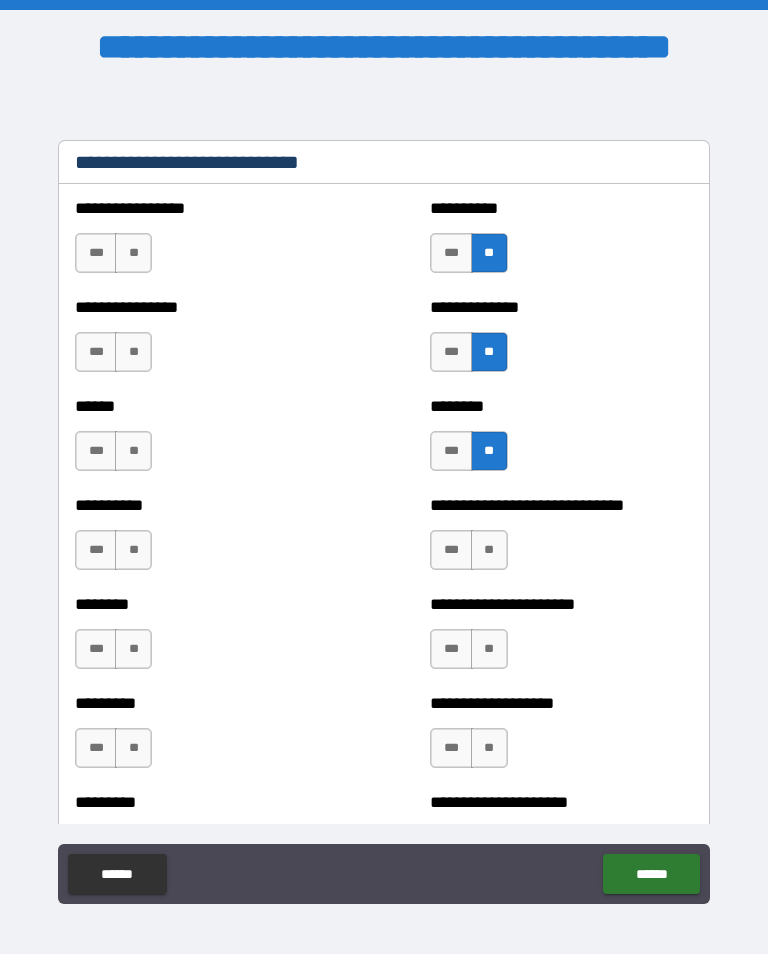 scroll, scrollTop: 6773, scrollLeft: 0, axis: vertical 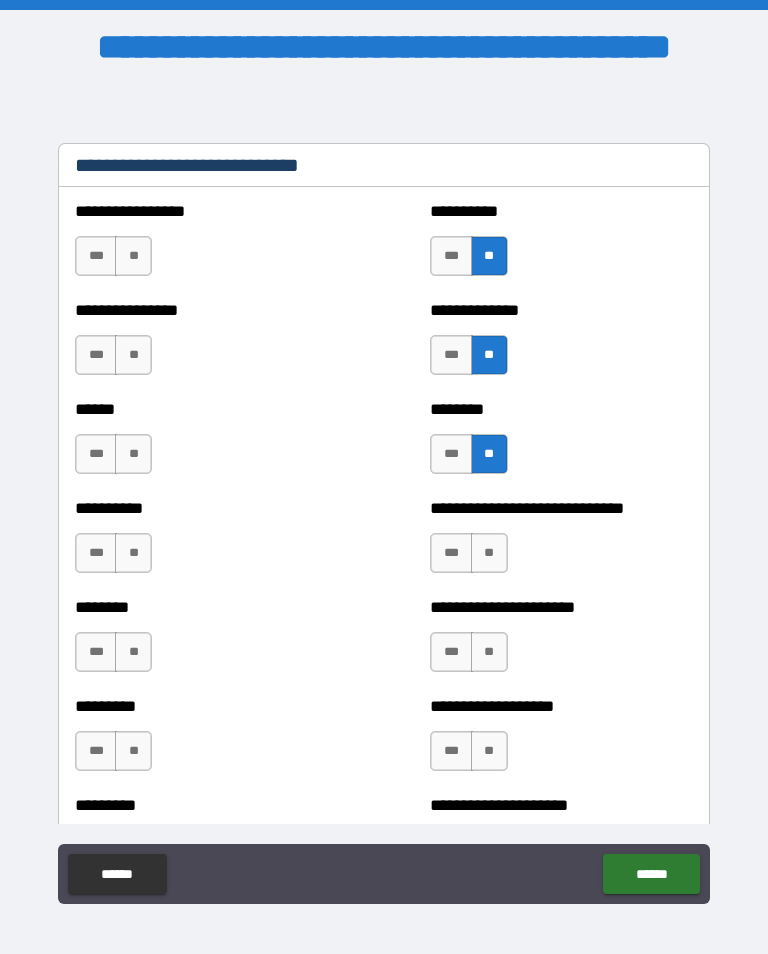click on "**" at bounding box center (133, 355) 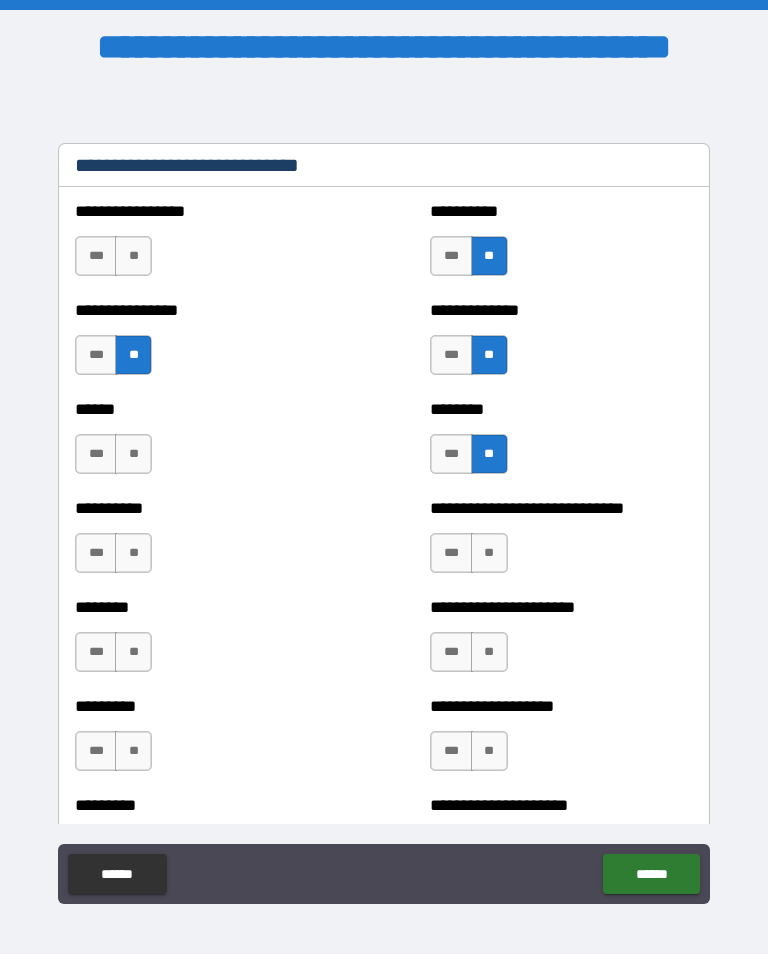 click on "**" at bounding box center [133, 256] 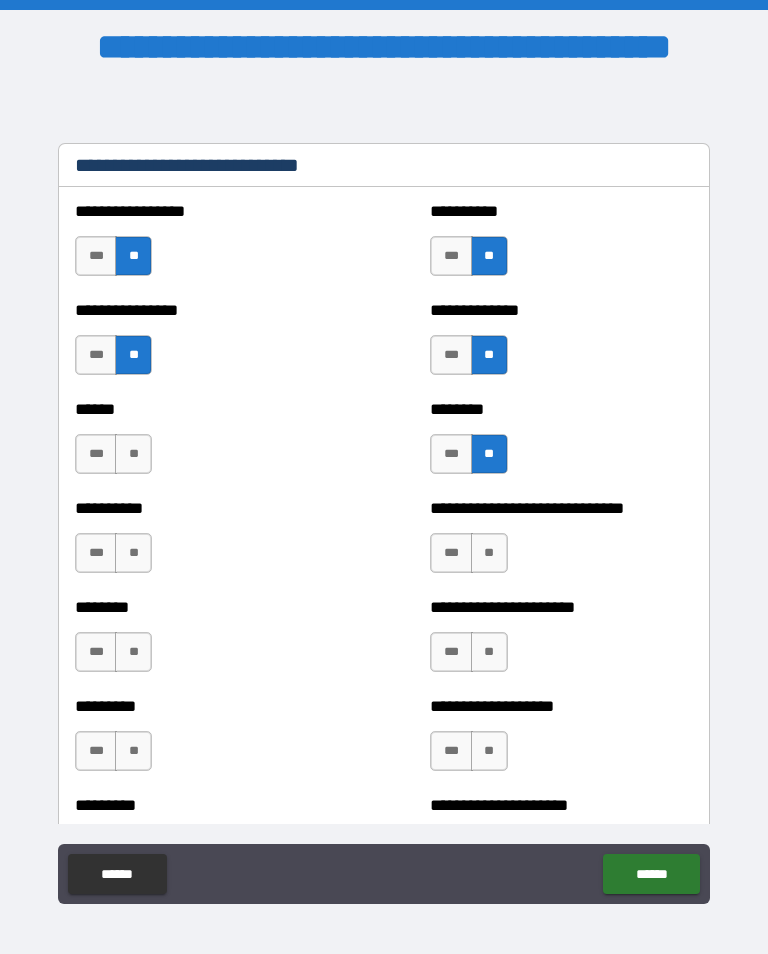 click on "**" at bounding box center (133, 454) 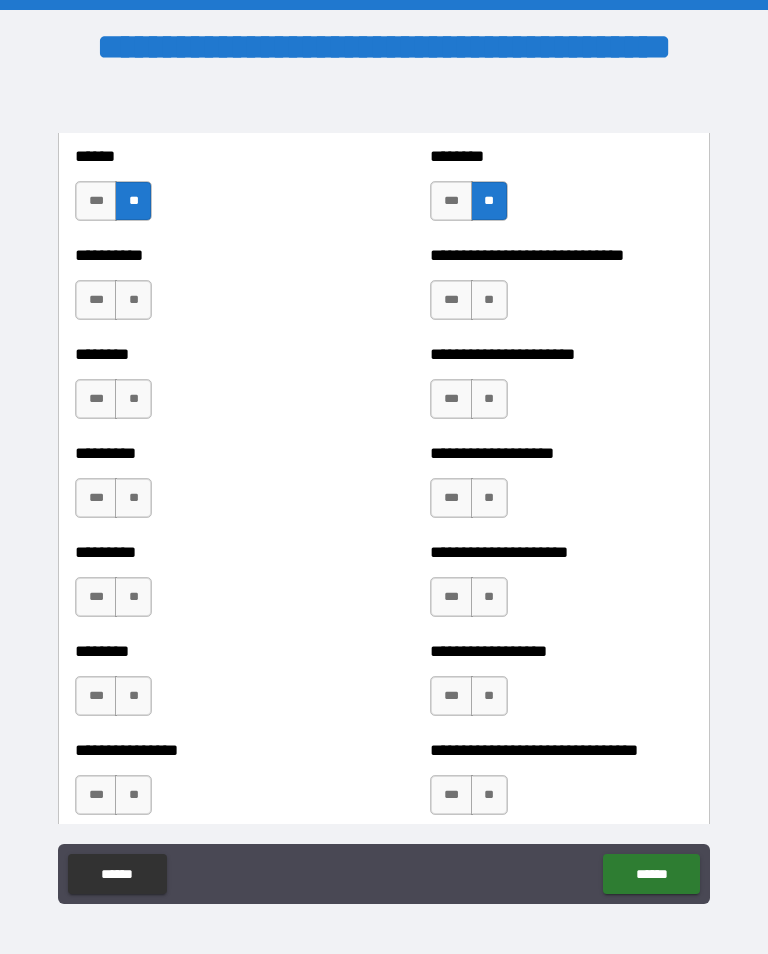 scroll, scrollTop: 7027, scrollLeft: 0, axis: vertical 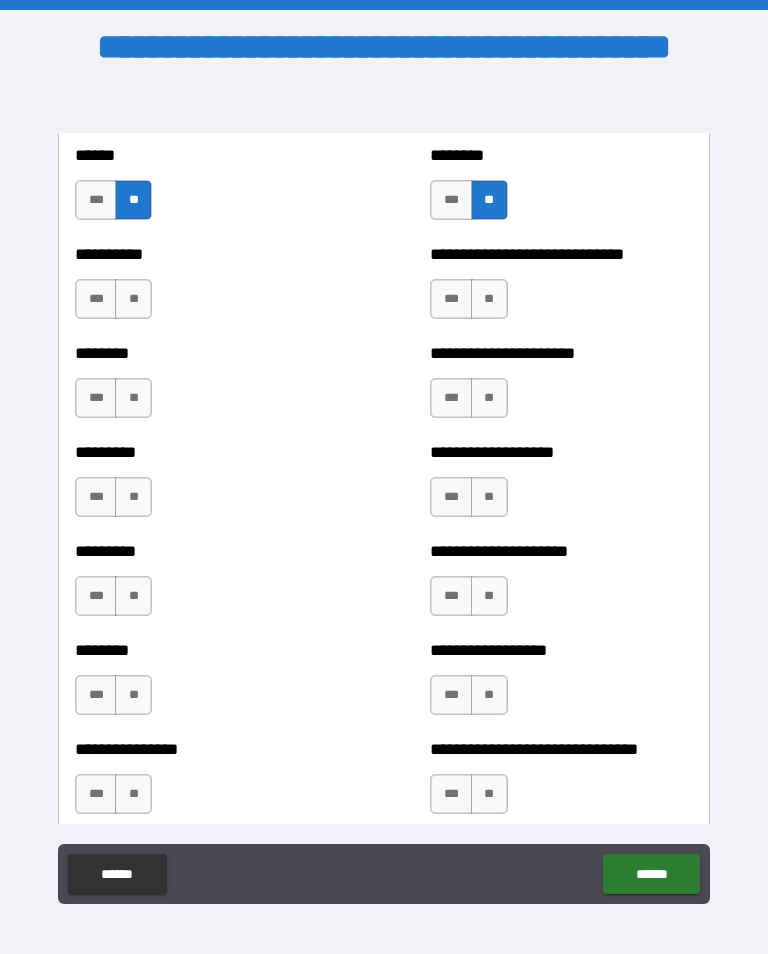 click on "**" at bounding box center [133, 299] 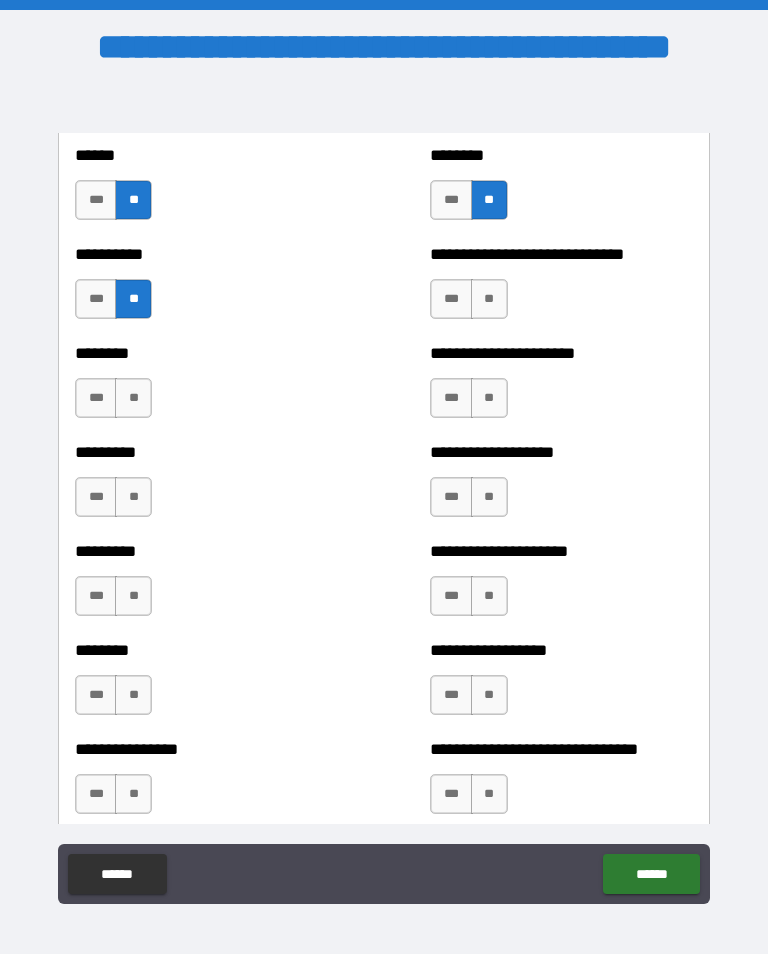 click on "**" at bounding box center [489, 299] 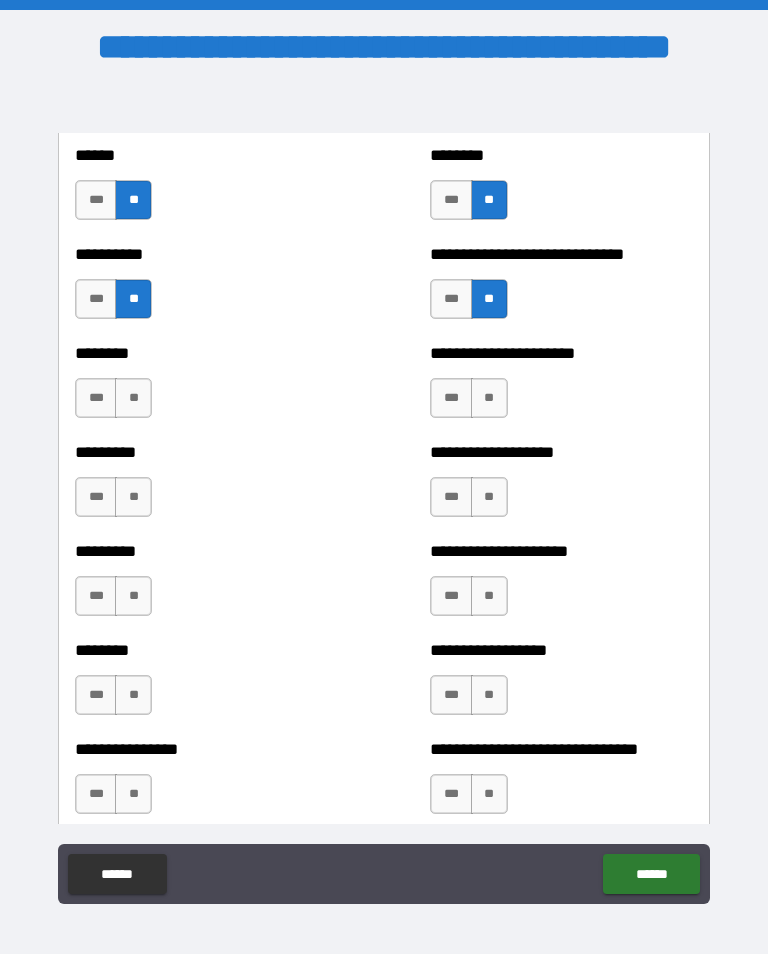 click on "**" at bounding box center [489, 398] 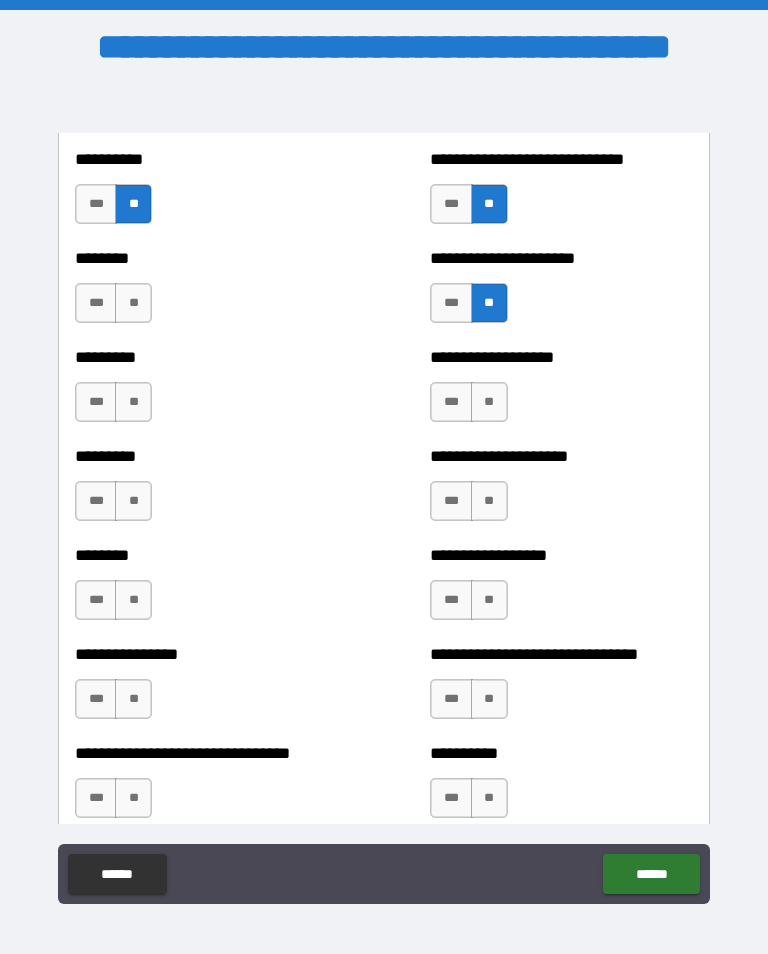scroll, scrollTop: 7145, scrollLeft: 0, axis: vertical 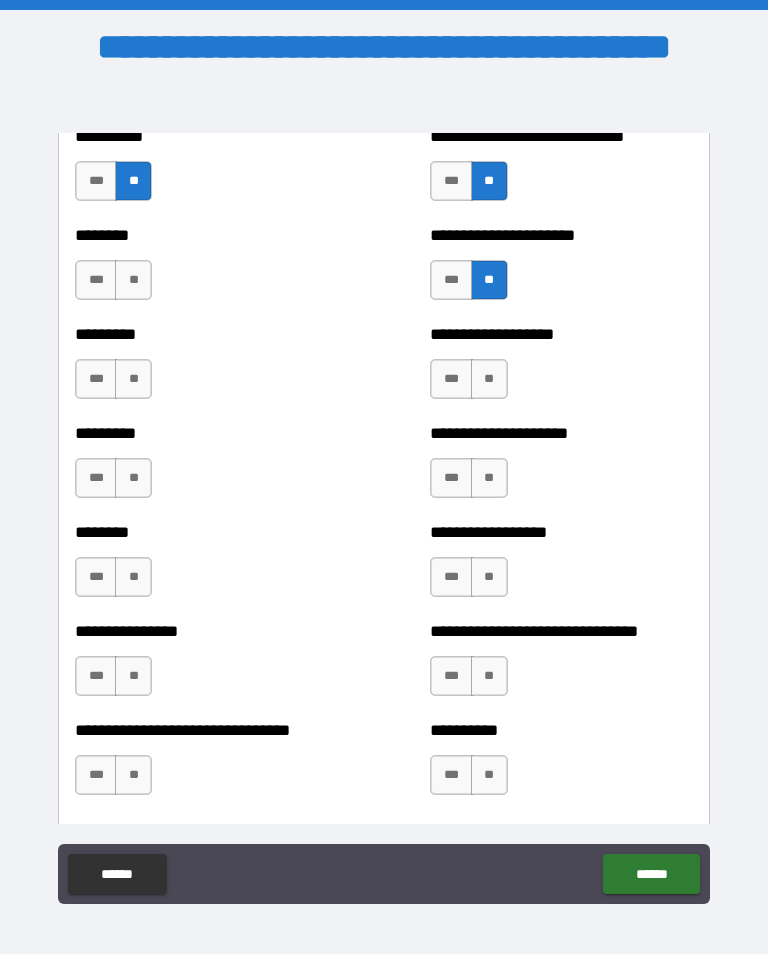 click on "**" at bounding box center [489, 379] 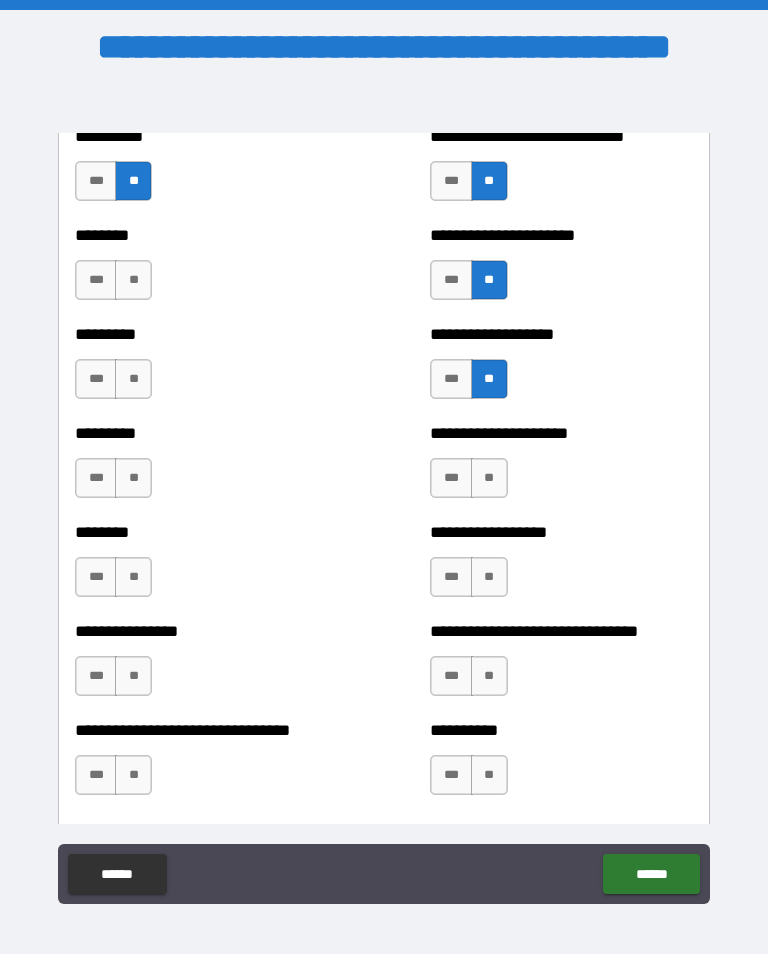 click on "**" at bounding box center (489, 478) 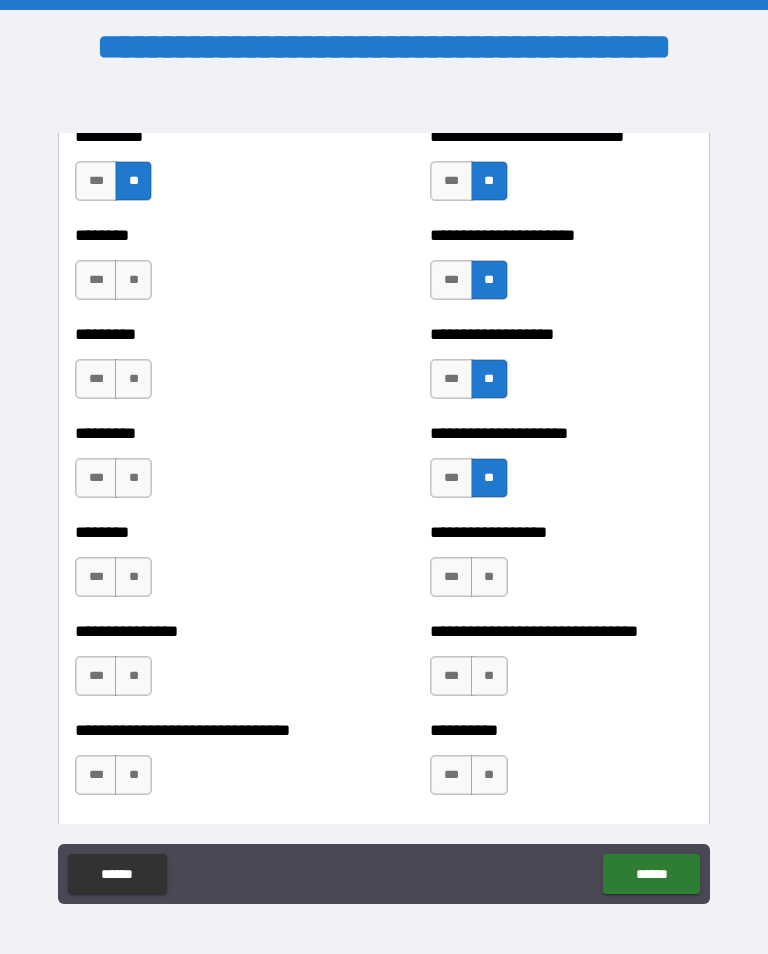 click on "**" at bounding box center [489, 577] 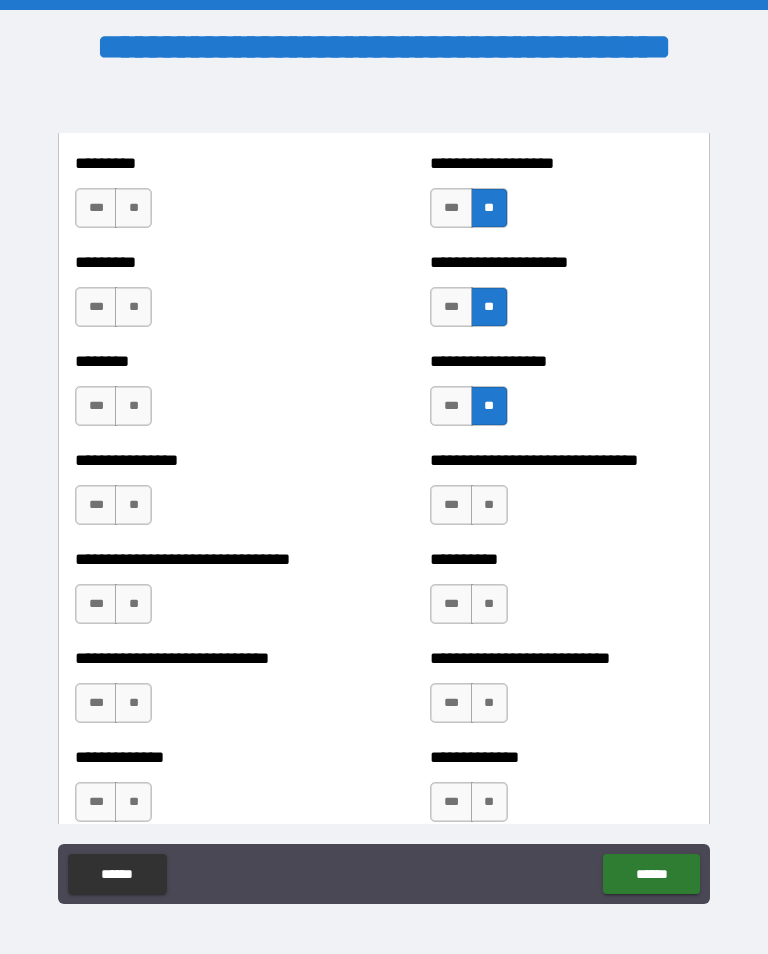 scroll, scrollTop: 7316, scrollLeft: 0, axis: vertical 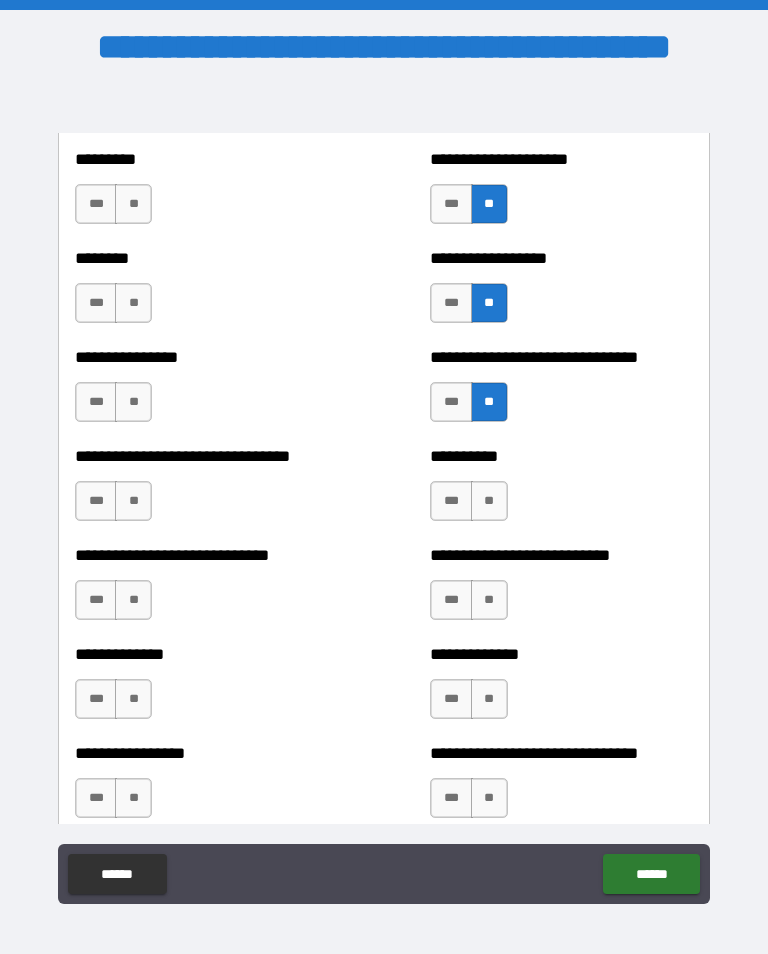 click on "**" at bounding box center [489, 501] 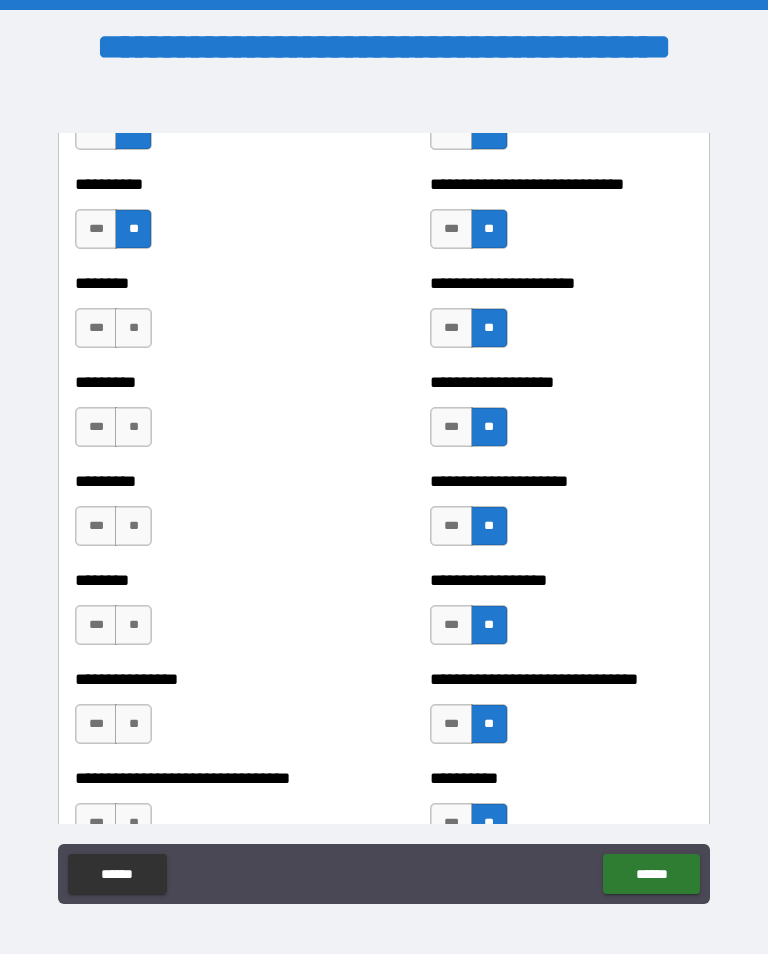 scroll, scrollTop: 7070, scrollLeft: 0, axis: vertical 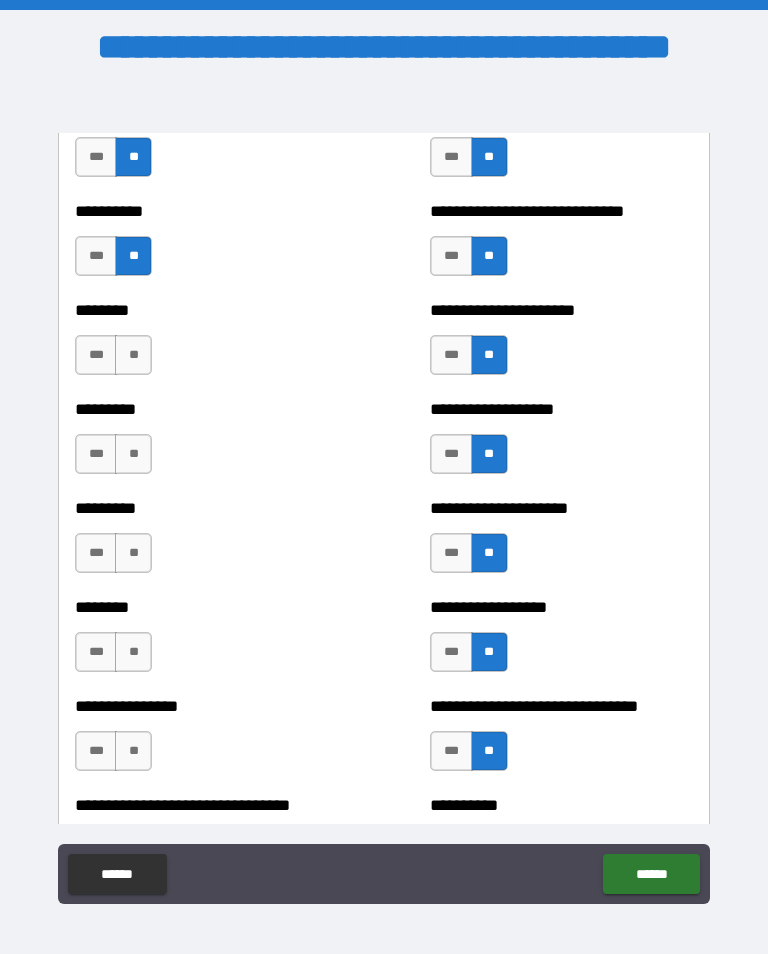click on "**" at bounding box center [133, 355] 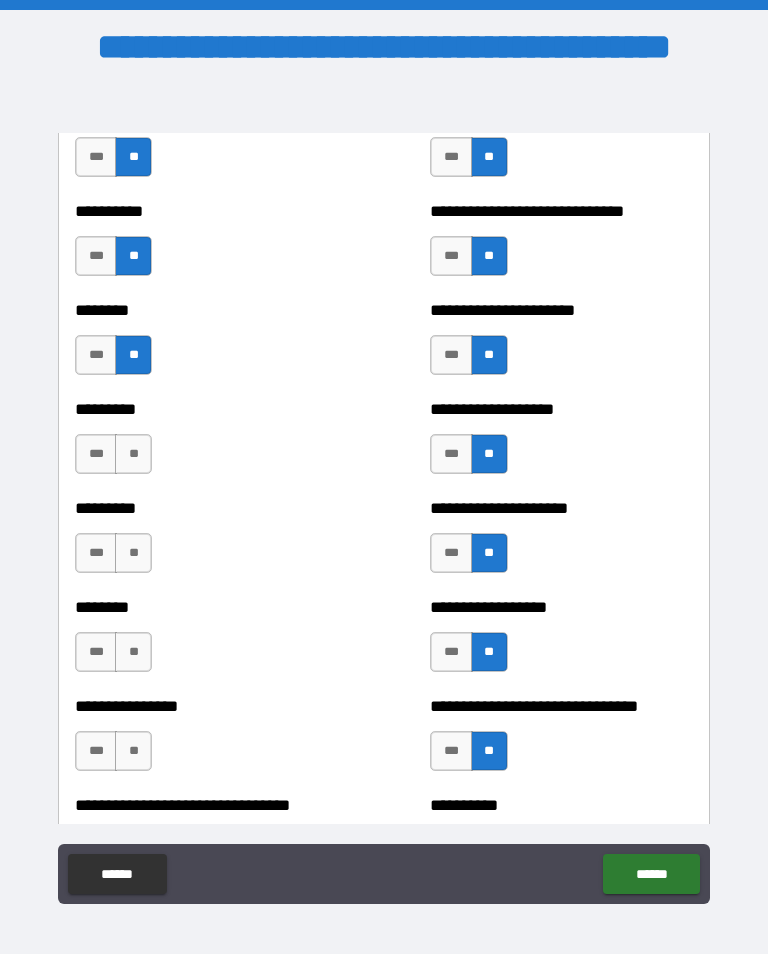 click on "**" at bounding box center (133, 454) 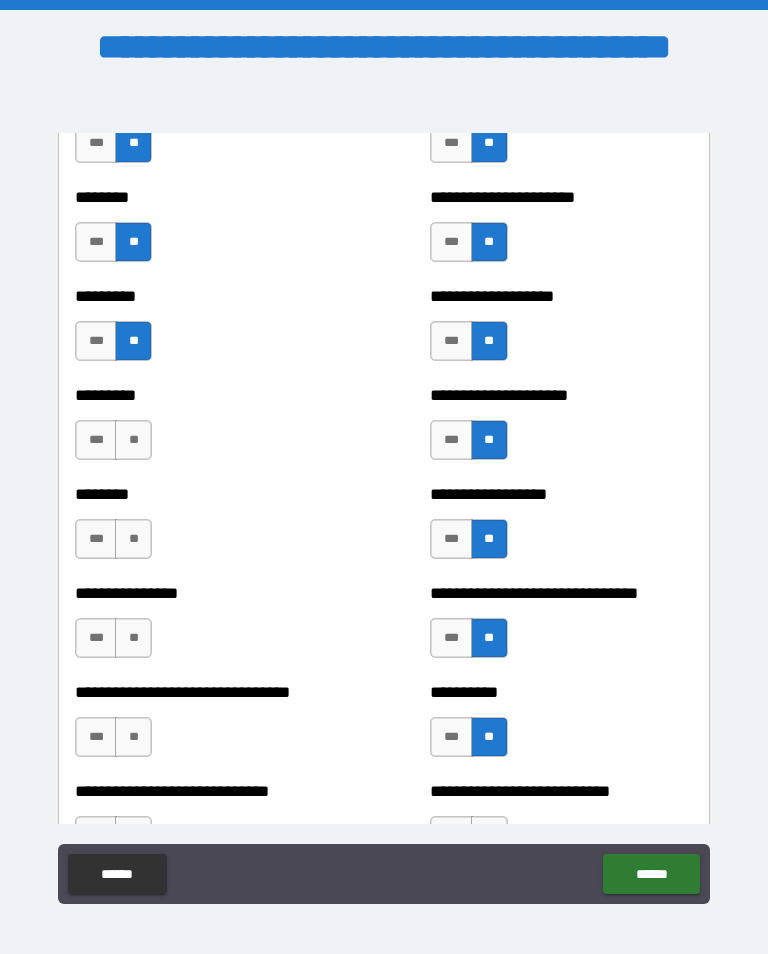 scroll, scrollTop: 7185, scrollLeft: 0, axis: vertical 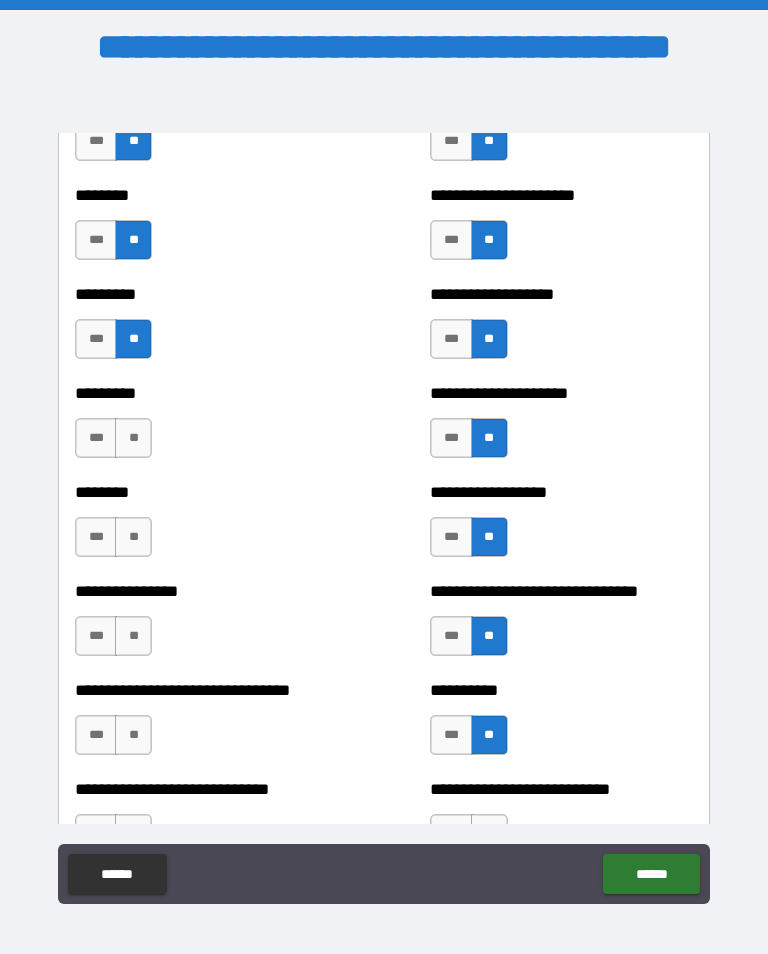 click on "**" at bounding box center [133, 438] 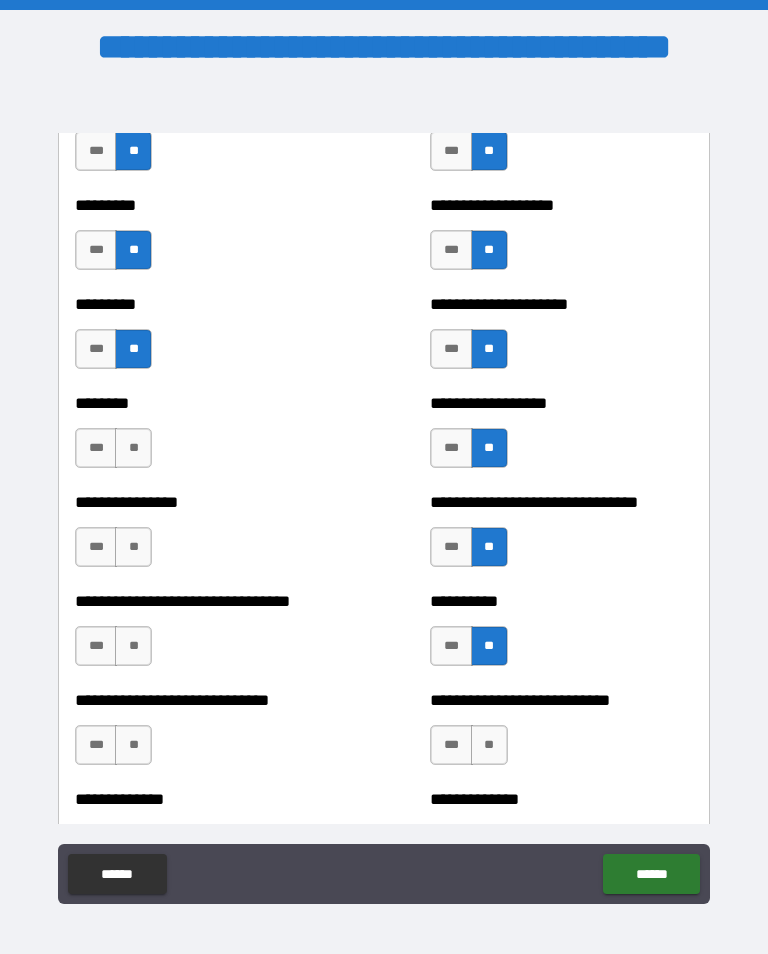 scroll, scrollTop: 7299, scrollLeft: 0, axis: vertical 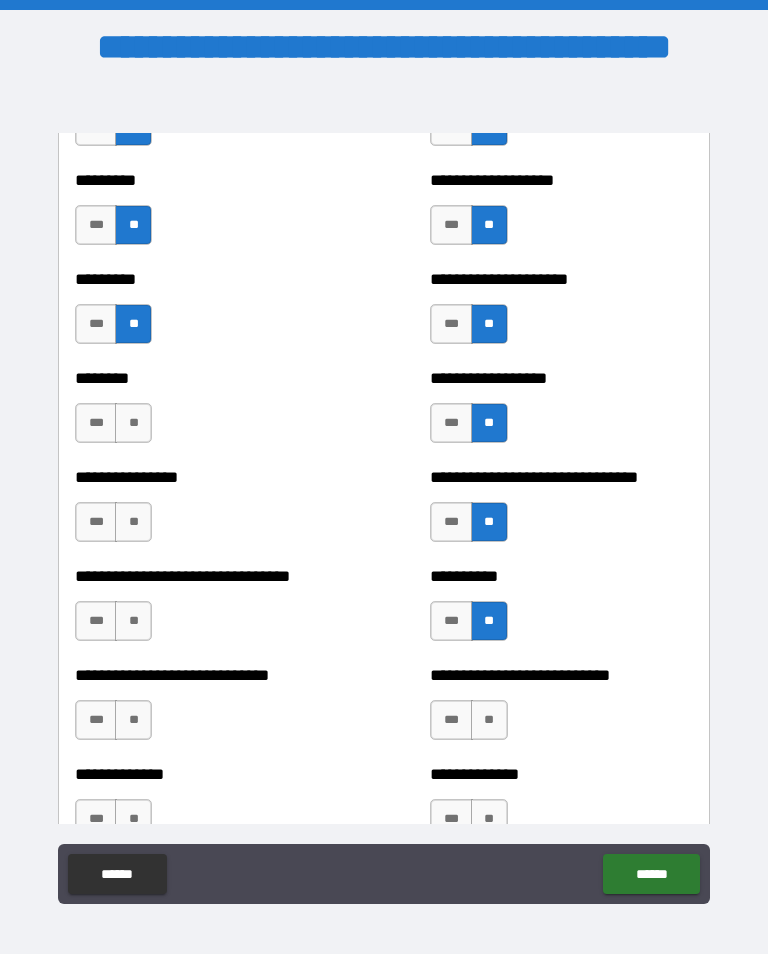 click on "**" at bounding box center (133, 423) 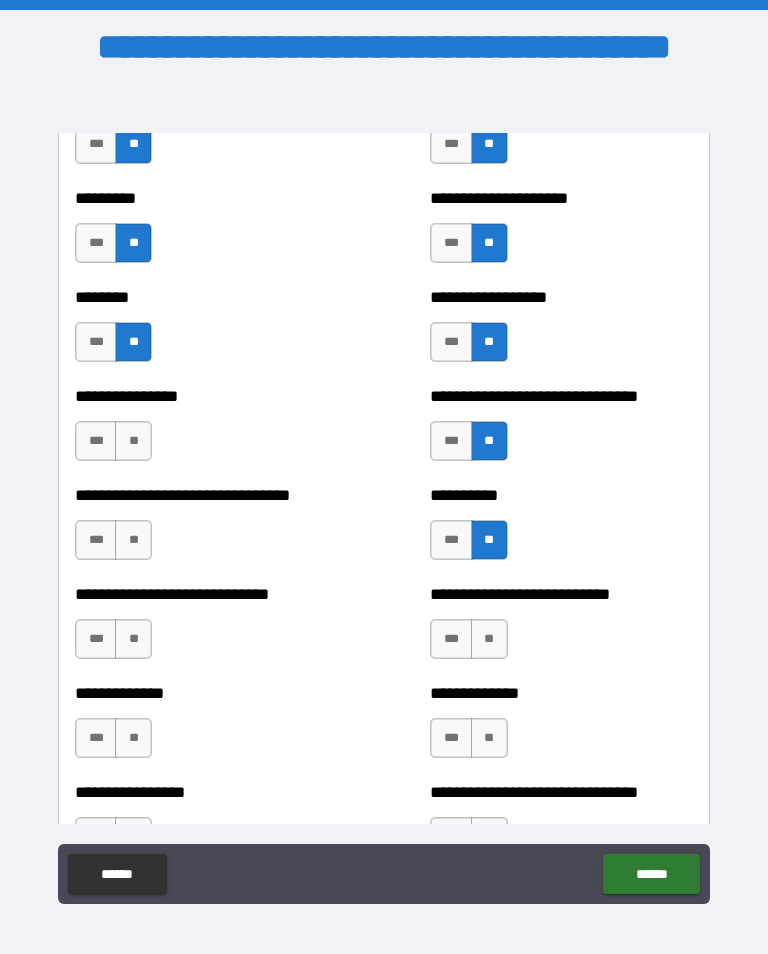 scroll, scrollTop: 7388, scrollLeft: 0, axis: vertical 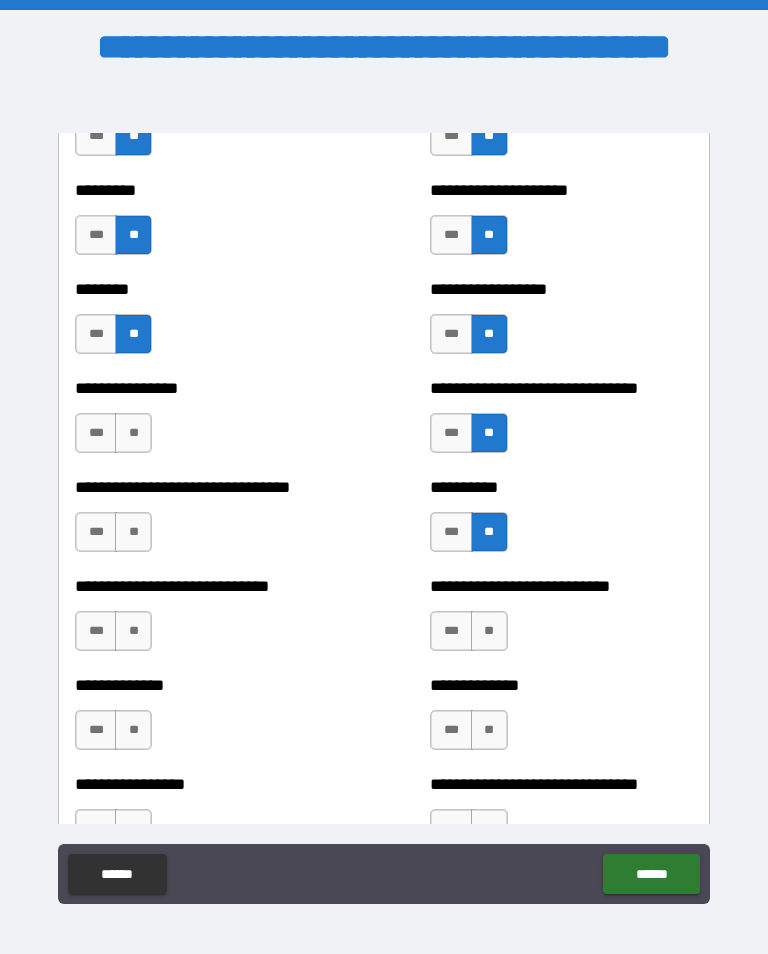 click on "**" at bounding box center [133, 433] 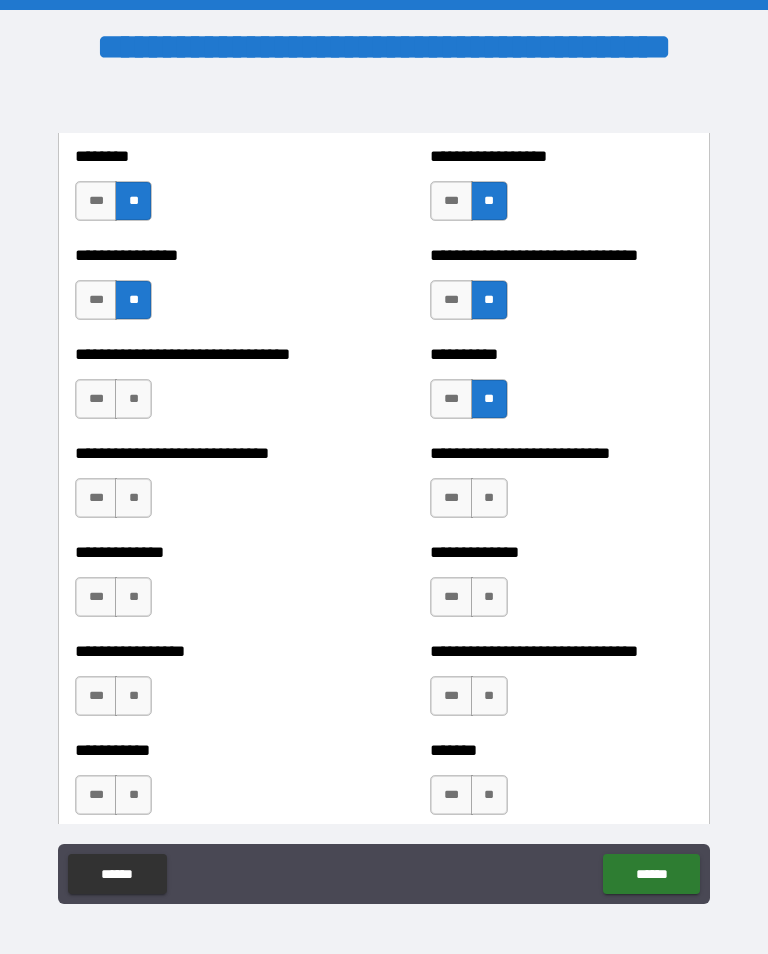 scroll, scrollTop: 7523, scrollLeft: 0, axis: vertical 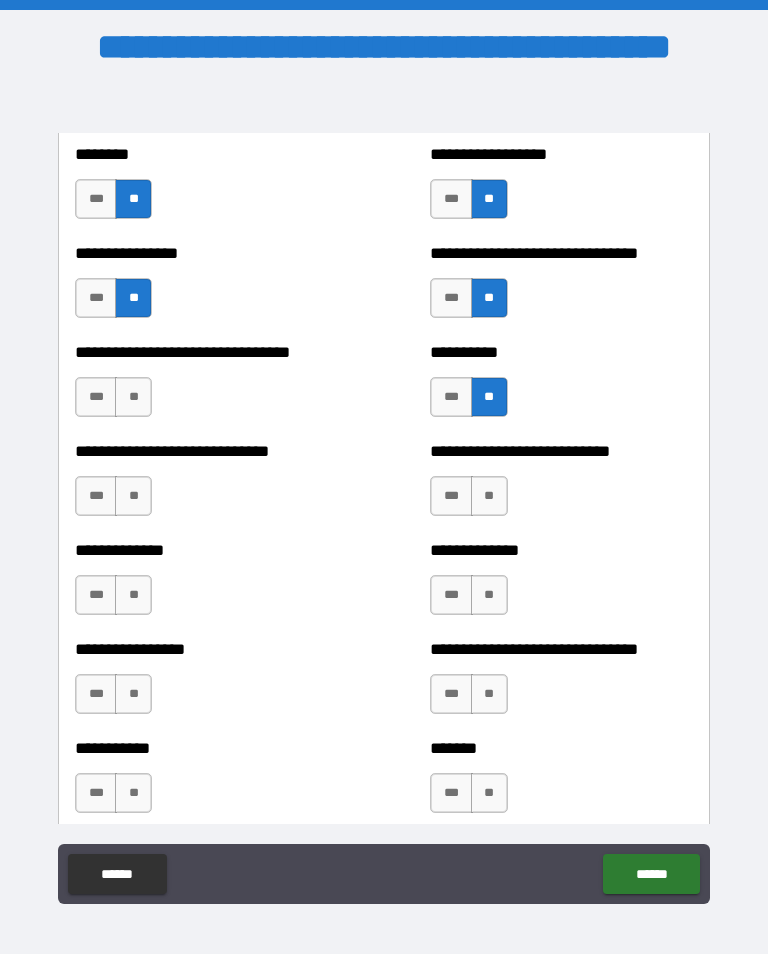 click on "**" at bounding box center [133, 397] 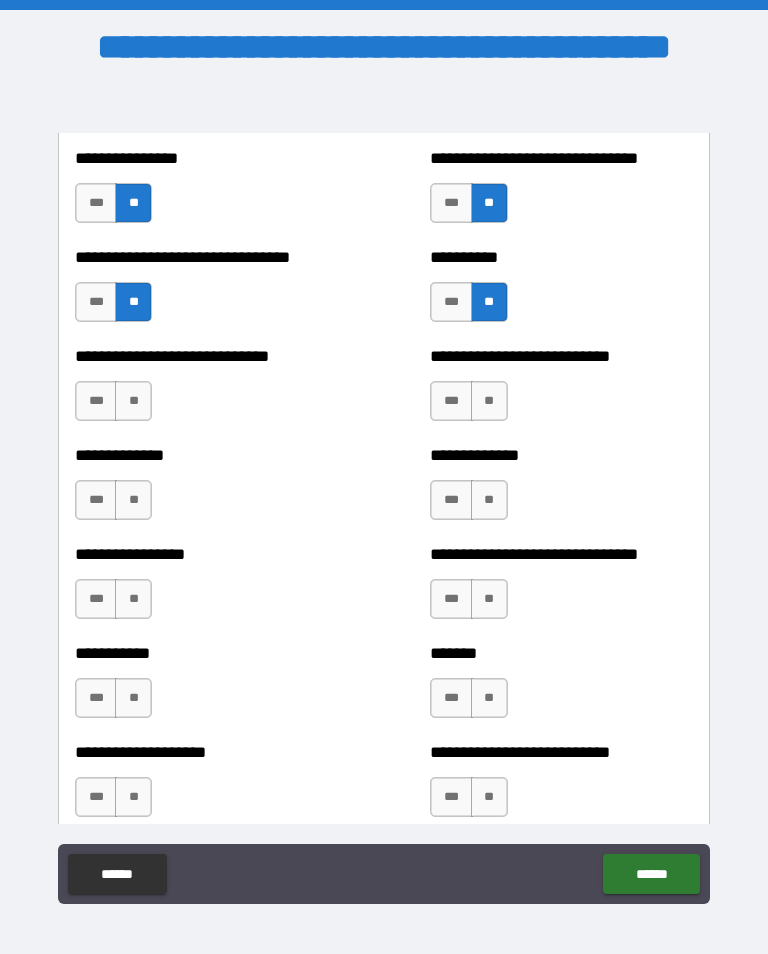 scroll, scrollTop: 7630, scrollLeft: 0, axis: vertical 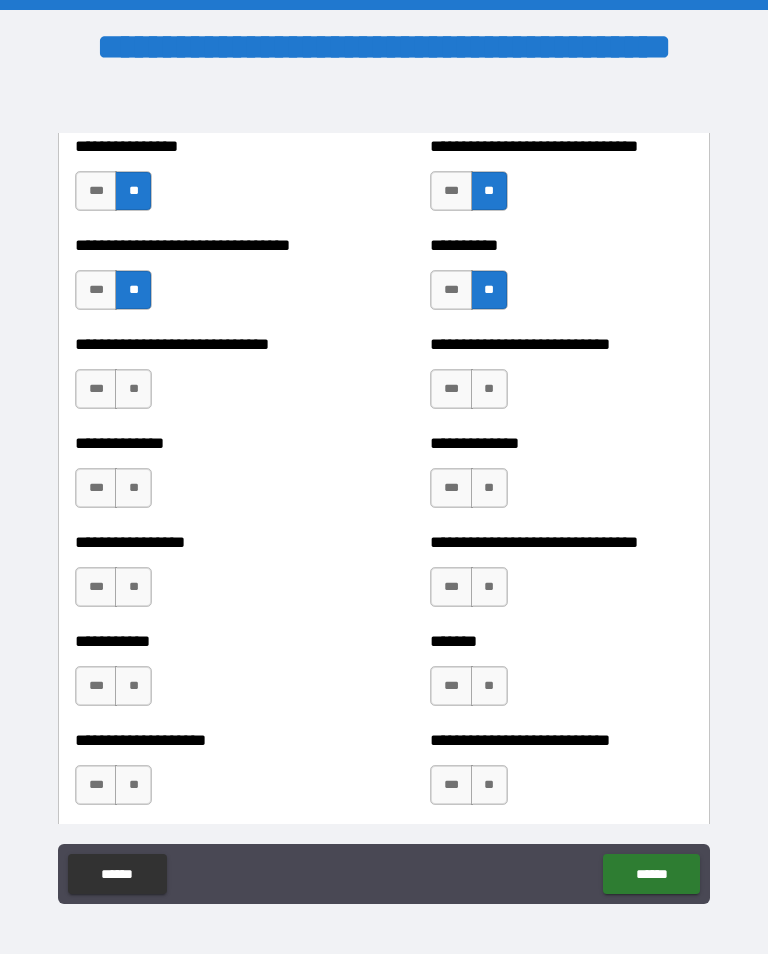 click on "**" at bounding box center (133, 389) 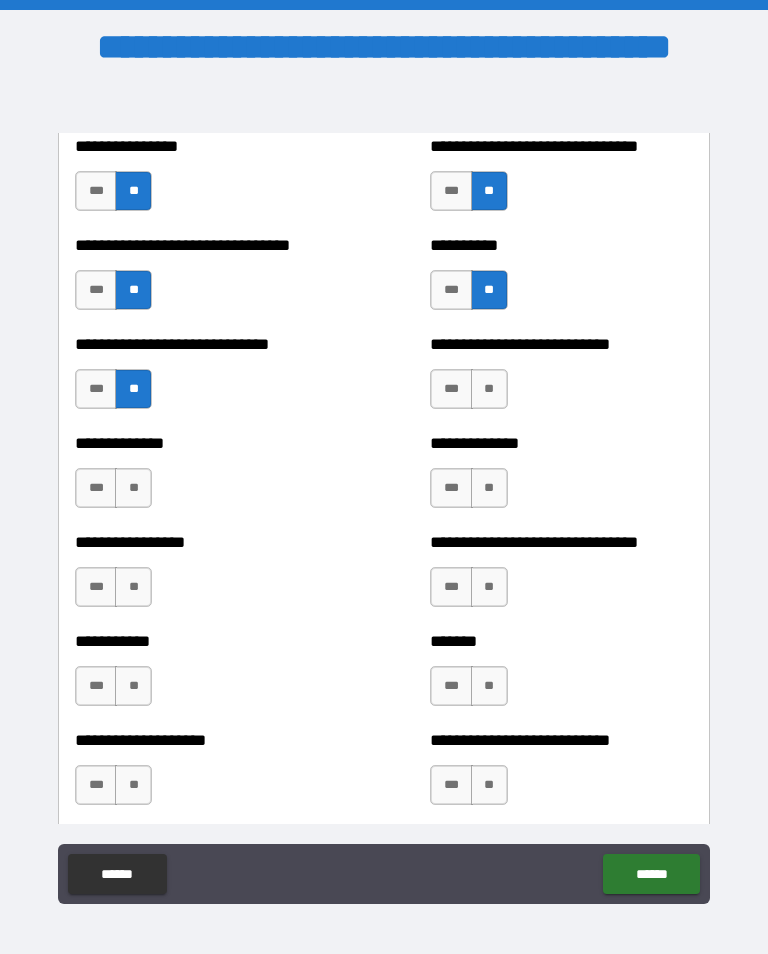 click on "**" at bounding box center (133, 488) 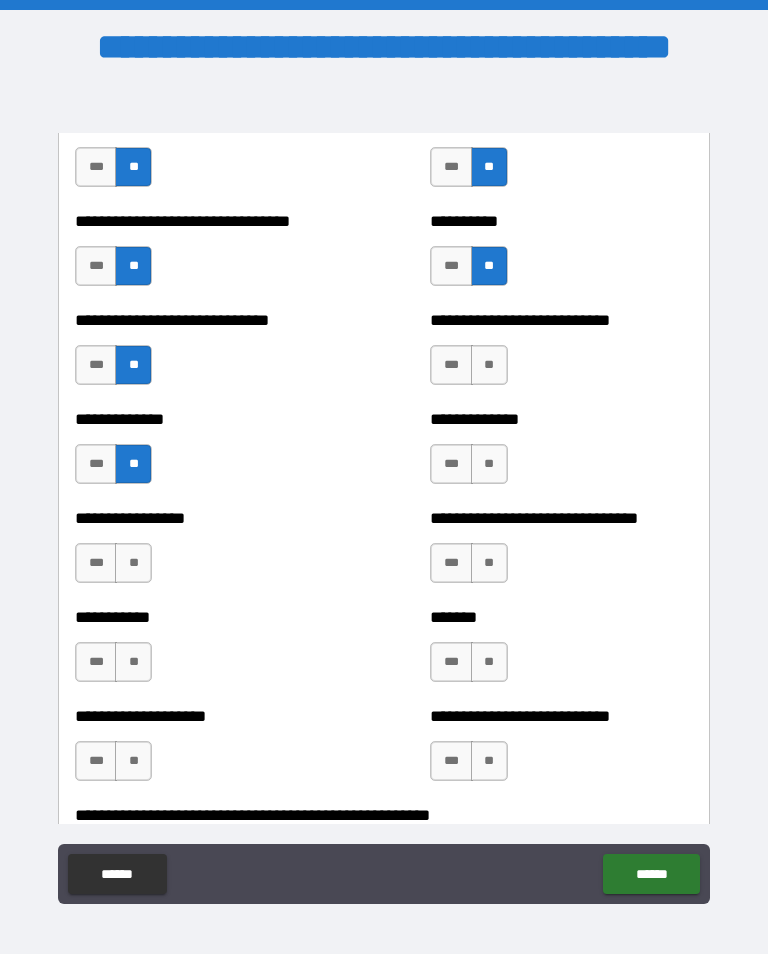 scroll, scrollTop: 7659, scrollLeft: 0, axis: vertical 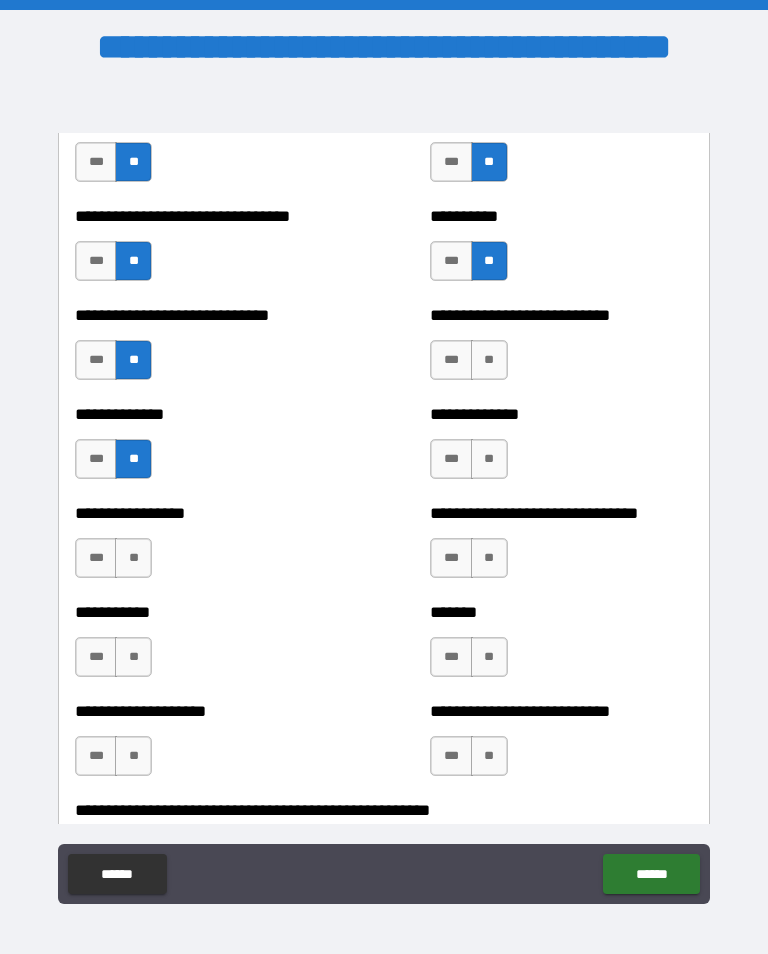click on "**" at bounding box center [489, 360] 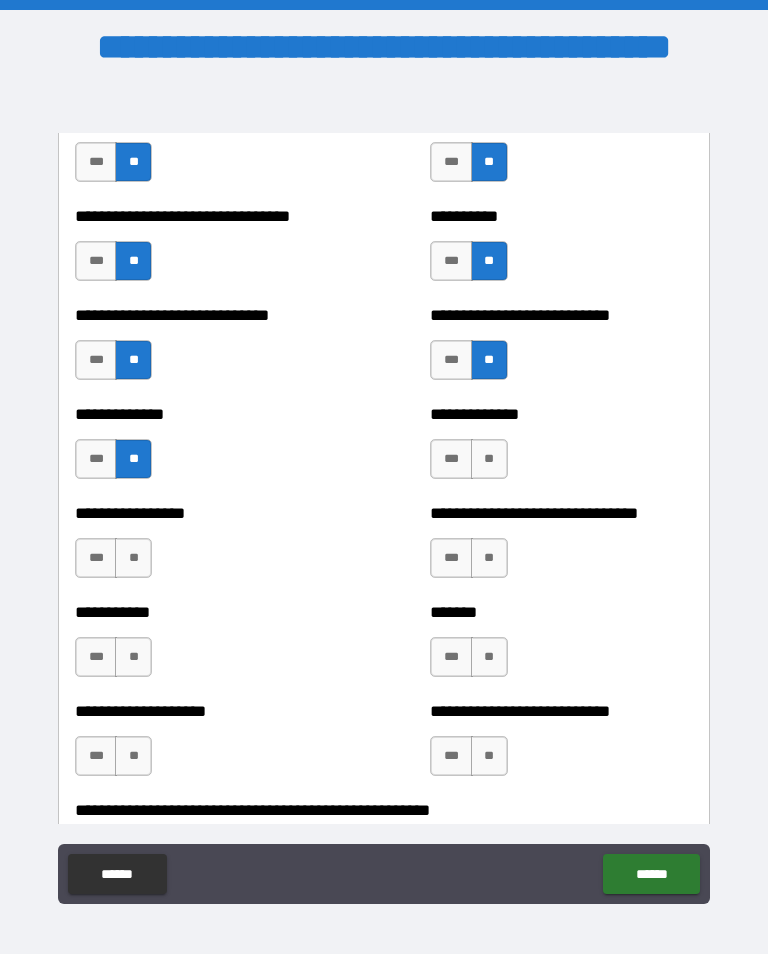 click on "**" at bounding box center [489, 459] 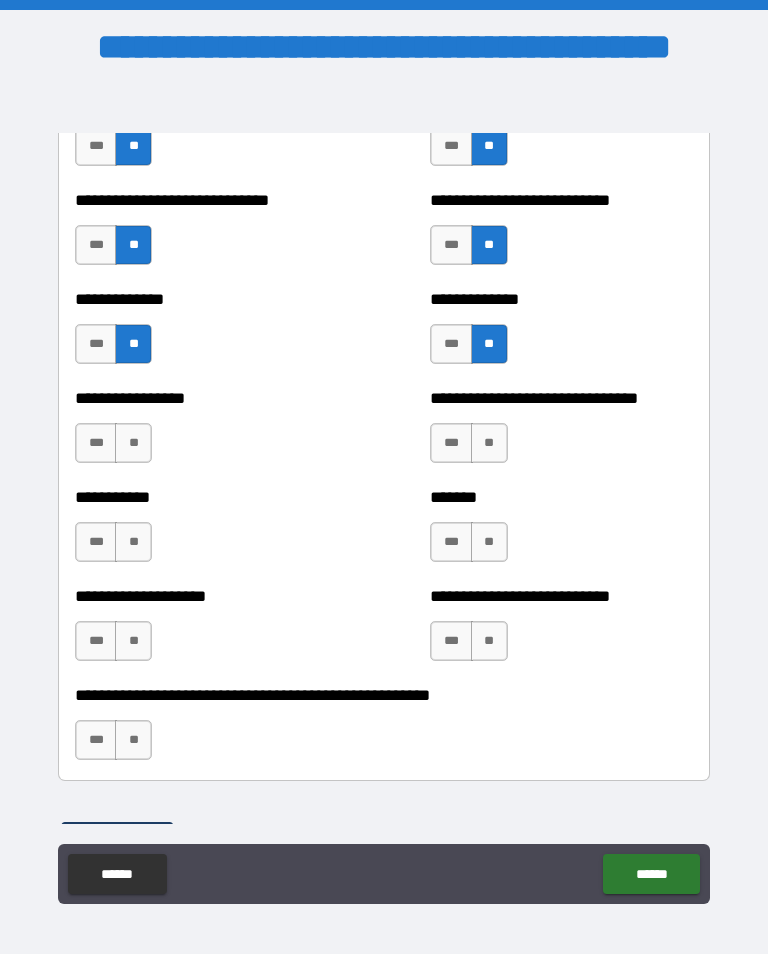 scroll, scrollTop: 7777, scrollLeft: 0, axis: vertical 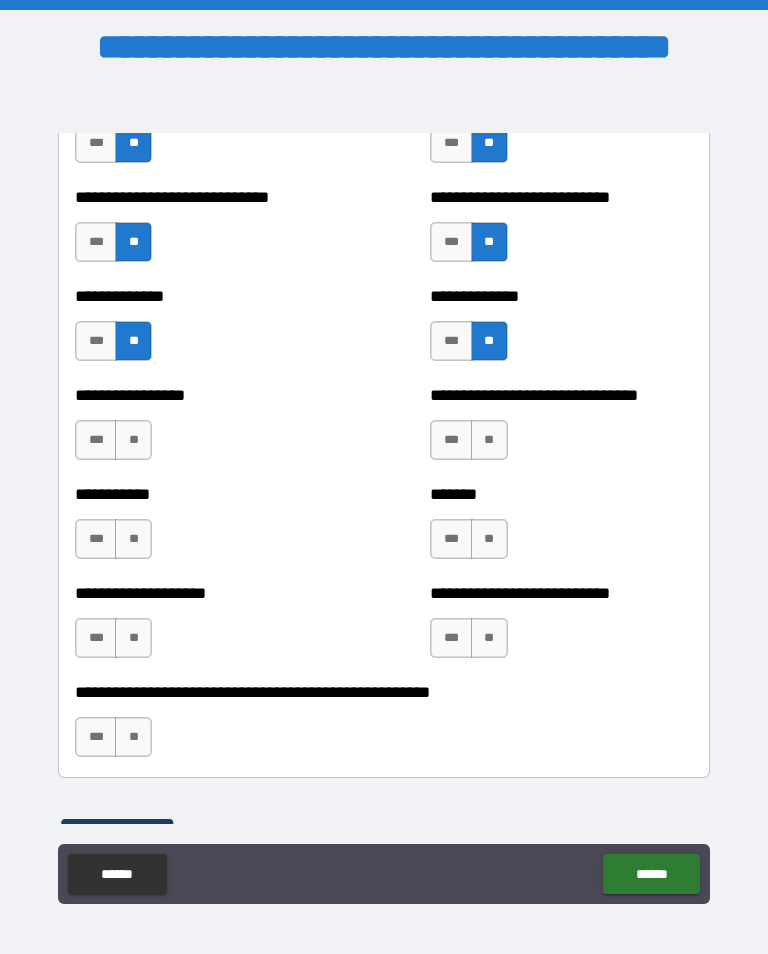 click on "**" at bounding box center (133, 440) 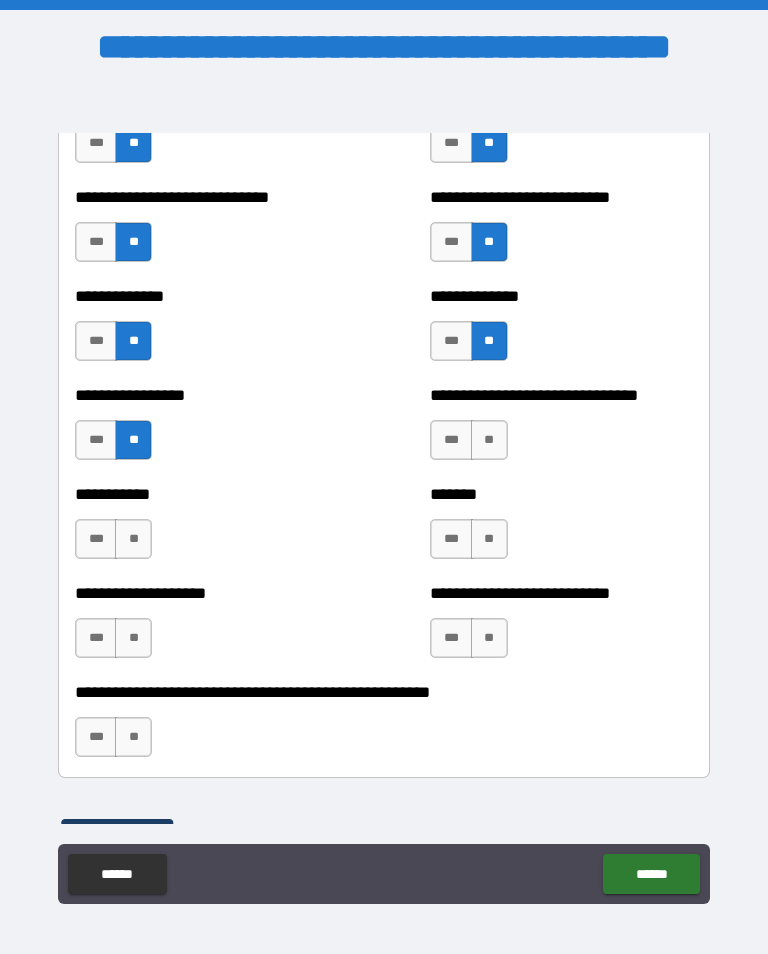 click on "**" at bounding box center (133, 539) 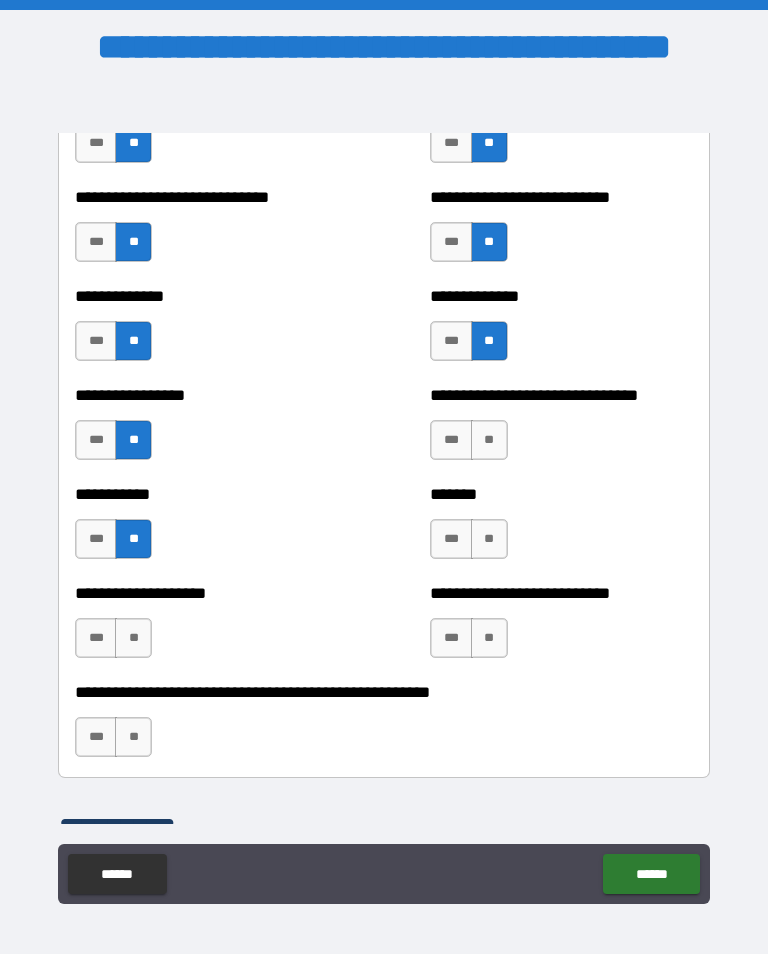 click on "**" at bounding box center (133, 638) 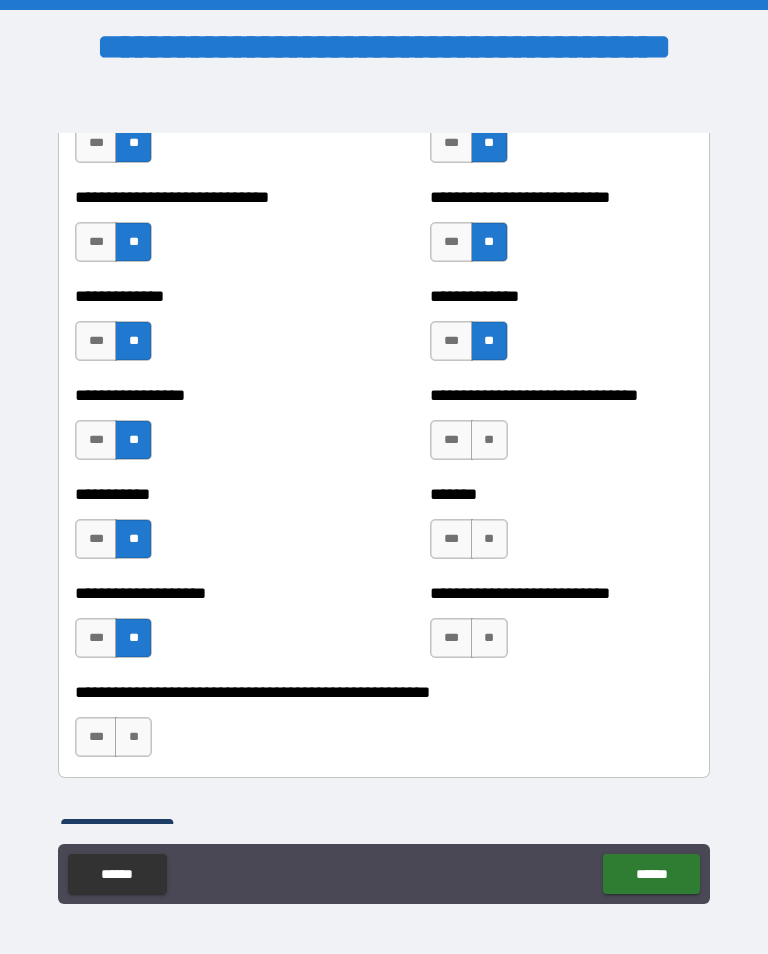 click on "**" at bounding box center (133, 737) 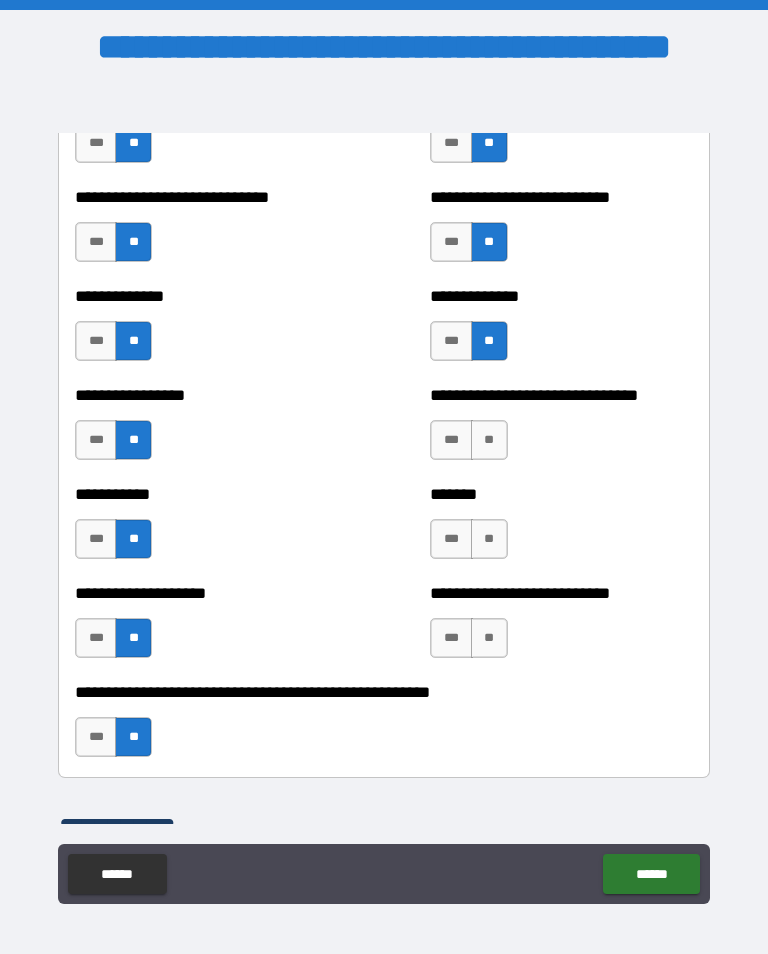 click on "**" at bounding box center (489, 440) 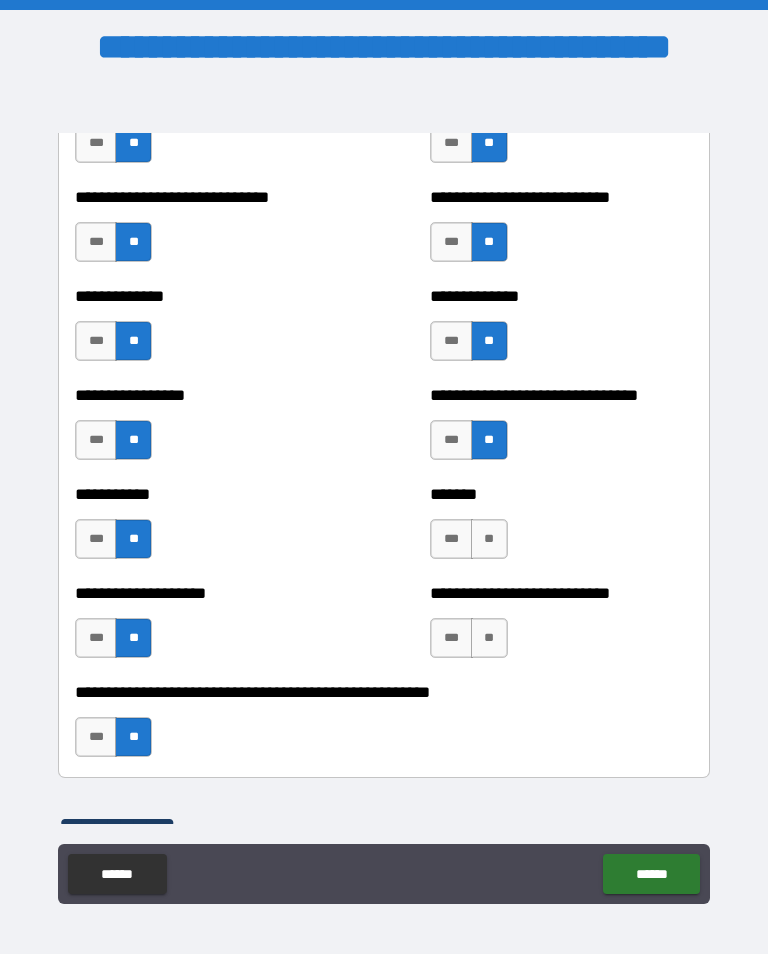 click on "**" at bounding box center [489, 539] 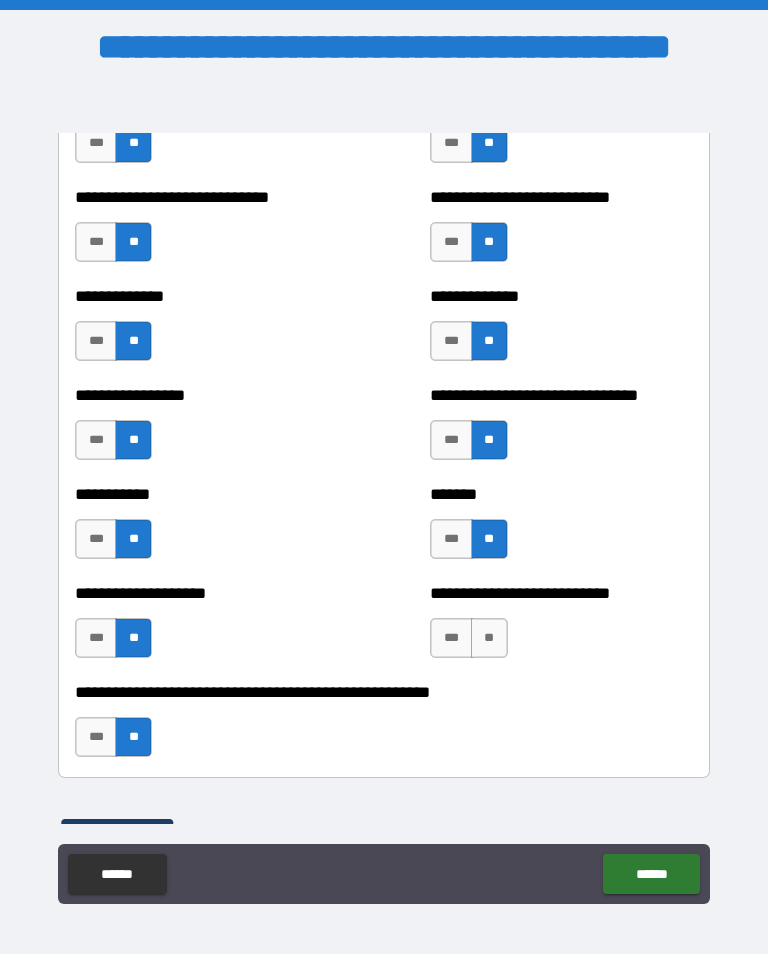 click on "**" at bounding box center (489, 638) 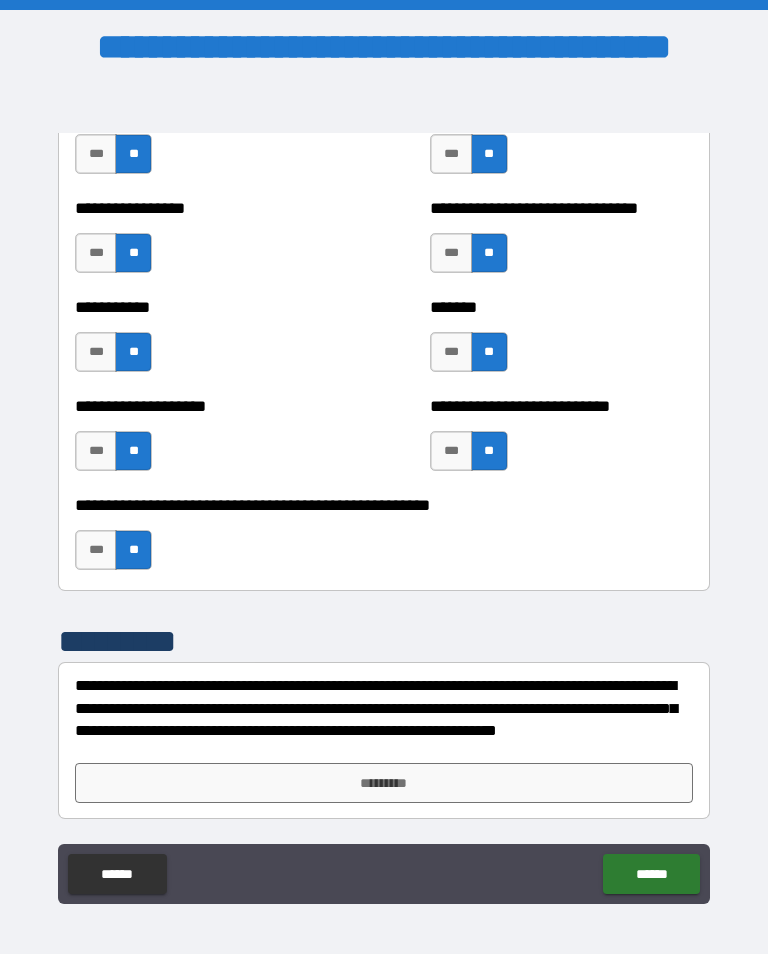 scroll, scrollTop: 7964, scrollLeft: 0, axis: vertical 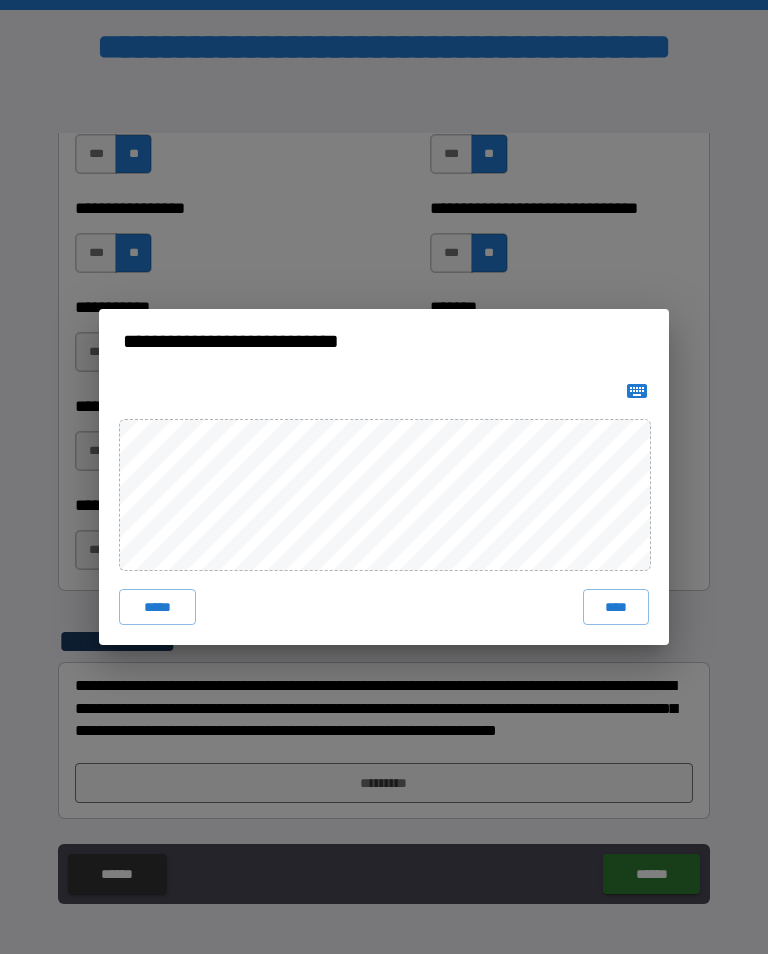 click on "****" at bounding box center (616, 607) 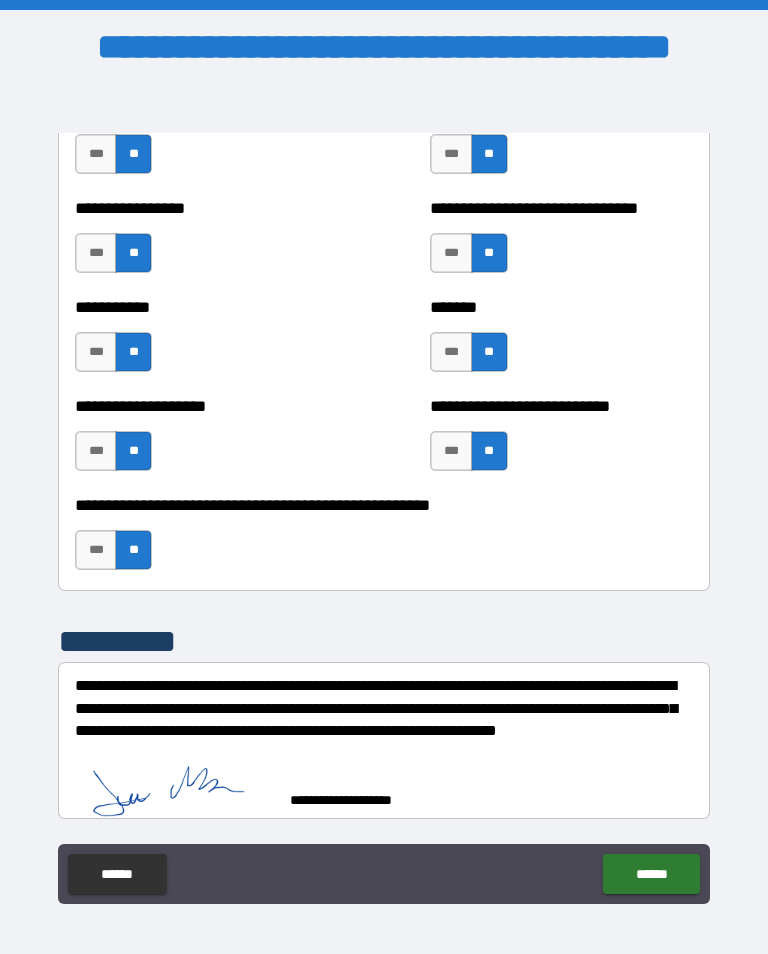 scroll, scrollTop: 7954, scrollLeft: 0, axis: vertical 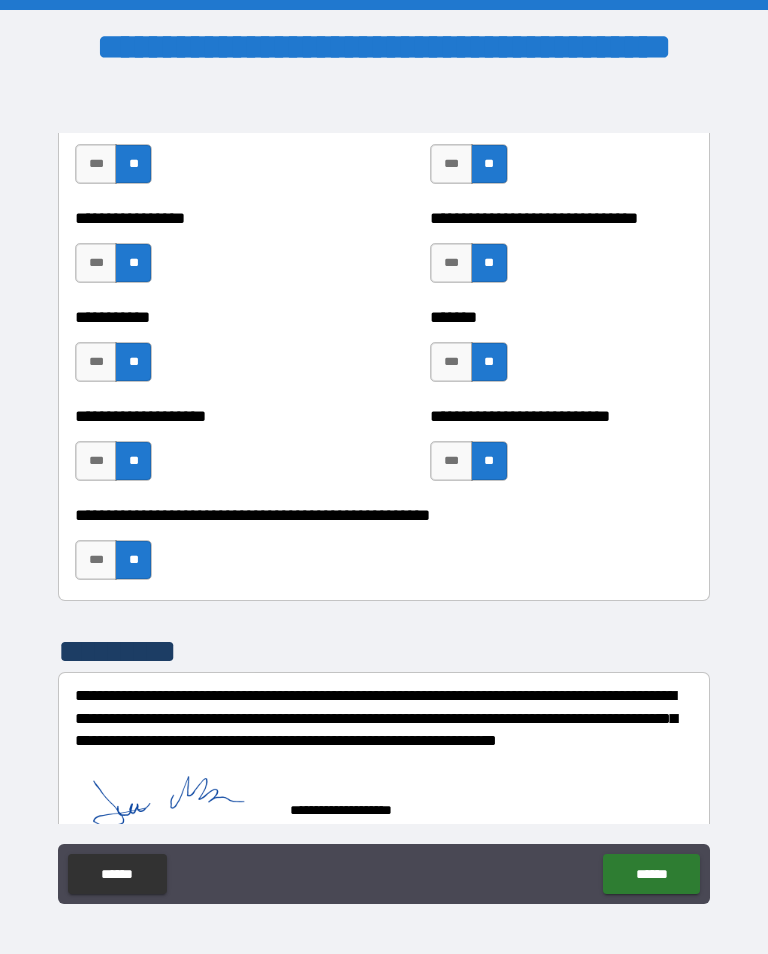 click on "******" at bounding box center (651, 874) 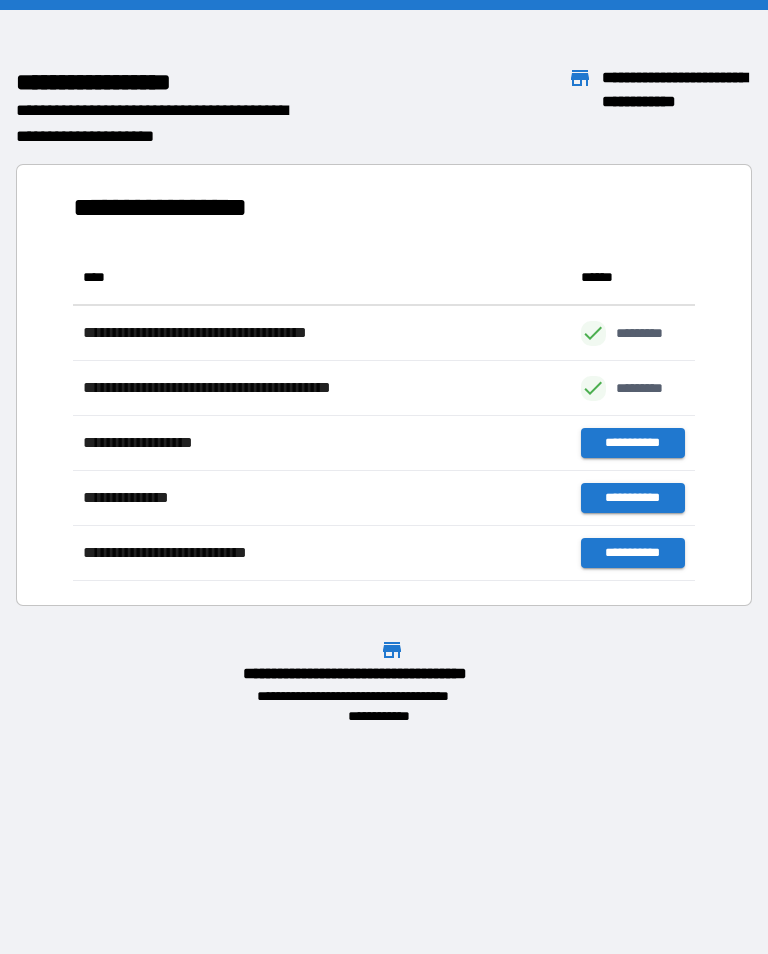 scroll, scrollTop: 331, scrollLeft: 622, axis: both 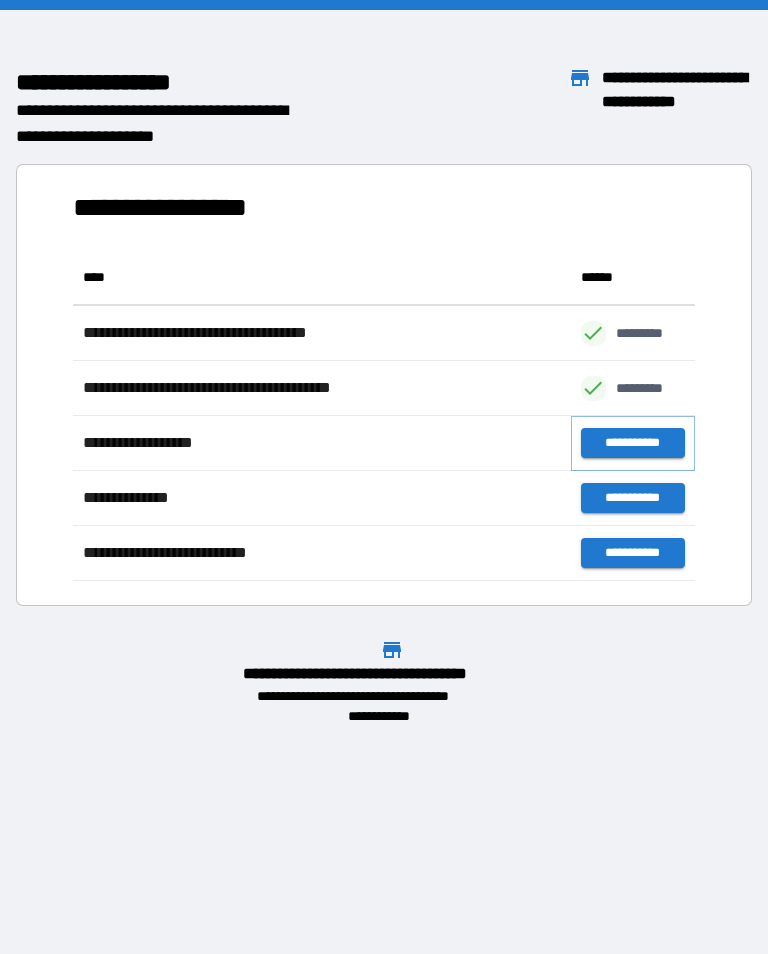 click on "**********" at bounding box center (633, 443) 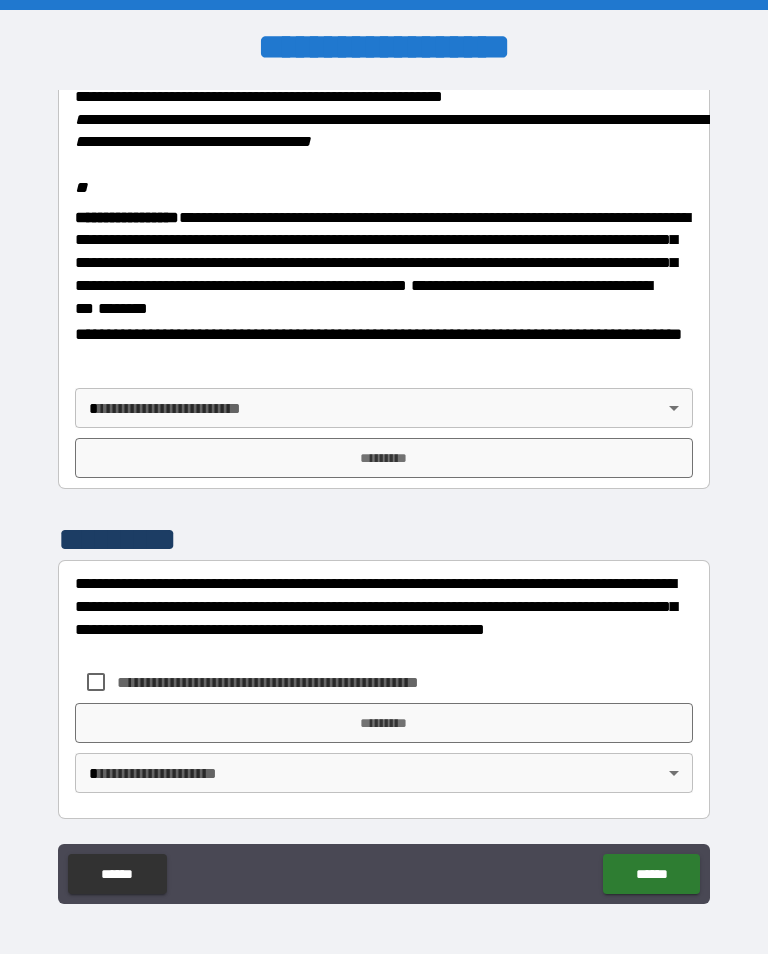 scroll, scrollTop: 2371, scrollLeft: 0, axis: vertical 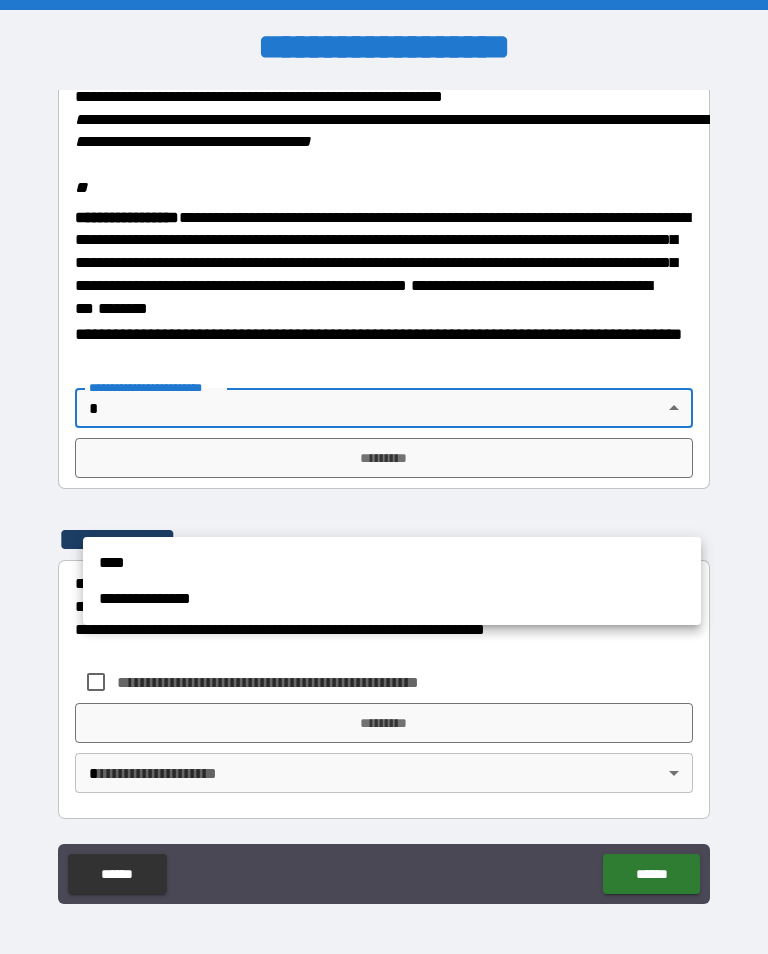 click on "**********" at bounding box center (392, 599) 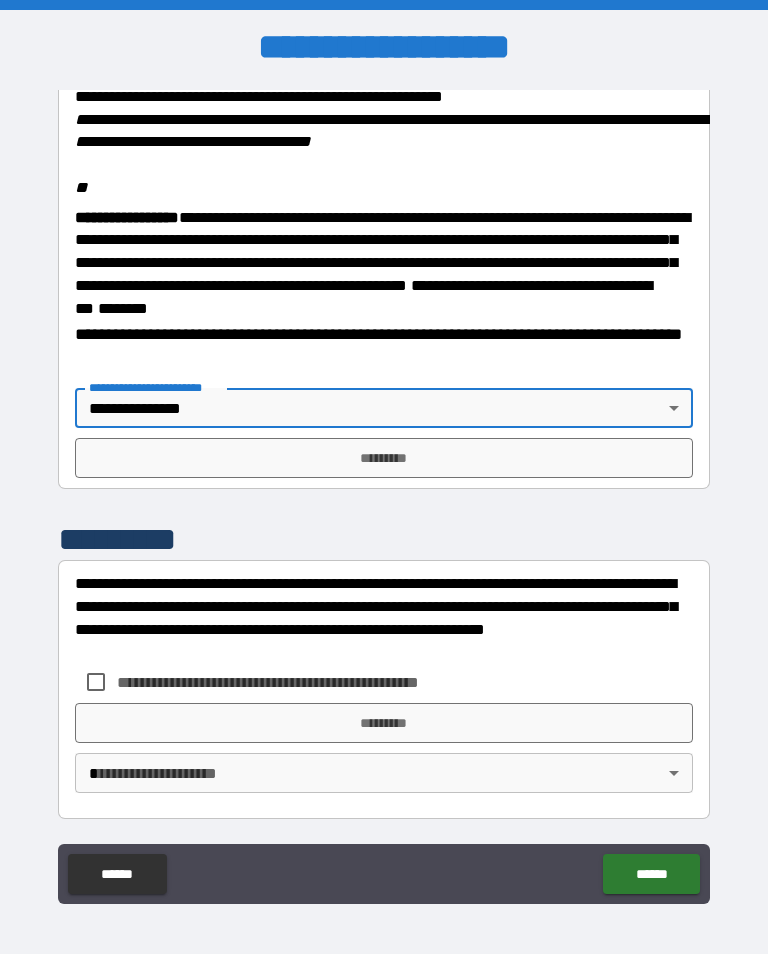 click on "*********" at bounding box center (384, 458) 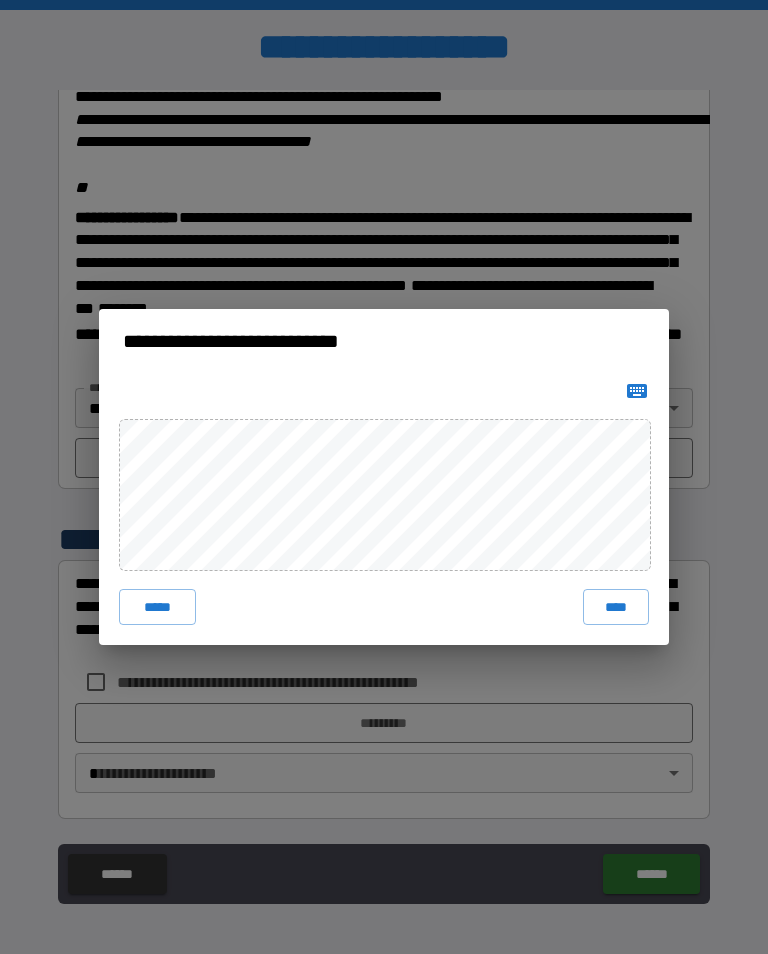 click on "*****" at bounding box center [157, 607] 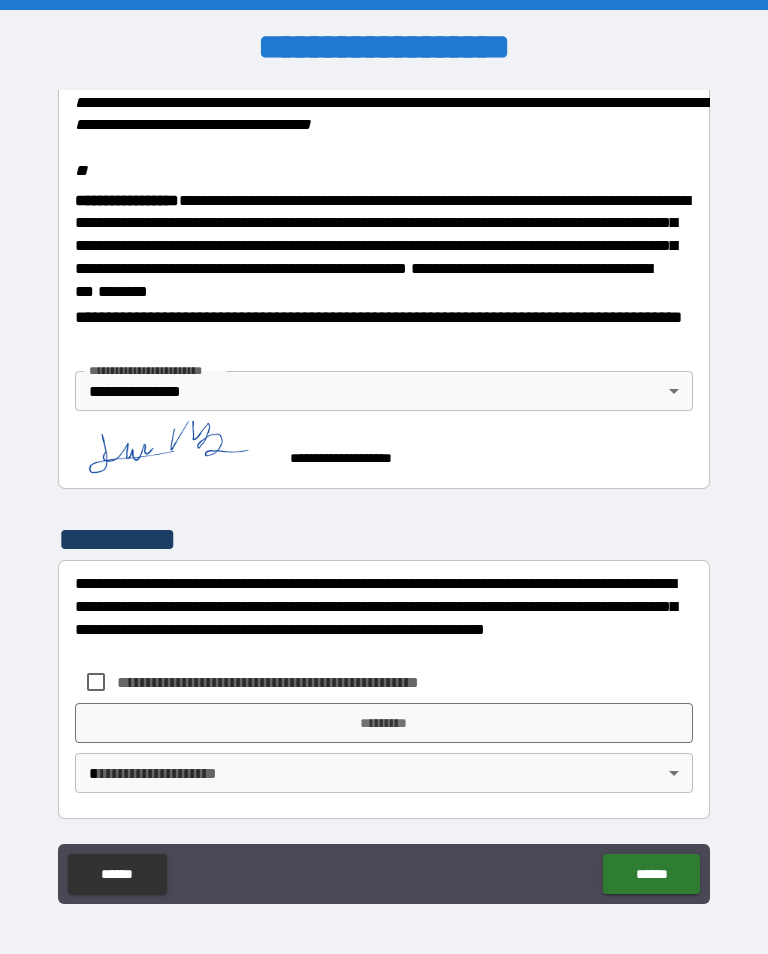 scroll, scrollTop: 2487, scrollLeft: 0, axis: vertical 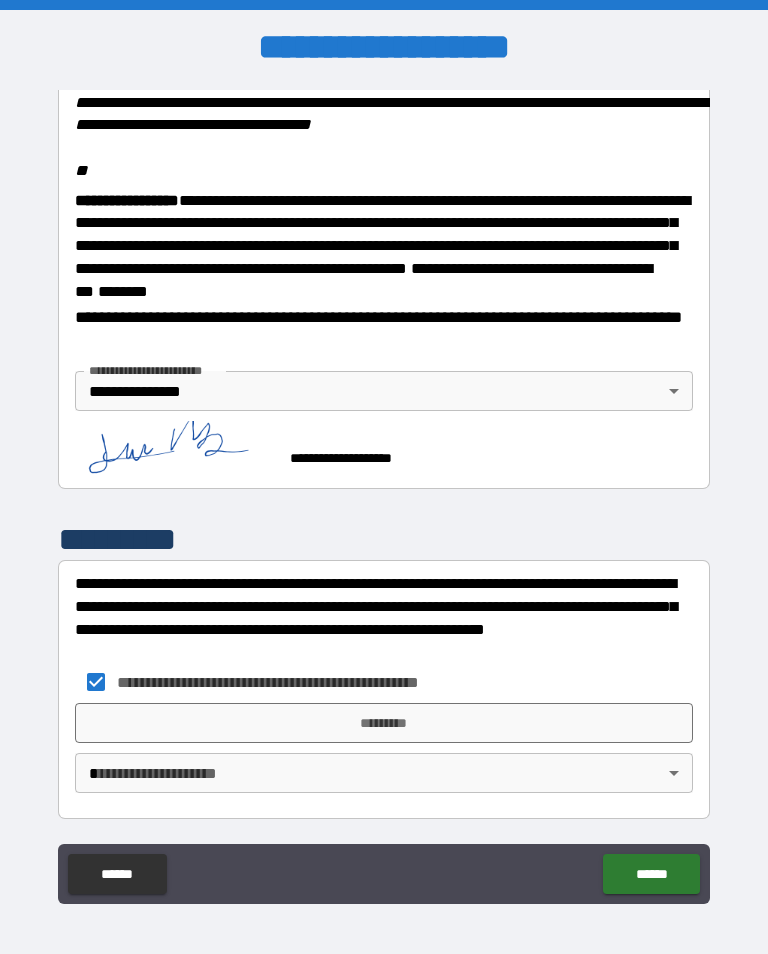 click on "*********" at bounding box center [384, 723] 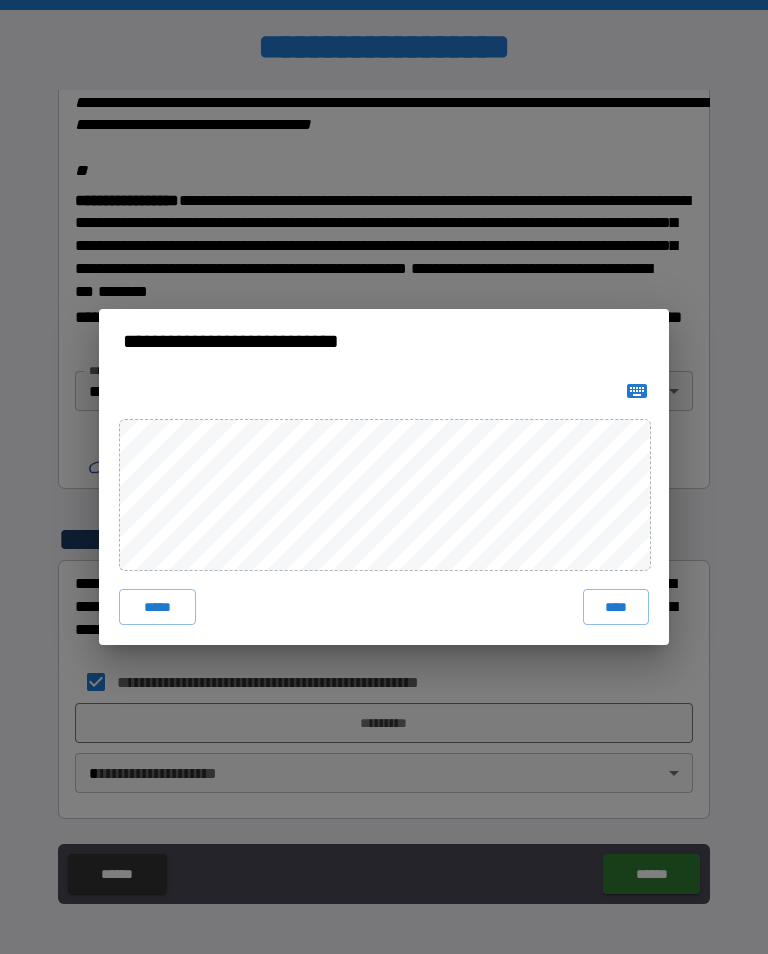 click on "****" at bounding box center (616, 607) 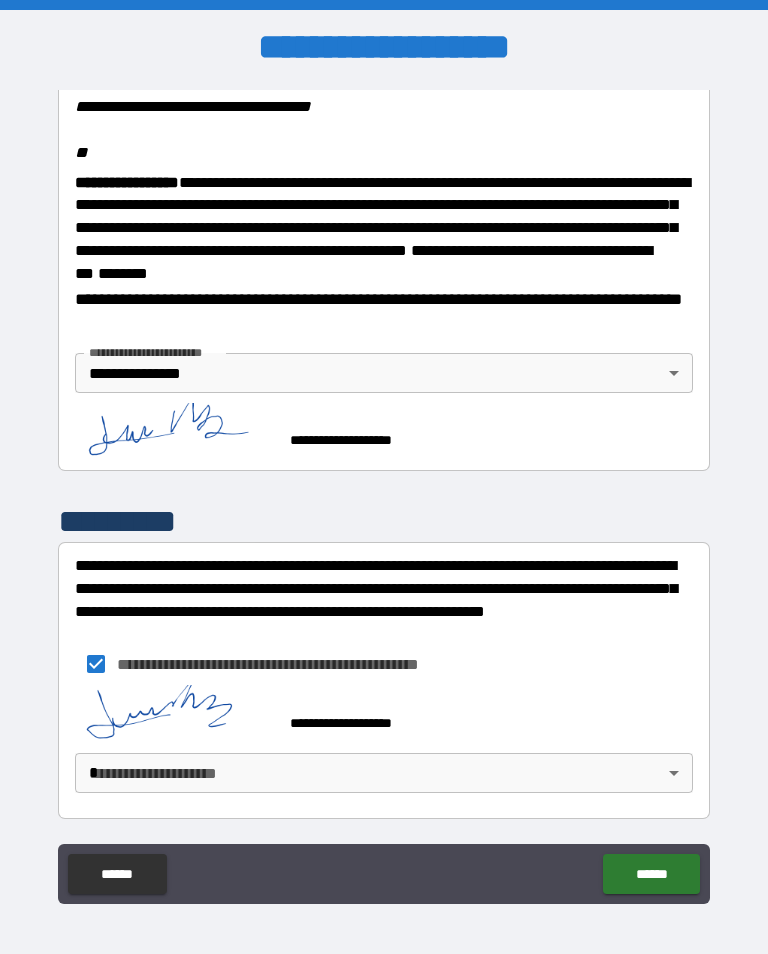 scroll, scrollTop: 2504, scrollLeft: 0, axis: vertical 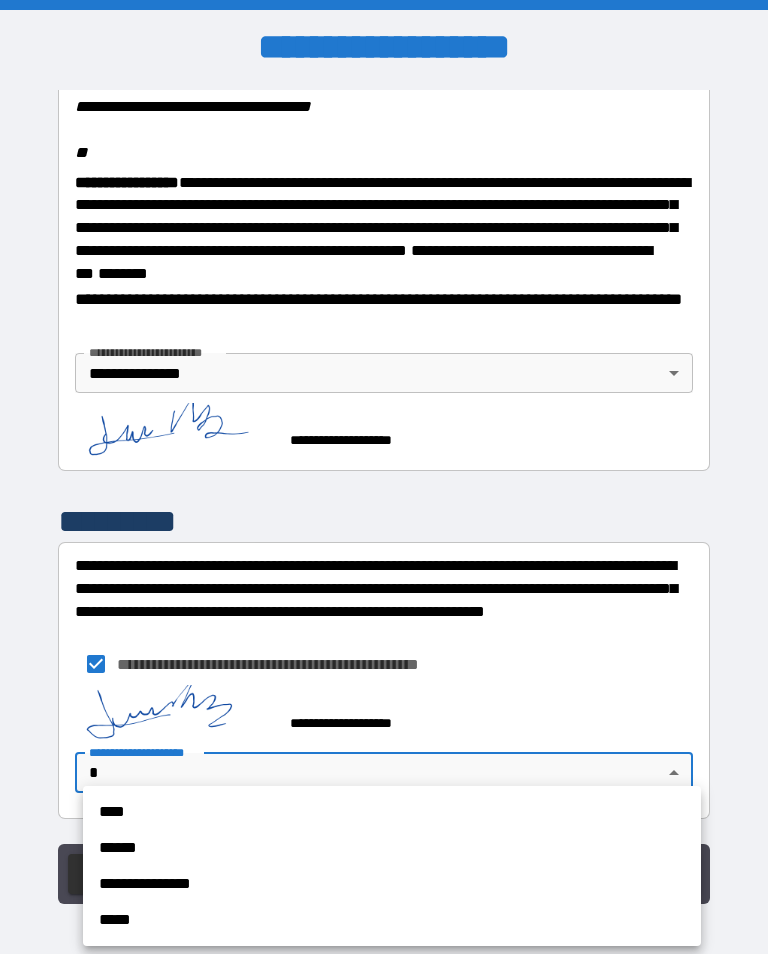 click on "**********" at bounding box center (392, 884) 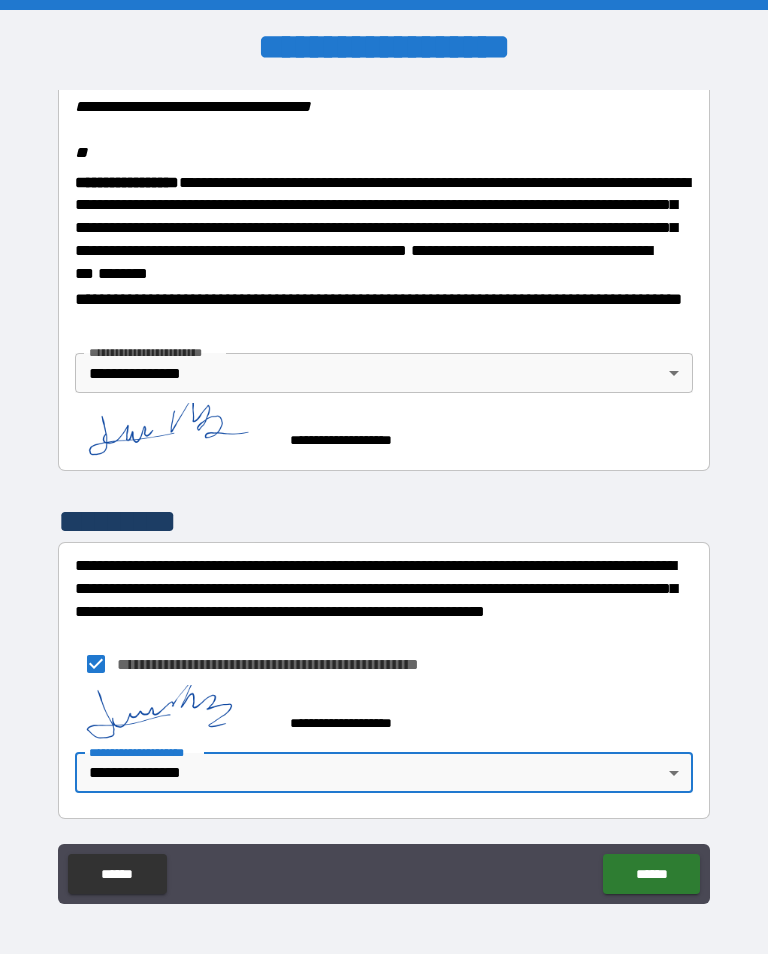click on "******" at bounding box center [651, 874] 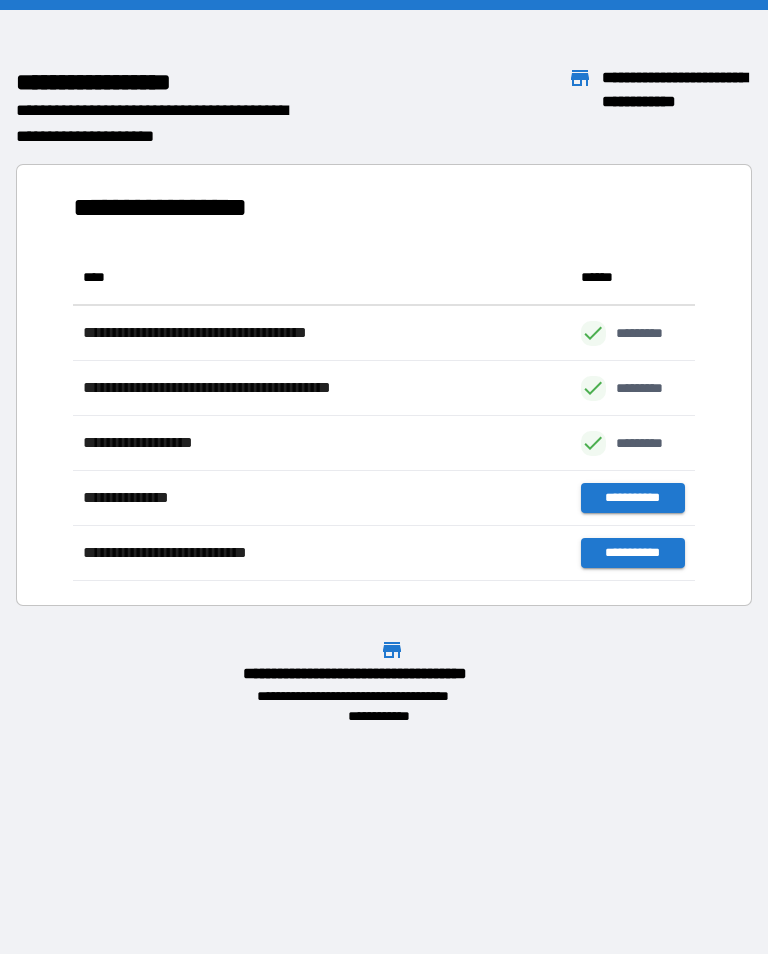 scroll, scrollTop: 1, scrollLeft: 1, axis: both 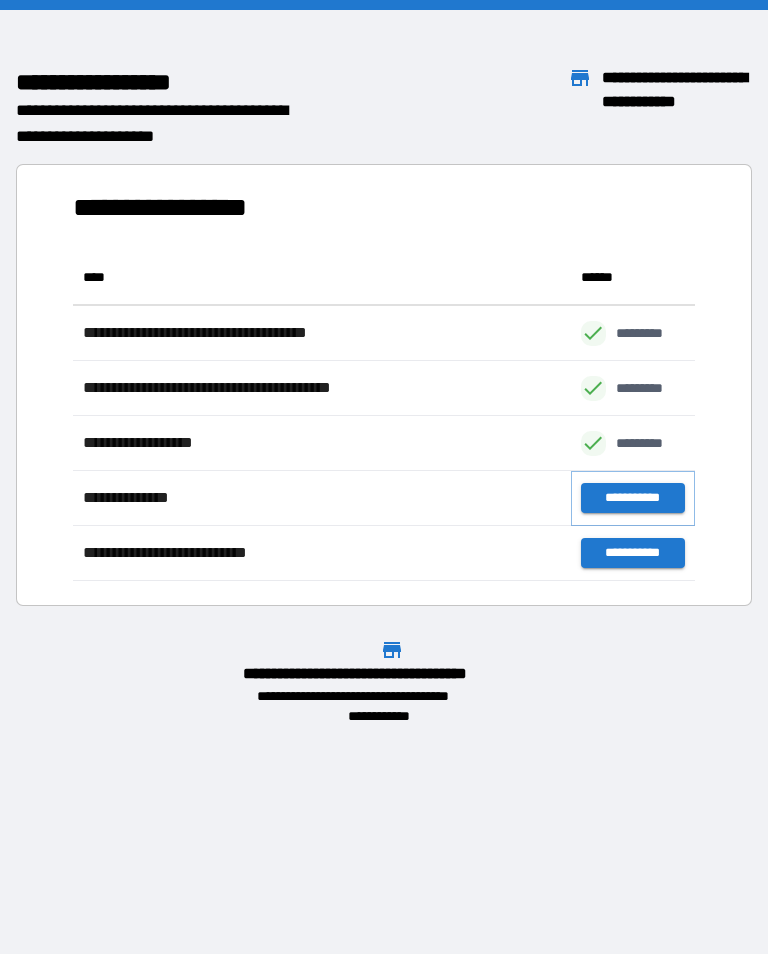 click on "**********" at bounding box center [633, 498] 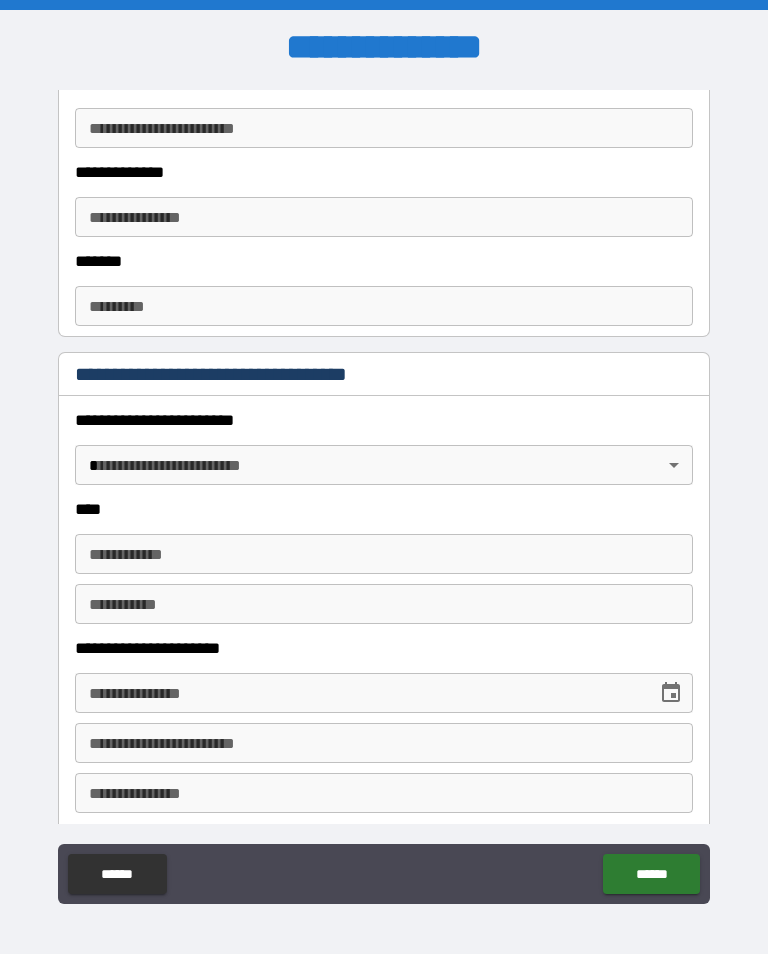 click on "**********" at bounding box center (384, 495) 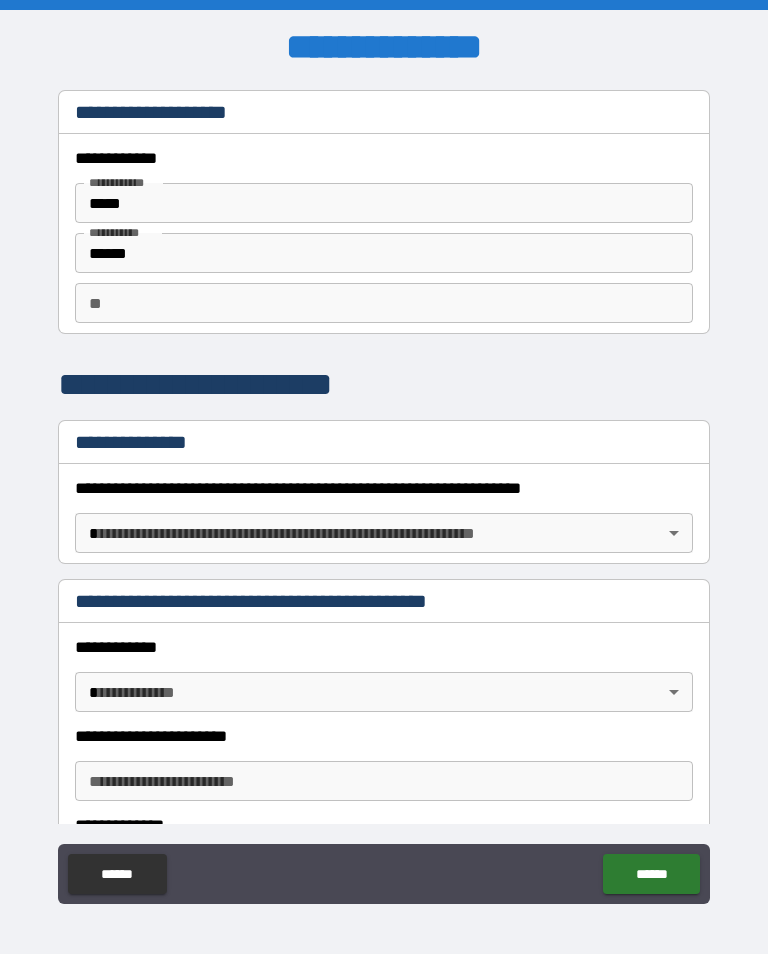 scroll, scrollTop: 0, scrollLeft: 0, axis: both 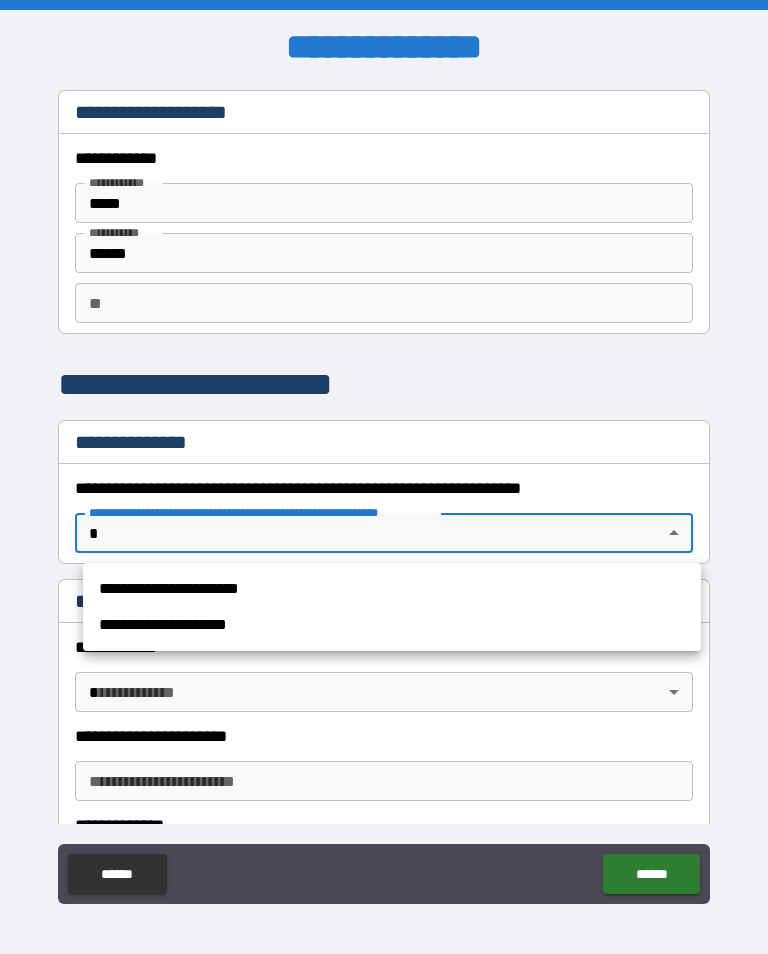 click at bounding box center [384, 477] 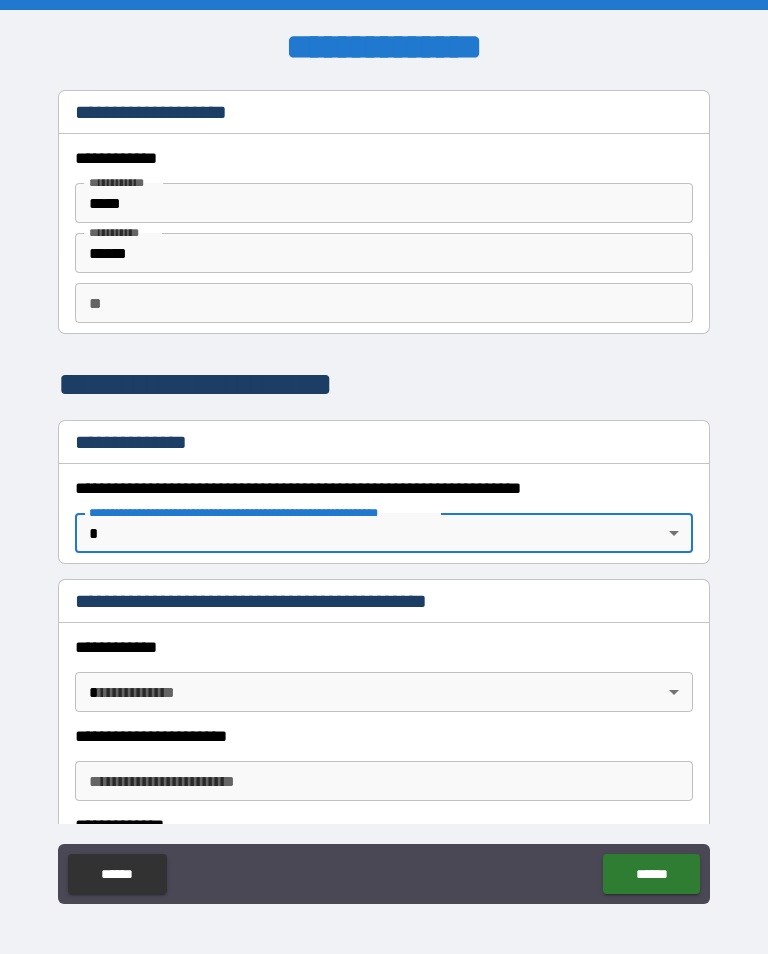 click on "**********" at bounding box center [384, 492] 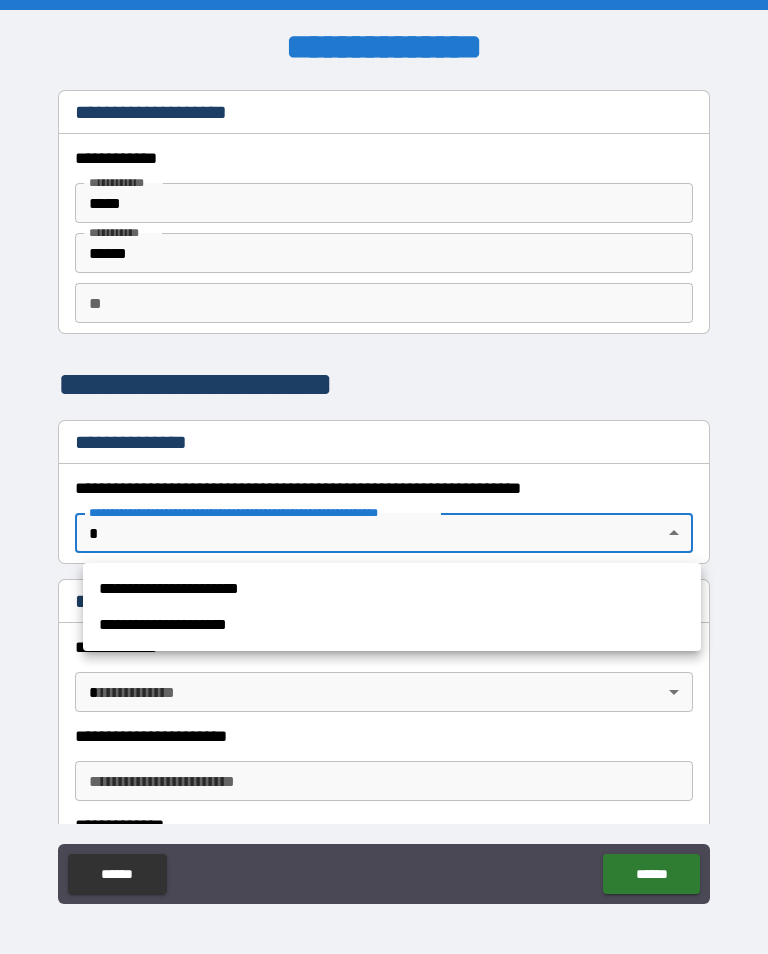 click on "**********" at bounding box center (392, 589) 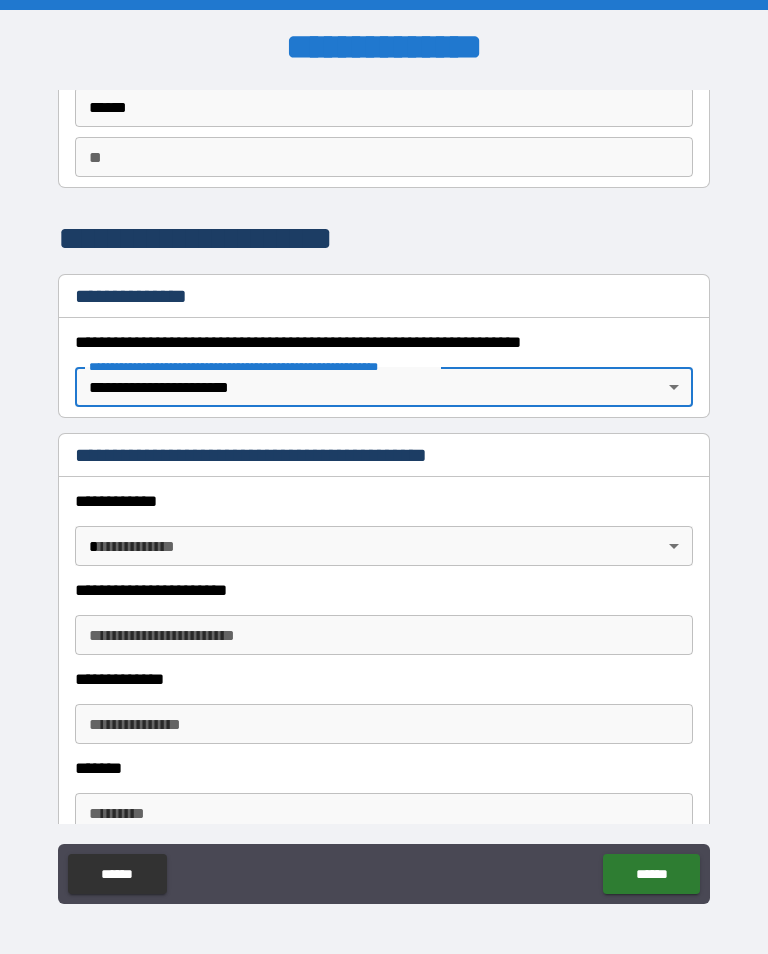 scroll, scrollTop: 222, scrollLeft: 0, axis: vertical 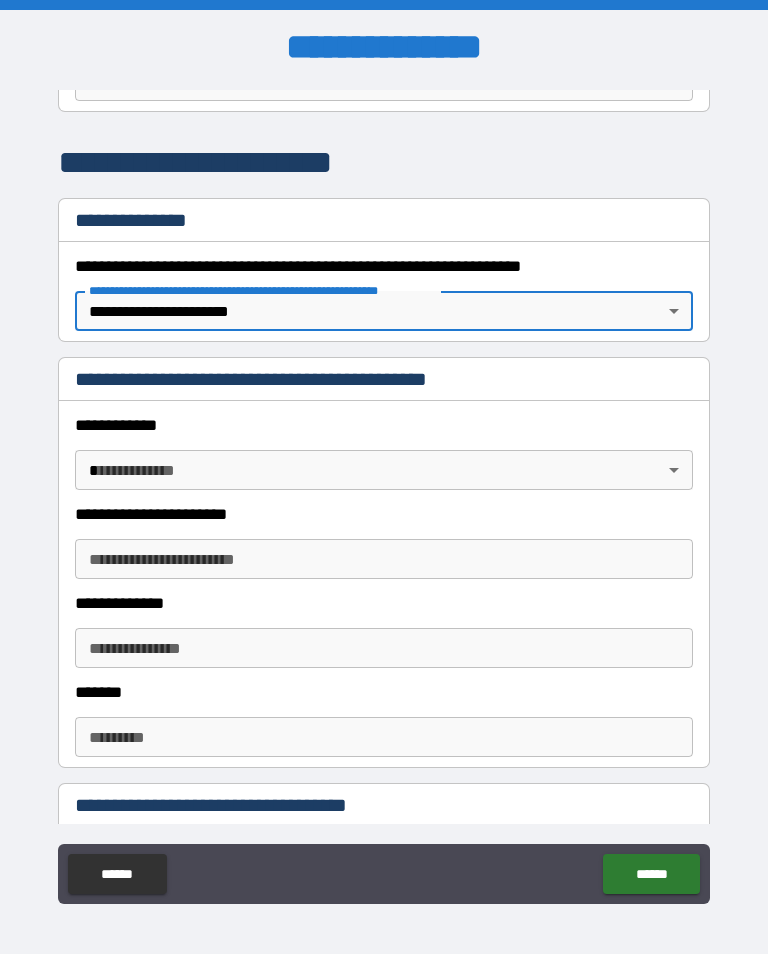 click on "**********" at bounding box center (384, 492) 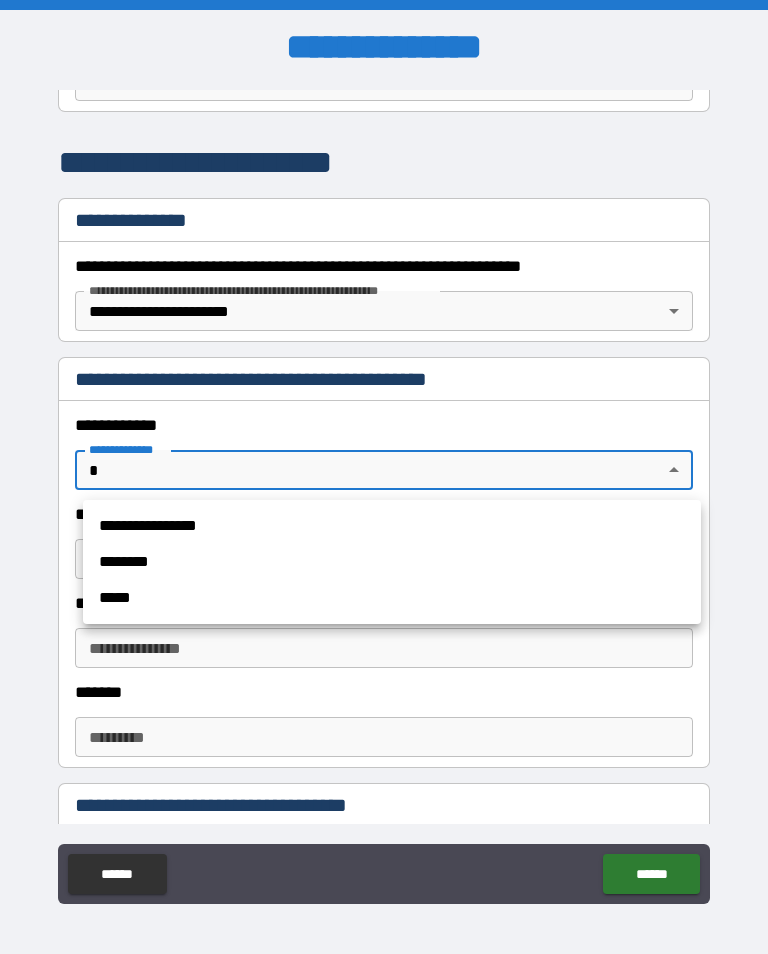 click at bounding box center (384, 477) 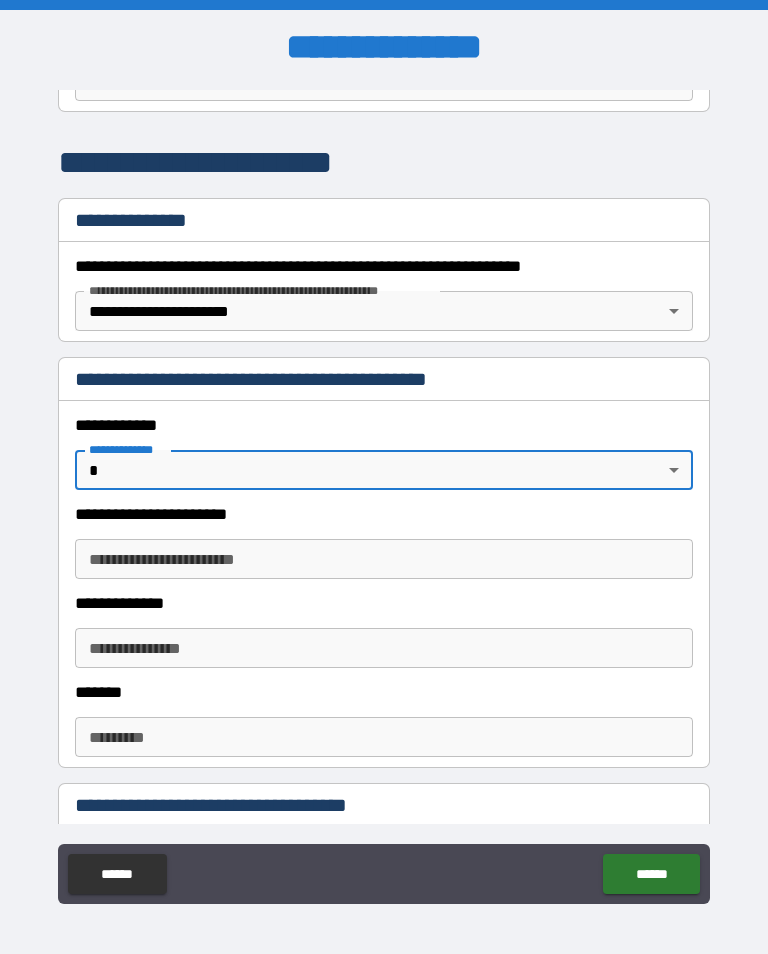 click on "**********" at bounding box center [384, 492] 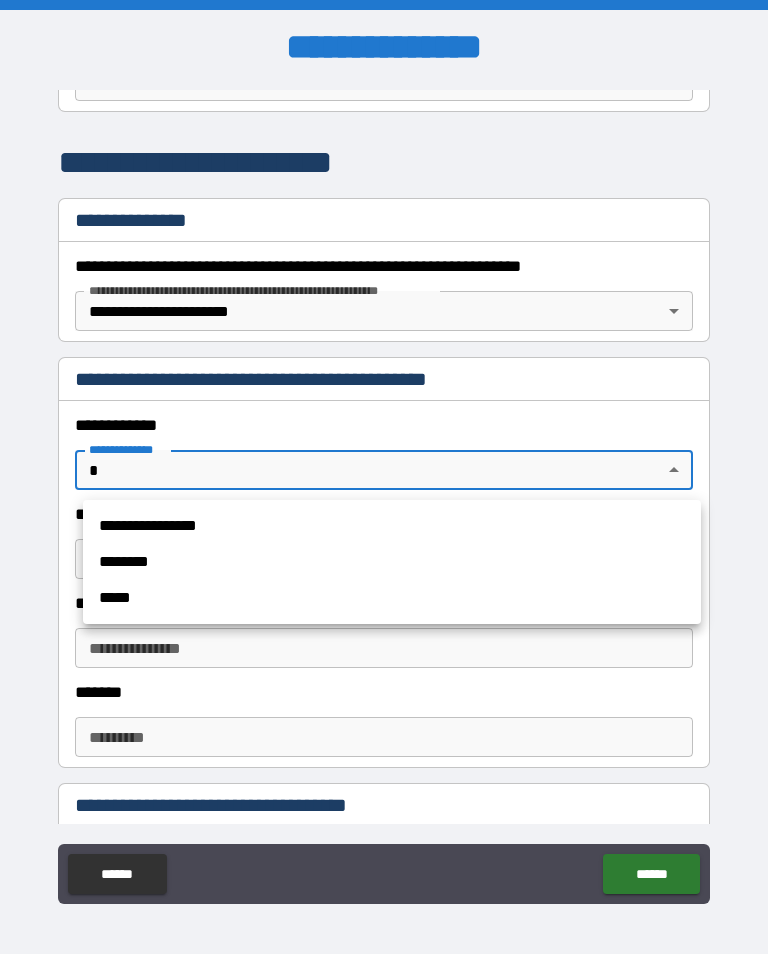 click at bounding box center (384, 477) 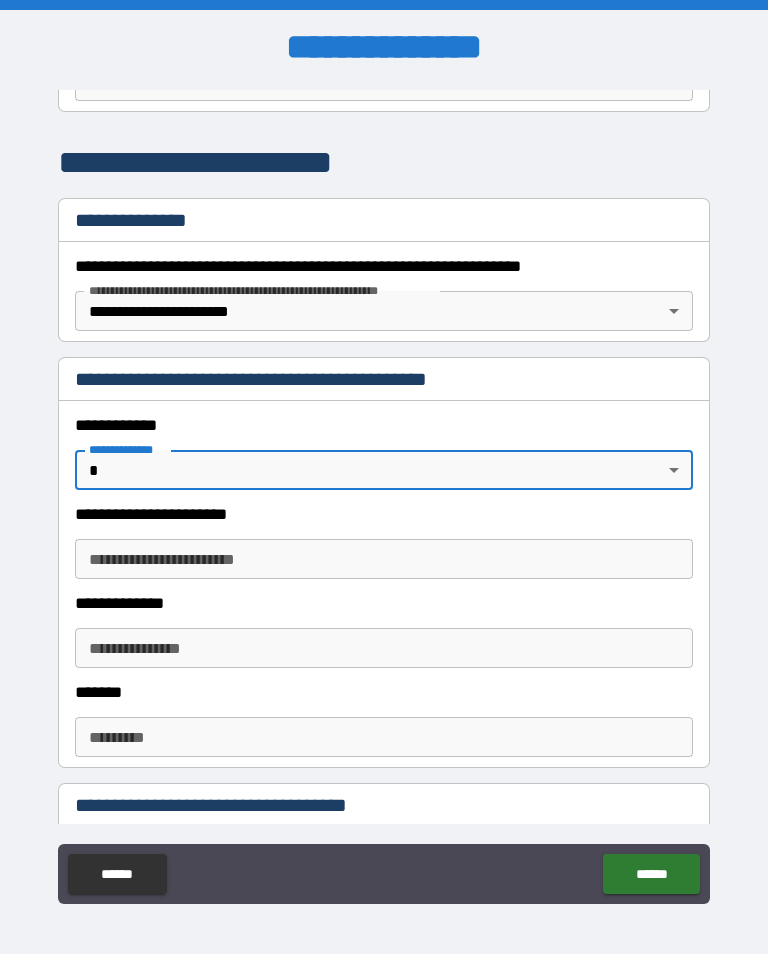 click on "**********" at bounding box center [384, 492] 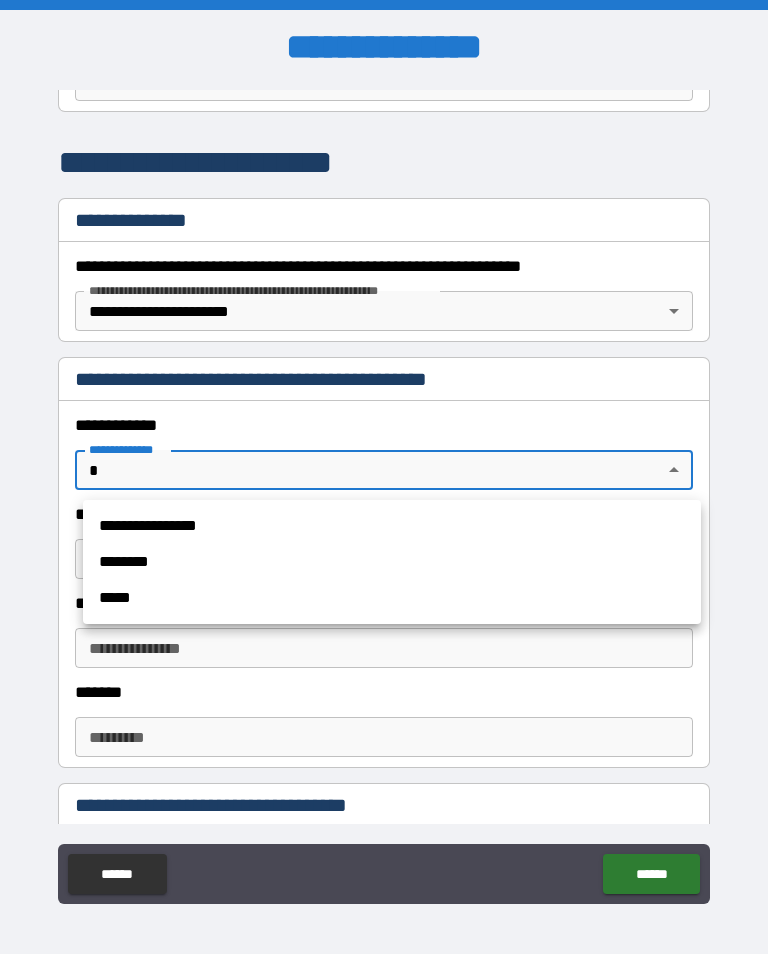 click at bounding box center [384, 477] 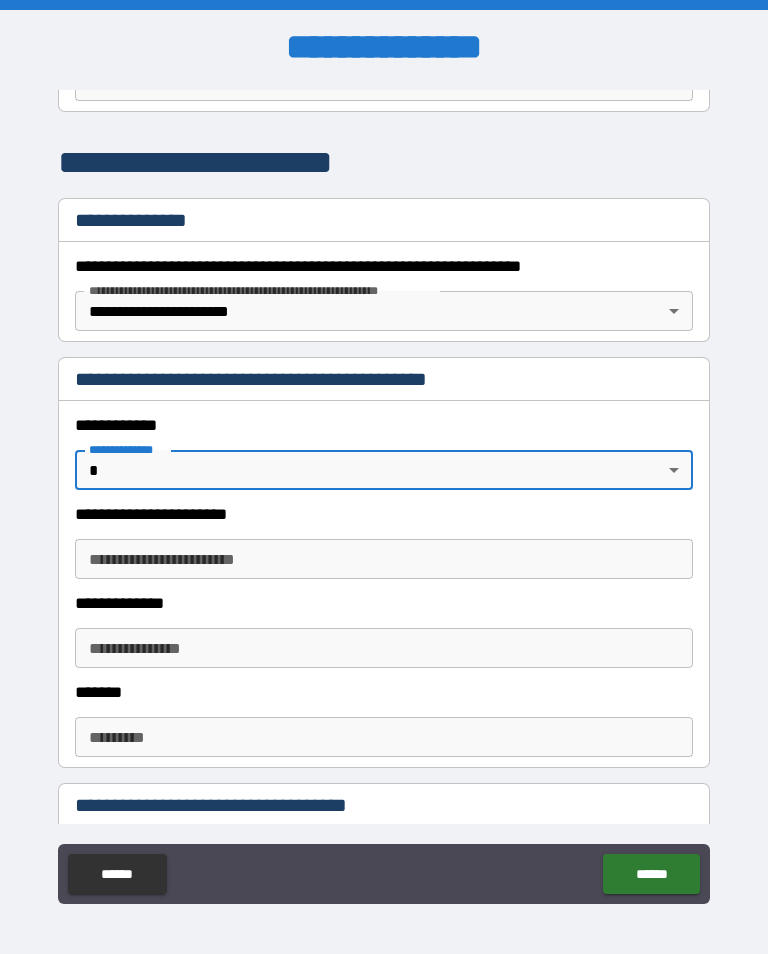 click on "**********" at bounding box center [384, 492] 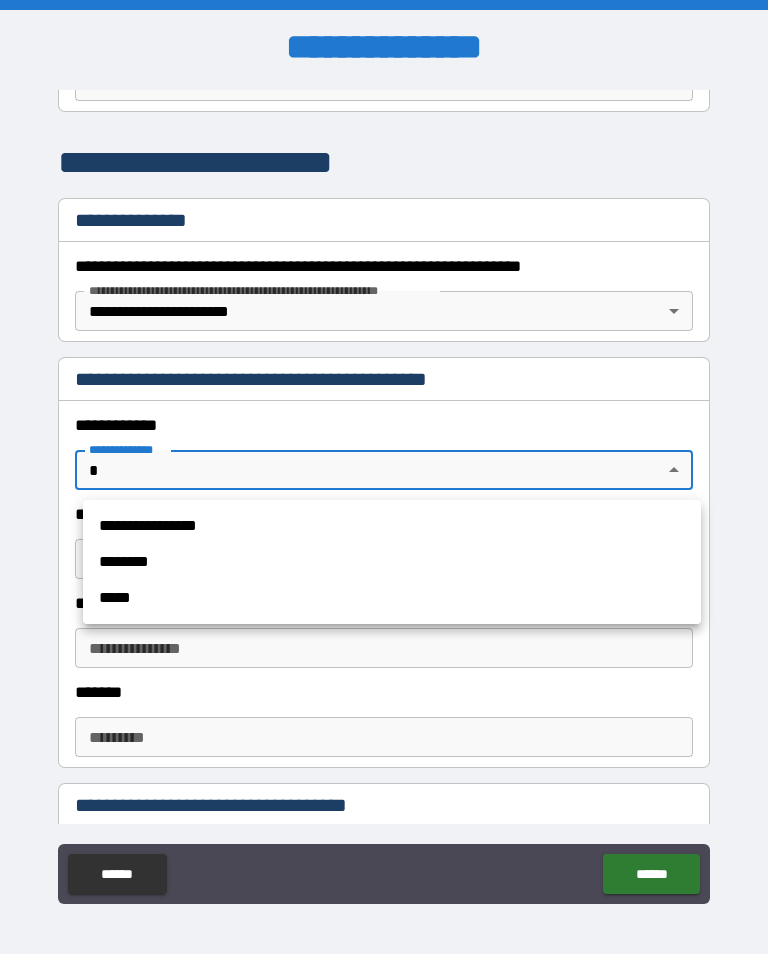 click on "********" at bounding box center [392, 562] 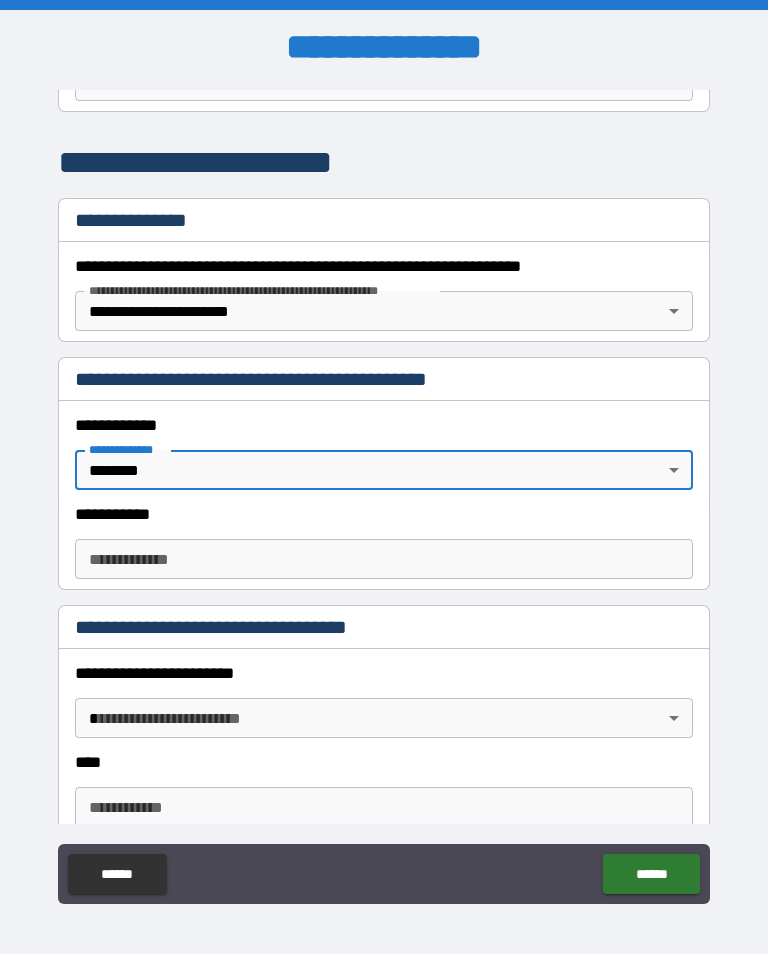 click on "**********" at bounding box center (384, 492) 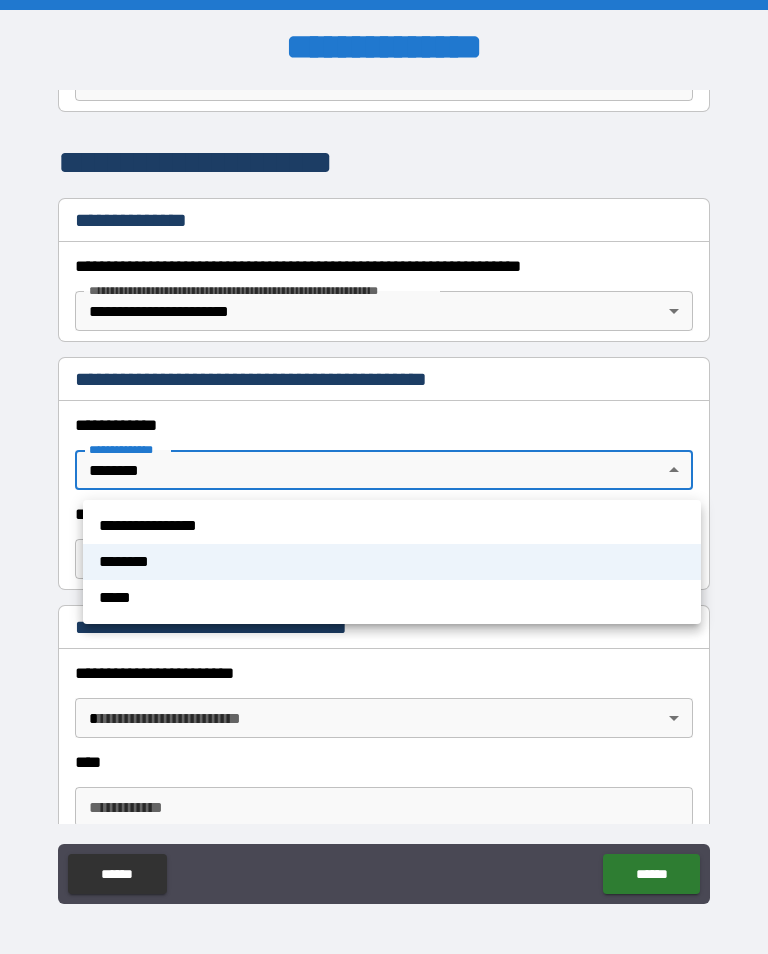 click at bounding box center (384, 477) 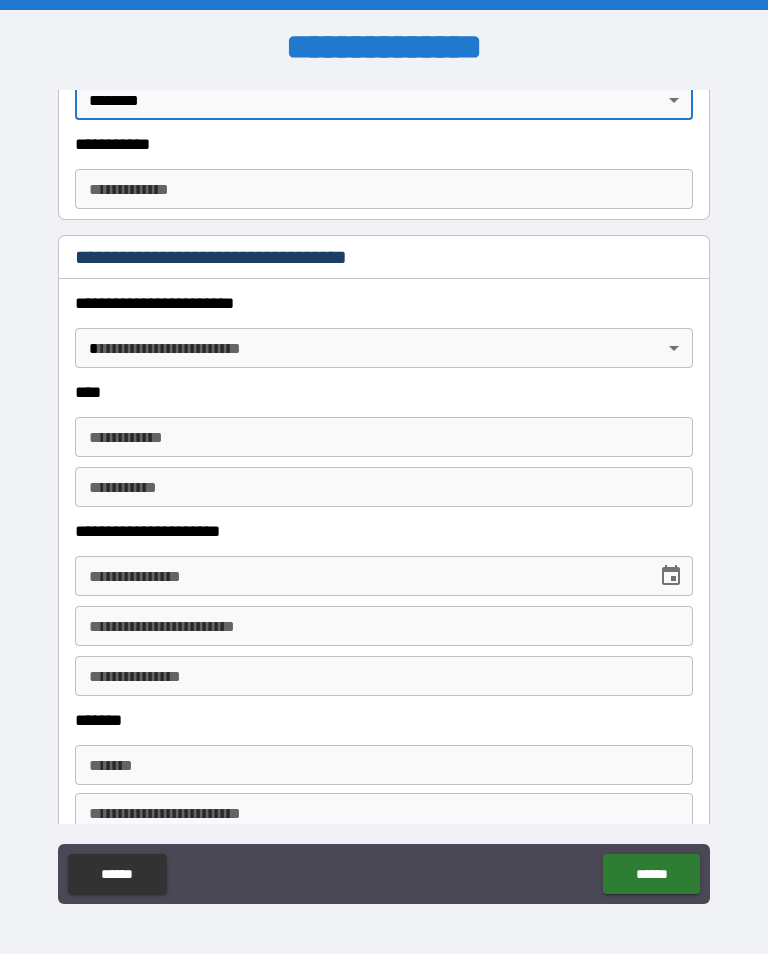 scroll, scrollTop: 582, scrollLeft: 0, axis: vertical 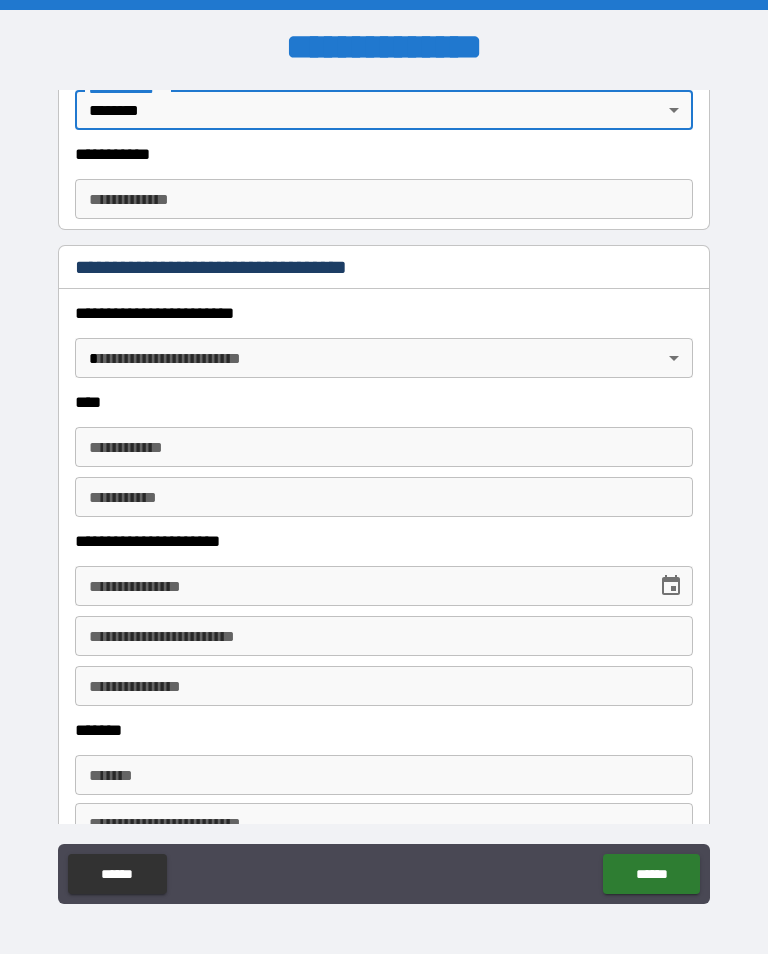 click on "**********" at bounding box center [384, 492] 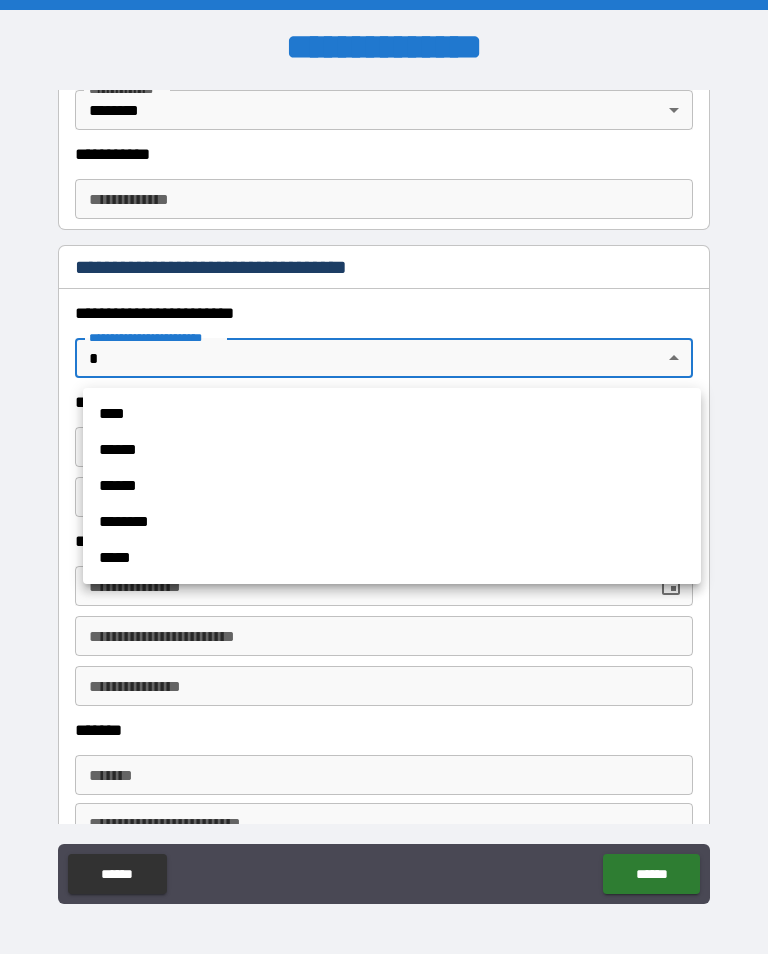 click at bounding box center (384, 477) 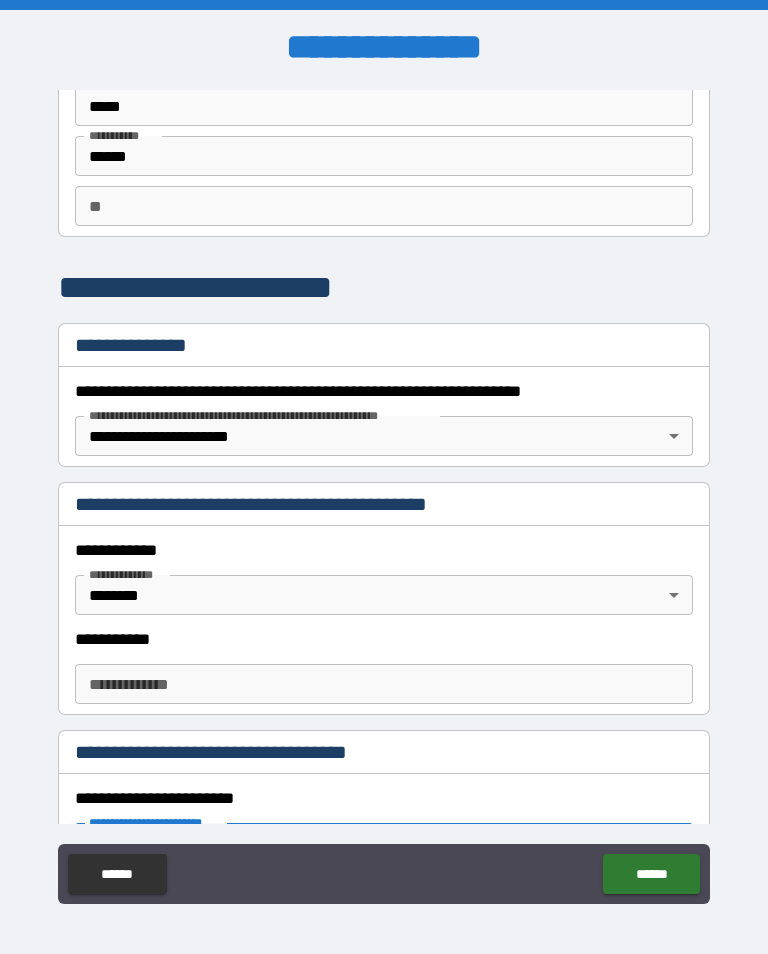 scroll, scrollTop: 219, scrollLeft: 0, axis: vertical 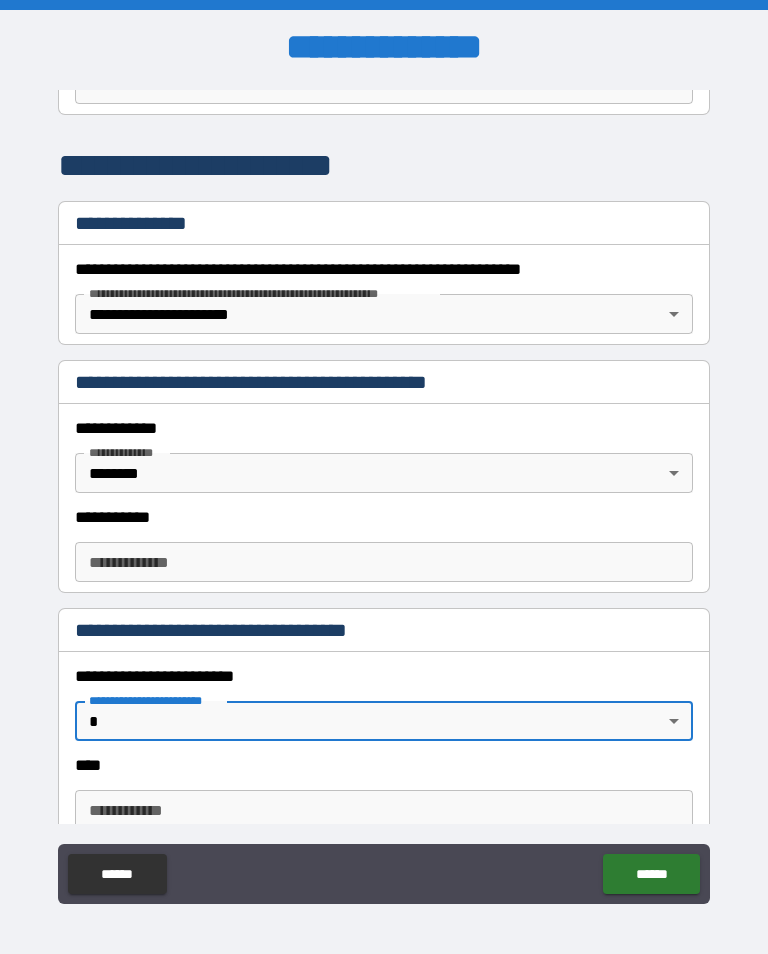 click on "**********" at bounding box center [384, 492] 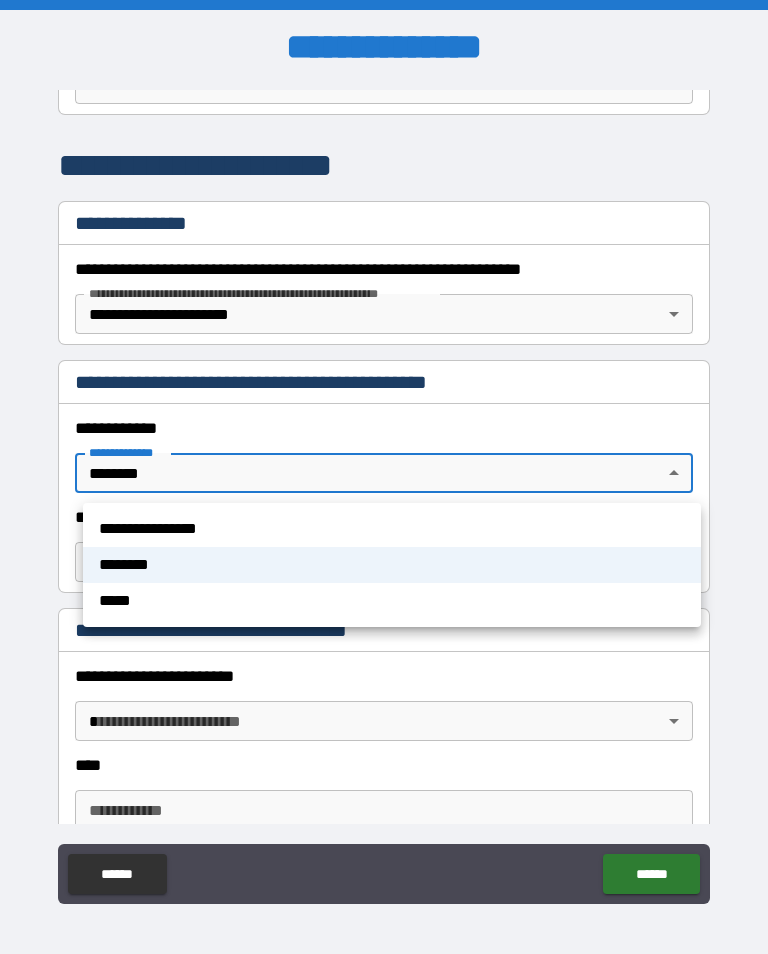 click on "*****" at bounding box center (392, 601) 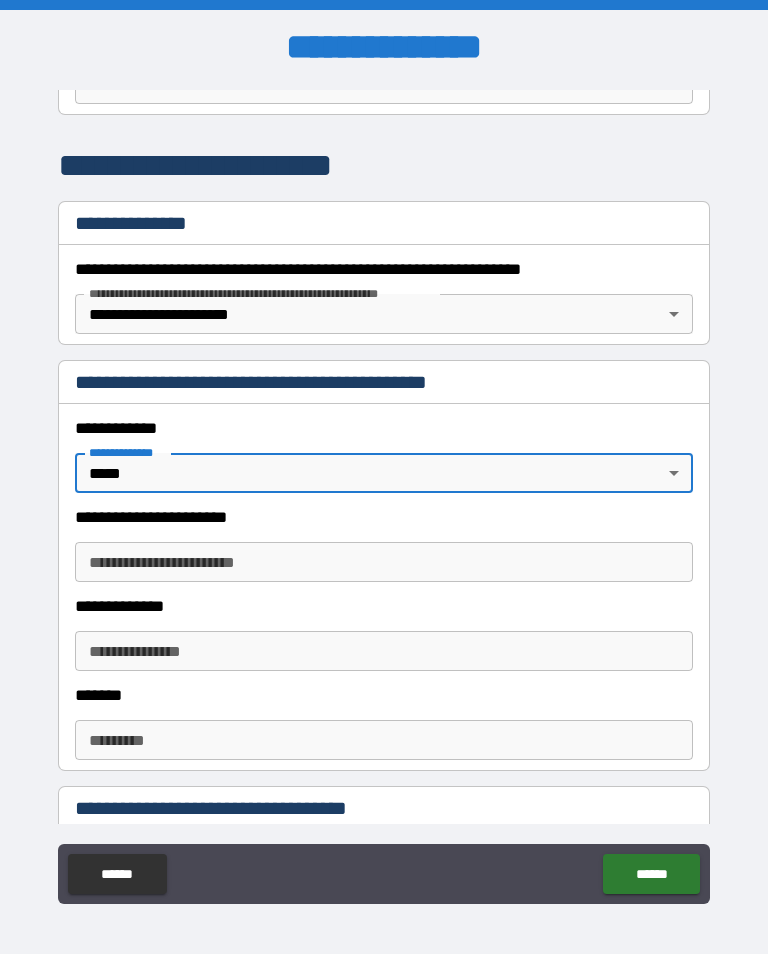 click on "**********" at bounding box center (384, 492) 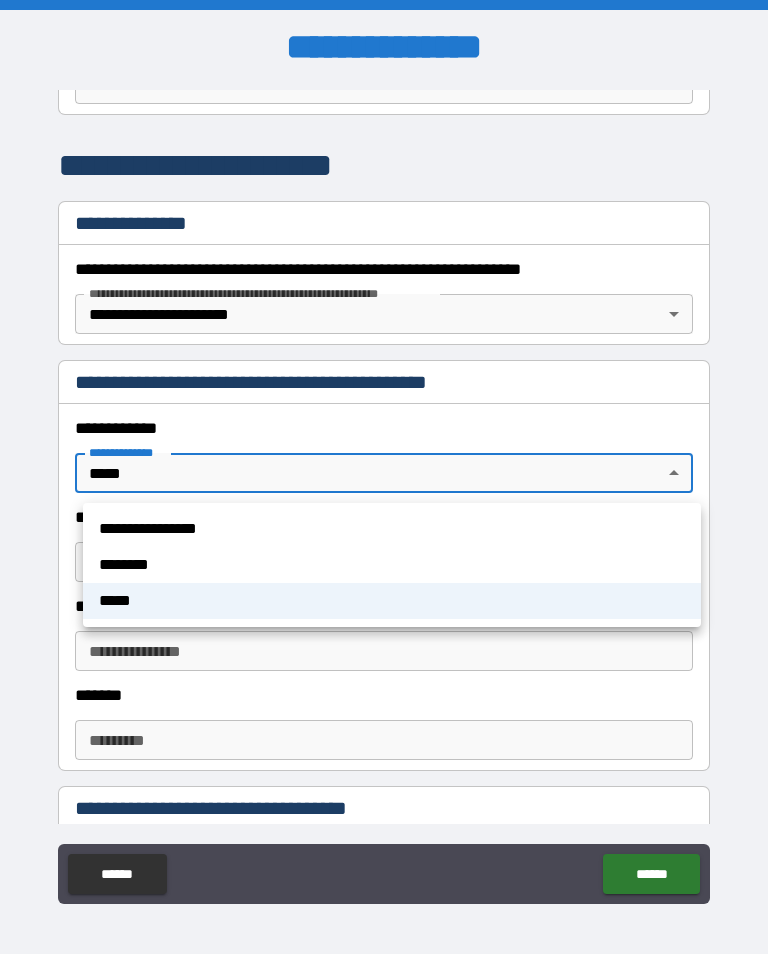 click on "********" at bounding box center (392, 565) 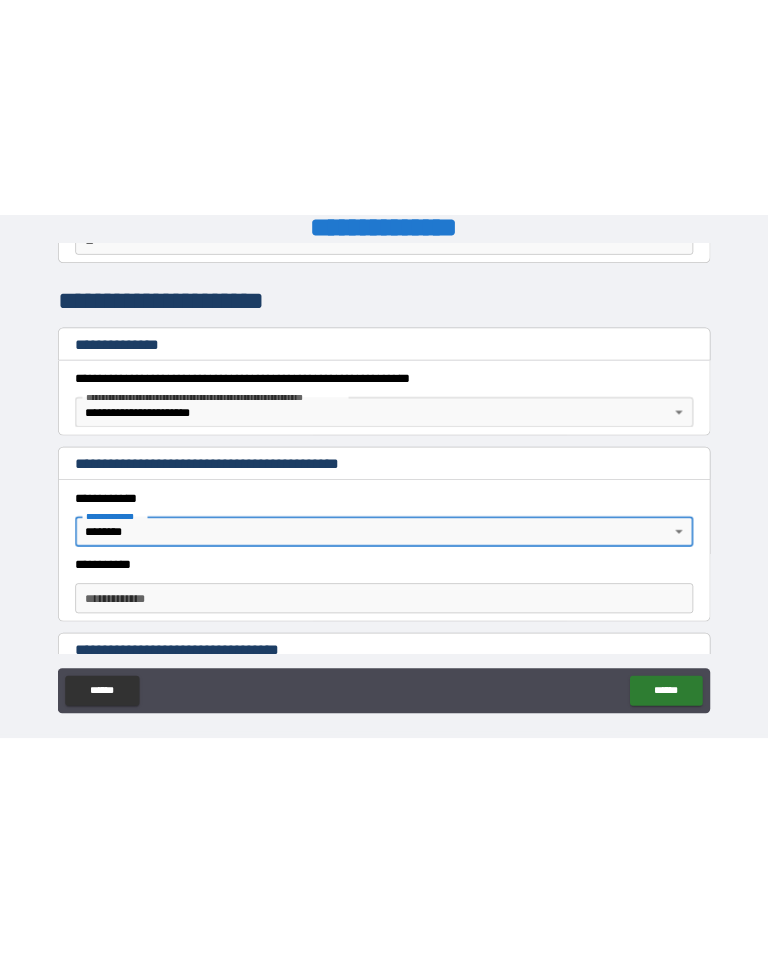 scroll, scrollTop: 0, scrollLeft: 0, axis: both 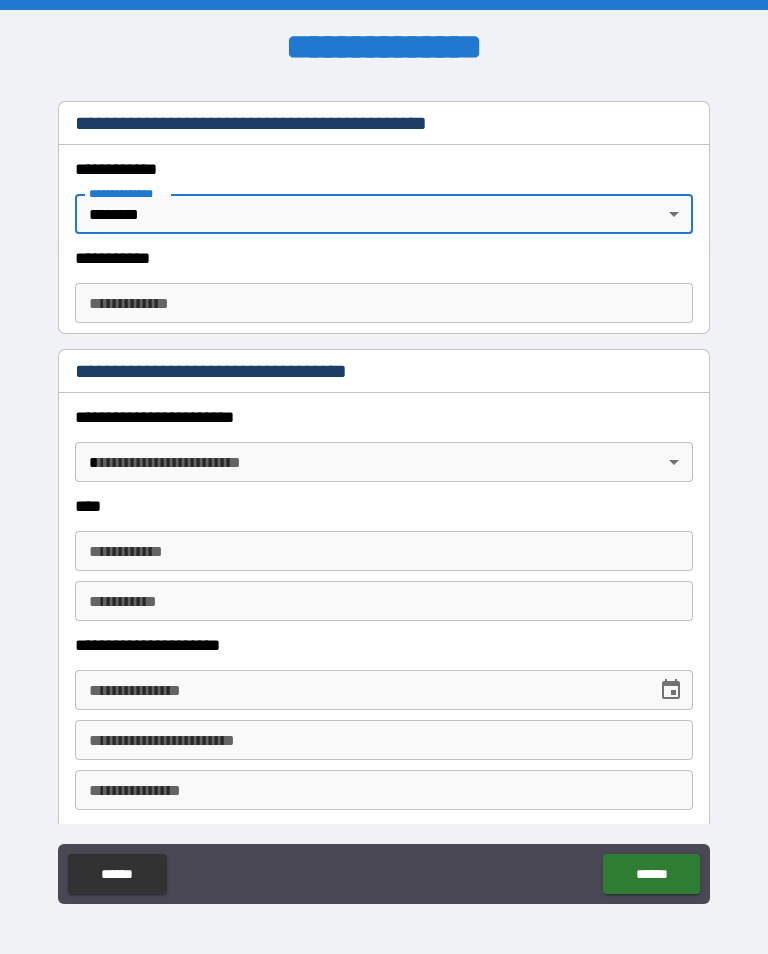 click on "**********" at bounding box center (384, 492) 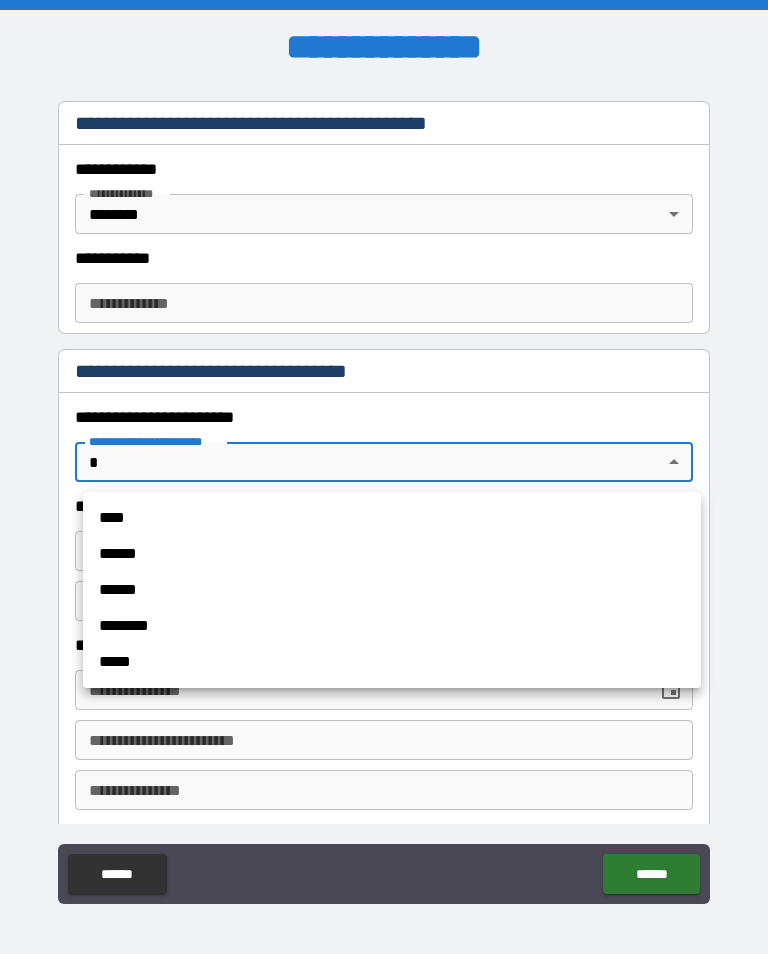 click at bounding box center [384, 477] 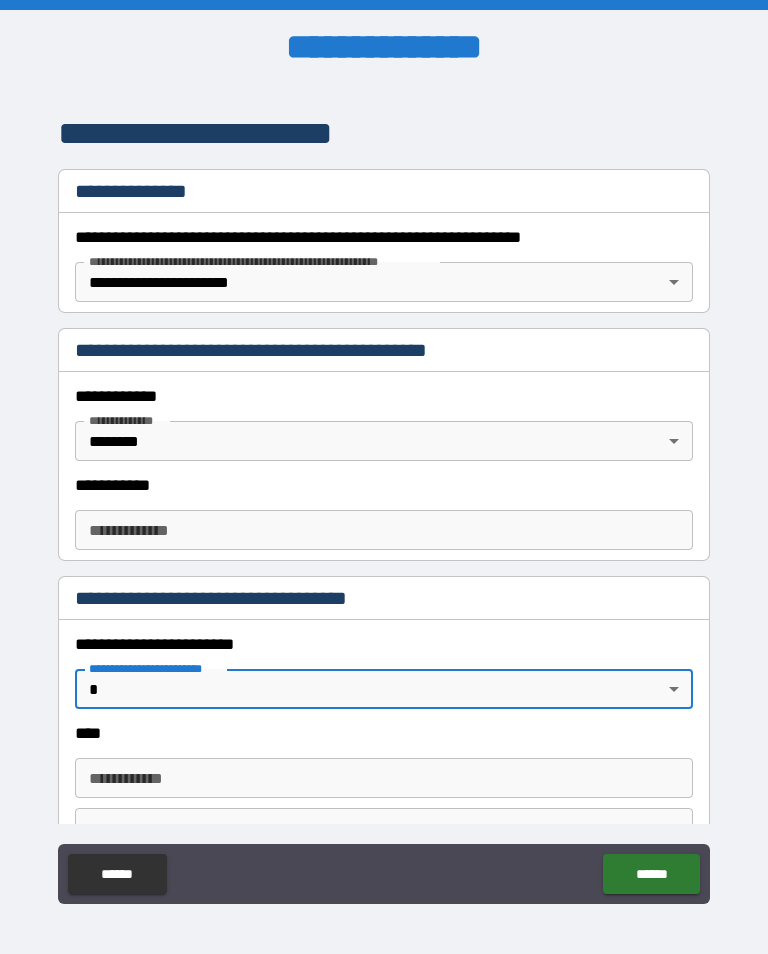 scroll, scrollTop: 250, scrollLeft: 0, axis: vertical 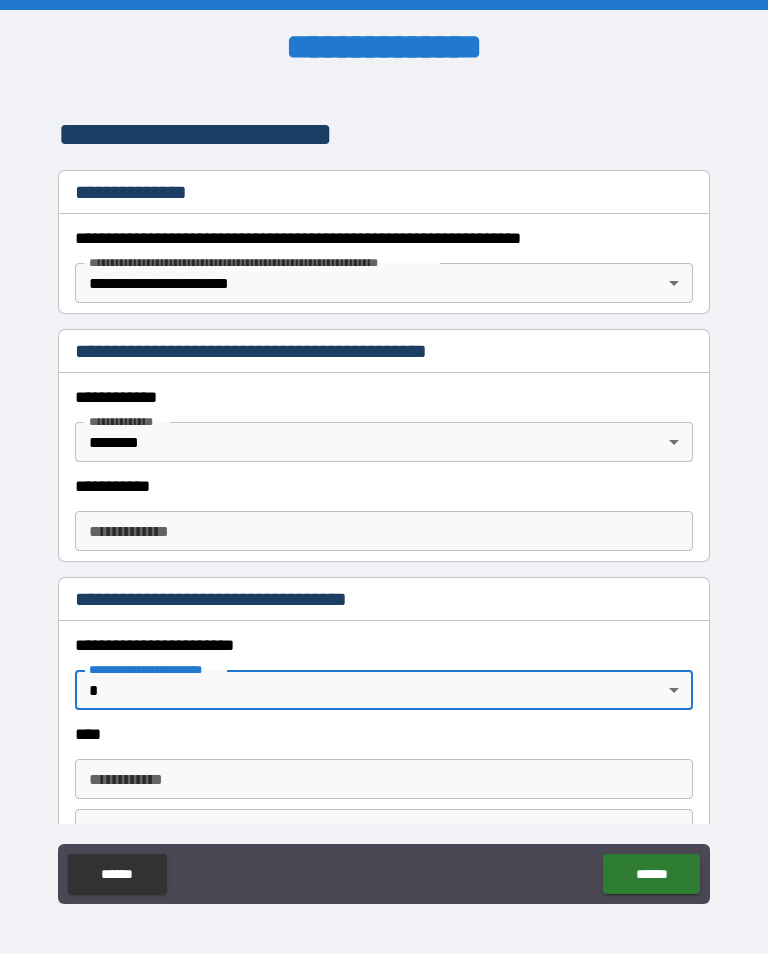 click on "**********" at bounding box center (384, 492) 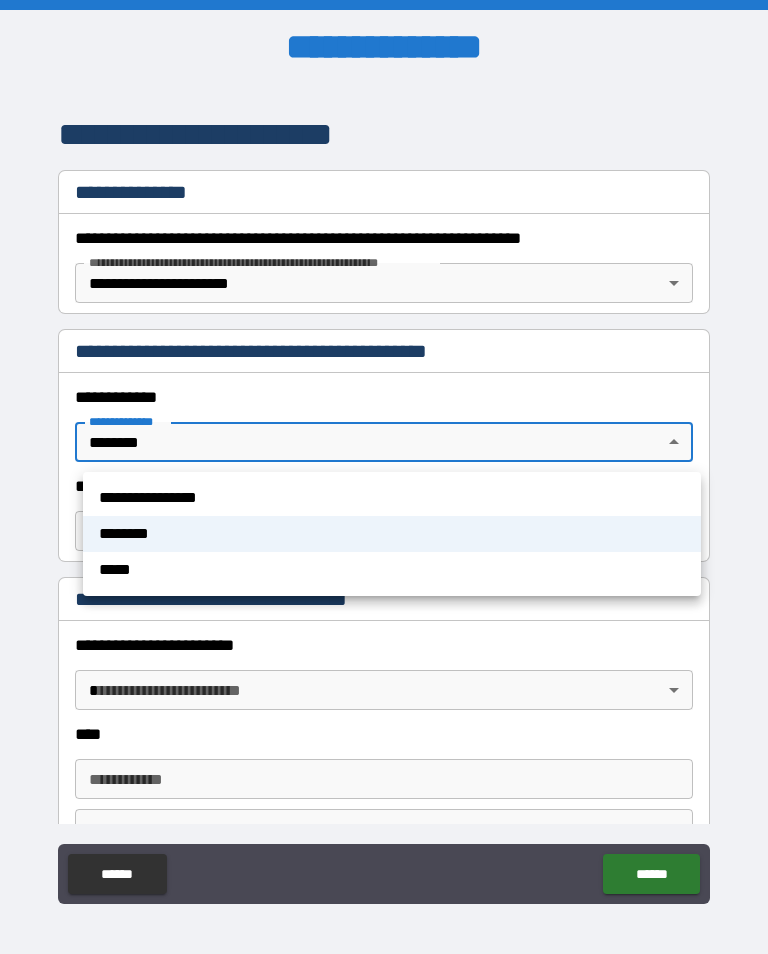 click on "*****" at bounding box center [392, 570] 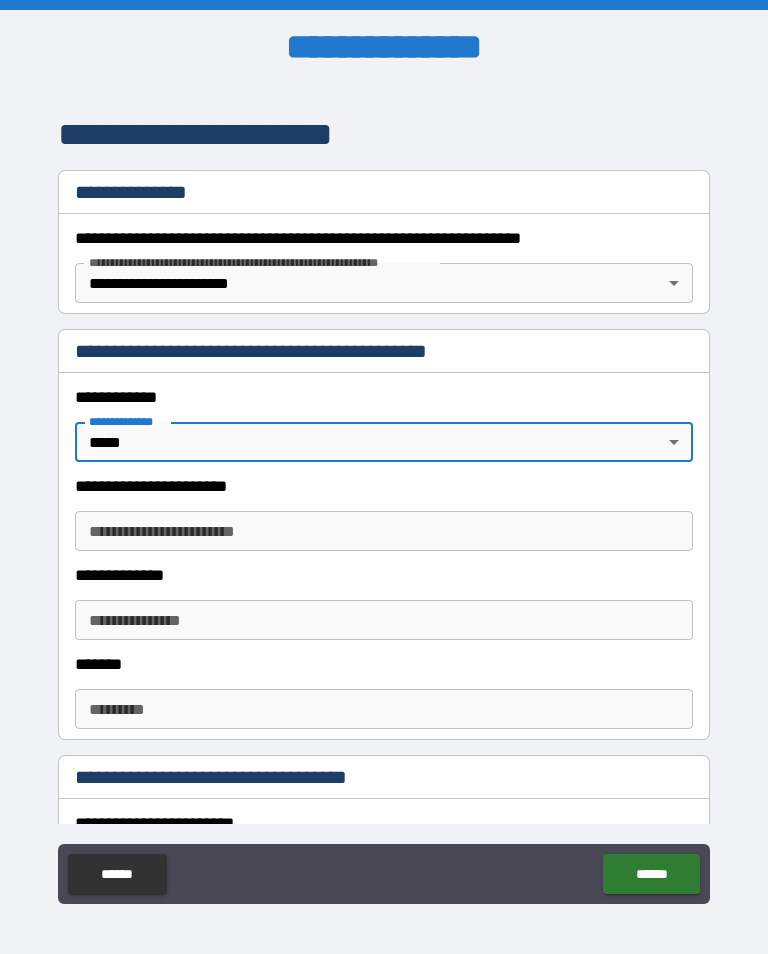 click on "**********" at bounding box center (384, 531) 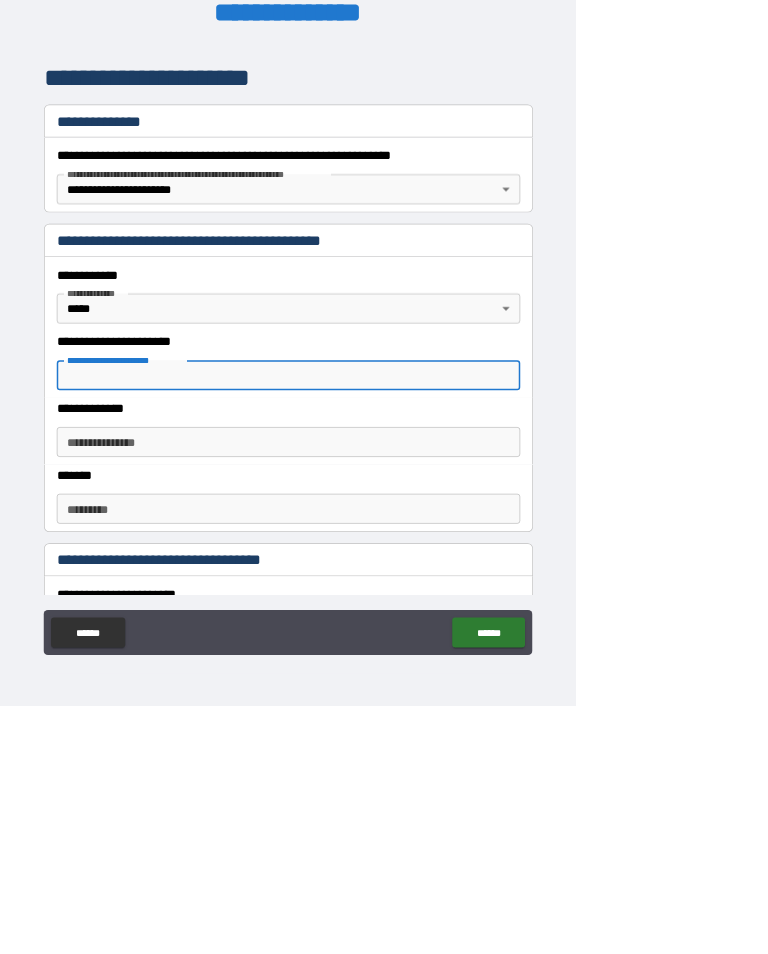 scroll, scrollTop: 0, scrollLeft: 0, axis: both 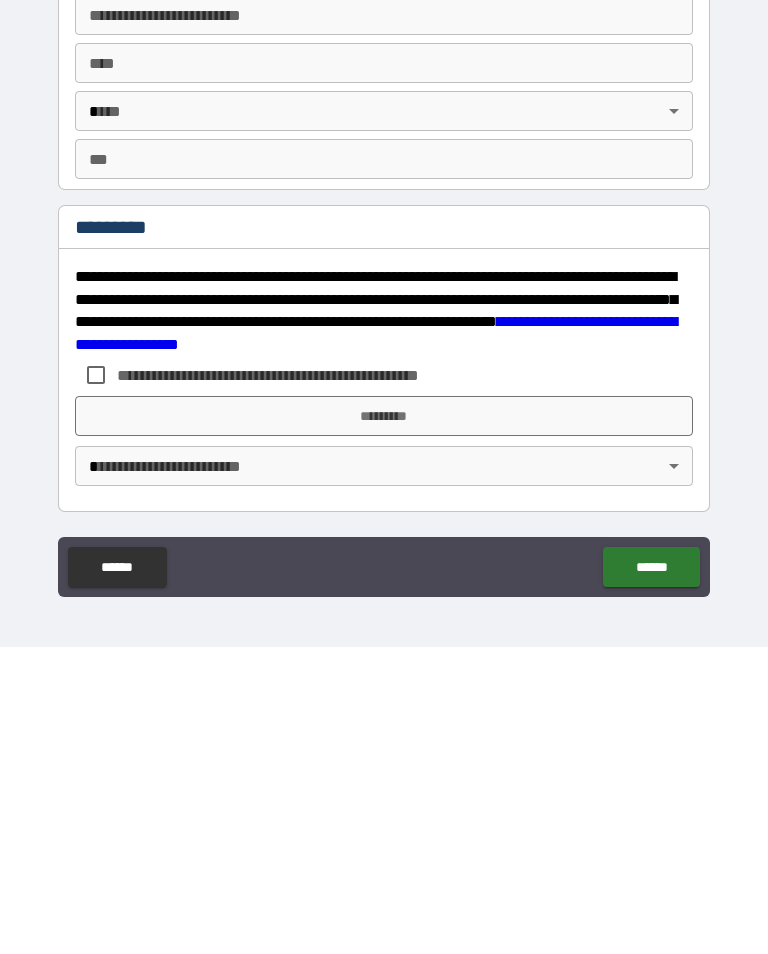 click on "******" at bounding box center (117, 874) 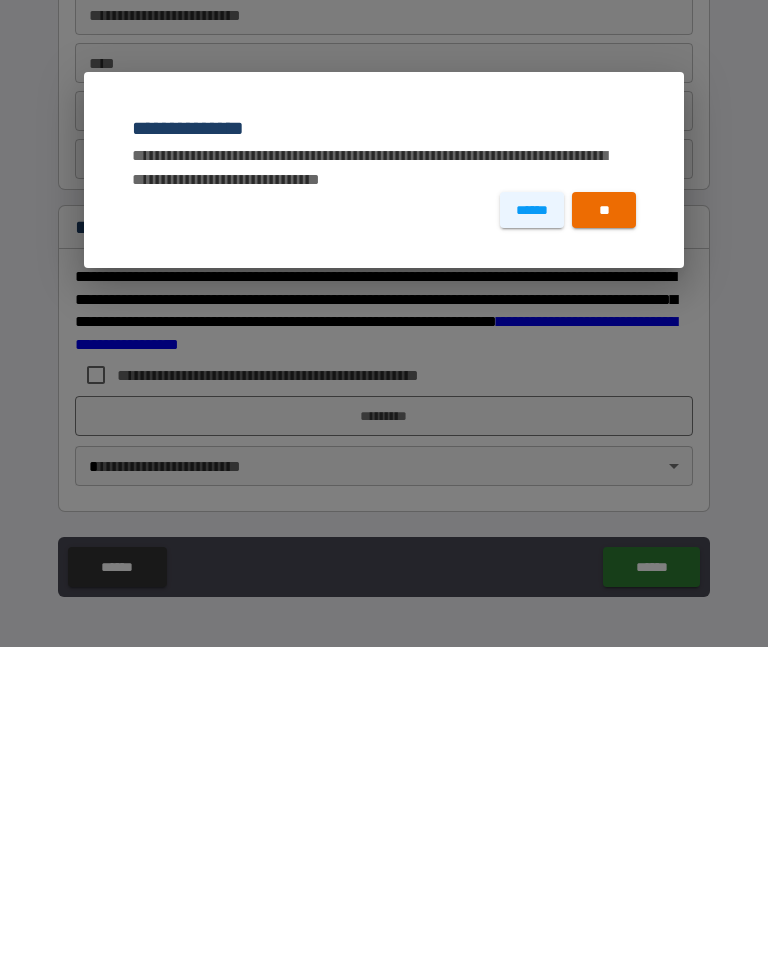 scroll, scrollTop: 31, scrollLeft: 0, axis: vertical 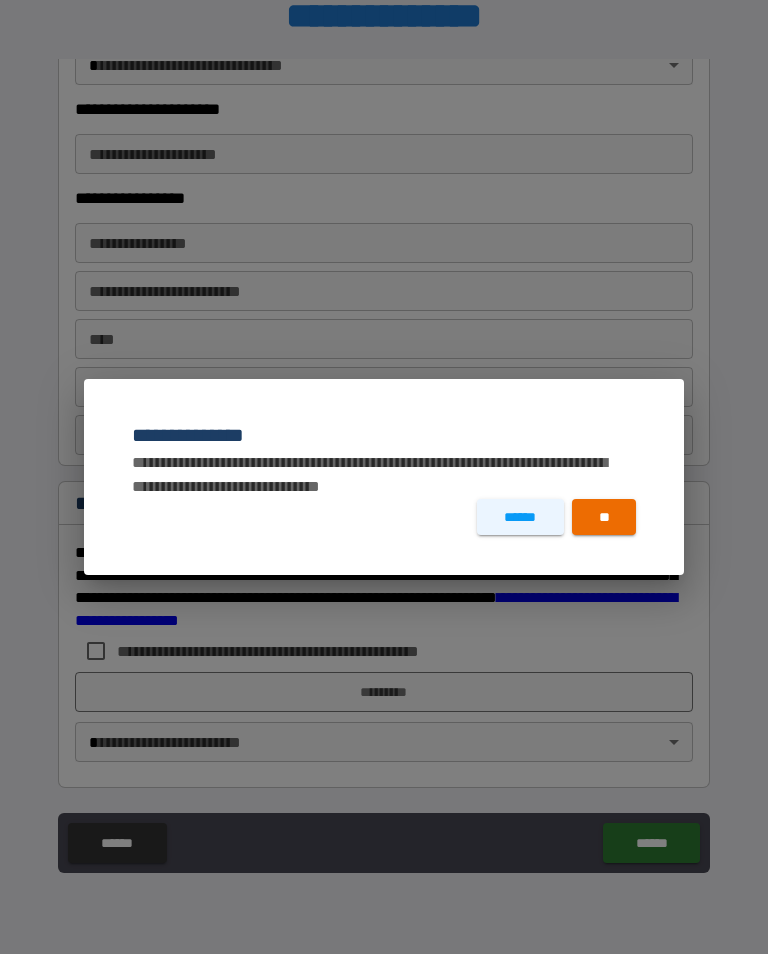 click on "******" at bounding box center (520, 517) 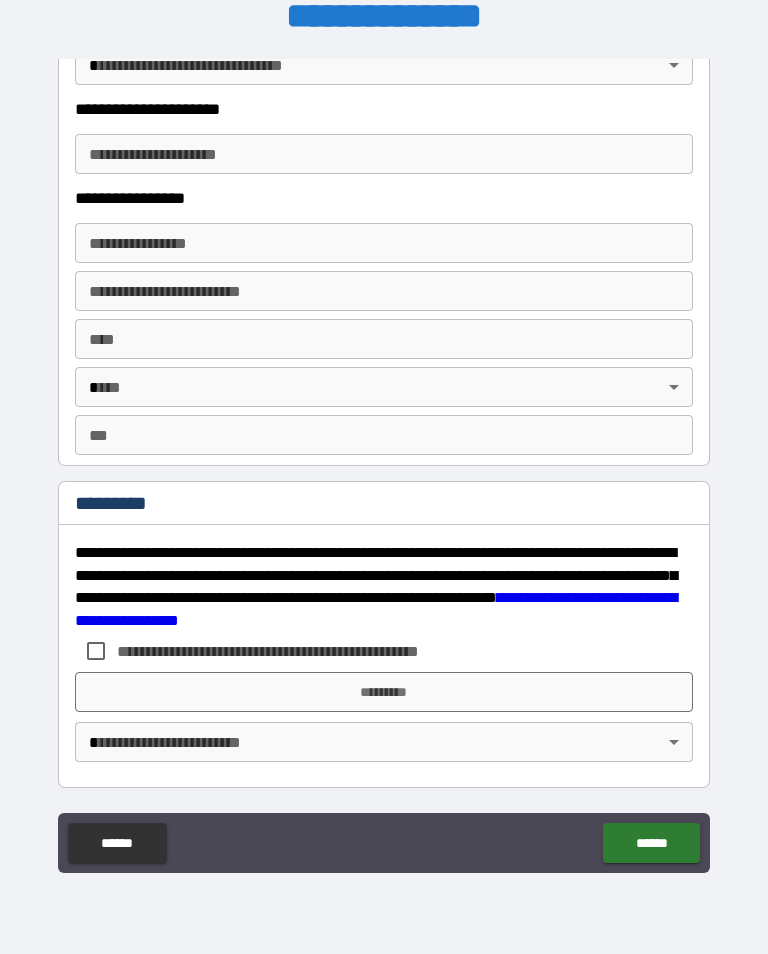 click on "******" at bounding box center (117, 843) 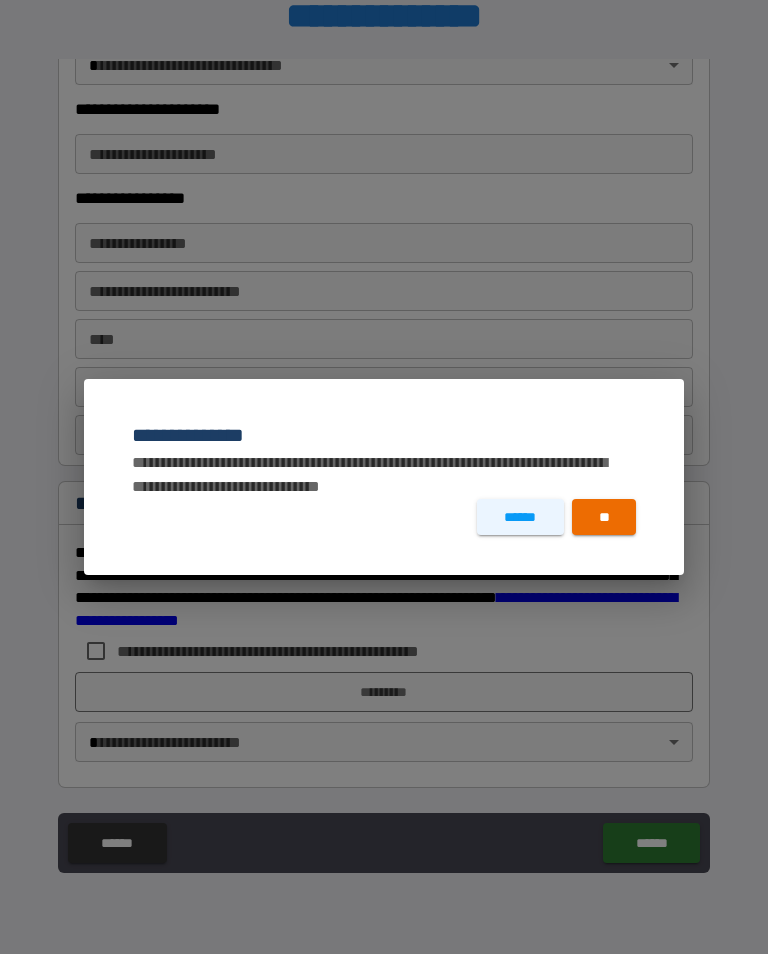 click on "**" at bounding box center [604, 517] 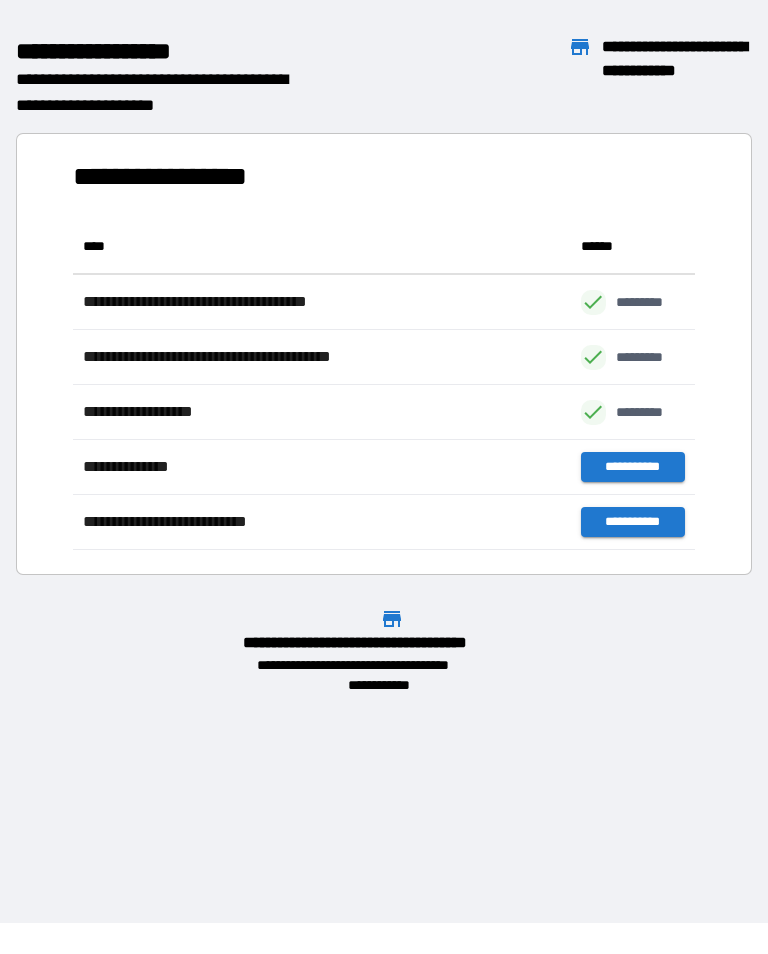 scroll, scrollTop: 331, scrollLeft: 622, axis: both 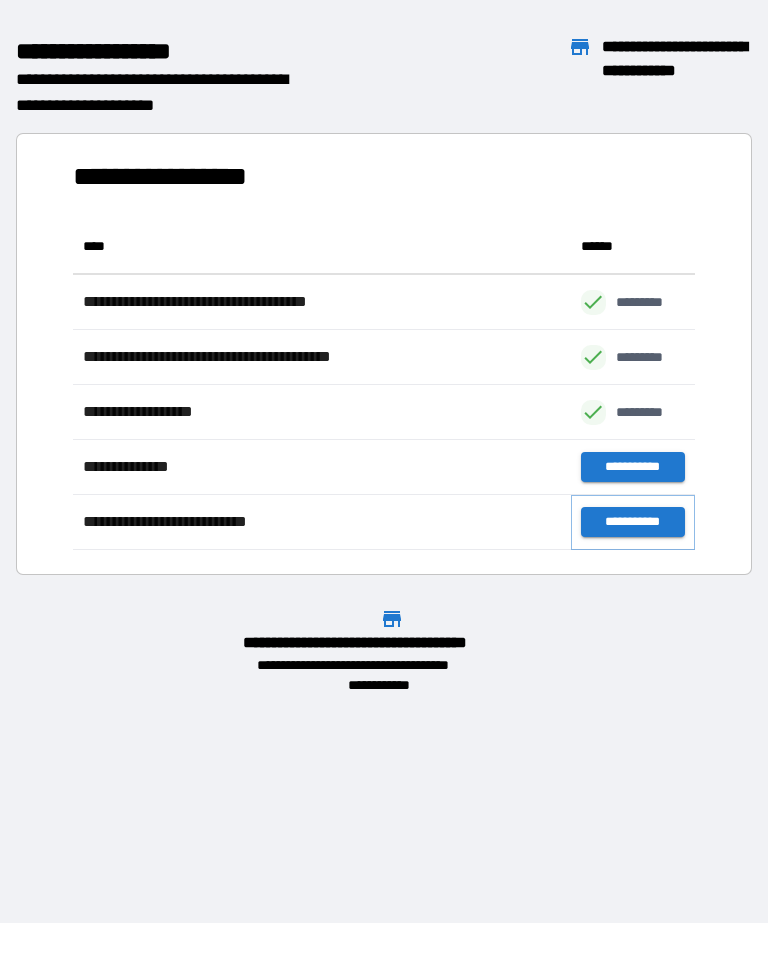 click on "**********" at bounding box center [633, 522] 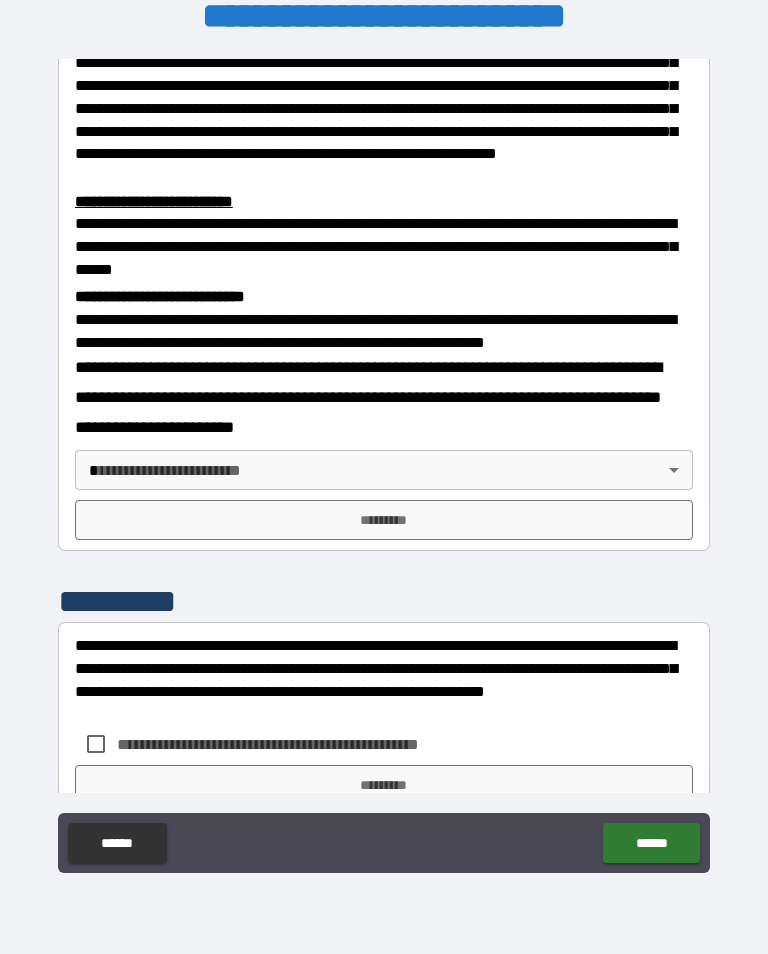 scroll, scrollTop: 547, scrollLeft: 0, axis: vertical 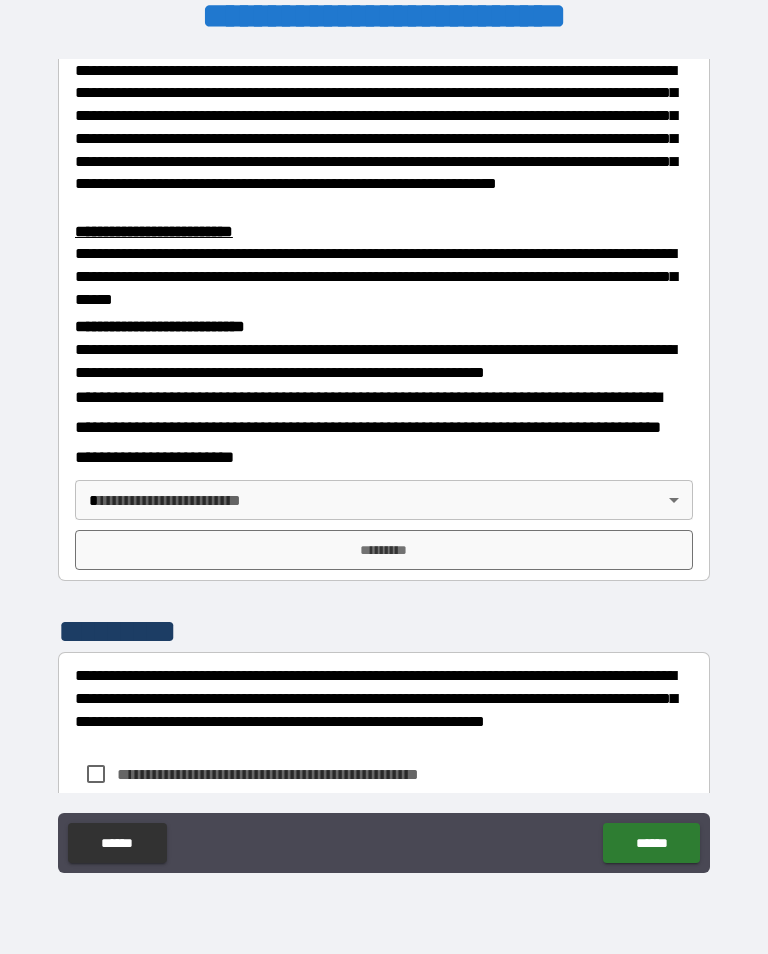 click on "**********" at bounding box center [384, 461] 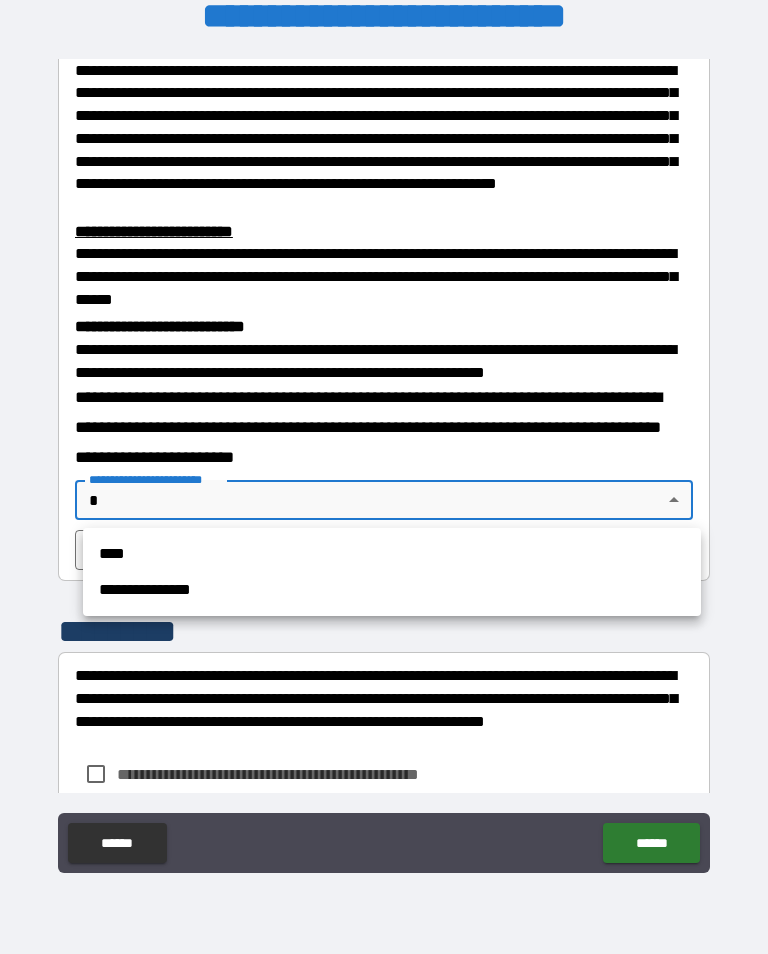 click on "**********" at bounding box center [392, 590] 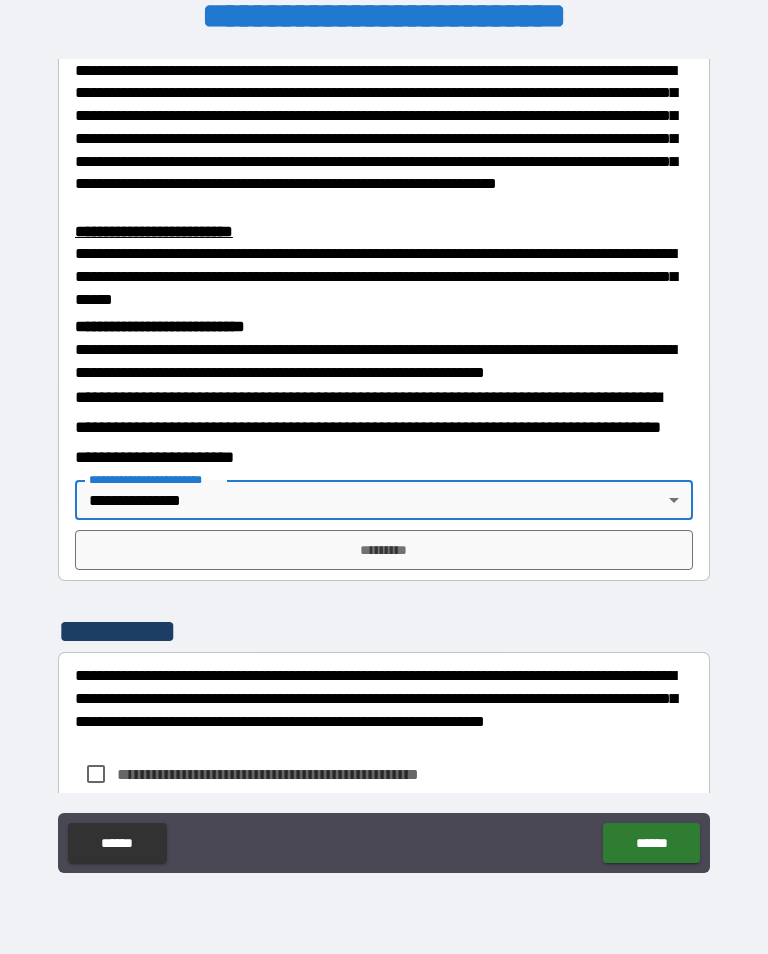 click on "*********" at bounding box center [384, 550] 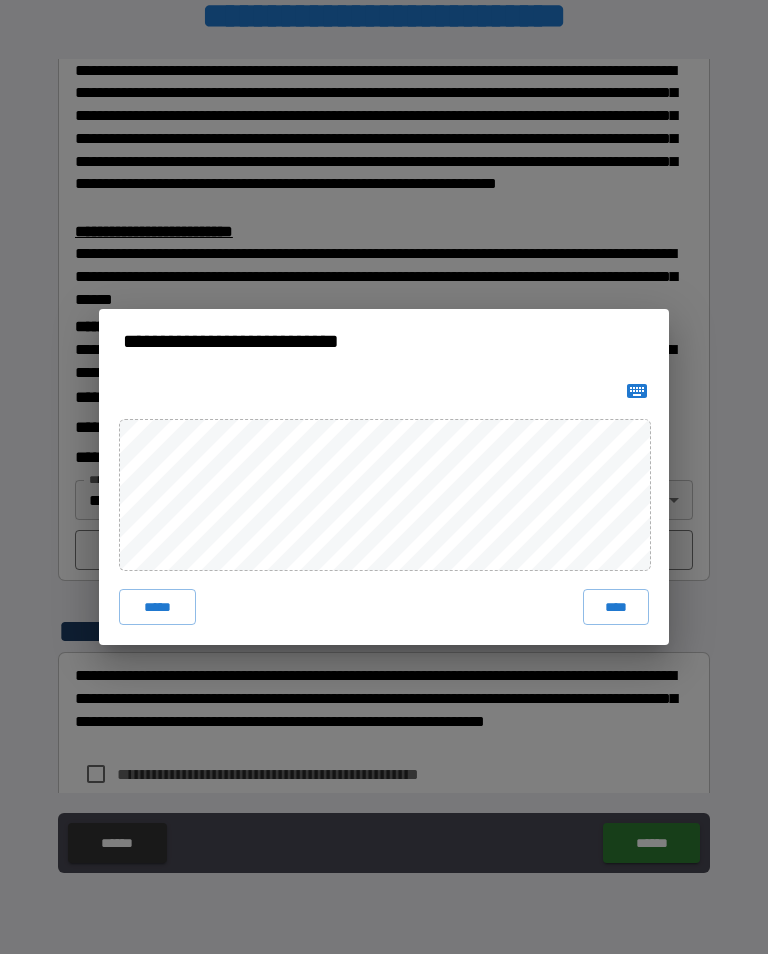 click on "****" at bounding box center (616, 607) 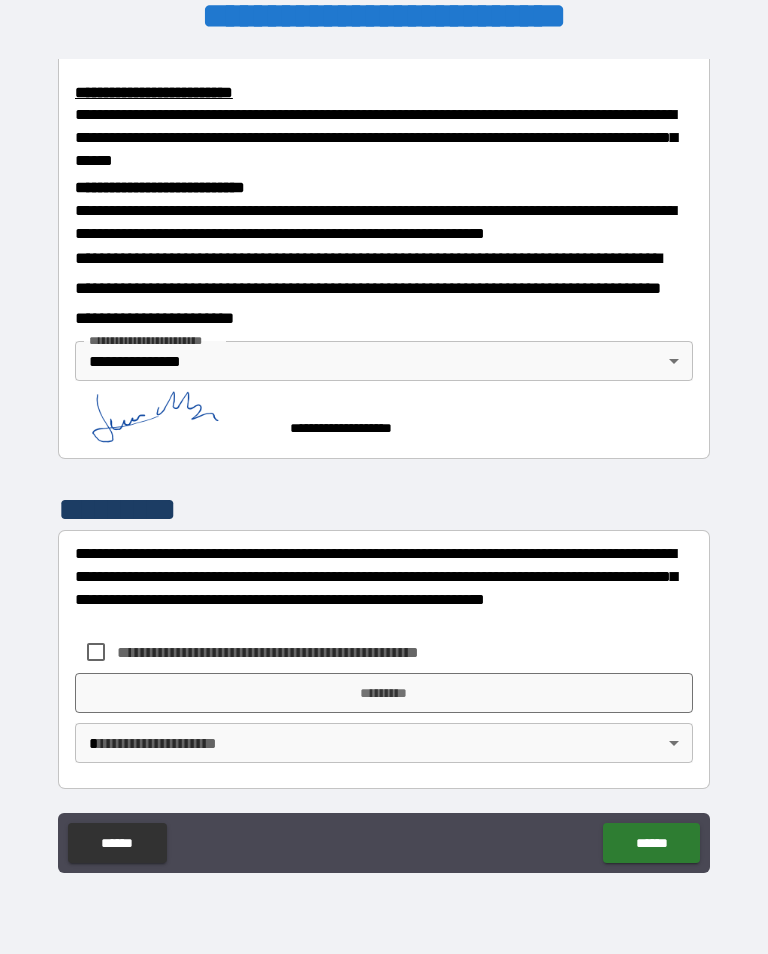 scroll, scrollTop: 685, scrollLeft: 0, axis: vertical 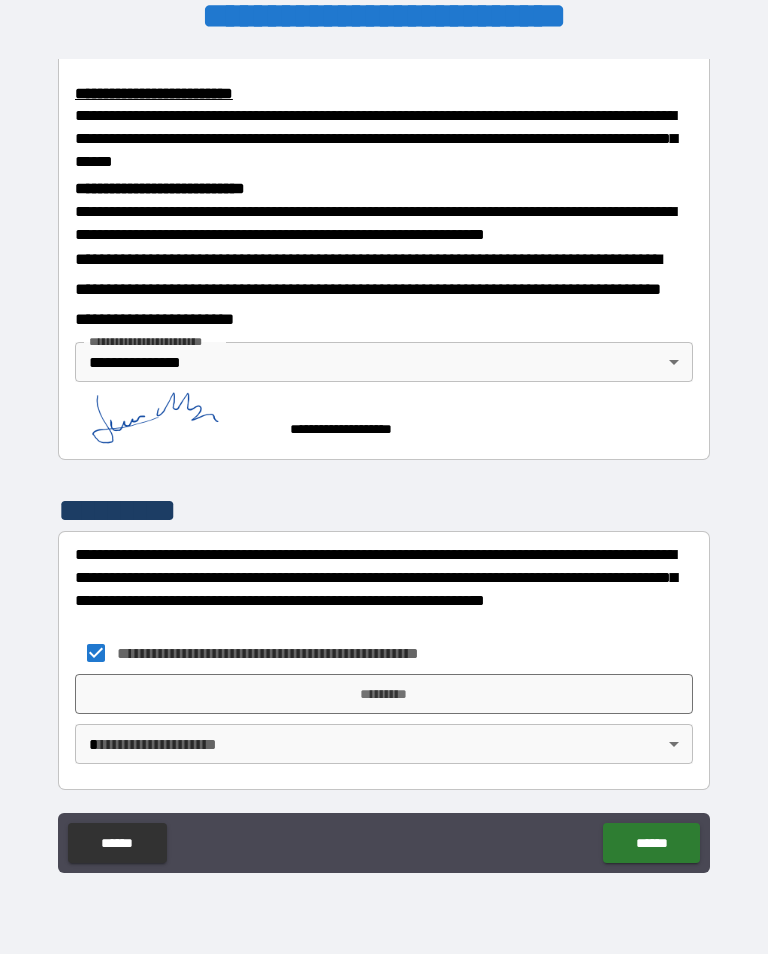 click on "*********" at bounding box center [384, 694] 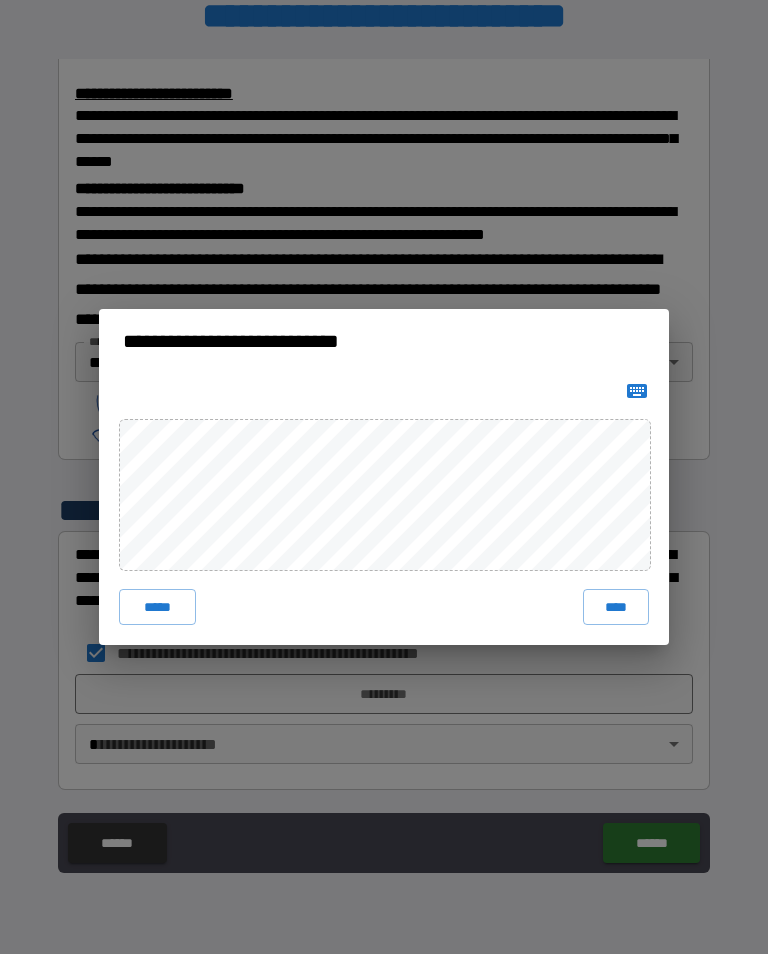 click on "****" at bounding box center [616, 607] 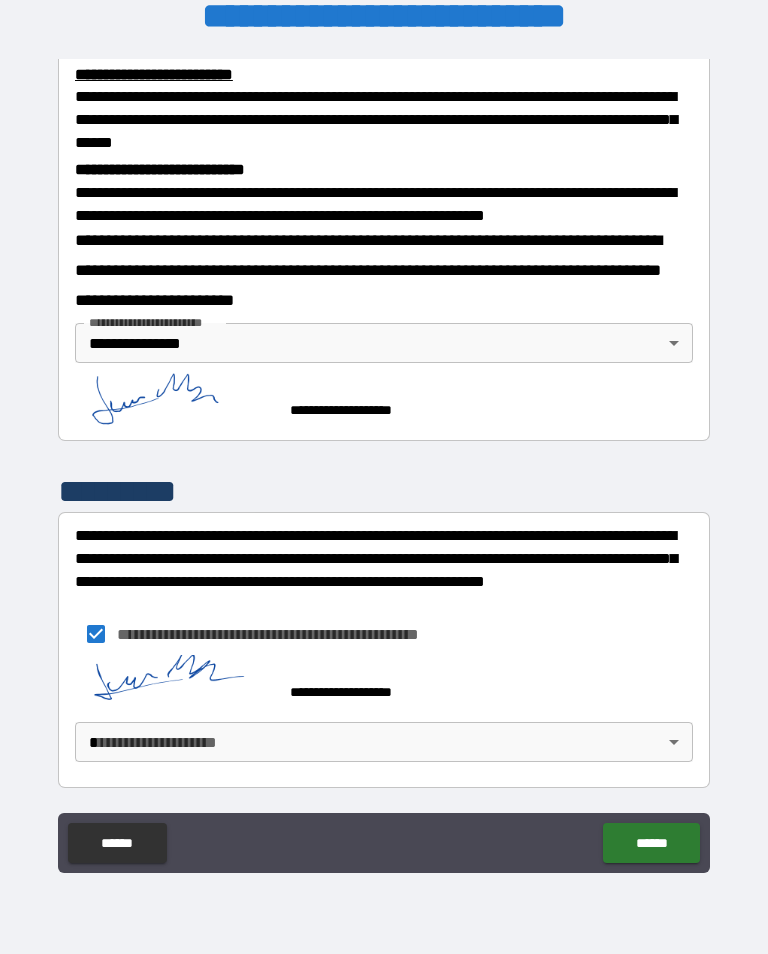 scroll, scrollTop: 702, scrollLeft: 0, axis: vertical 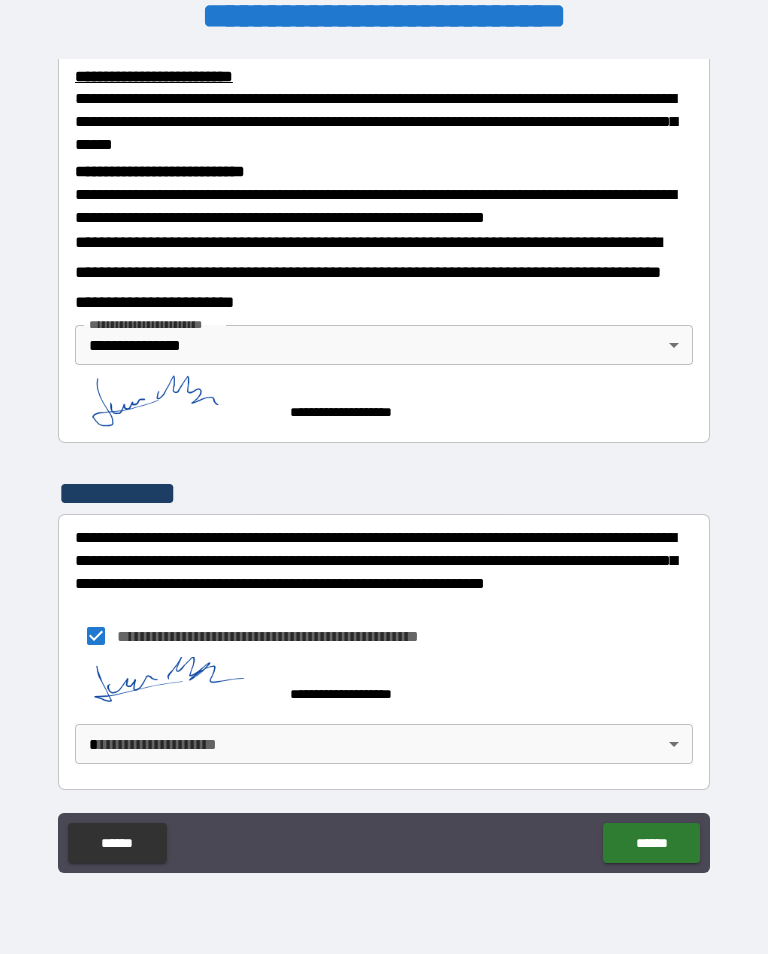 click on "**********" at bounding box center (384, 461) 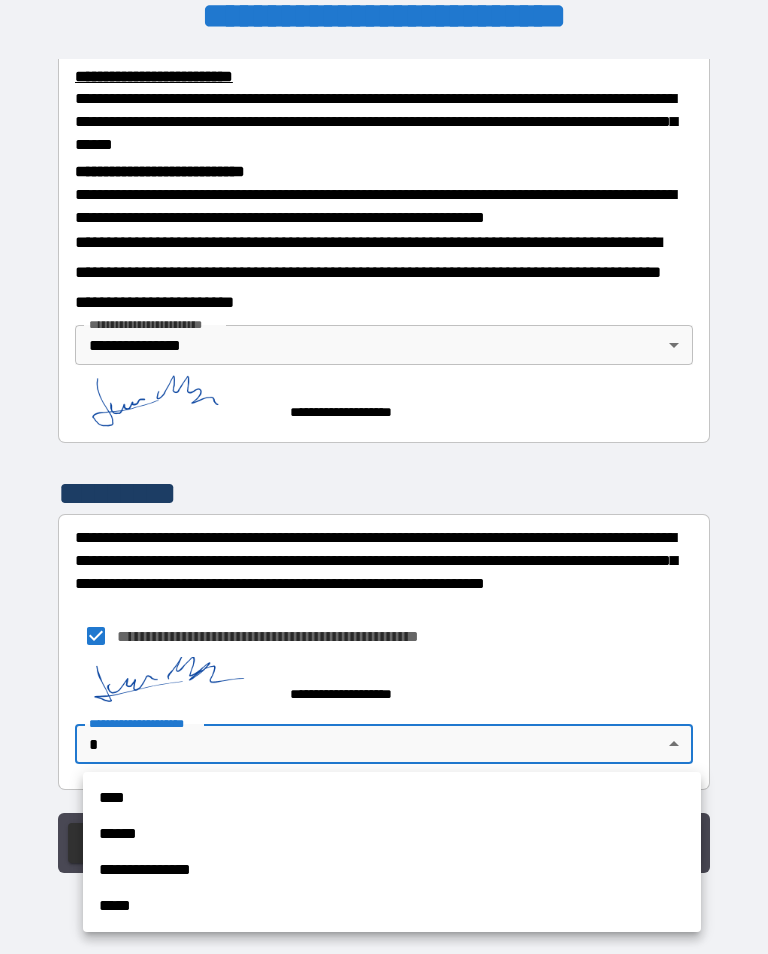 click on "**********" at bounding box center (392, 870) 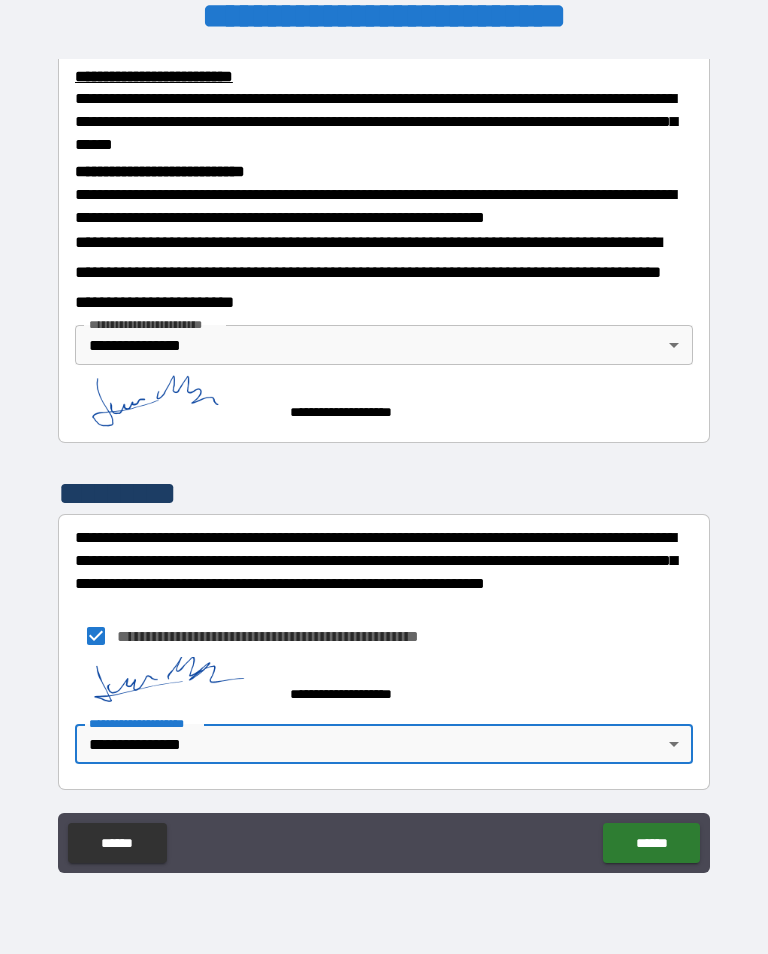click on "******" at bounding box center (651, 843) 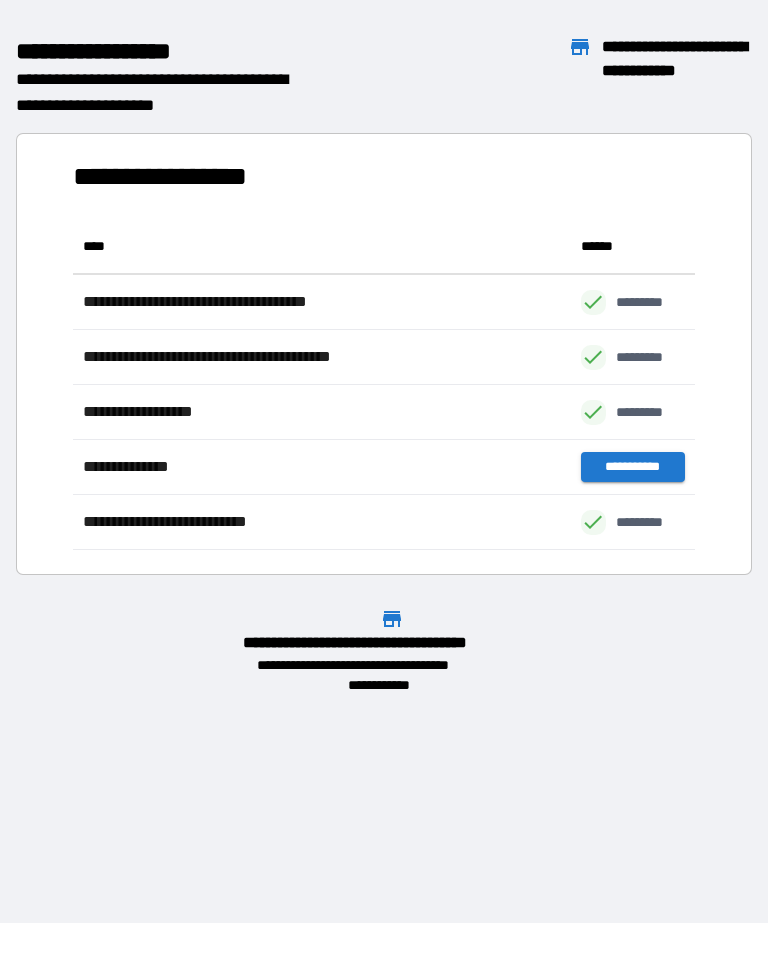 scroll, scrollTop: 1, scrollLeft: 1, axis: both 